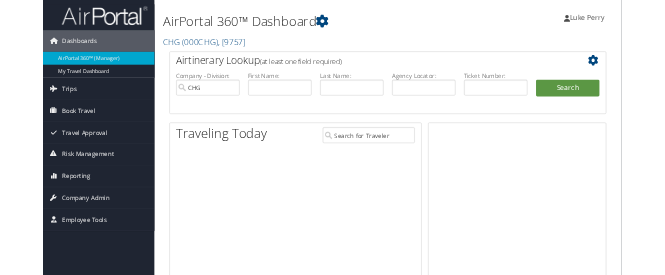 scroll, scrollTop: 0, scrollLeft: 0, axis: both 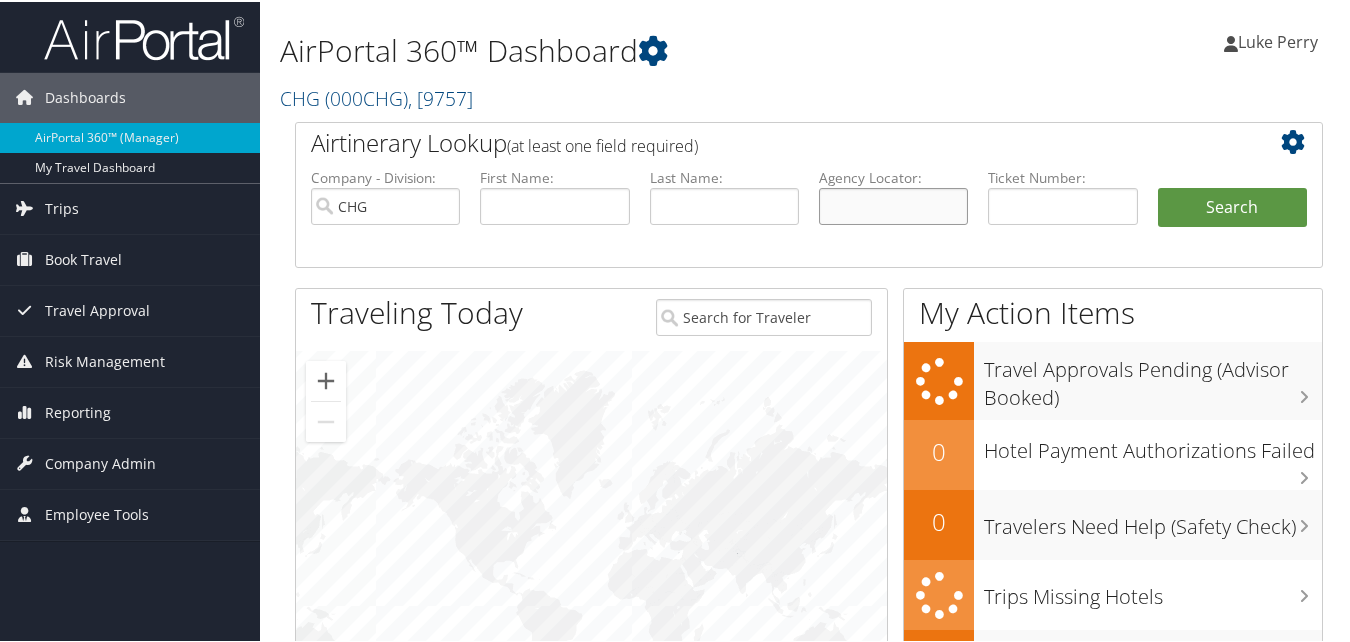 click at bounding box center (893, 204) 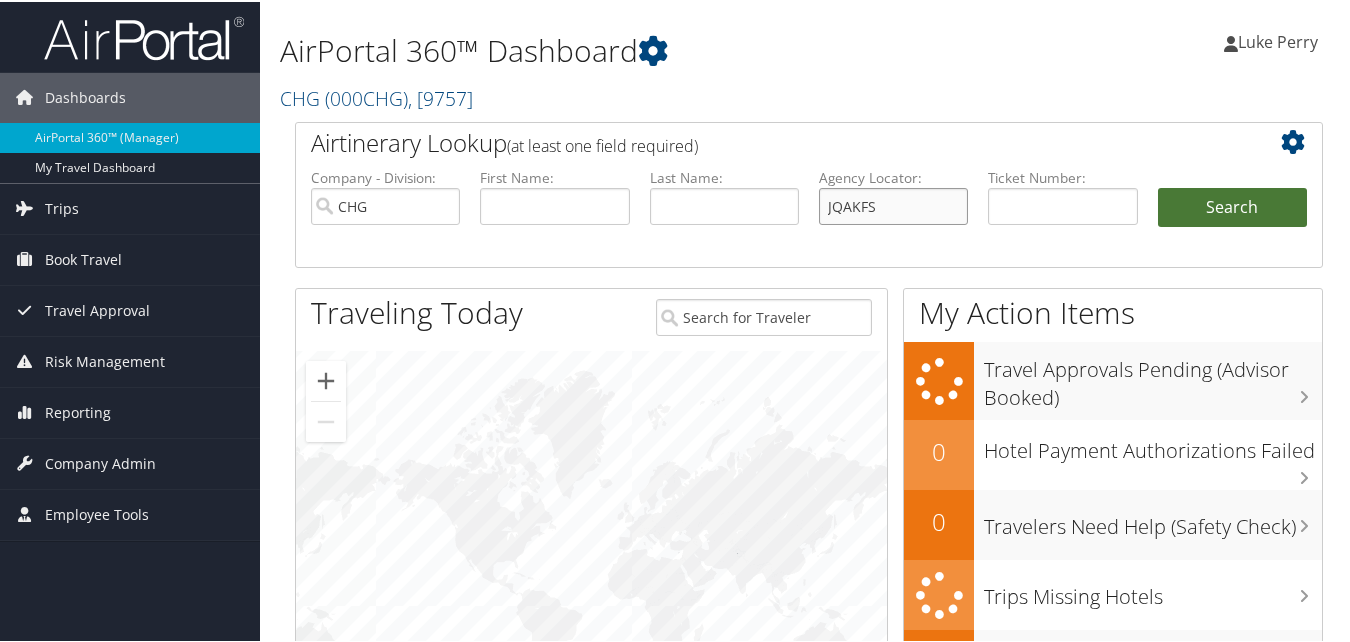 type on "JQAKFS" 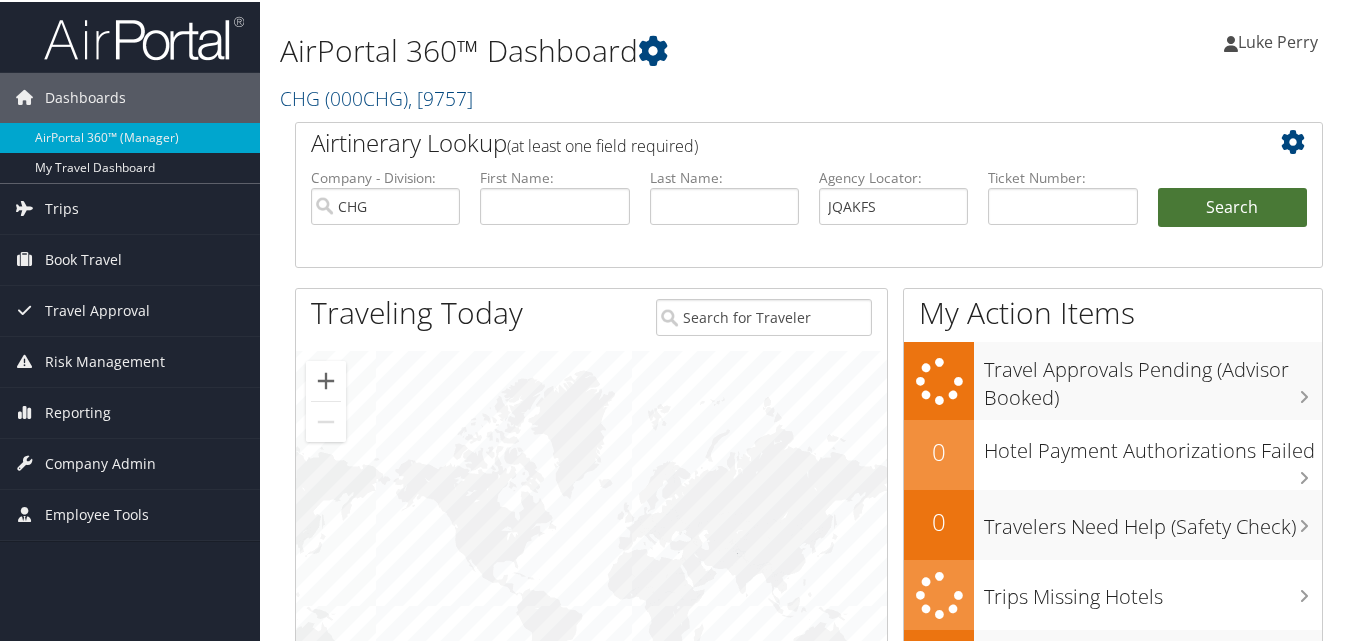 click on "Search" at bounding box center [1232, 206] 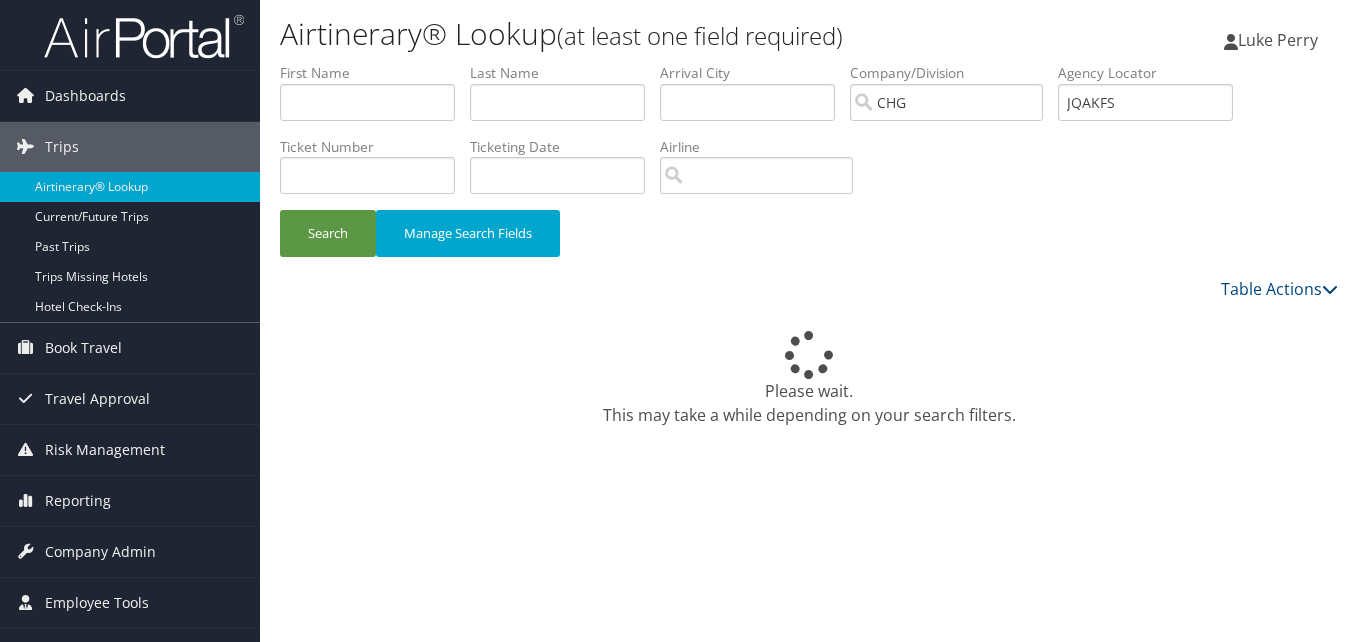 scroll, scrollTop: 0, scrollLeft: 0, axis: both 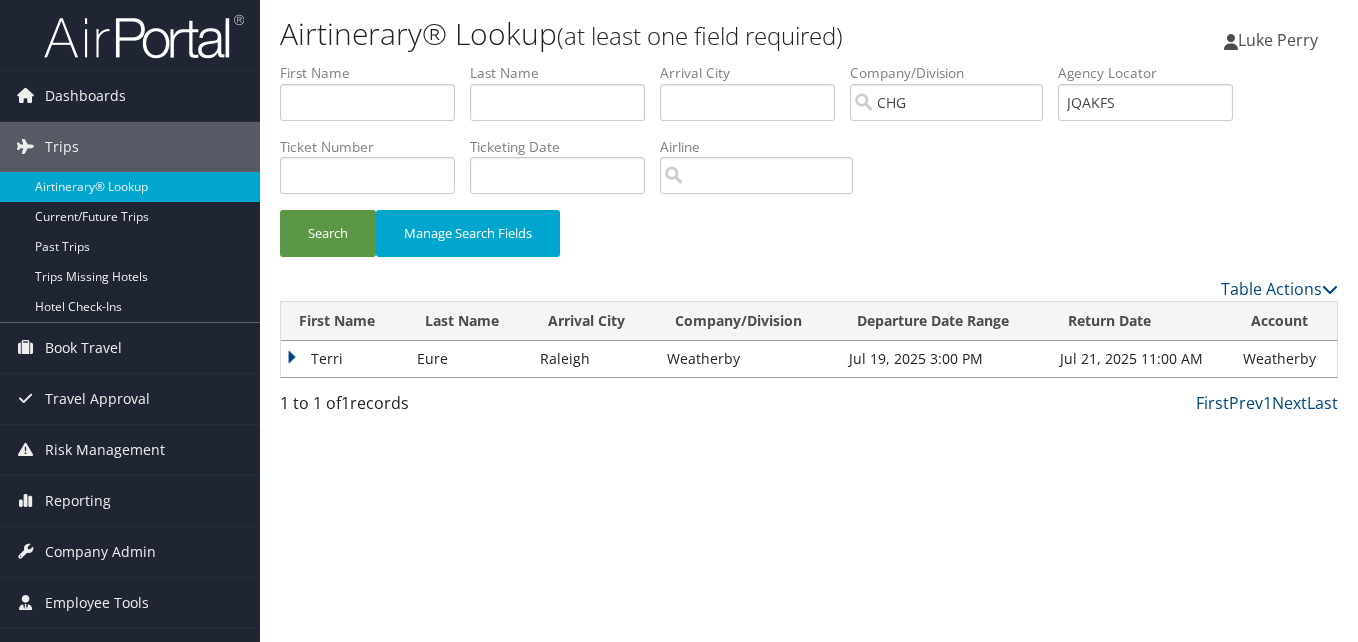 click on "Terri" at bounding box center (344, 359) 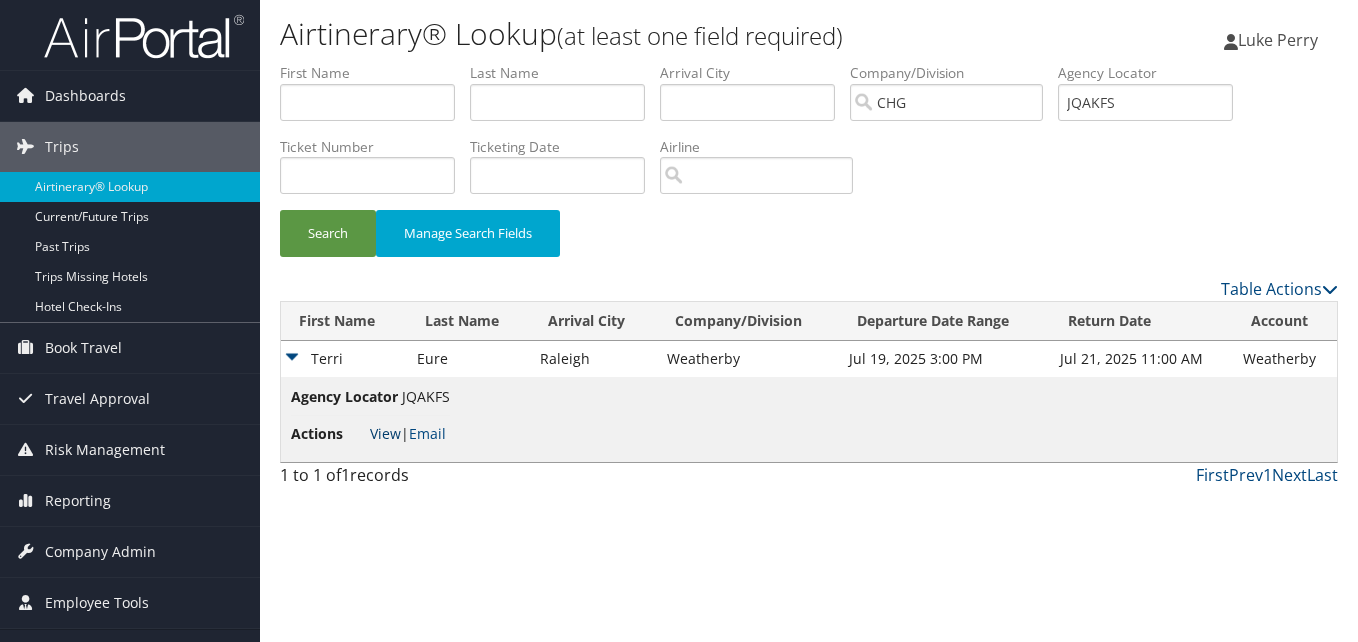 click on "View" at bounding box center [385, 433] 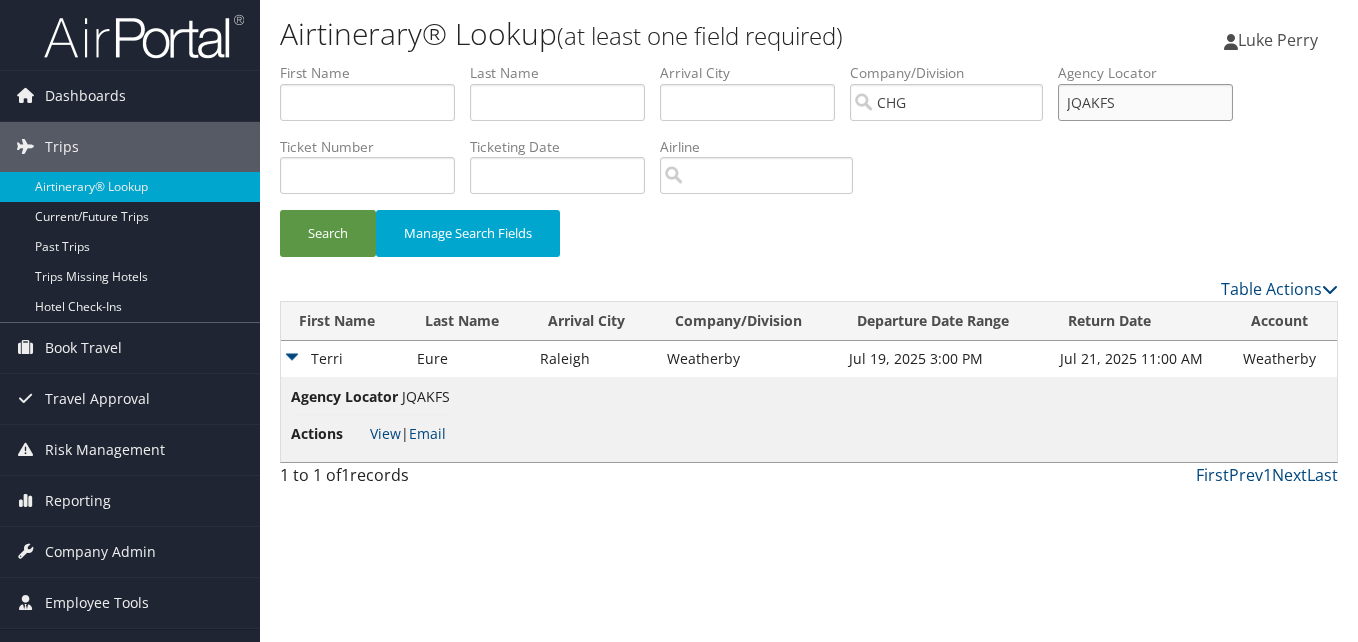 drag, startPoint x: 1138, startPoint y: 101, endPoint x: 1007, endPoint y: 105, distance: 131.06105 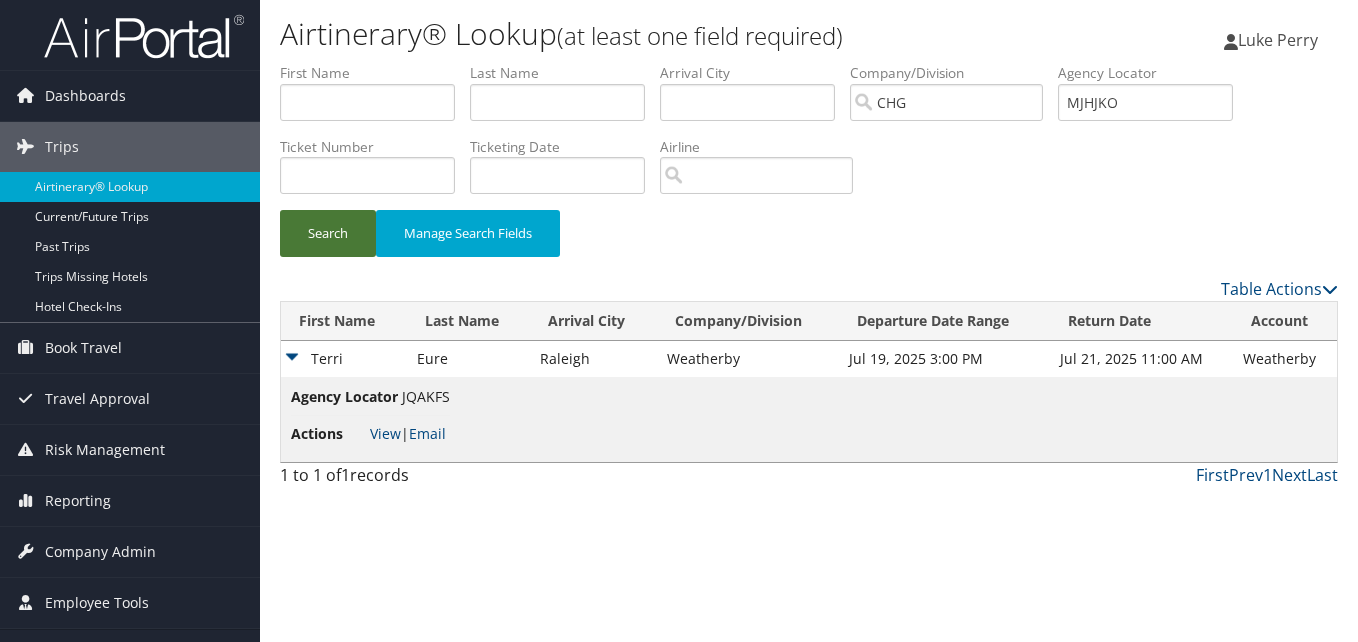 click on "Search" at bounding box center (328, 233) 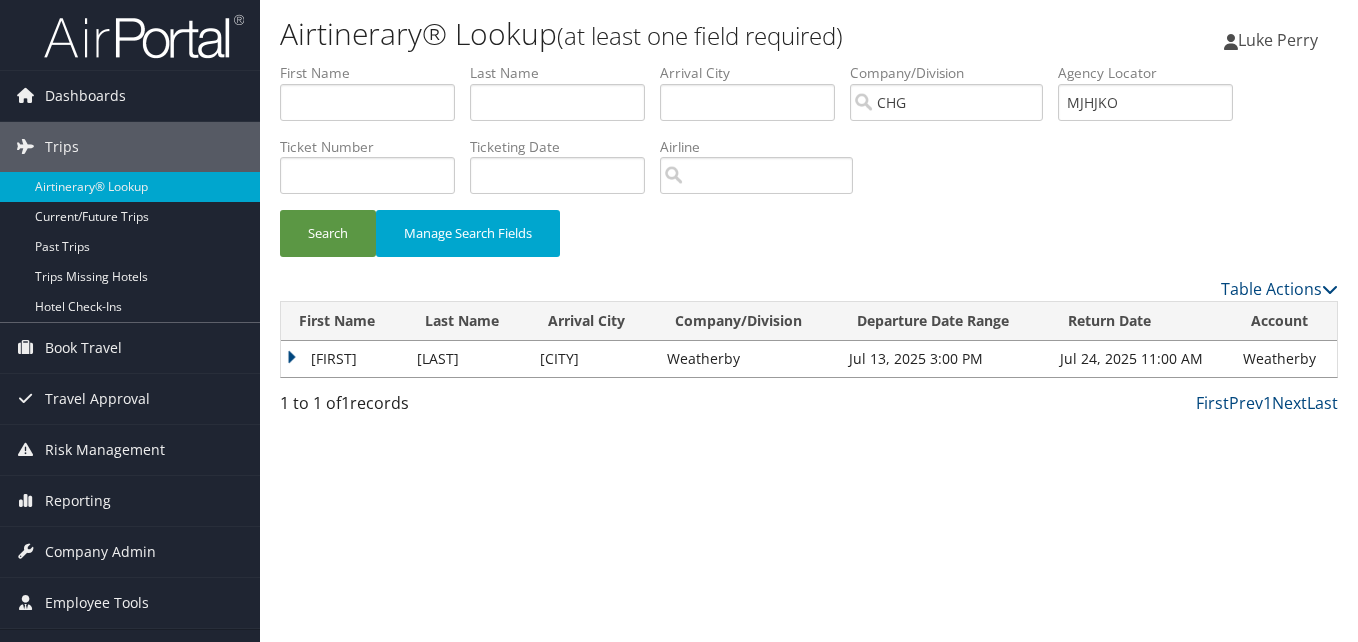 click on "Emelina" at bounding box center (344, 359) 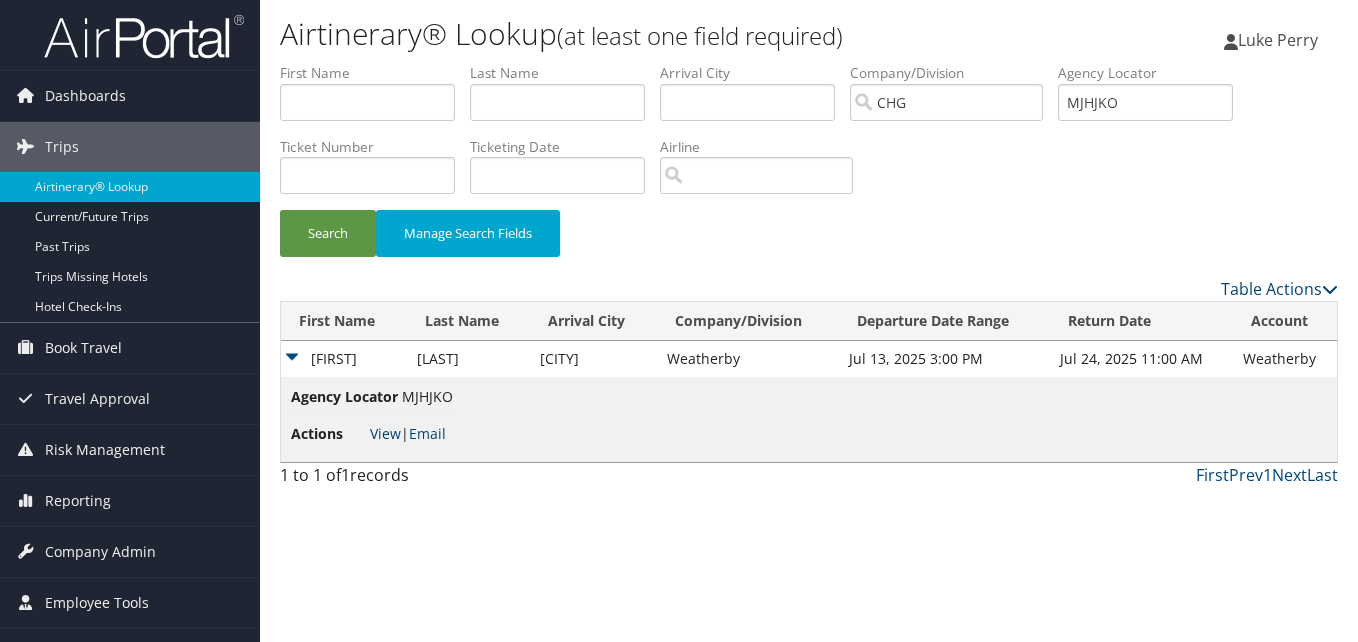 click on "View" at bounding box center [385, 433] 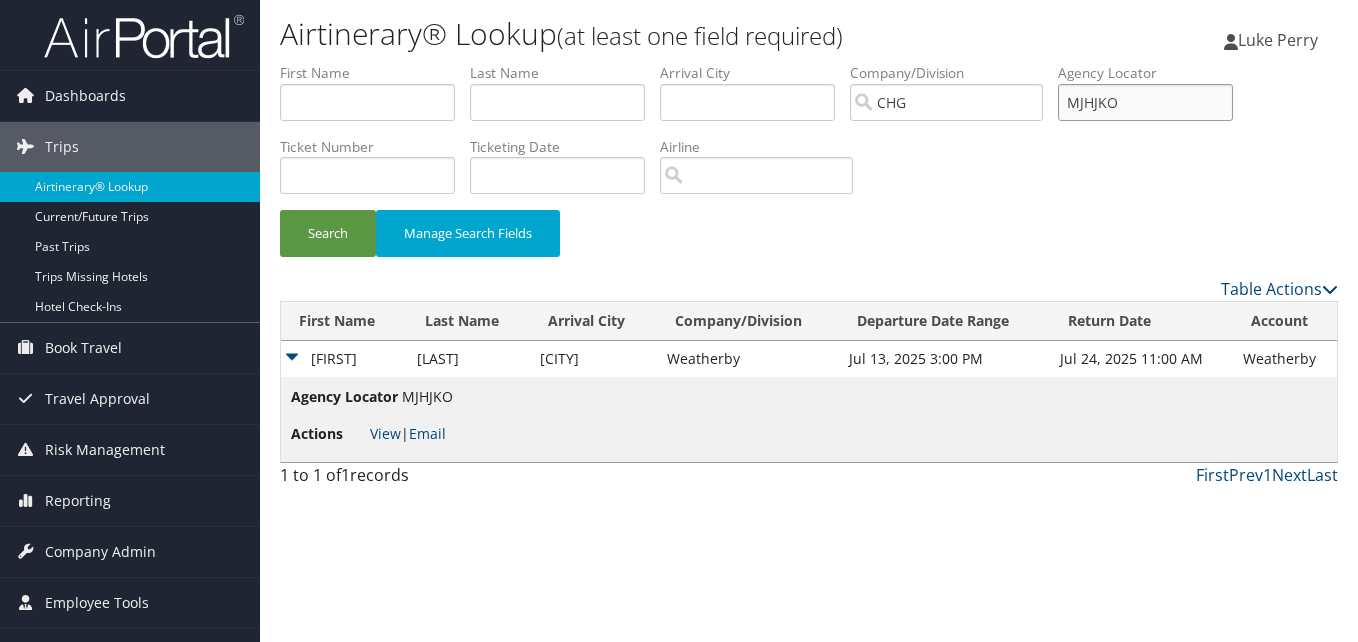paste on "KFLORG" 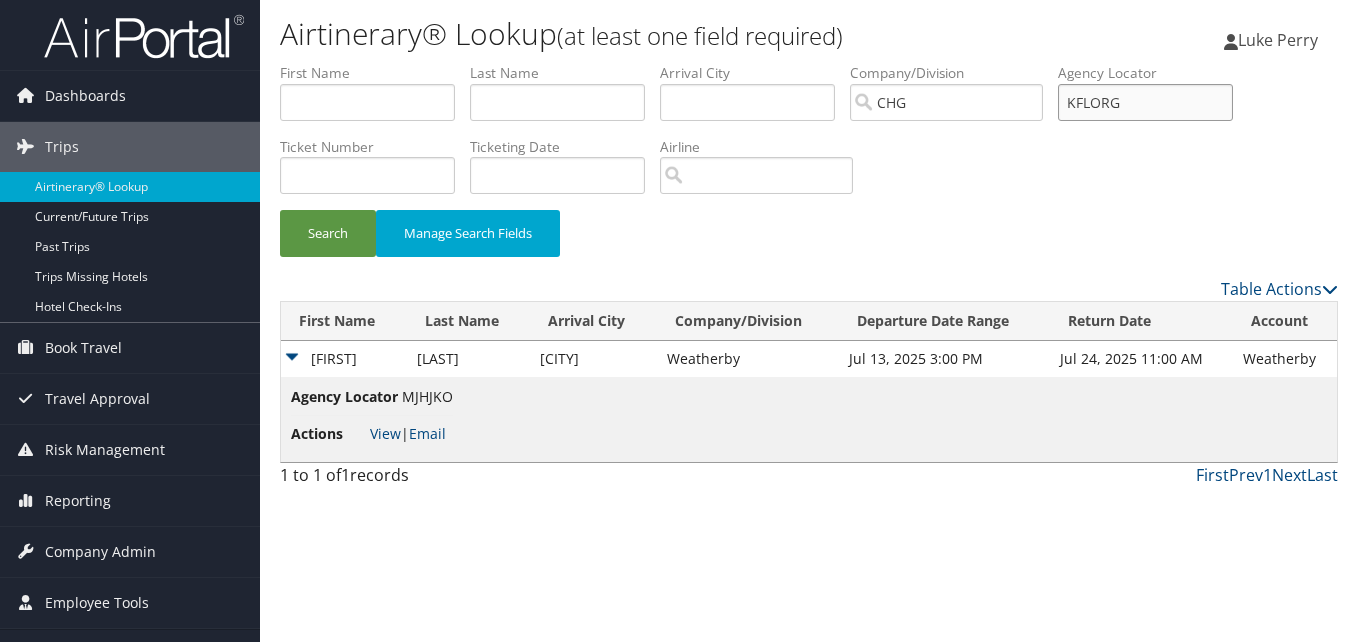 drag, startPoint x: 1147, startPoint y: 106, endPoint x: 1070, endPoint y: 106, distance: 77 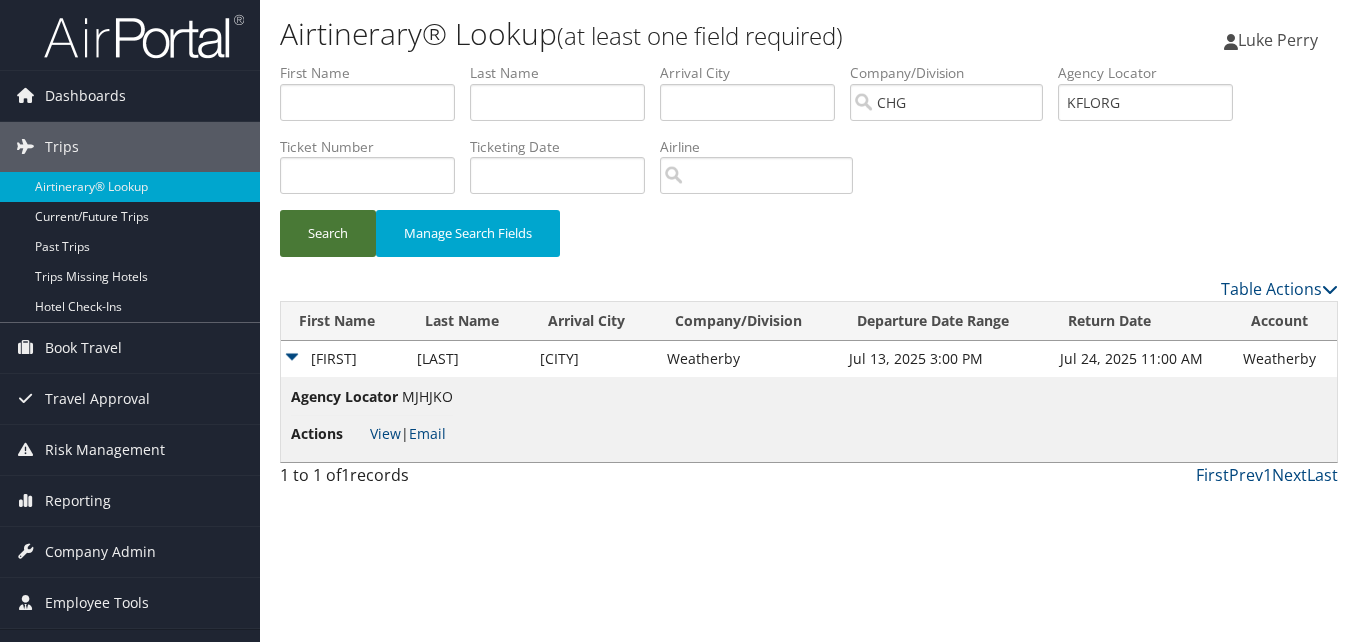 click on "Search" at bounding box center [328, 233] 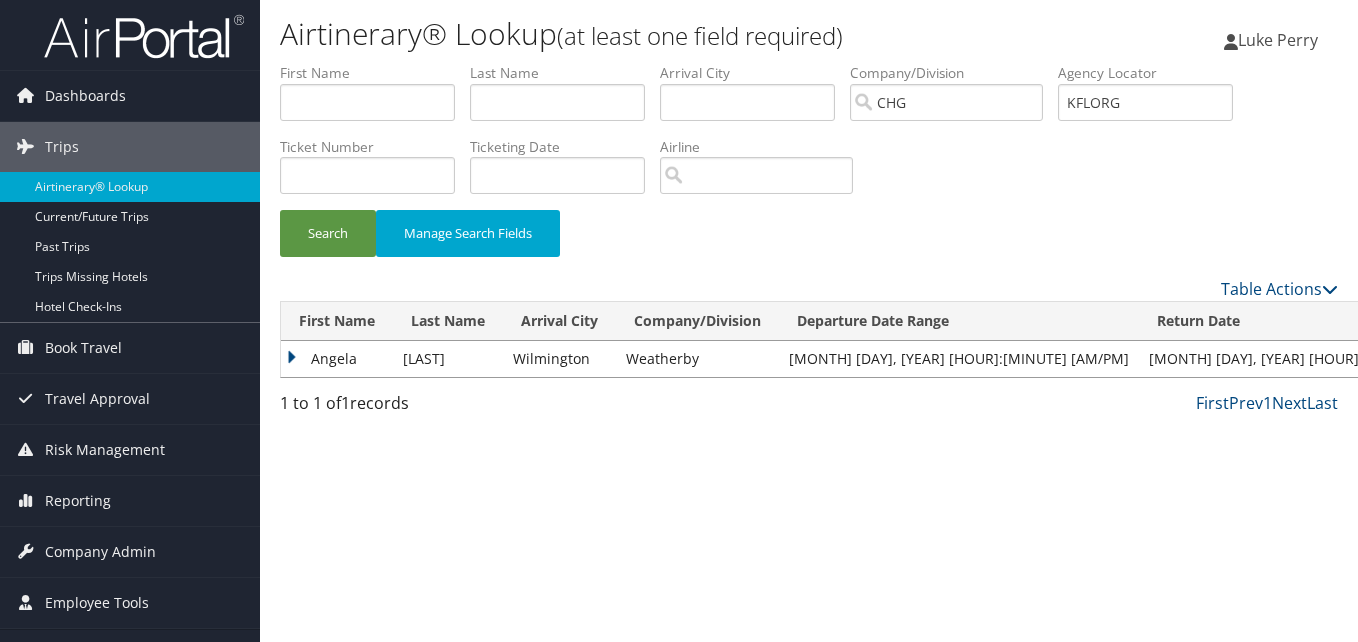 click on "Search Manage Search Fields" at bounding box center [809, 243] 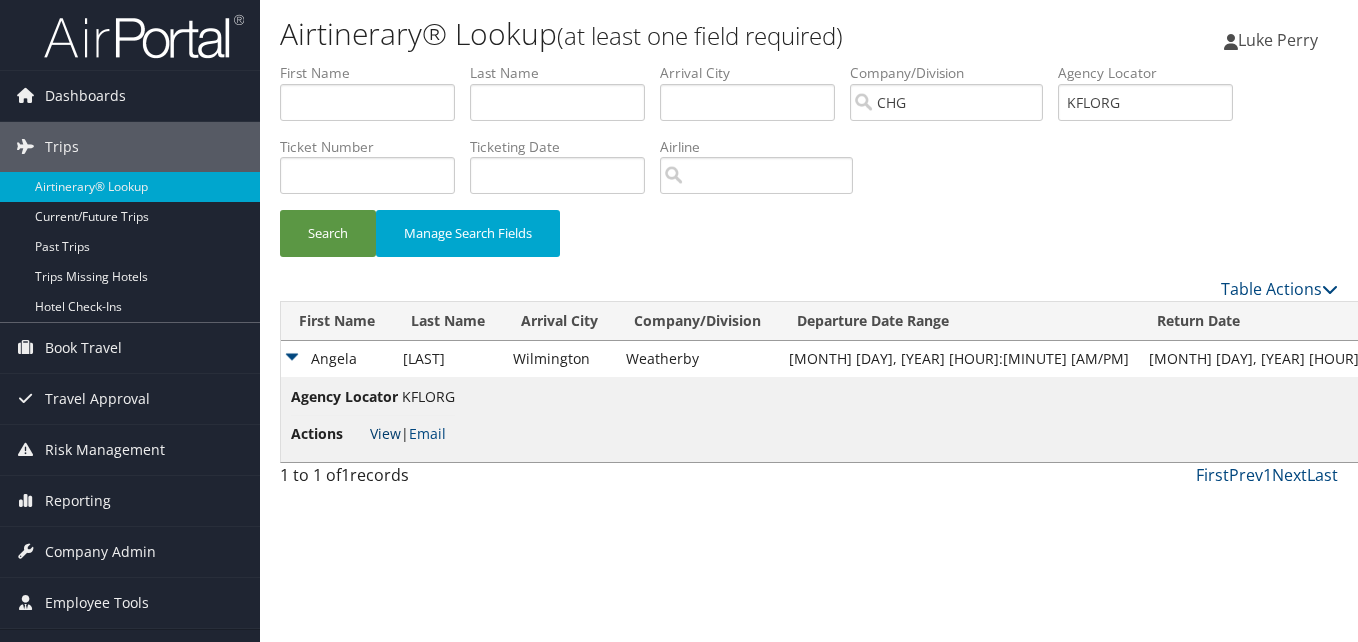 click on "View" at bounding box center [385, 433] 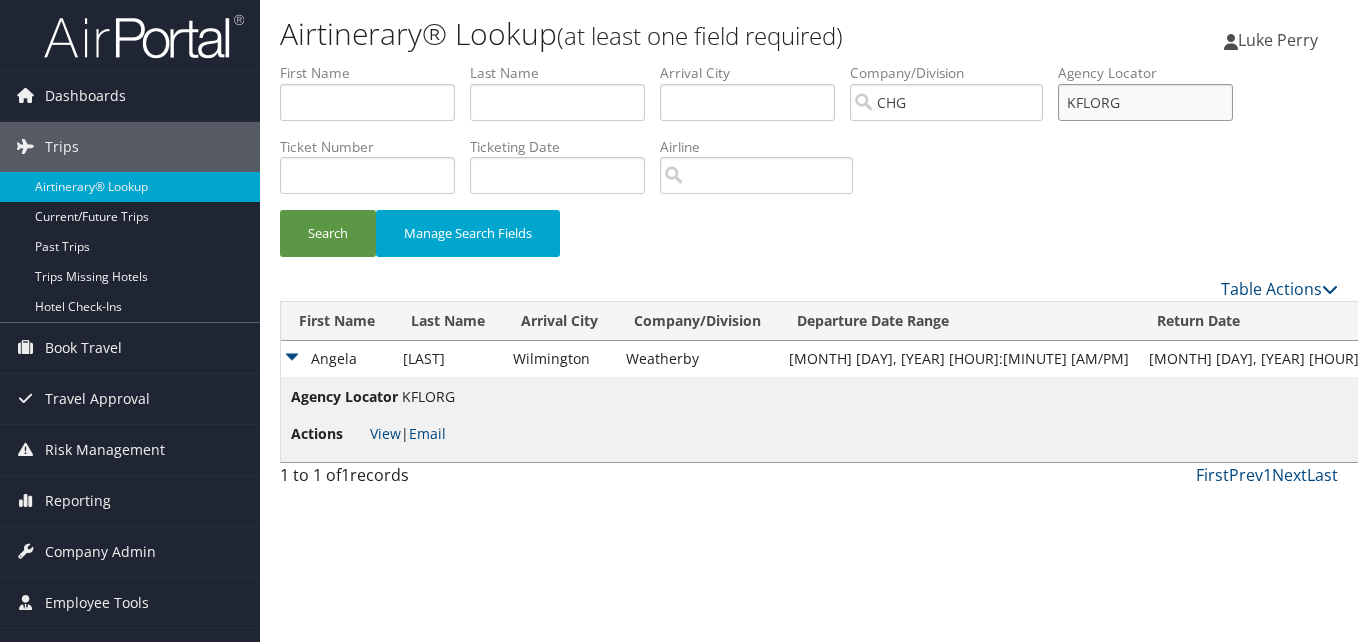 drag, startPoint x: 1041, startPoint y: 107, endPoint x: 1015, endPoint y: 109, distance: 26.076809 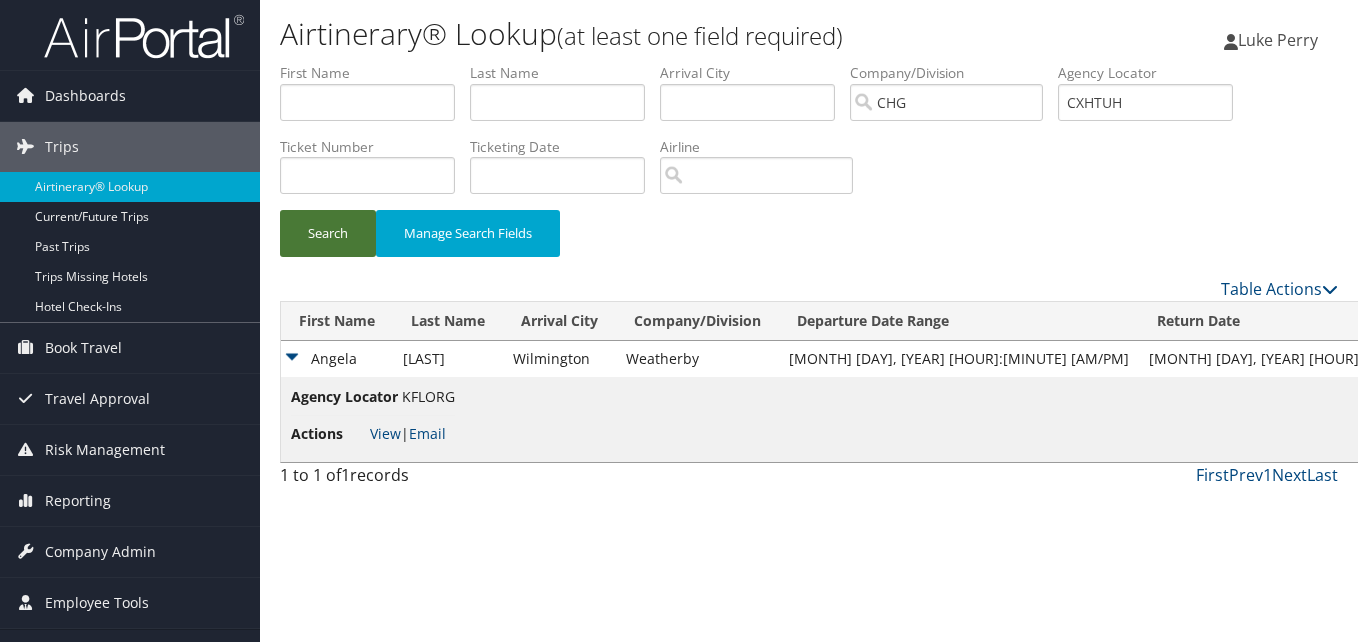 click on "Search" at bounding box center (328, 233) 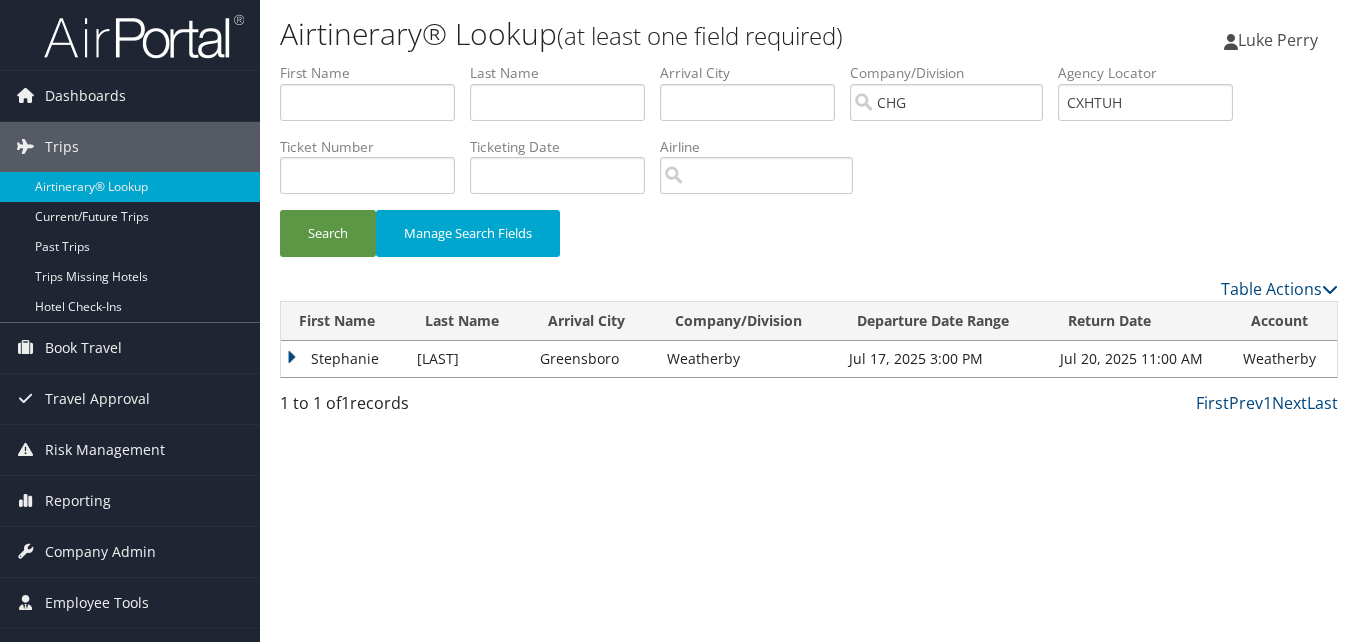 click on "Stephanie" at bounding box center [344, 359] 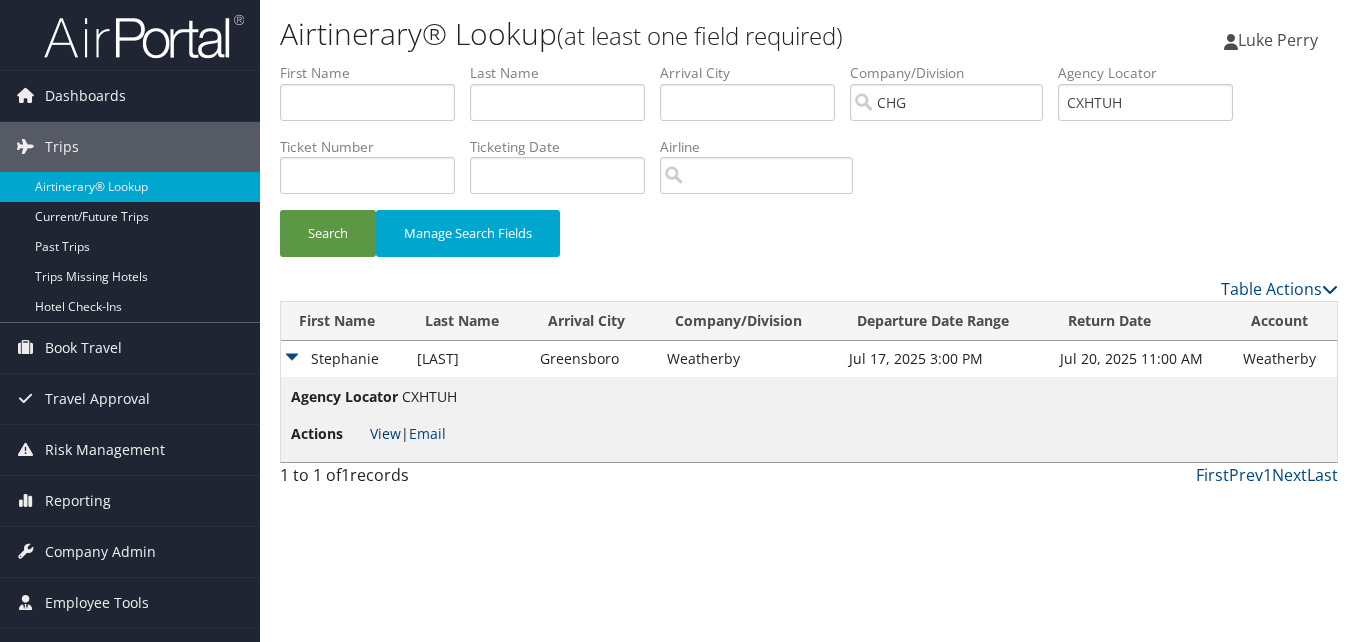 click on "View" at bounding box center [385, 433] 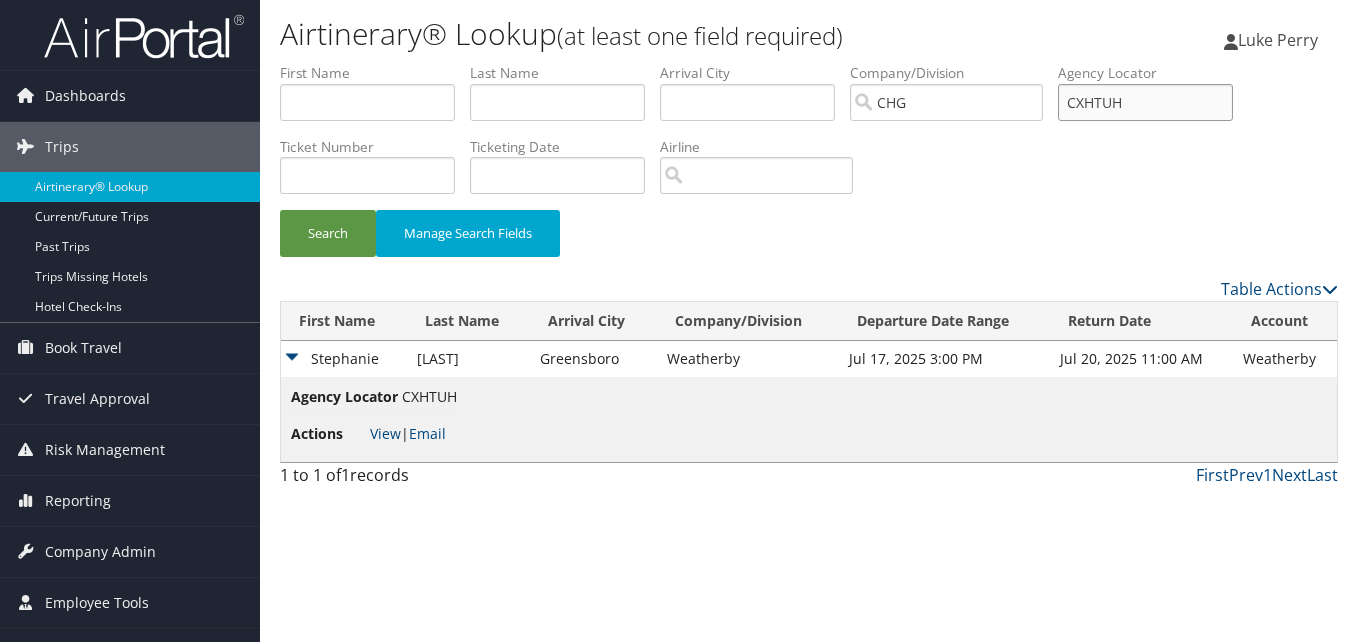 drag, startPoint x: 1140, startPoint y: 103, endPoint x: 1001, endPoint y: 112, distance: 139.29106 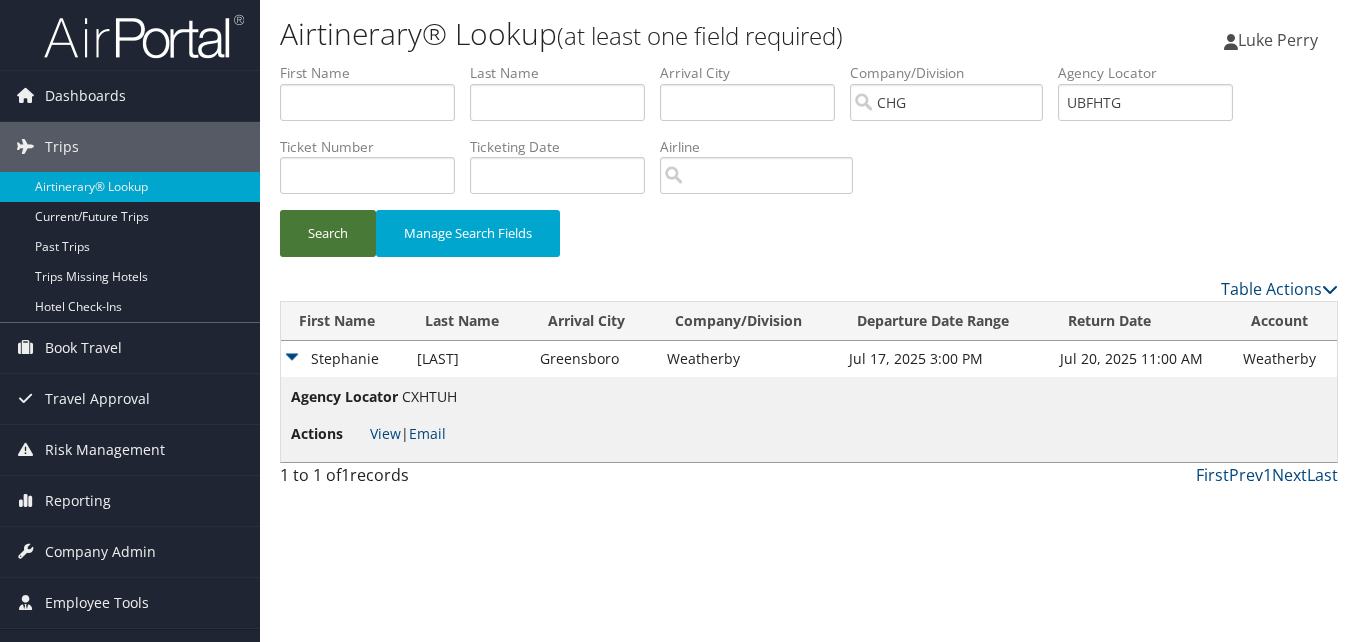 click on "Search" at bounding box center [328, 233] 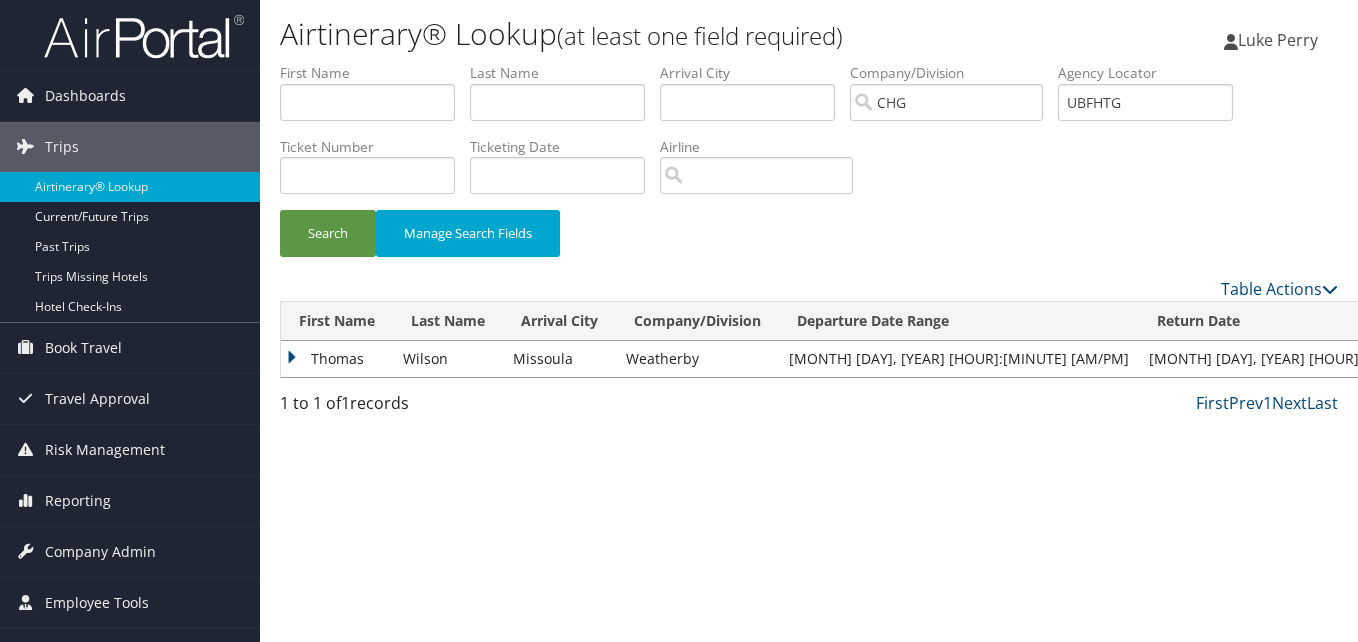 click on "Thomas" at bounding box center [337, 359] 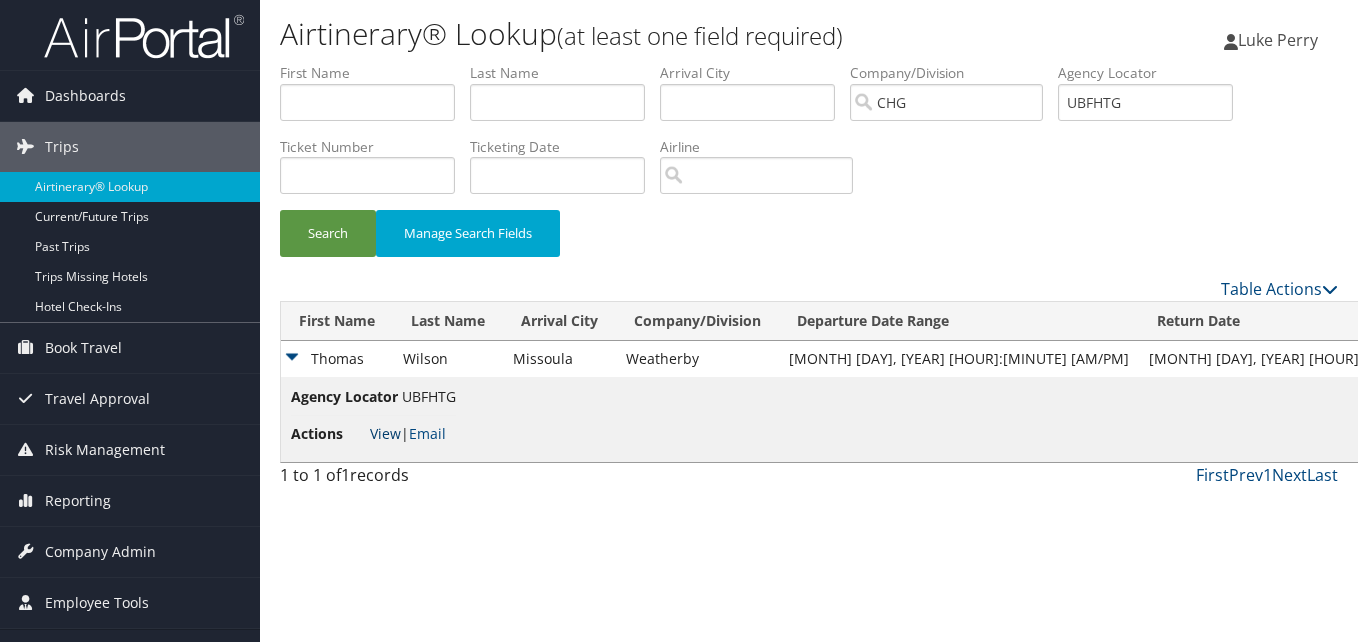 click on "View" at bounding box center (385, 433) 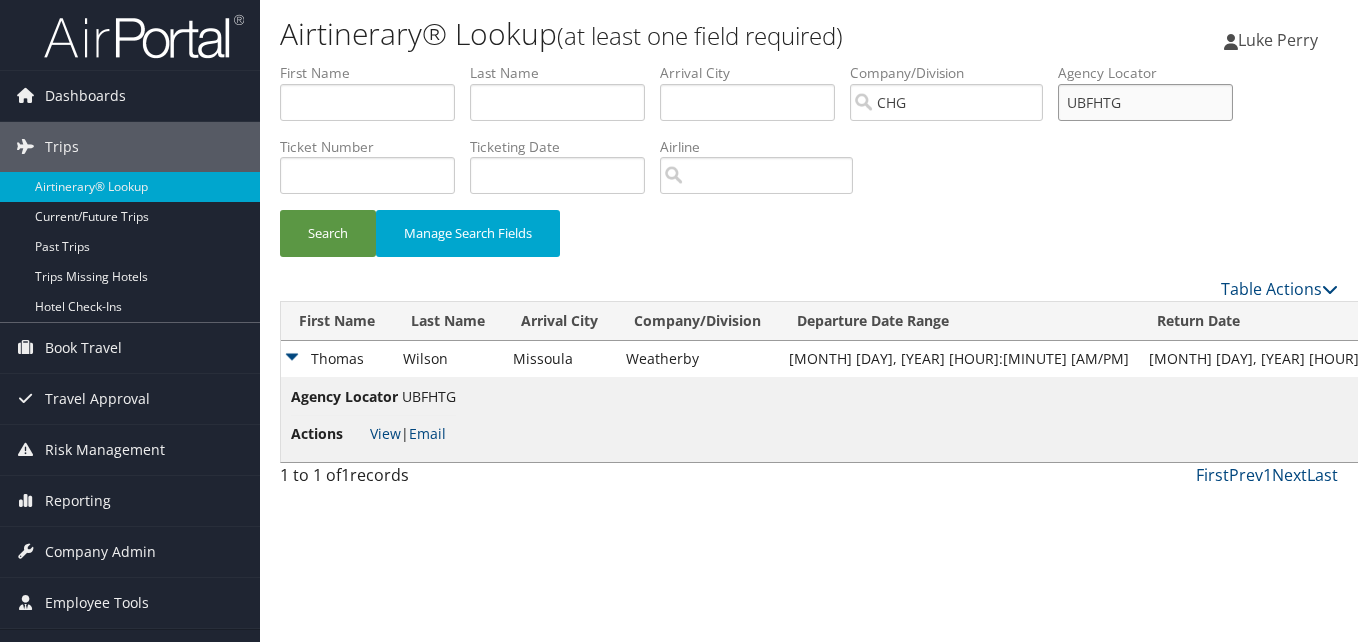 drag, startPoint x: 1184, startPoint y: 115, endPoint x: 1081, endPoint y: 100, distance: 104.0865 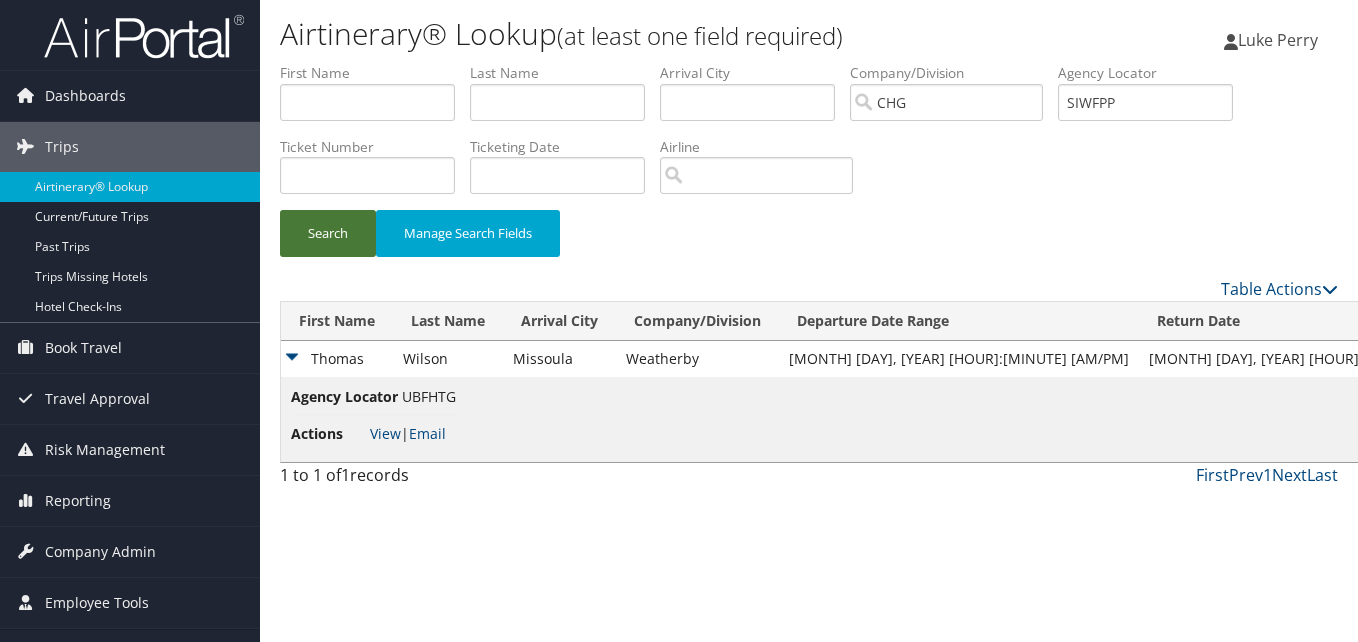 click on "Search" at bounding box center (328, 233) 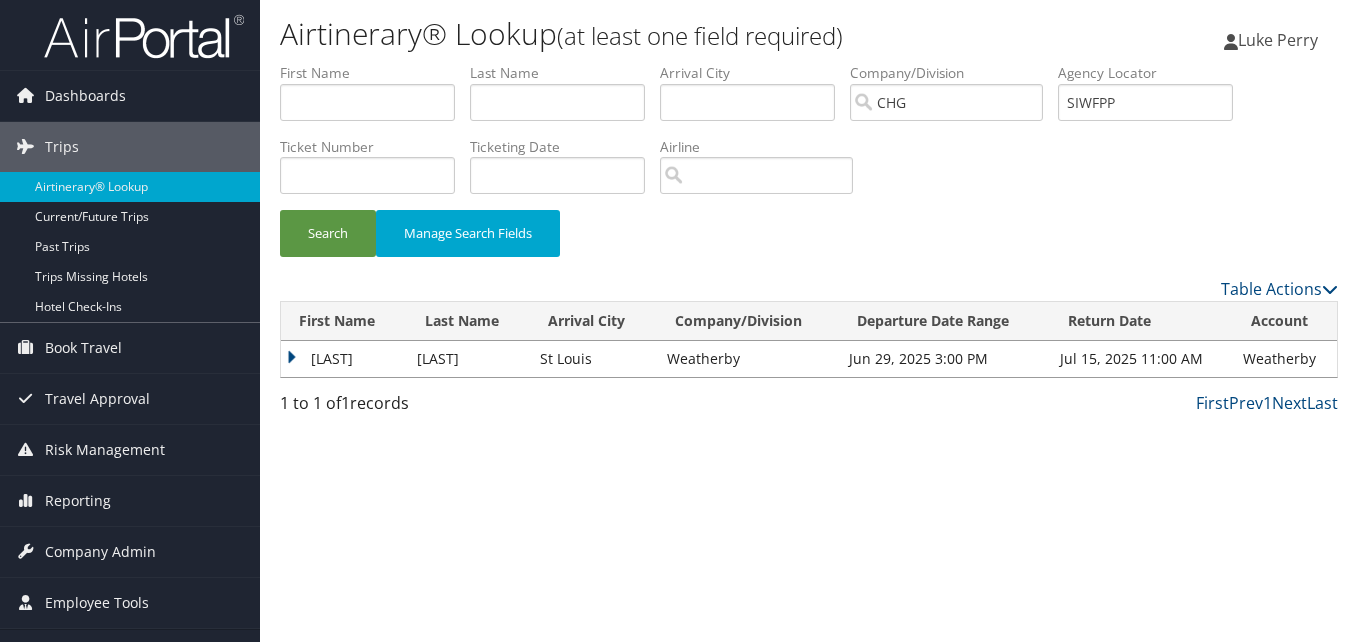 click on "Benigno" at bounding box center (344, 359) 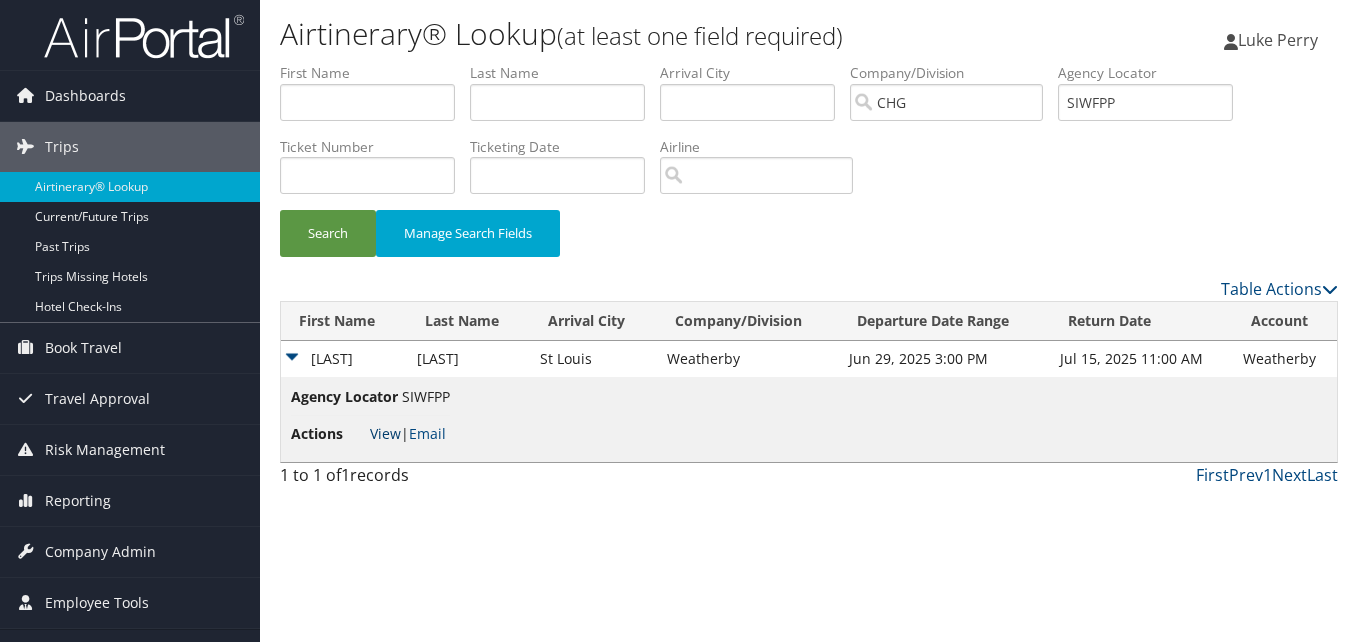 click on "View" at bounding box center [385, 433] 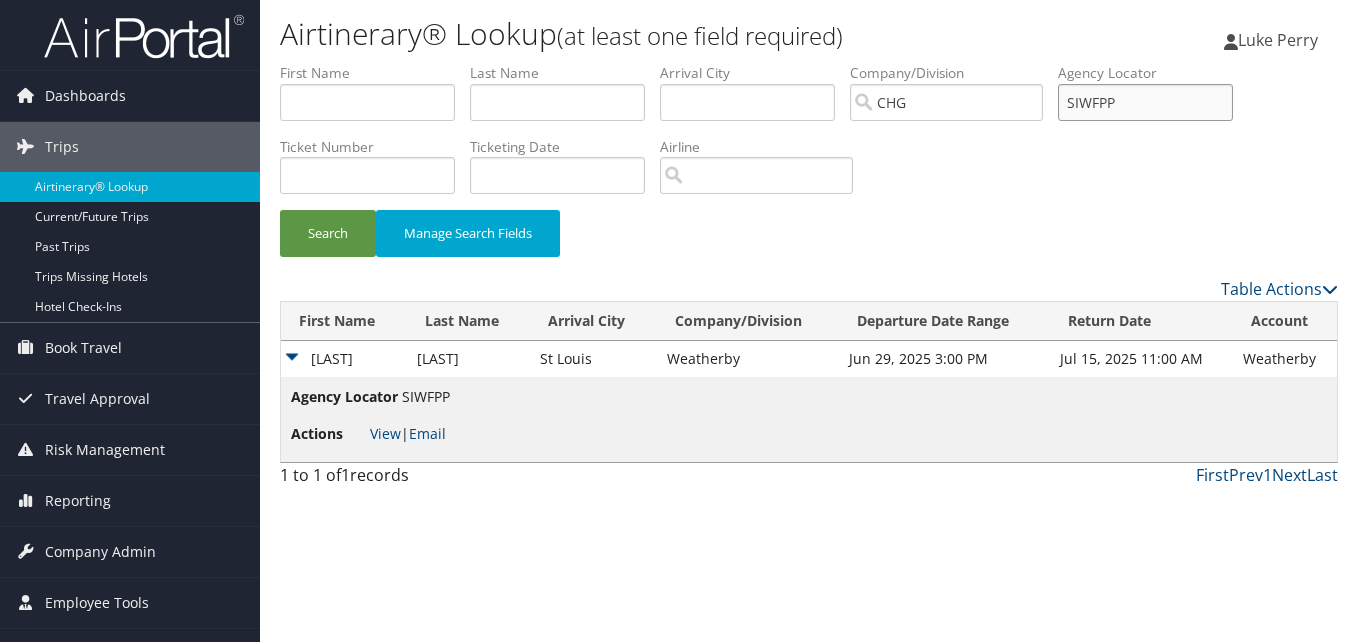 drag, startPoint x: 1124, startPoint y: 108, endPoint x: 1068, endPoint y: 118, distance: 56.88585 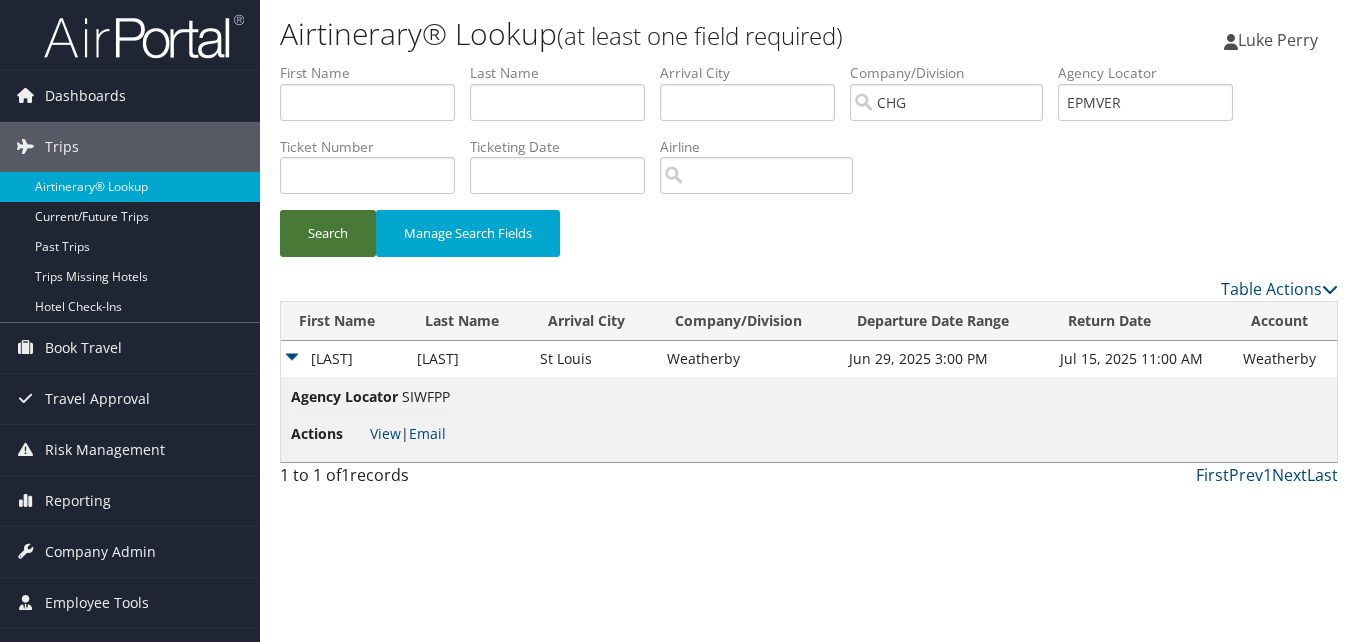 click on "Search" at bounding box center (328, 233) 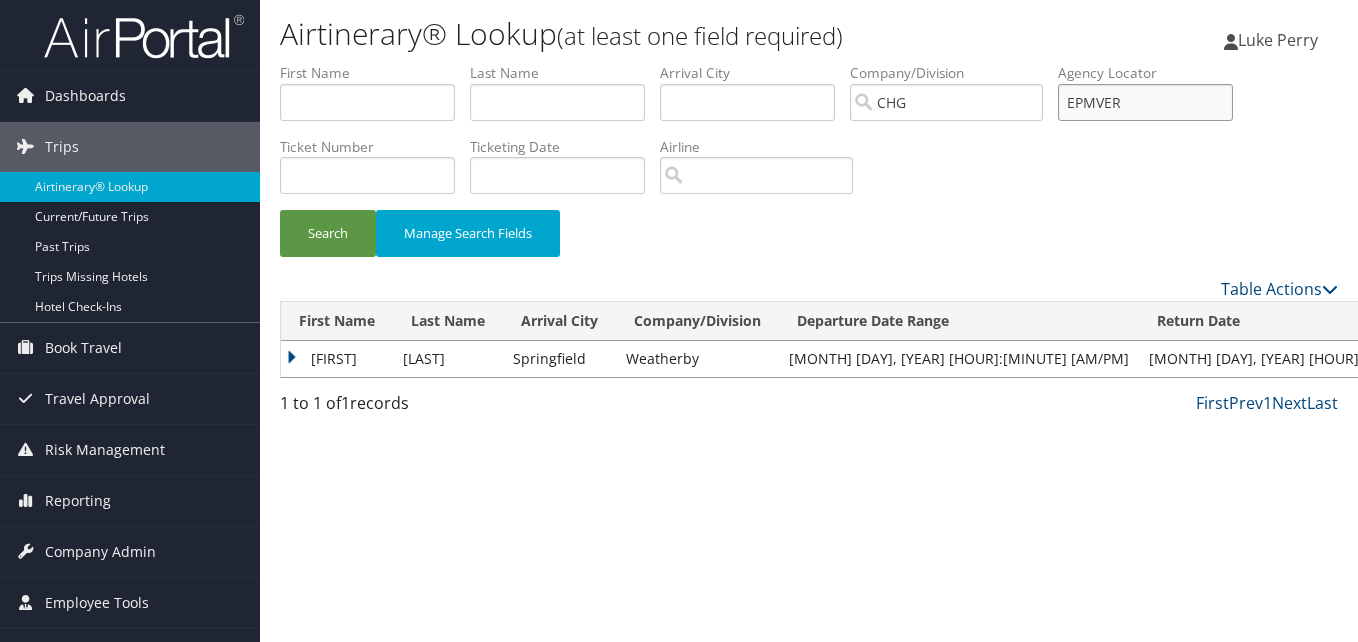 click on "First Name Last Name Departure City Arrival City Company/Division CHG Airport/City Code Departure Date Range Agency Locator EPMVER Ticket Number Ticketing Date Invoice Number Flight Number Agent Name Air Confirmation Hotel Confirmation Credit Card - Last 4 Digits Airline Car Rental Chain Hotel Chain Rail Vendor Authorization Billable Client Code Cost Center Department Explanation Manager ID Project Purpose Region Traveler ID" at bounding box center (809, 63) 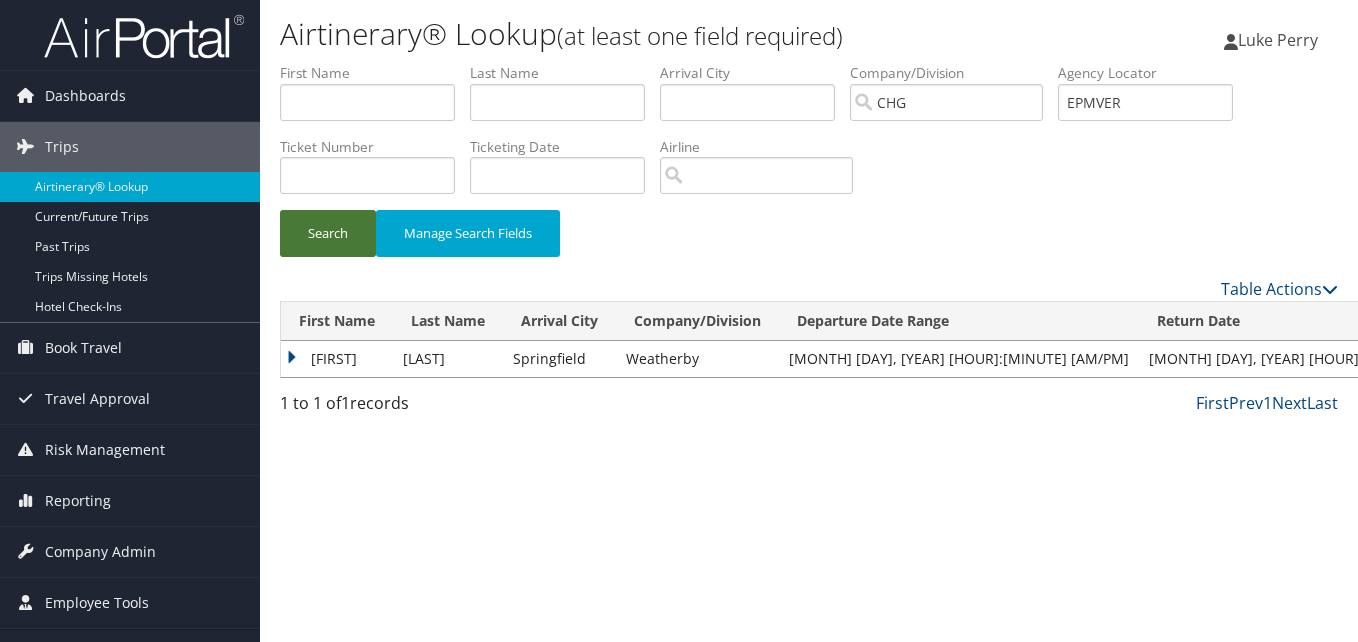 click on "Search" at bounding box center (328, 233) 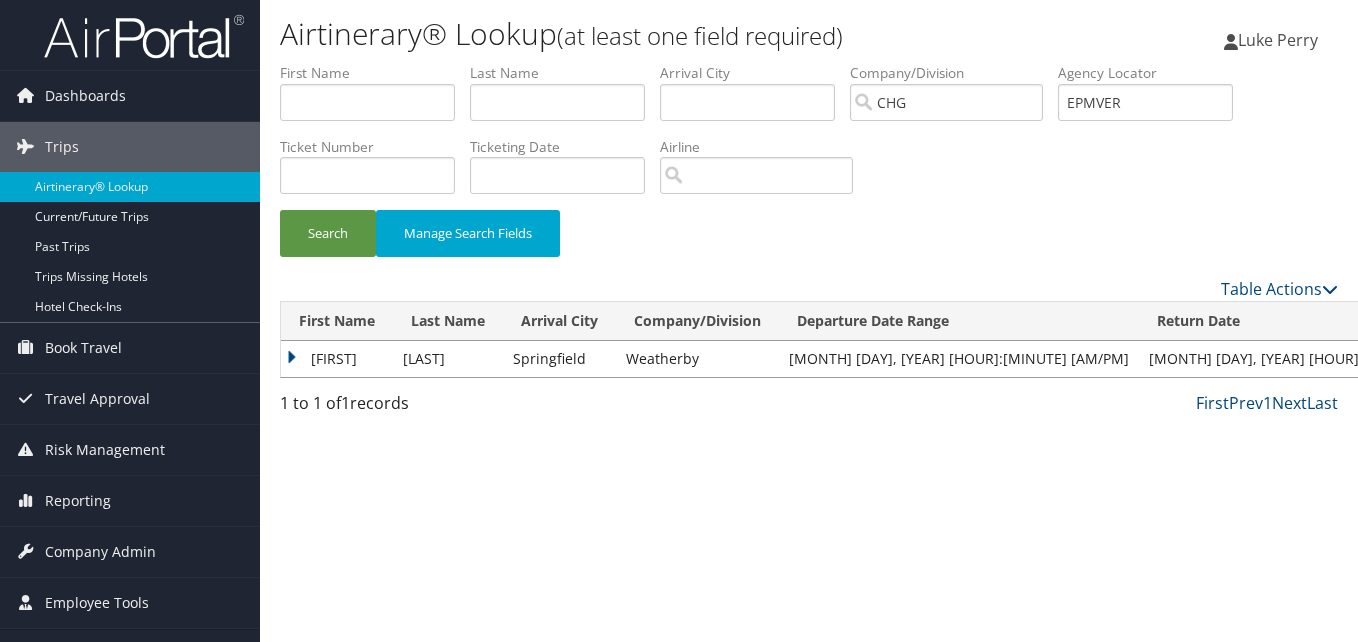click on "Corey" at bounding box center [337, 359] 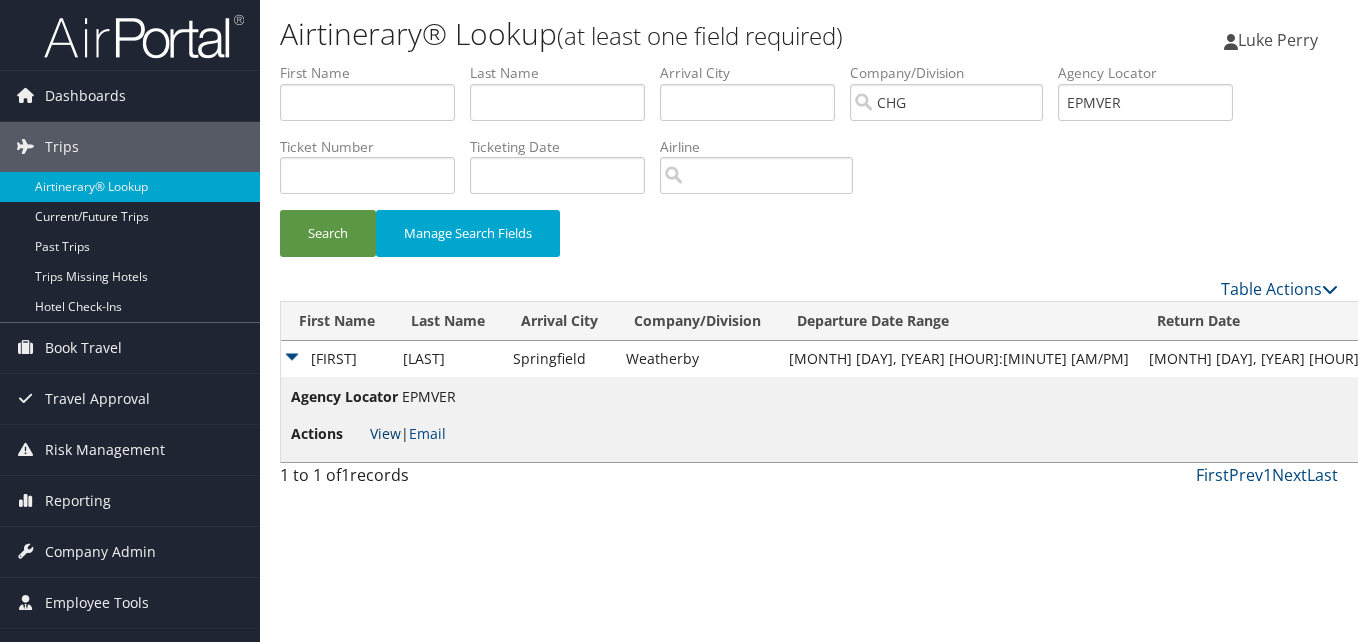 click on "View" at bounding box center (385, 433) 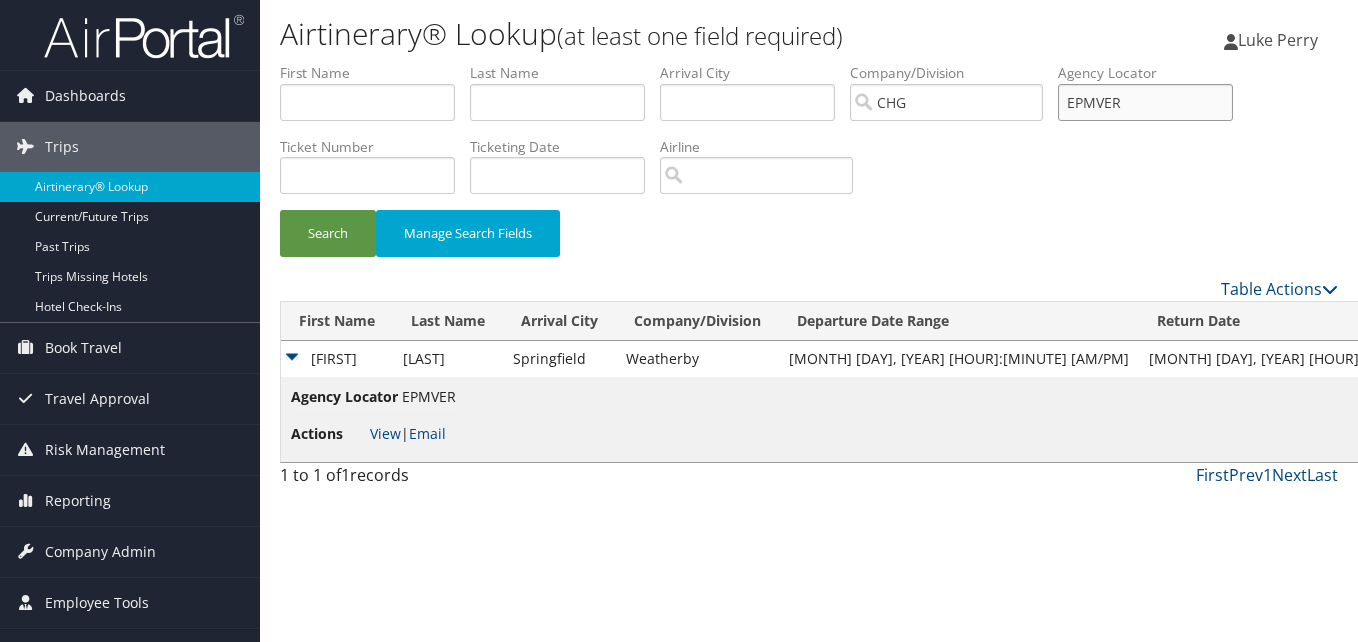 drag, startPoint x: 1158, startPoint y: 94, endPoint x: 983, endPoint y: 95, distance: 175.00285 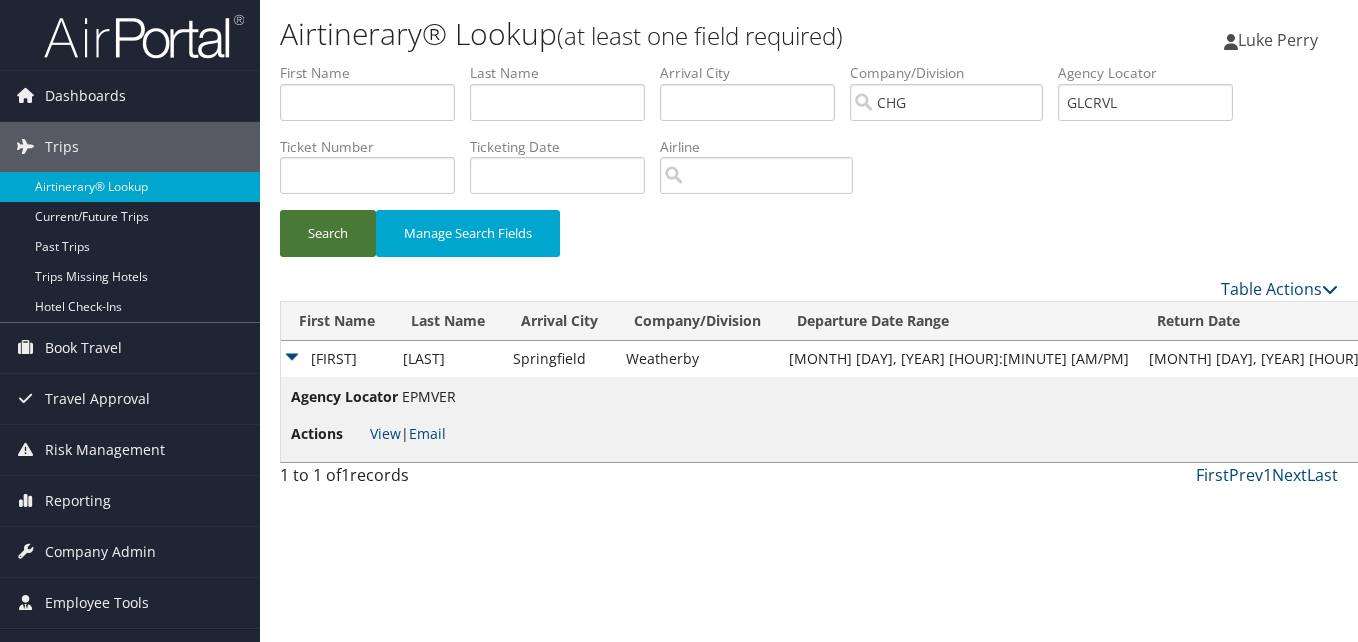 click on "Search" at bounding box center (328, 233) 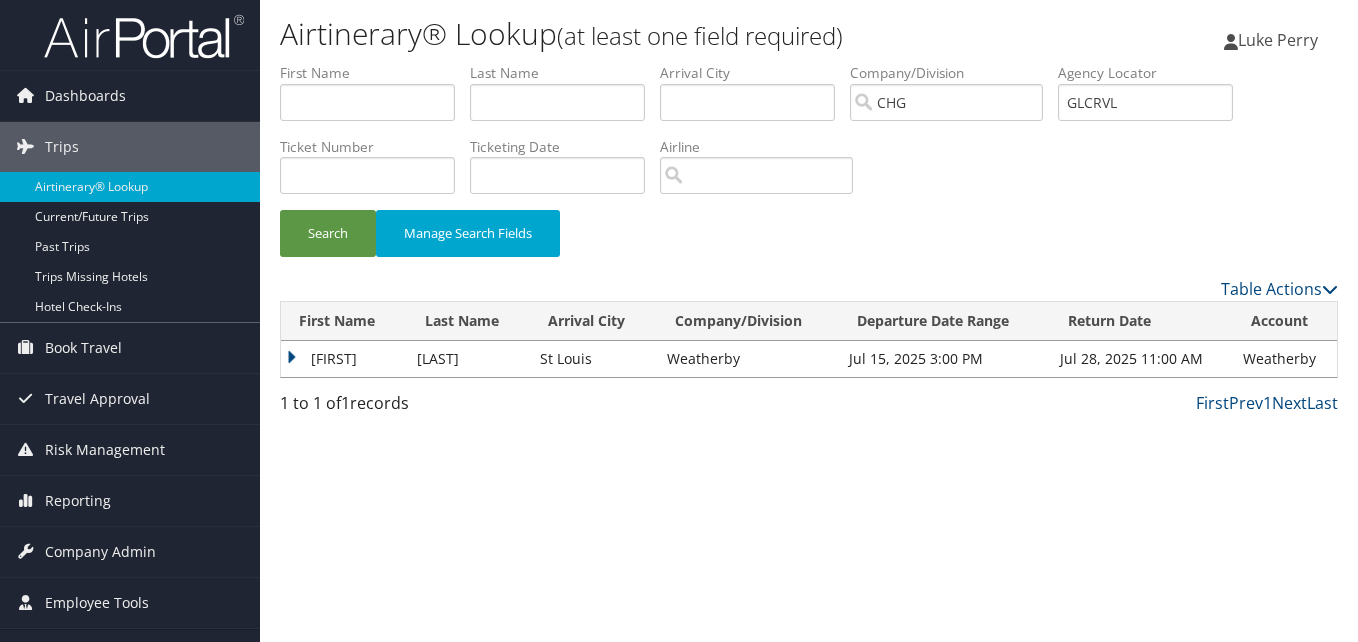 drag, startPoint x: 327, startPoint y: 364, endPoint x: 338, endPoint y: 373, distance: 14.21267 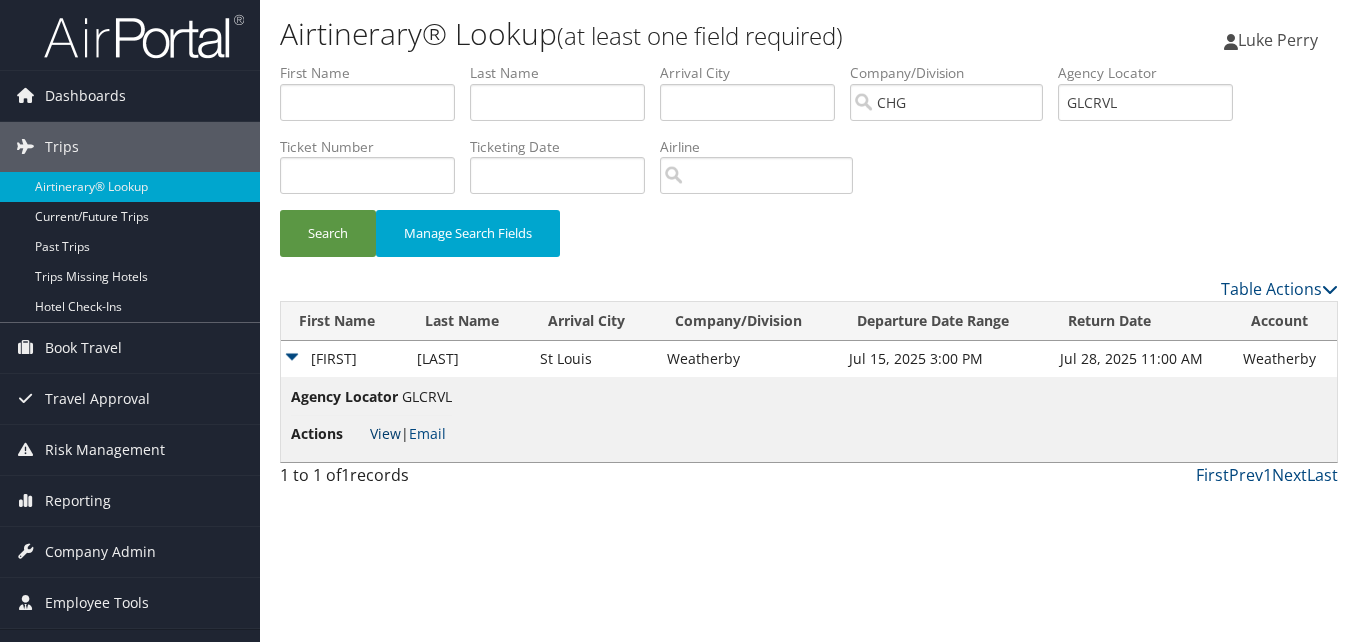 click on "View" at bounding box center (385, 433) 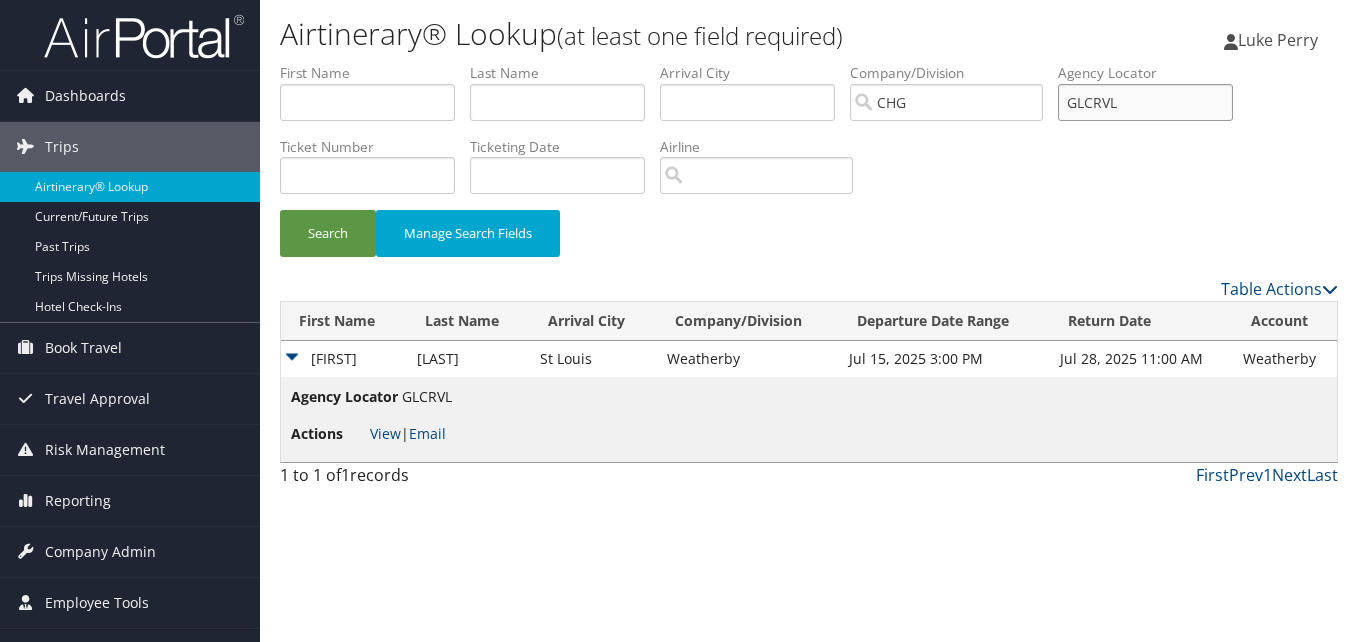 drag, startPoint x: 1155, startPoint y: 105, endPoint x: 1080, endPoint y: 120, distance: 76.48529 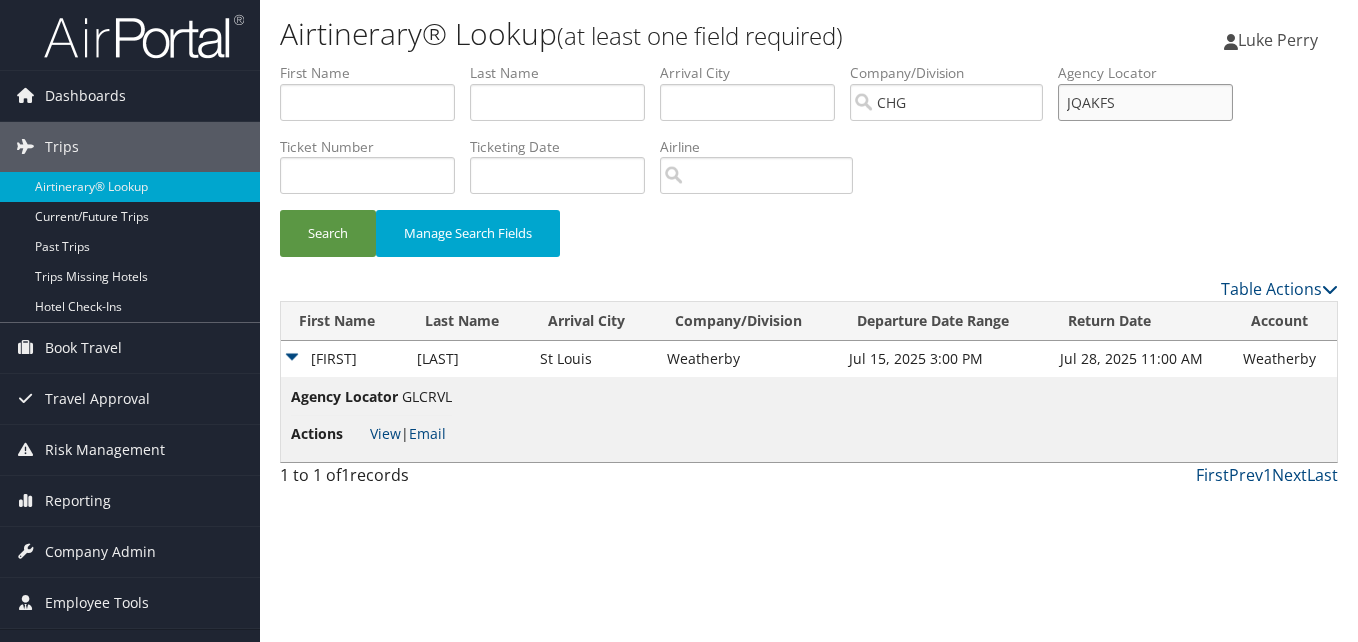 click on "JQAKFS" at bounding box center [1145, 102] 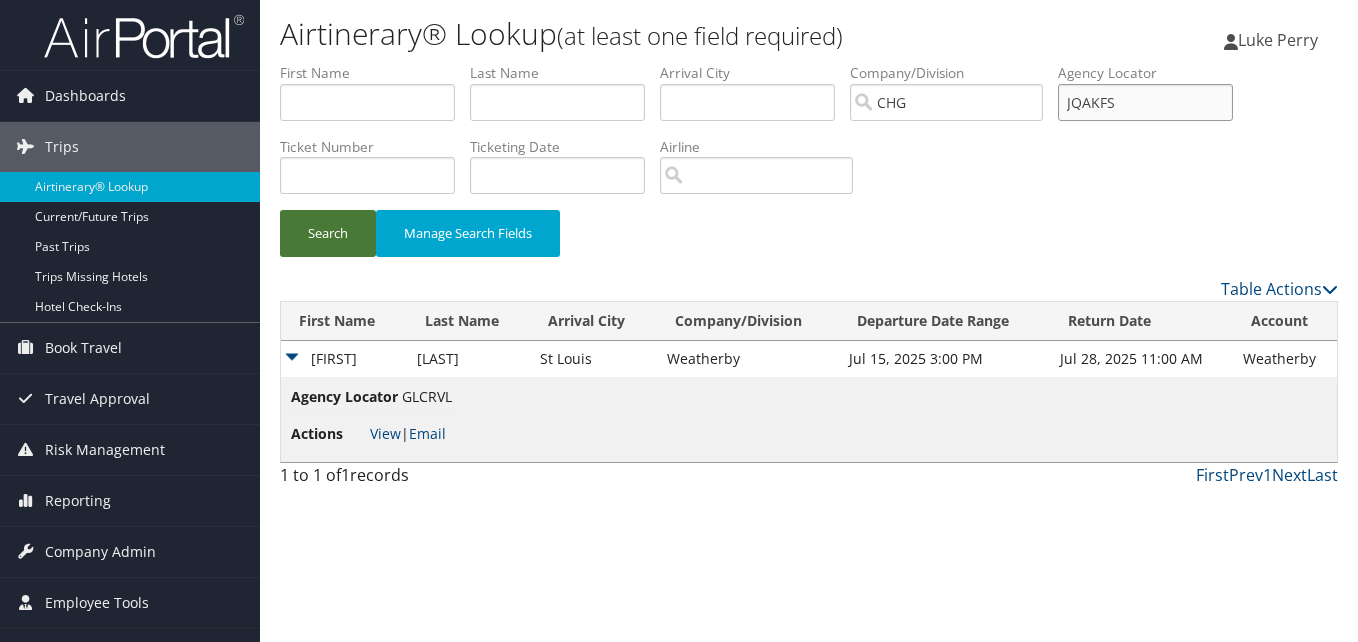 type on "JQAKFS" 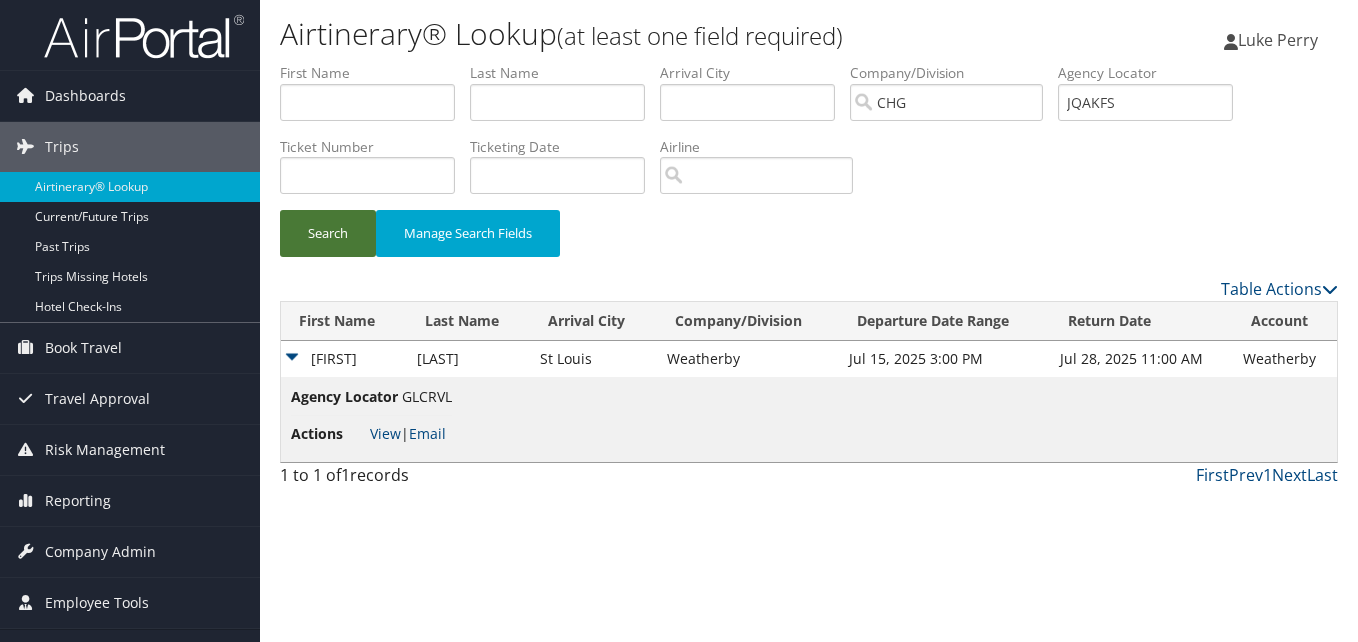 click on "Search" at bounding box center (328, 233) 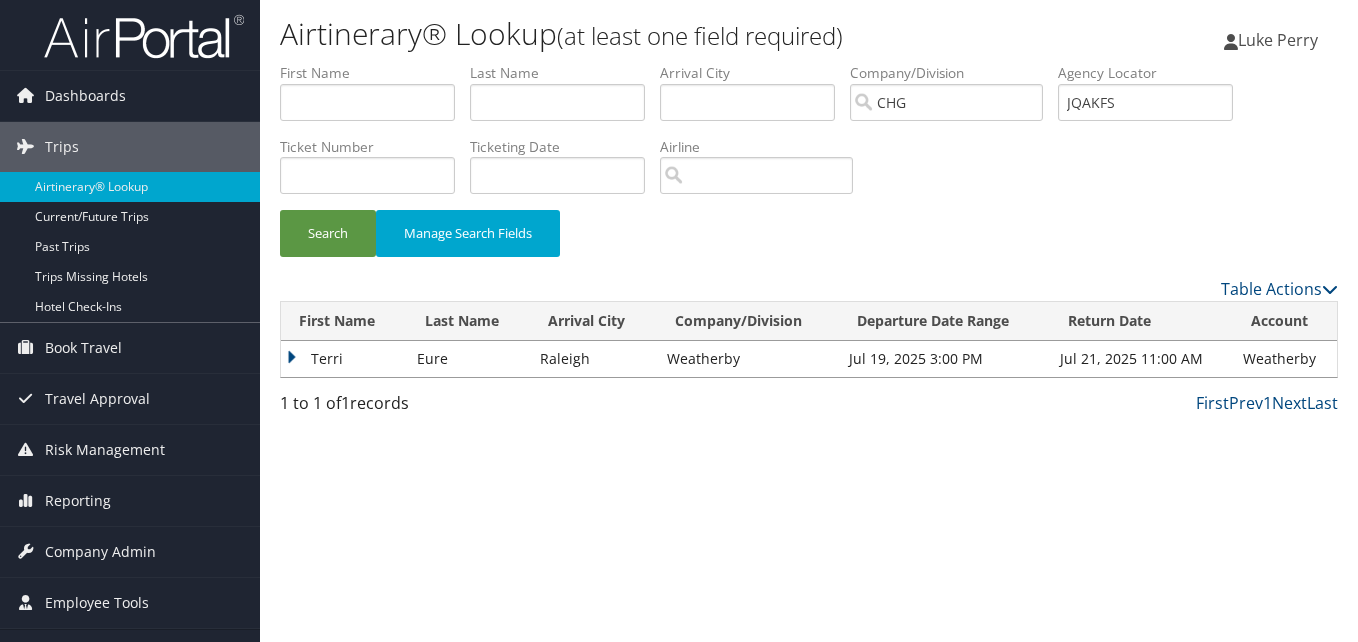 click on "Terri" at bounding box center [344, 359] 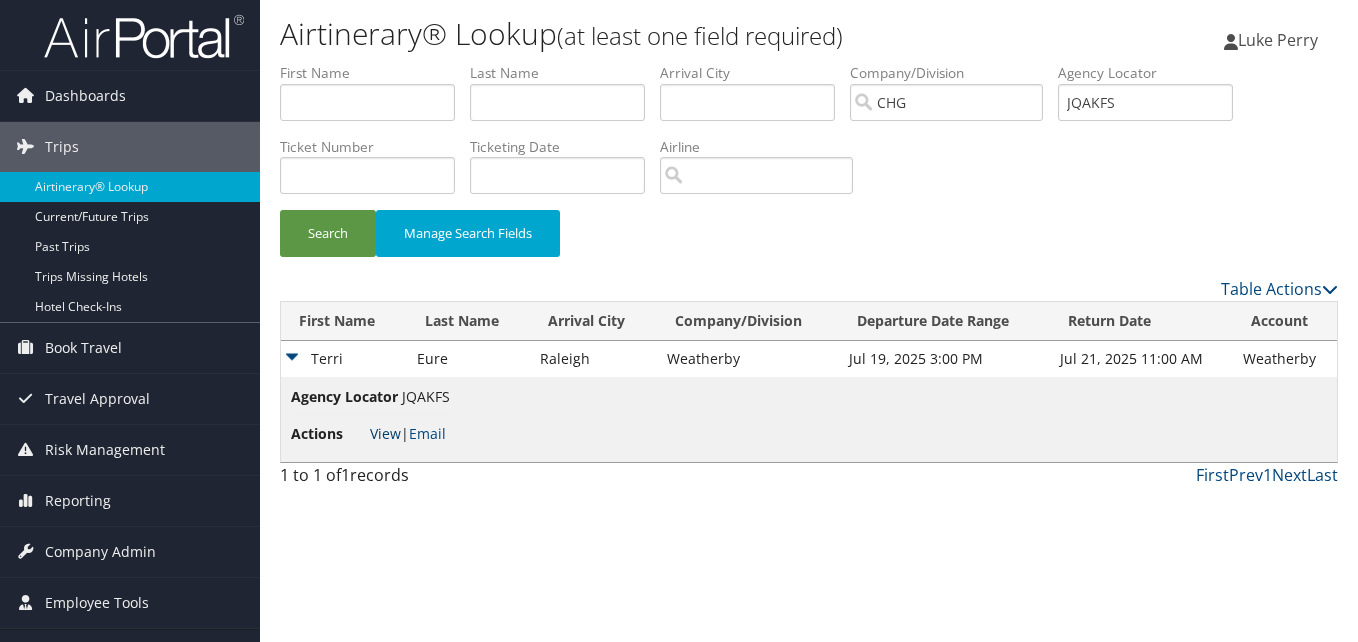 click on "View" at bounding box center (385, 433) 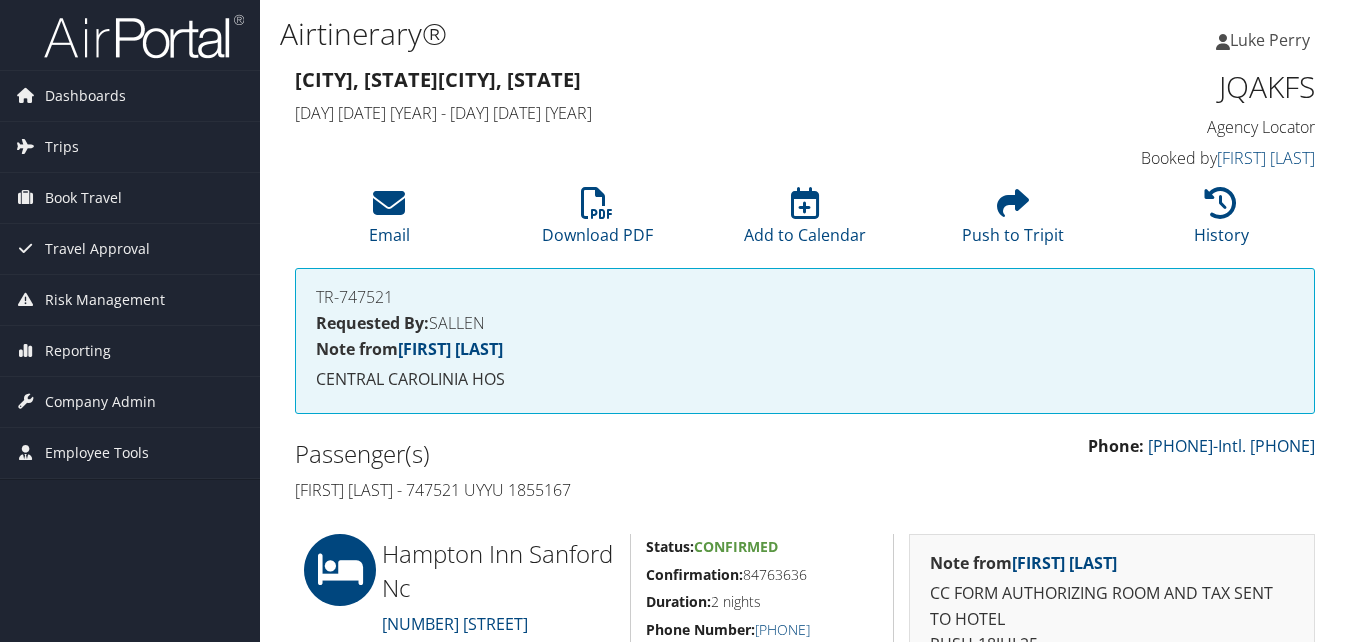 scroll, scrollTop: 500, scrollLeft: 0, axis: vertical 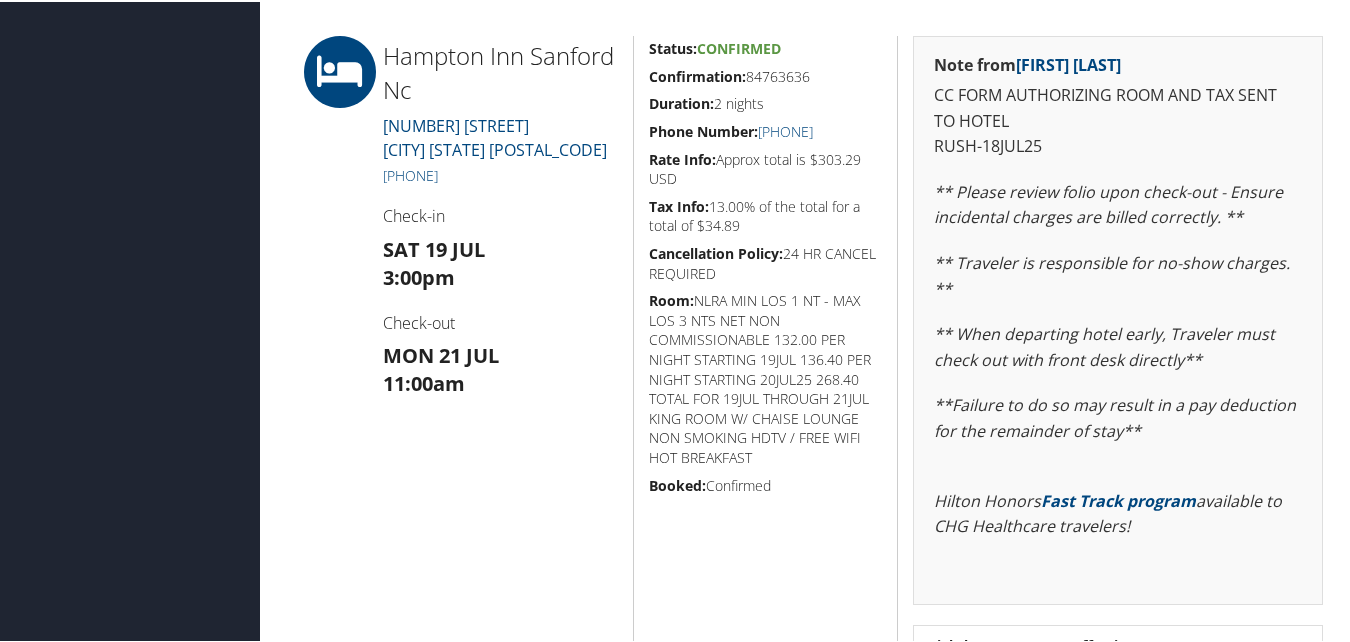 drag, startPoint x: 819, startPoint y: 77, endPoint x: 648, endPoint y: 60, distance: 171.84296 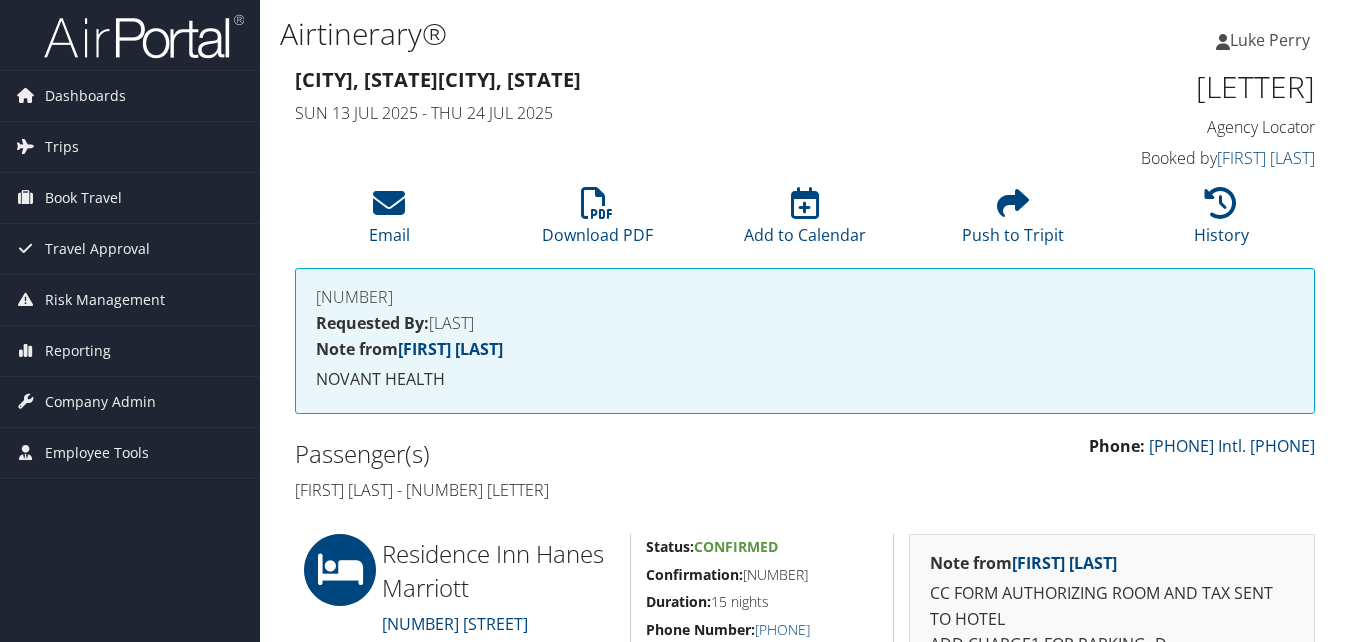 scroll, scrollTop: 500, scrollLeft: 0, axis: vertical 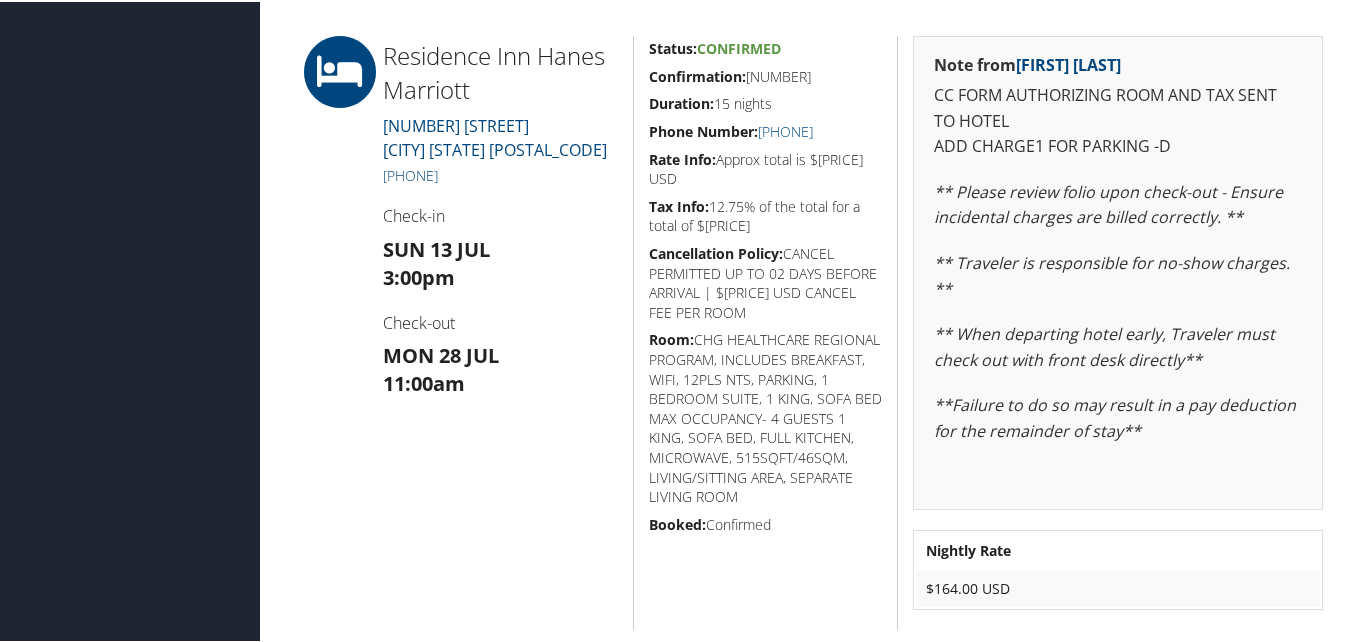 drag, startPoint x: 816, startPoint y: 71, endPoint x: 638, endPoint y: 72, distance: 178.0028 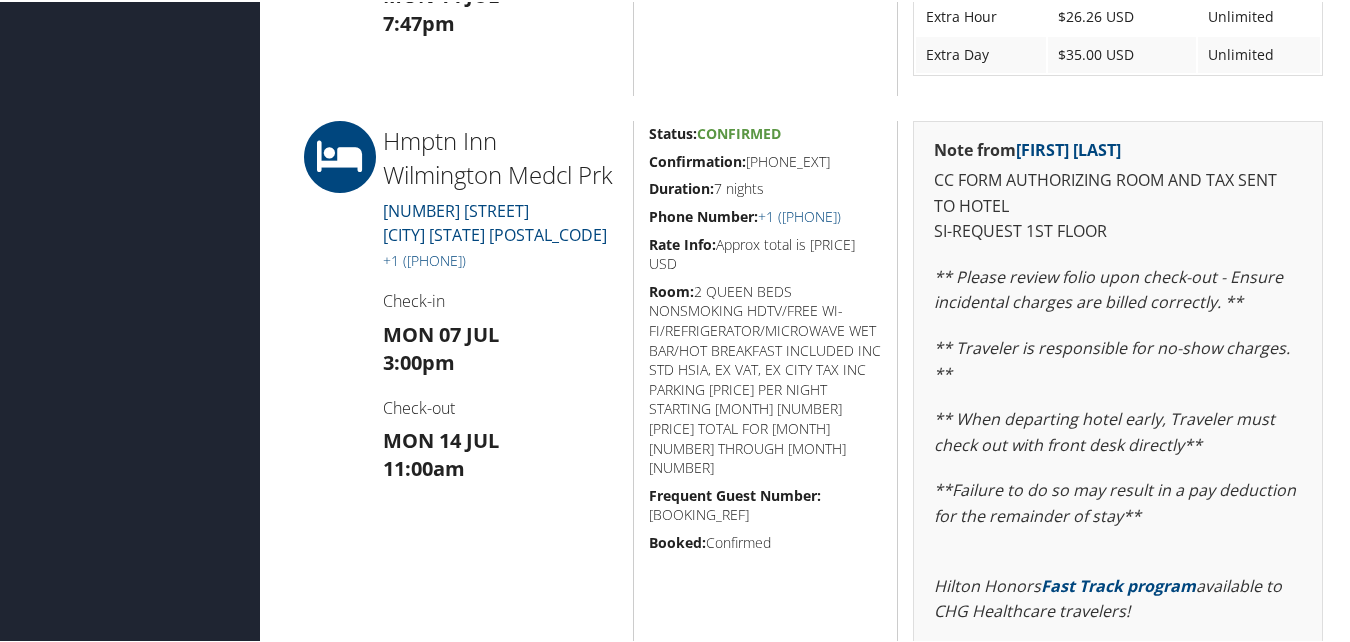 scroll, scrollTop: 1600, scrollLeft: 0, axis: vertical 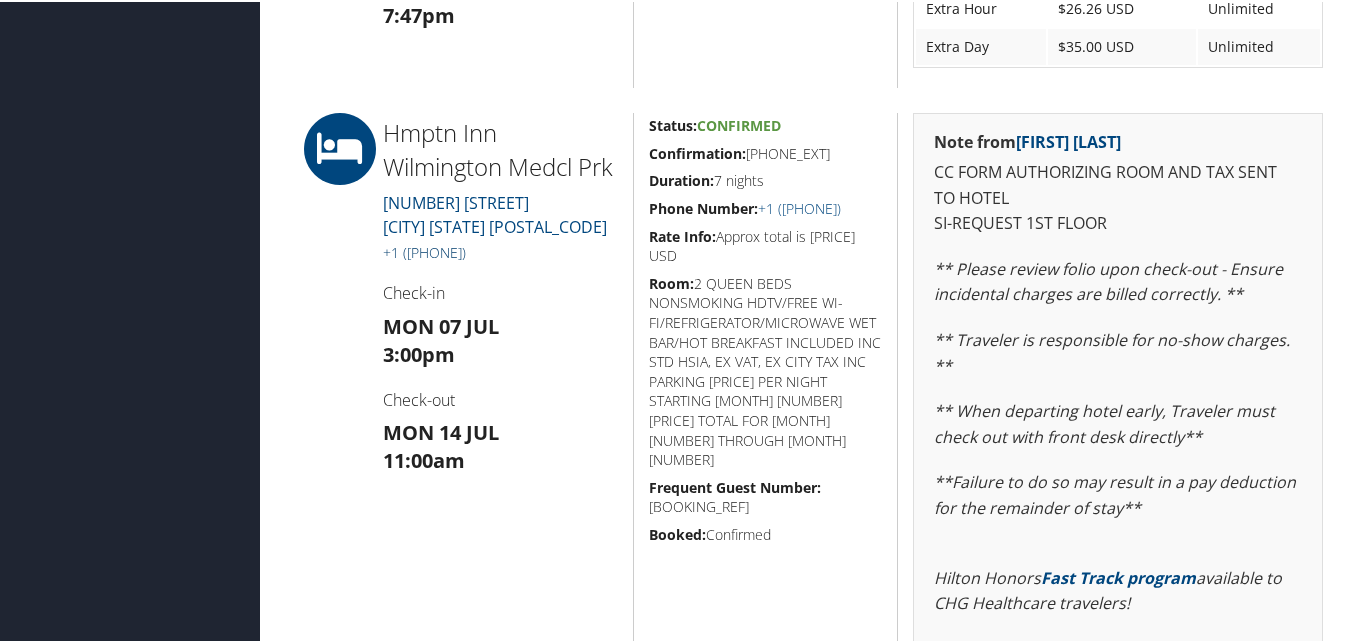 drag, startPoint x: 511, startPoint y: 289, endPoint x: 399, endPoint y: 292, distance: 112.04017 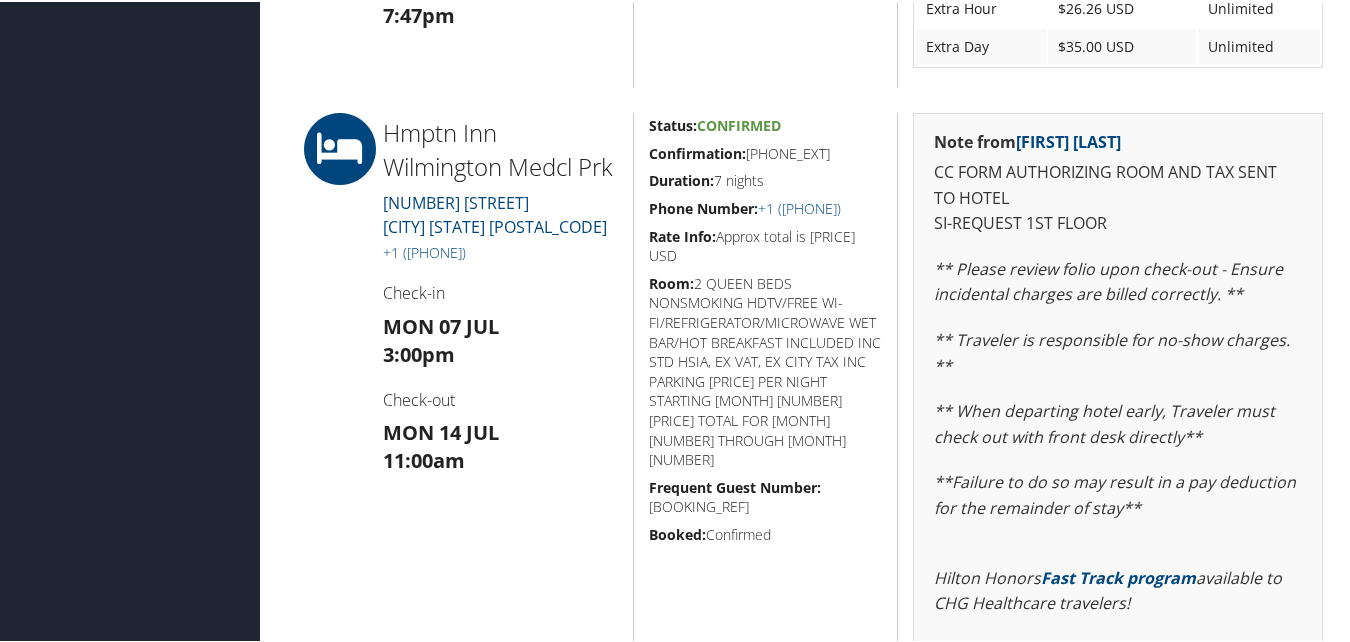 copy on "(910) 796-8881" 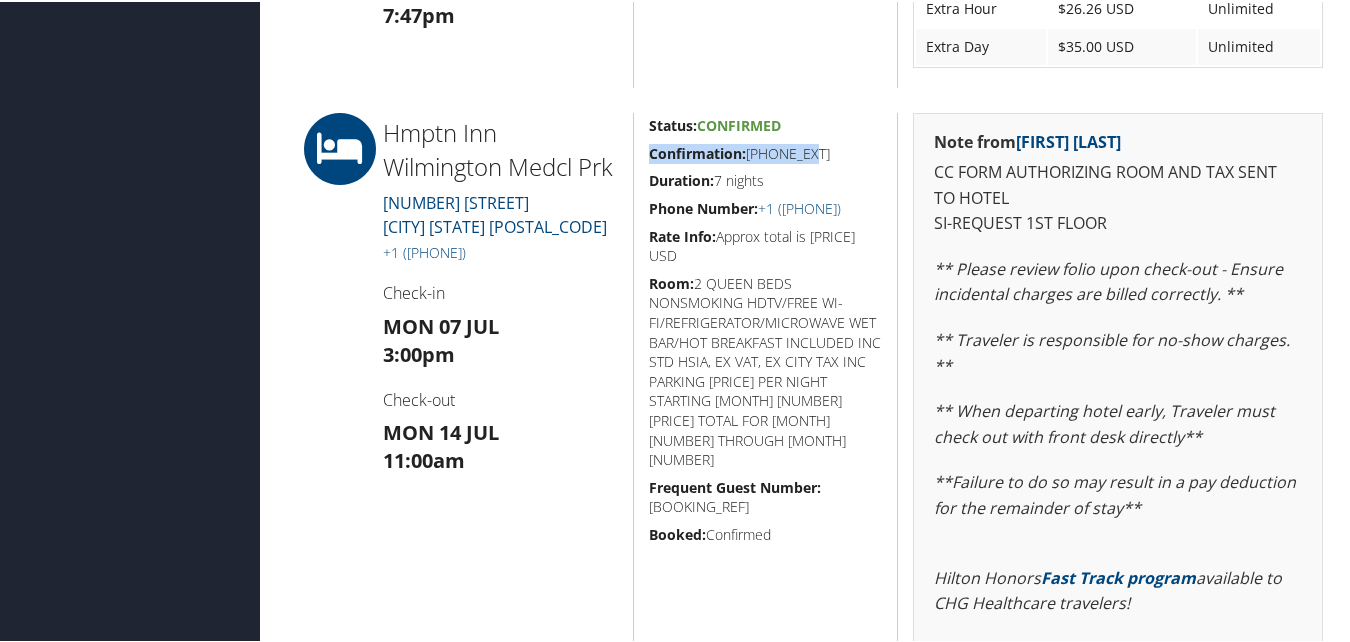 drag, startPoint x: 814, startPoint y: 156, endPoint x: 639, endPoint y: 150, distance: 175.10283 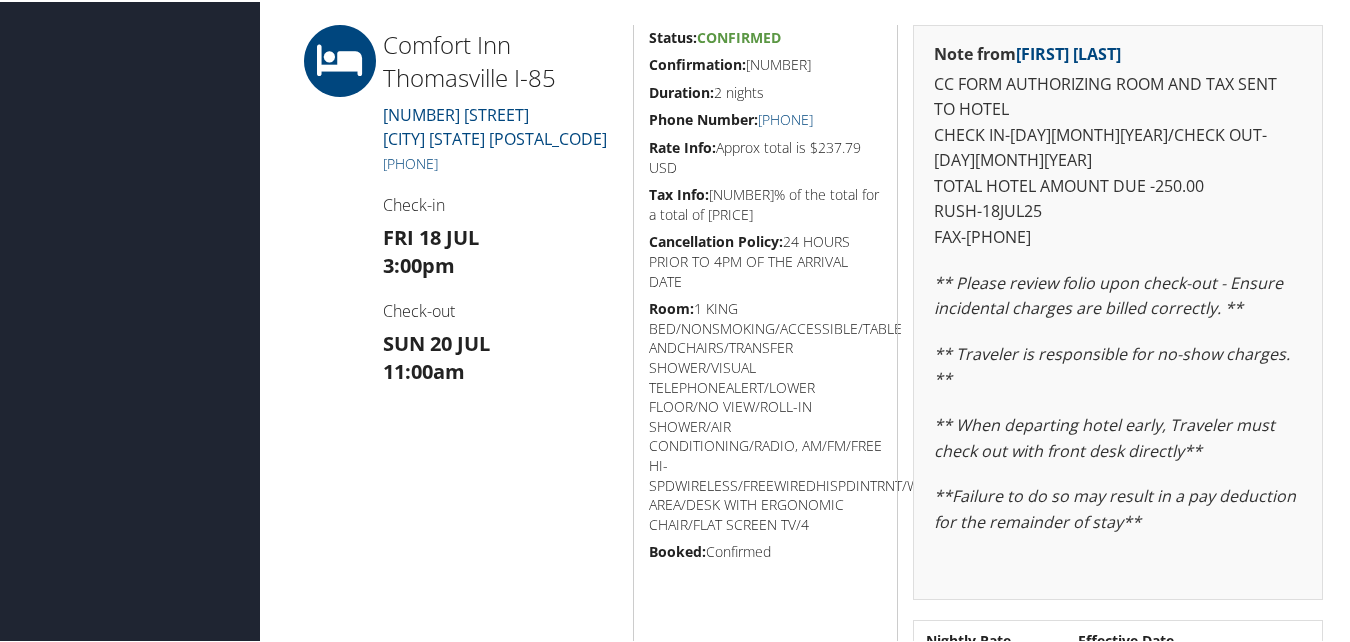 scroll, scrollTop: 928, scrollLeft: 0, axis: vertical 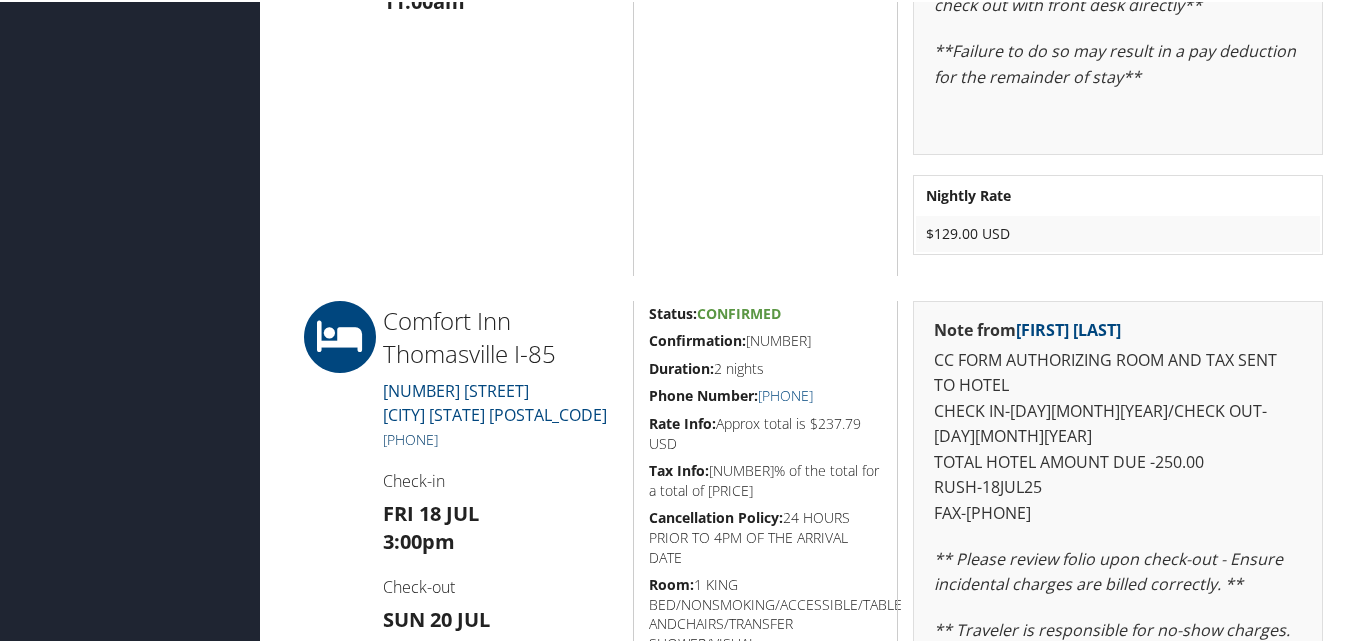 drag, startPoint x: 514, startPoint y: 418, endPoint x: 403, endPoint y: 420, distance: 111.01801 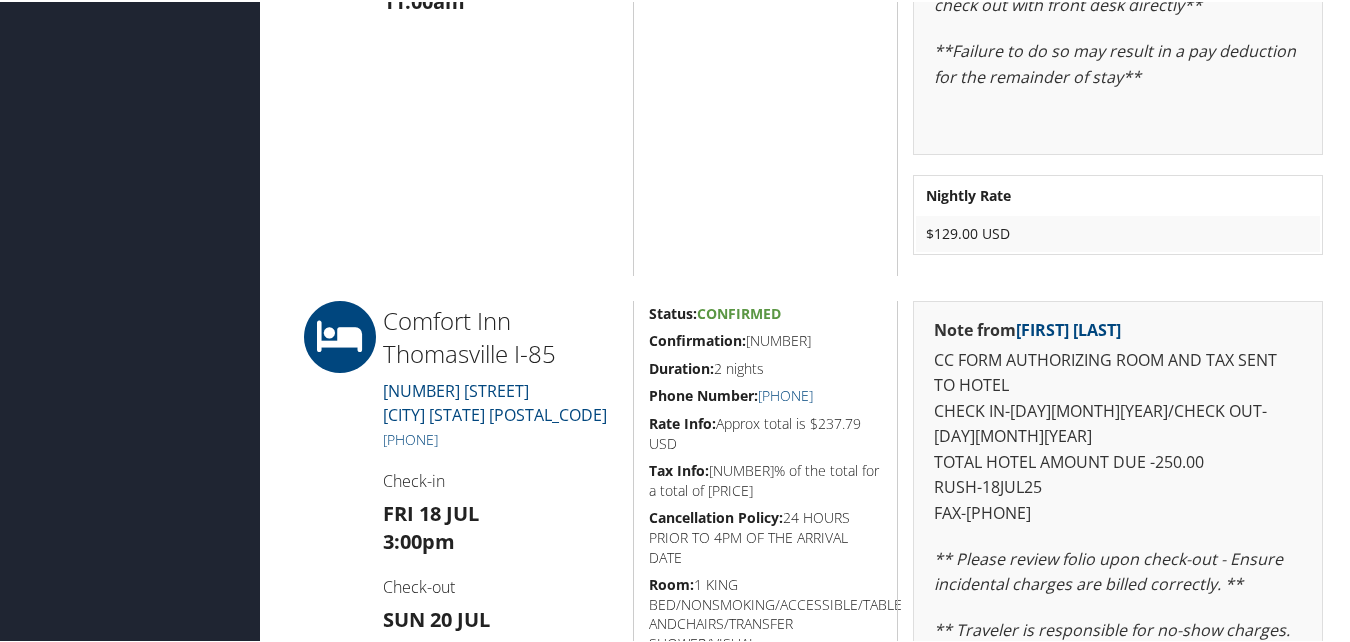 drag, startPoint x: 850, startPoint y: 301, endPoint x: 819, endPoint y: 307, distance: 31.575306 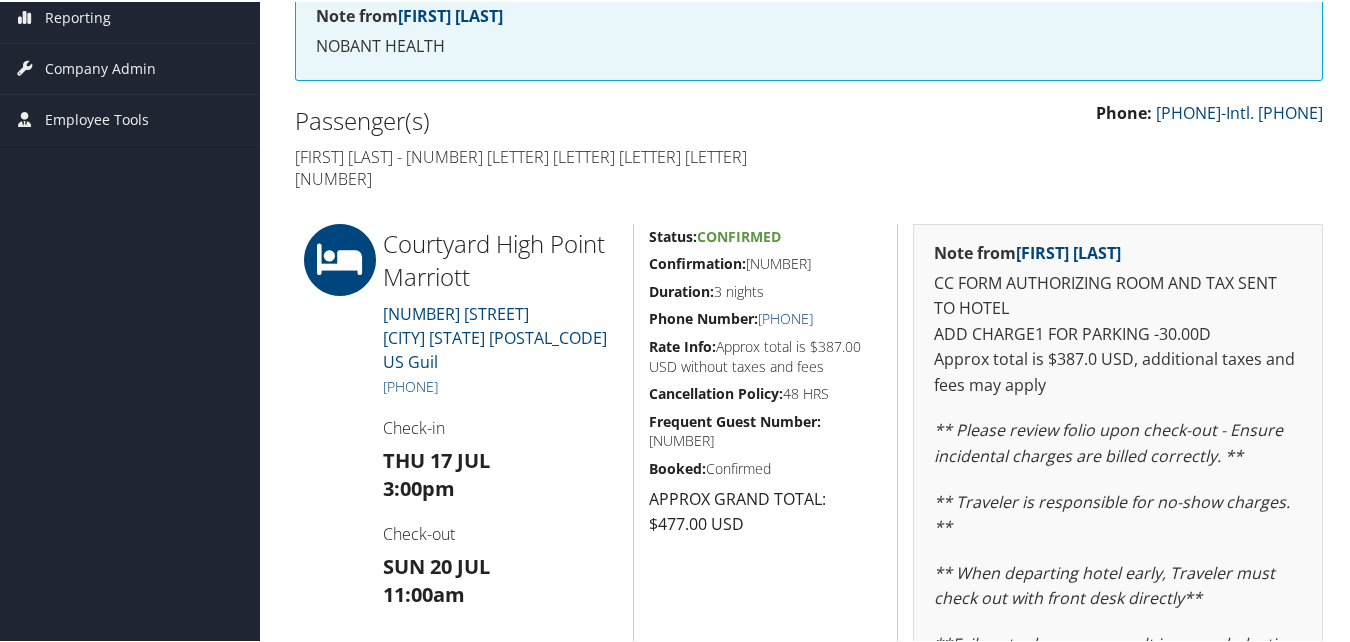 scroll, scrollTop: 328, scrollLeft: 0, axis: vertical 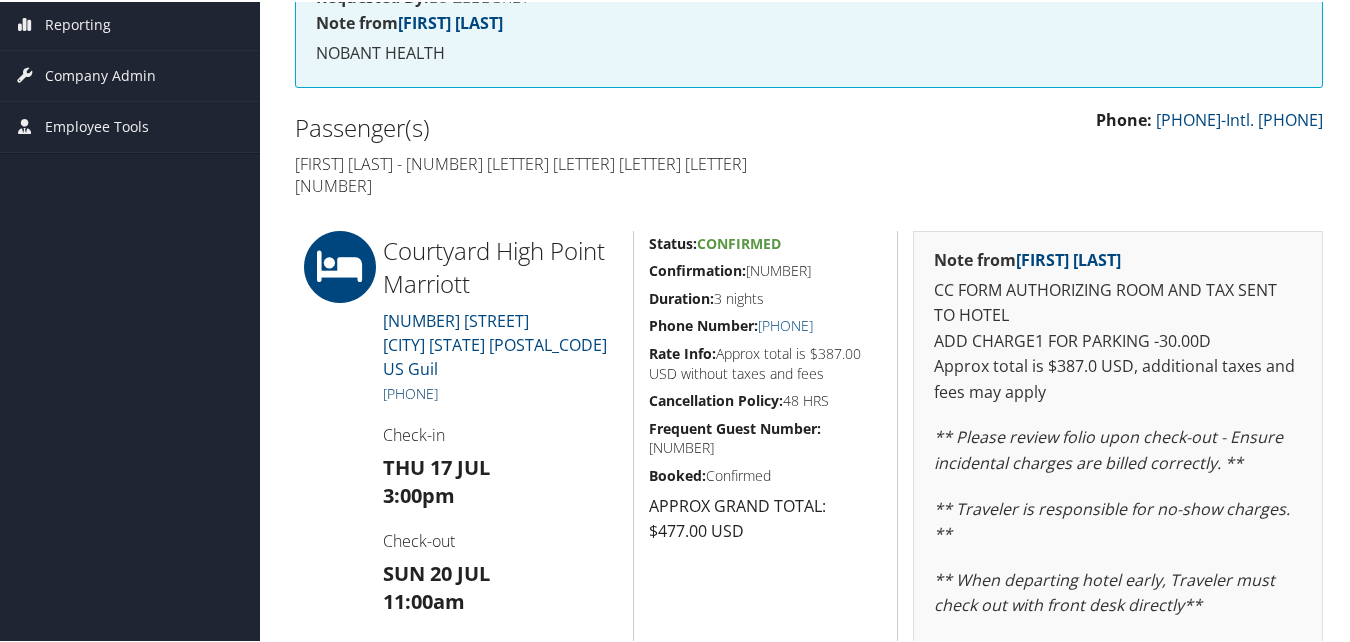 drag, startPoint x: 464, startPoint y: 353, endPoint x: 402, endPoint y: 347, distance: 62.289646 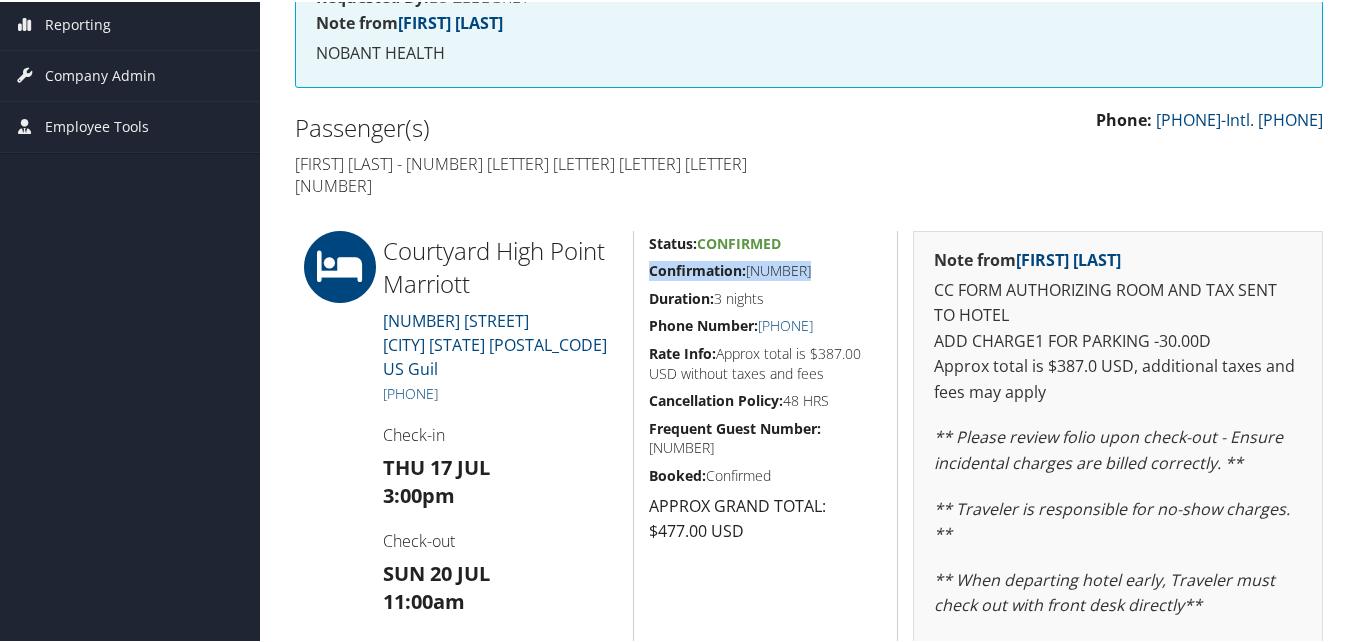 drag, startPoint x: 817, startPoint y: 243, endPoint x: 645, endPoint y: 246, distance: 172.02615 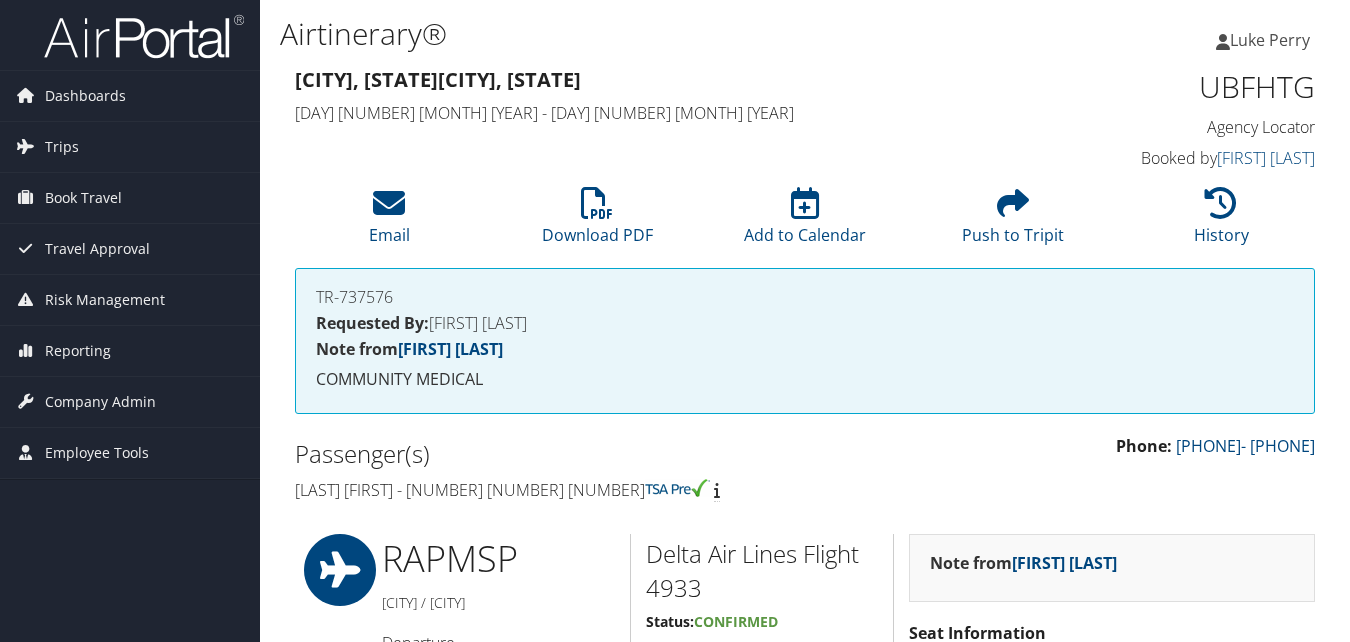 scroll, scrollTop: 0, scrollLeft: 0, axis: both 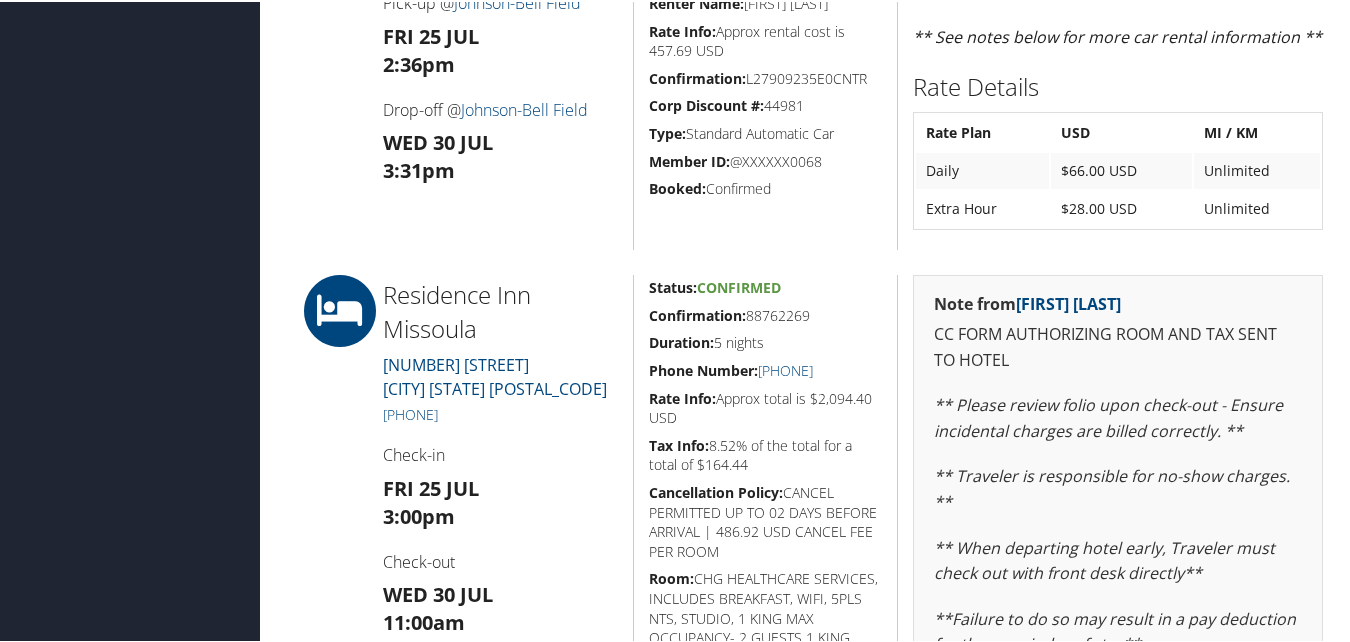 drag, startPoint x: 809, startPoint y: 306, endPoint x: 635, endPoint y: 314, distance: 174.1838 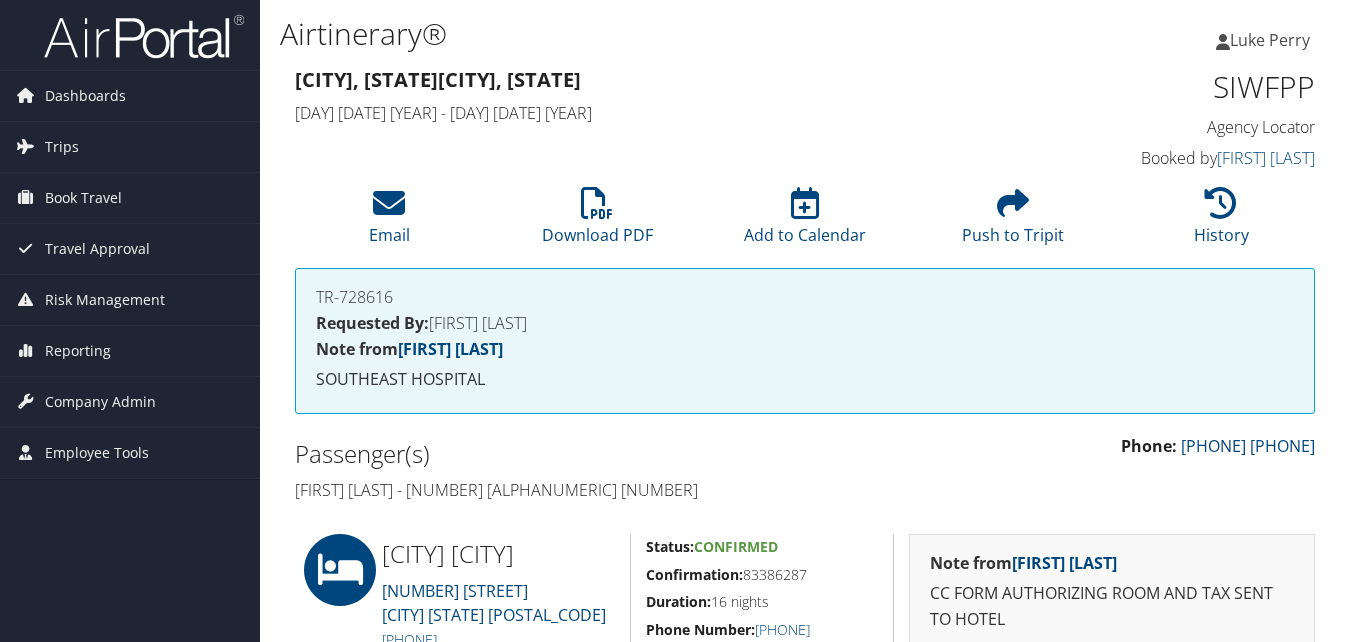scroll, scrollTop: 400, scrollLeft: 0, axis: vertical 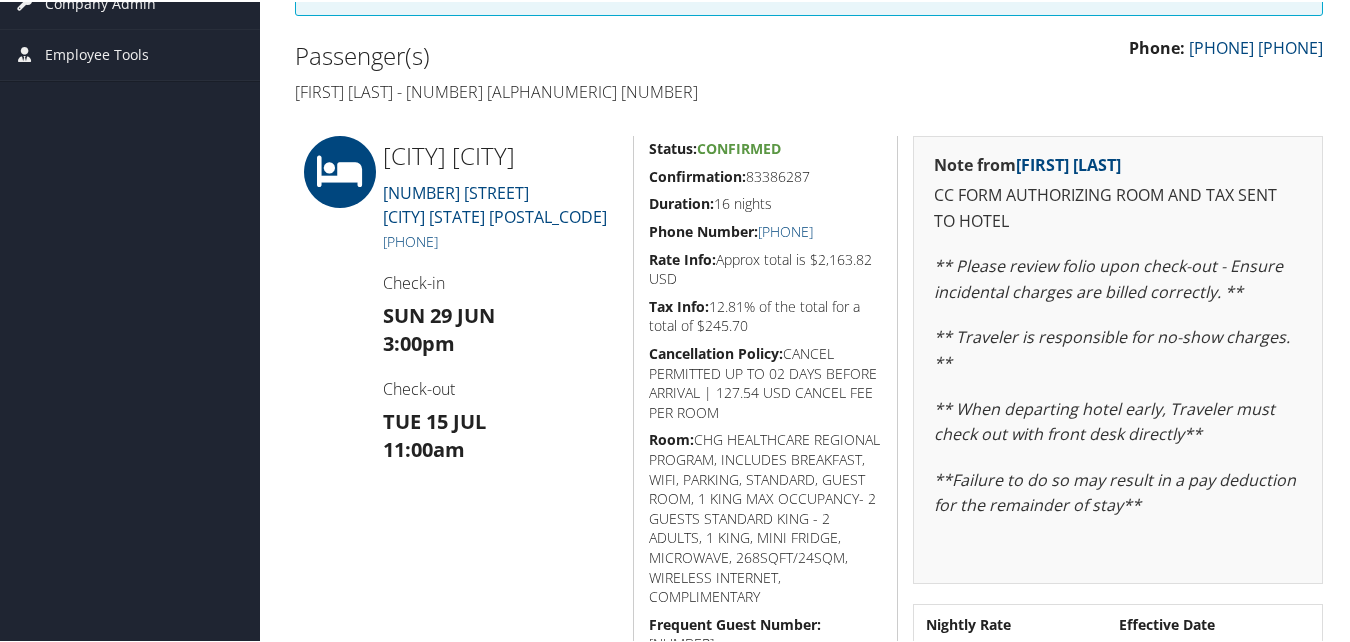drag, startPoint x: 828, startPoint y: 168, endPoint x: 641, endPoint y: 168, distance: 187 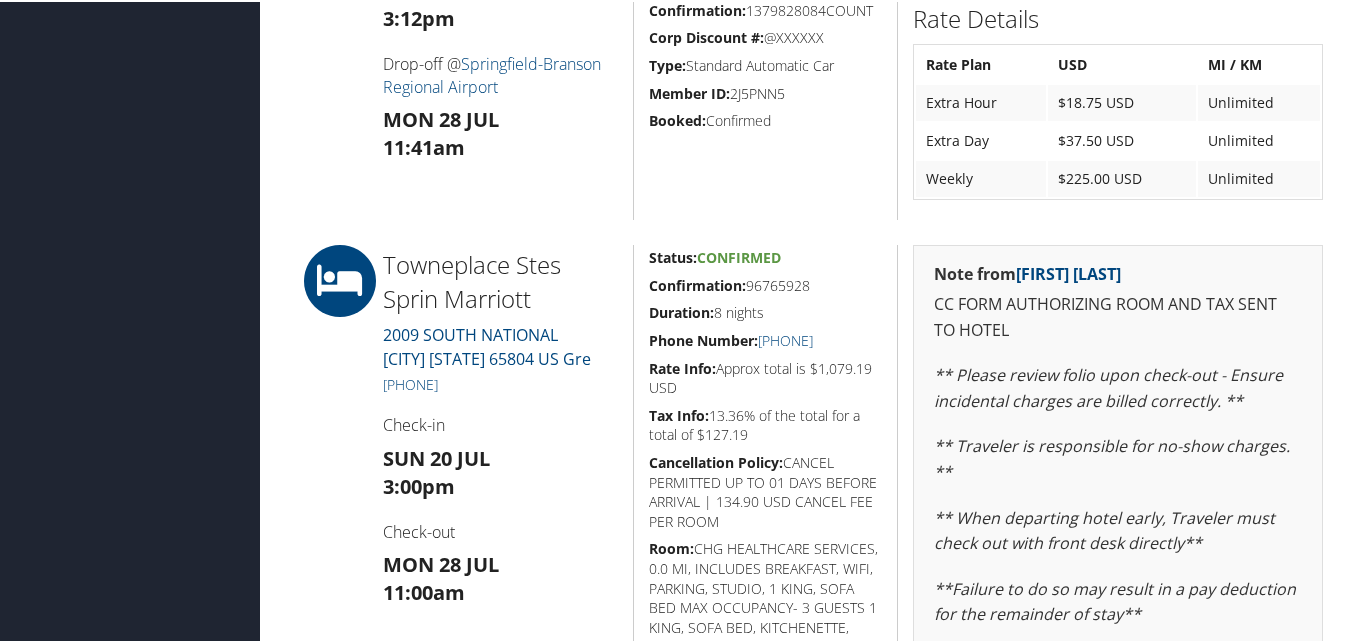 scroll, scrollTop: 1500, scrollLeft: 0, axis: vertical 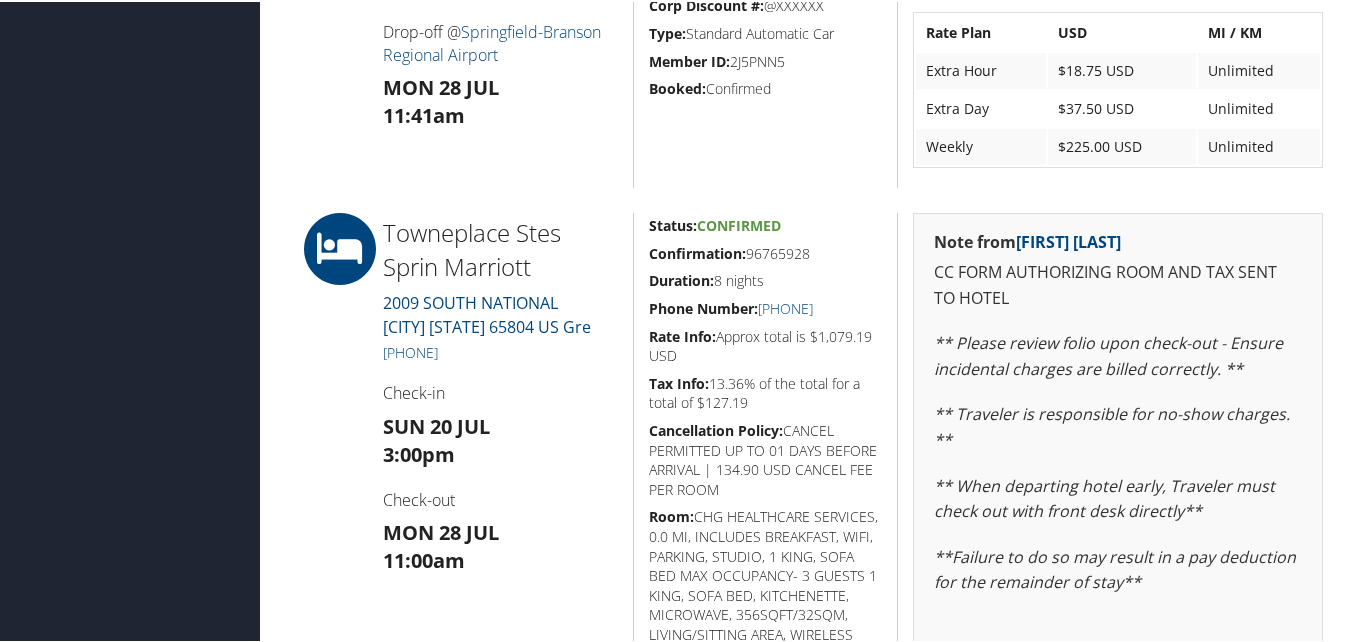 drag, startPoint x: 819, startPoint y: 249, endPoint x: 644, endPoint y: 238, distance: 175.34537 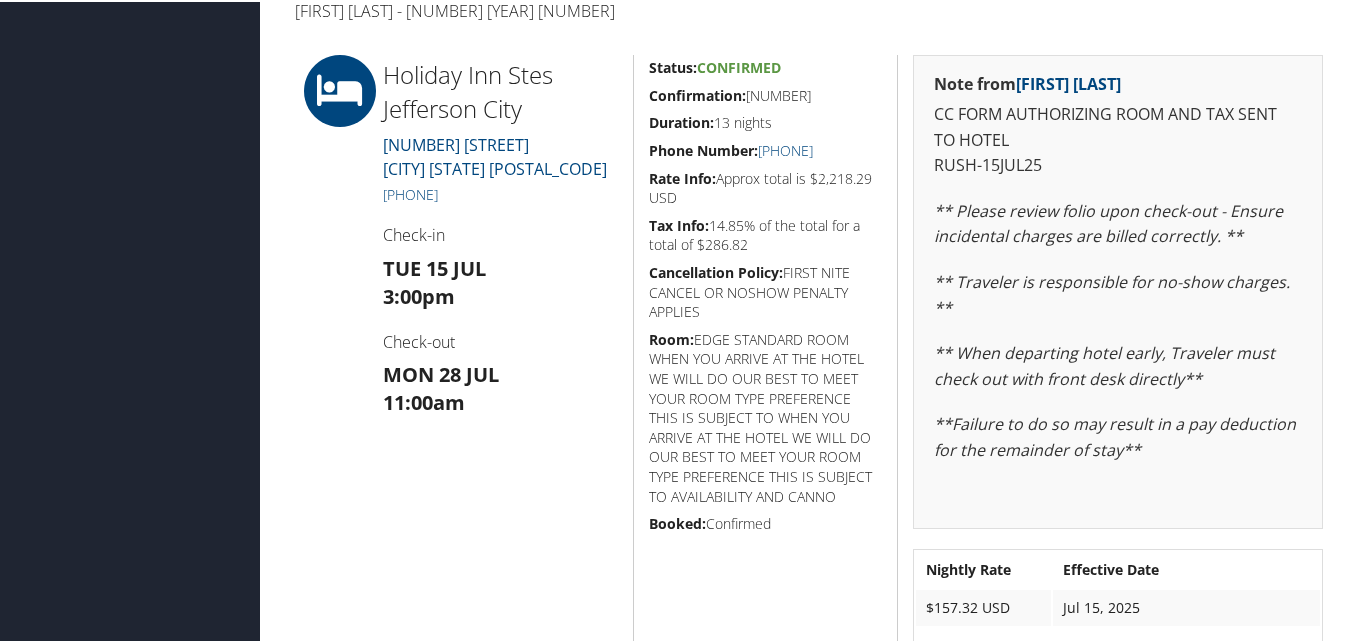 scroll, scrollTop: 600, scrollLeft: 0, axis: vertical 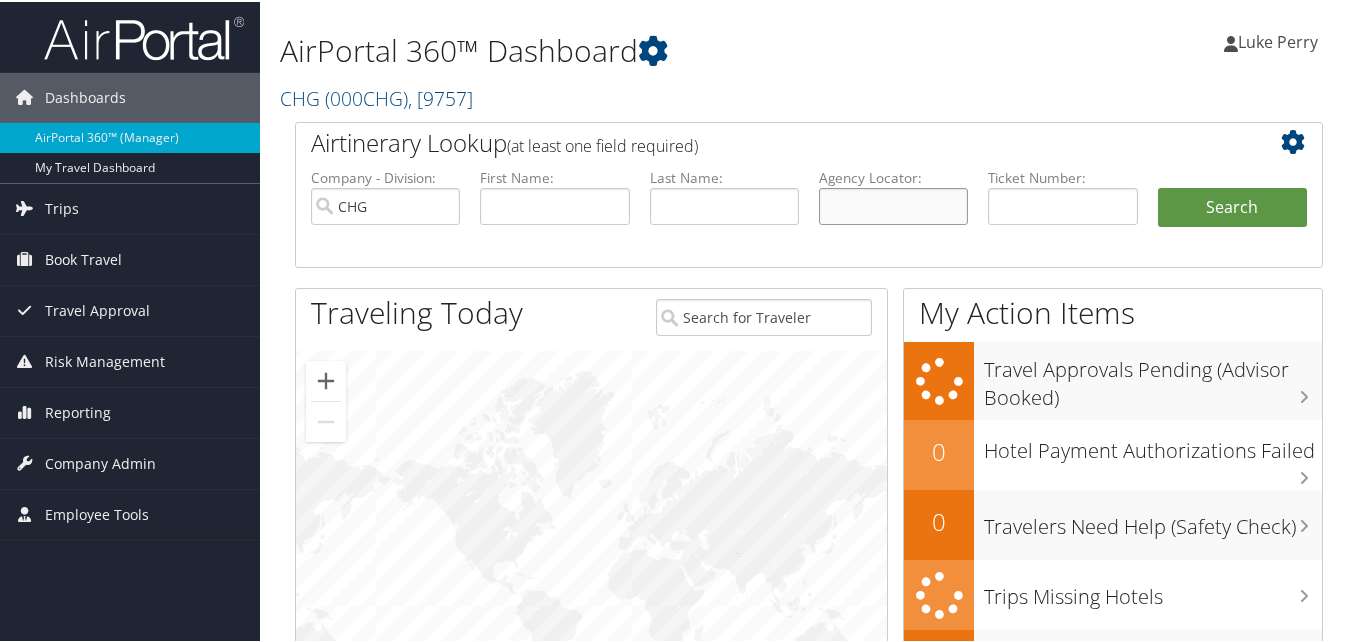 click at bounding box center (893, 204) 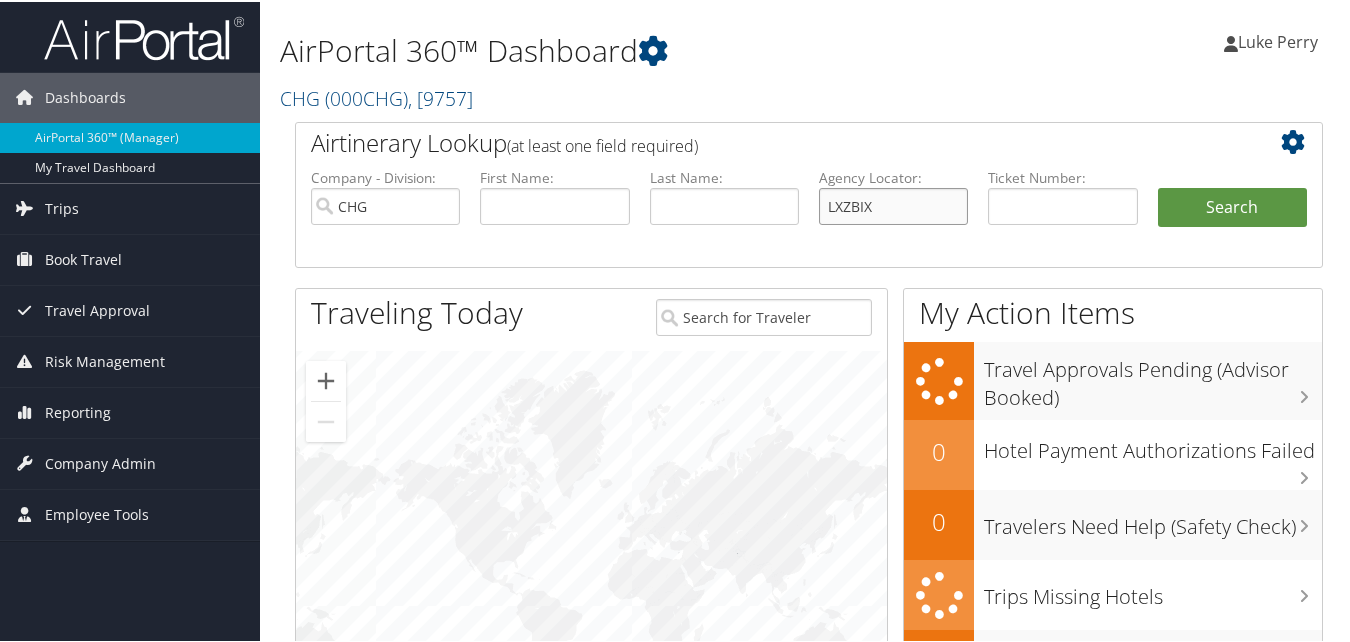 type on "LXZBIX" 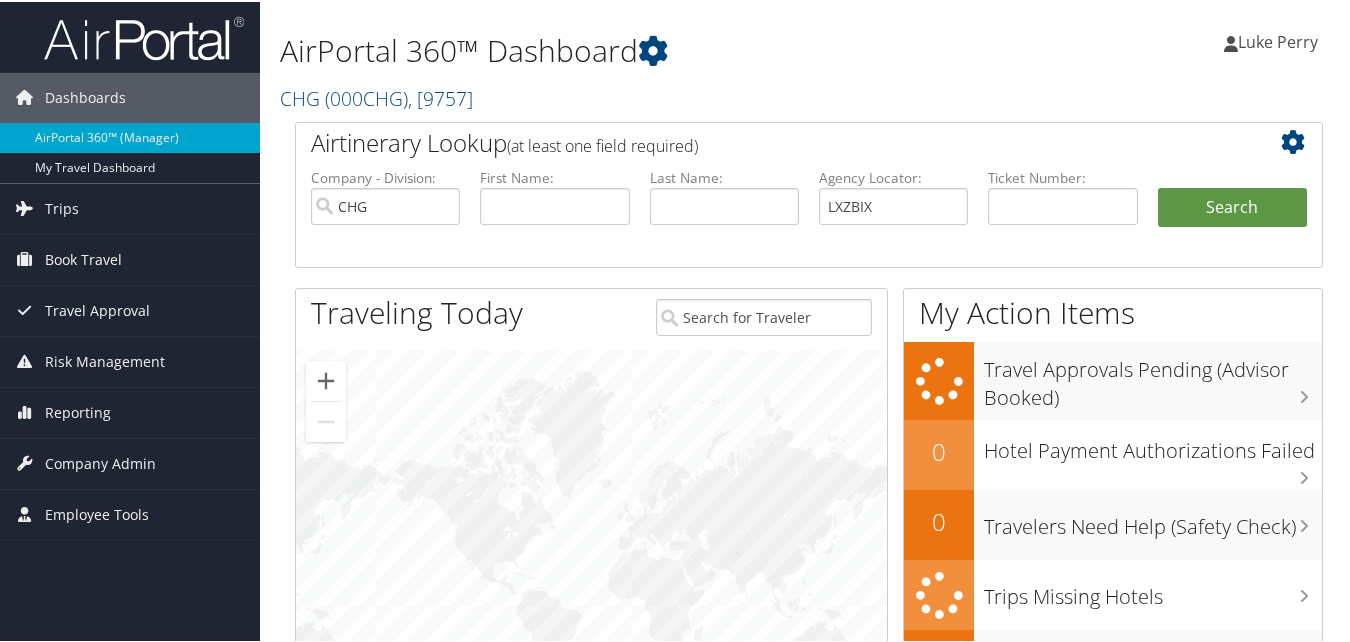 click on "Search" at bounding box center (1232, 226) 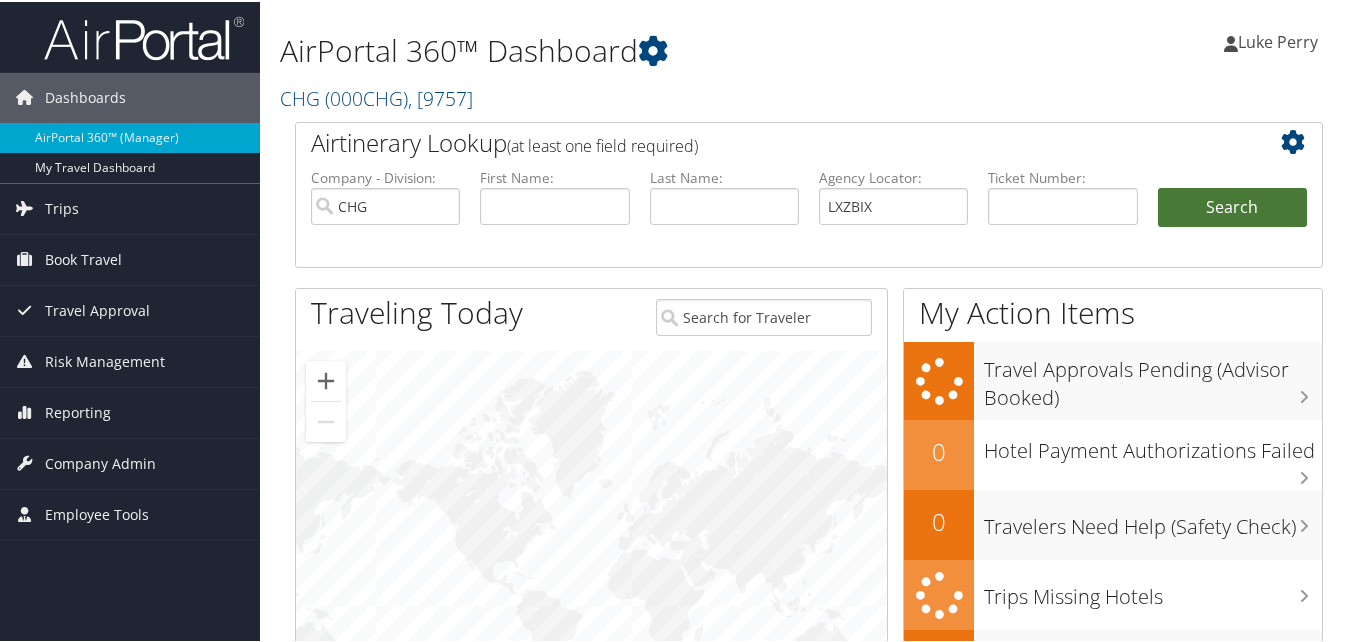 click on "Search" at bounding box center [1232, 206] 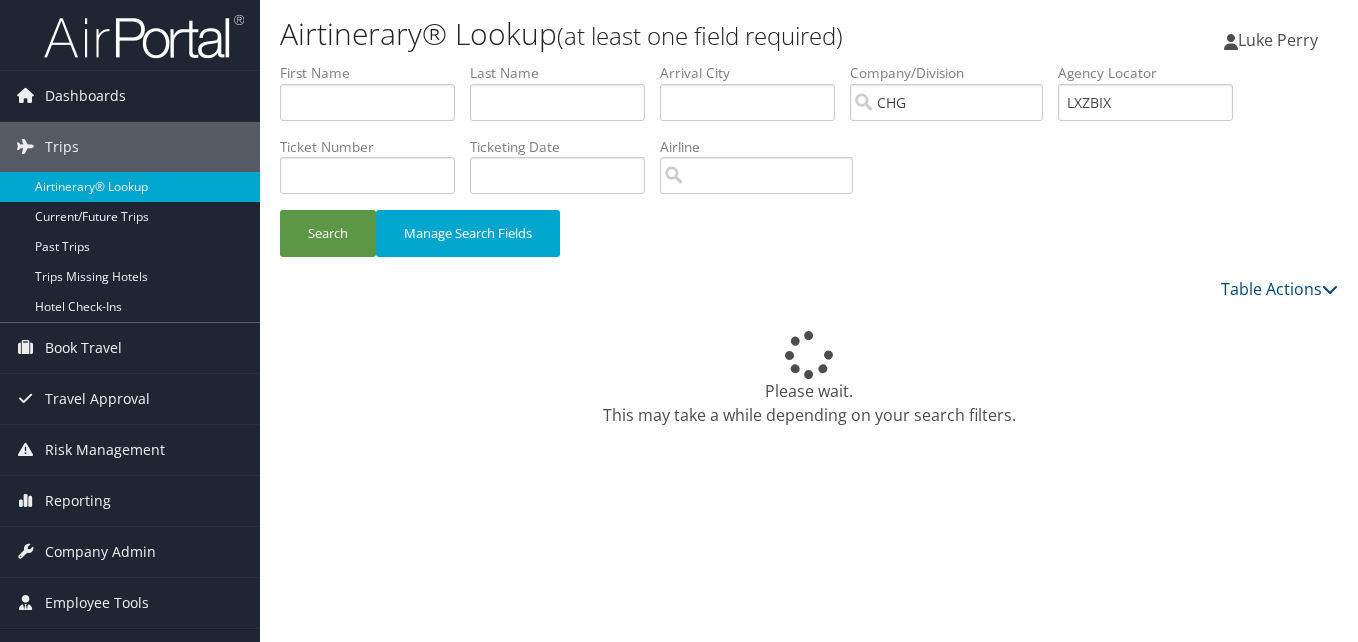 scroll, scrollTop: 0, scrollLeft: 0, axis: both 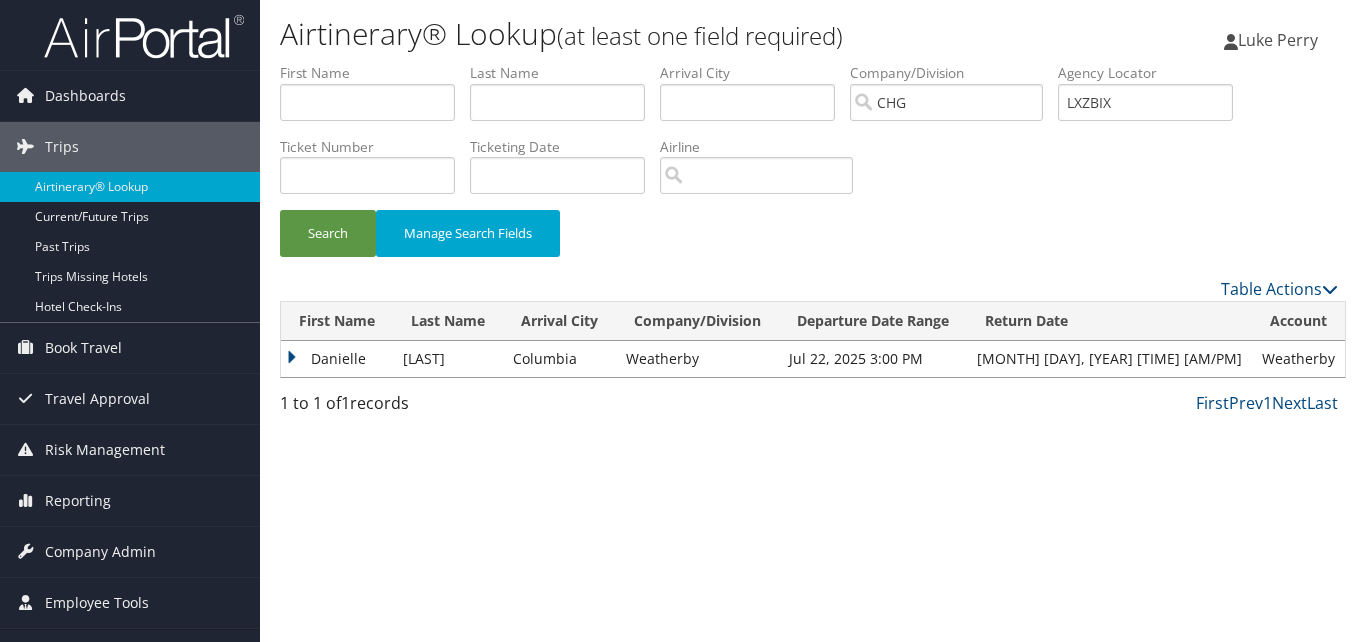 click on "Danielle" at bounding box center [337, 359] 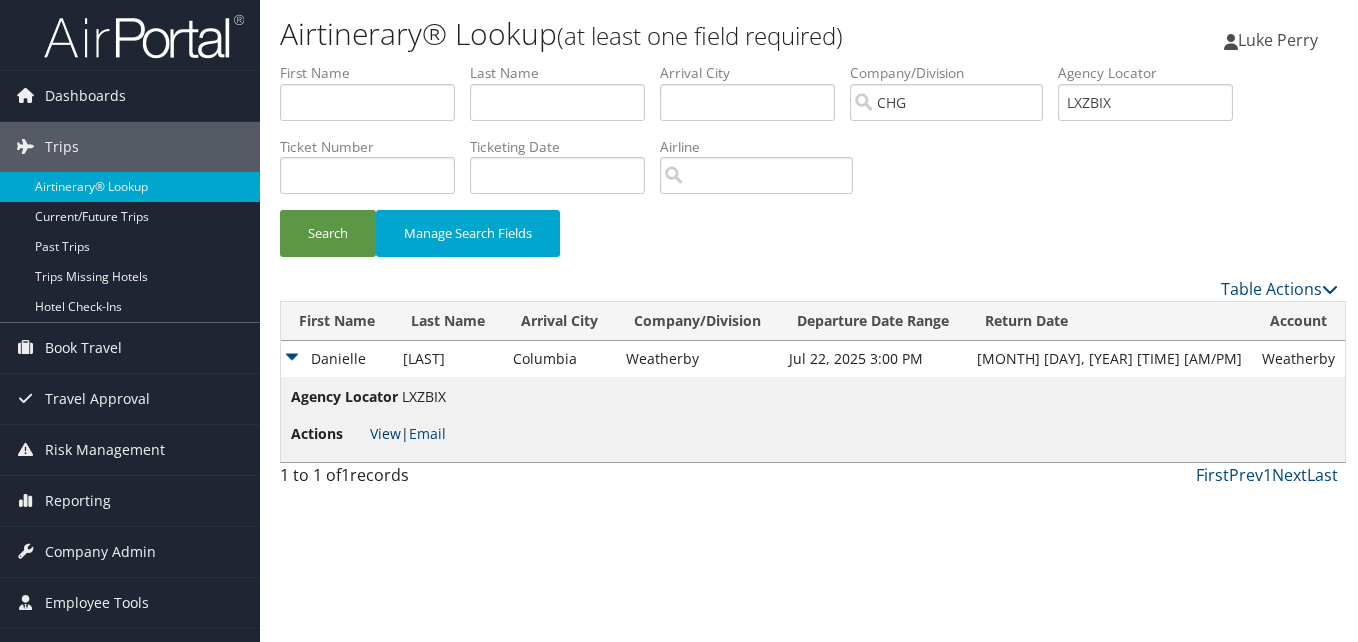 click on "View" at bounding box center [385, 433] 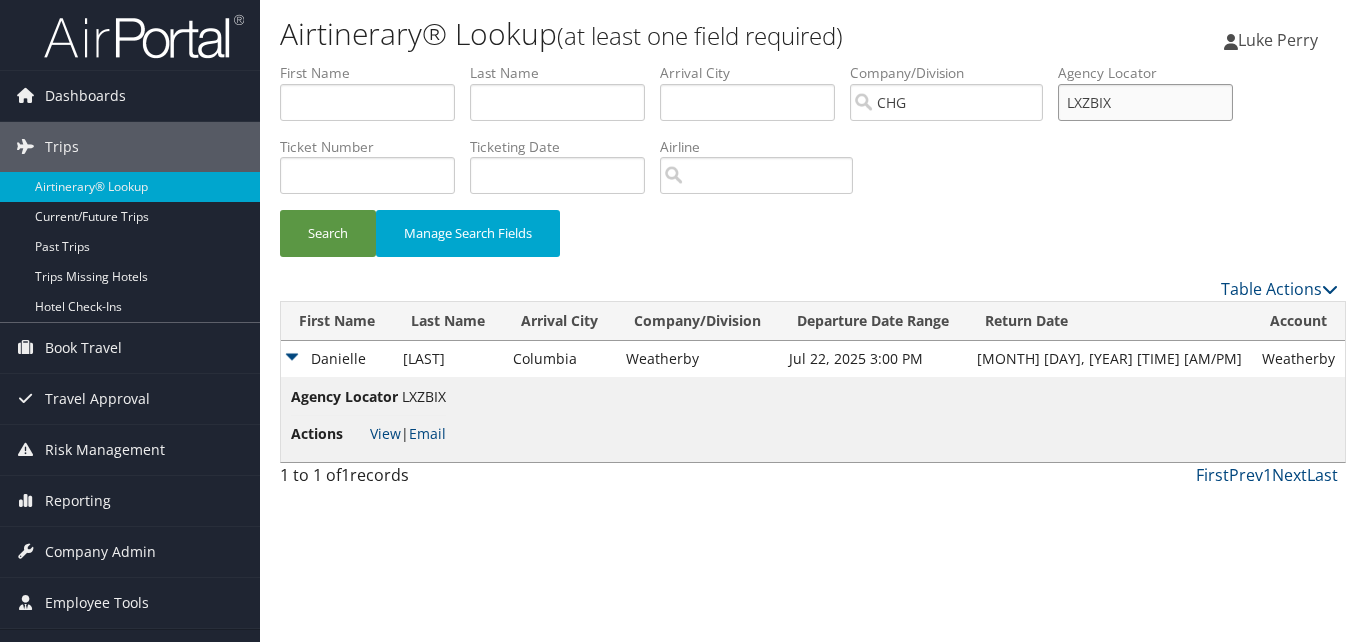 drag, startPoint x: 1111, startPoint y: 100, endPoint x: 1029, endPoint y: 101, distance: 82.006096 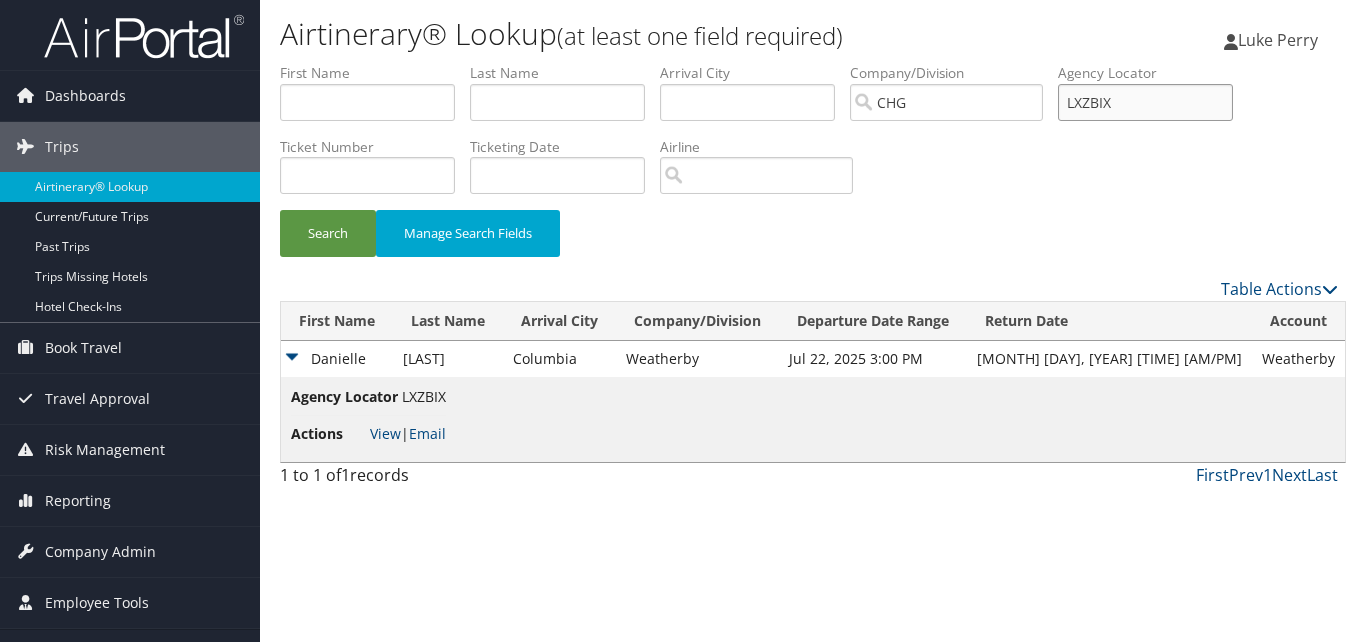 click on "[FIRST] [LAST] [CITY] [CITY] [COMPANY/DIVISION] [AIRPORT/CITY CODE] [DATE RANGE] [AGENCY LOCATOR] [TICKET NUMBER] [TICKETING DATE] [INVOICE NUMBER] [FLIGHT NUMBER] [AGENT NAME] [AIR CONFIRMATION] [HOTEL CONFIRMATION] [CREDIT CARD - LAST 4 DIGITS] [AIRLINE] [CAR RENTAL CHAIN] [HOTEL CHAIN] [RAIL VENDOR] [AUTHORIZATION] [BILLABLE CLIENT CODE] [COST CENTER] [DEPARTMENT] [EXPLANATION] [MANAGER ID] [PROJECT] [PURPOSE] [REGION] [TRAVELER ID]" at bounding box center (809, 63) 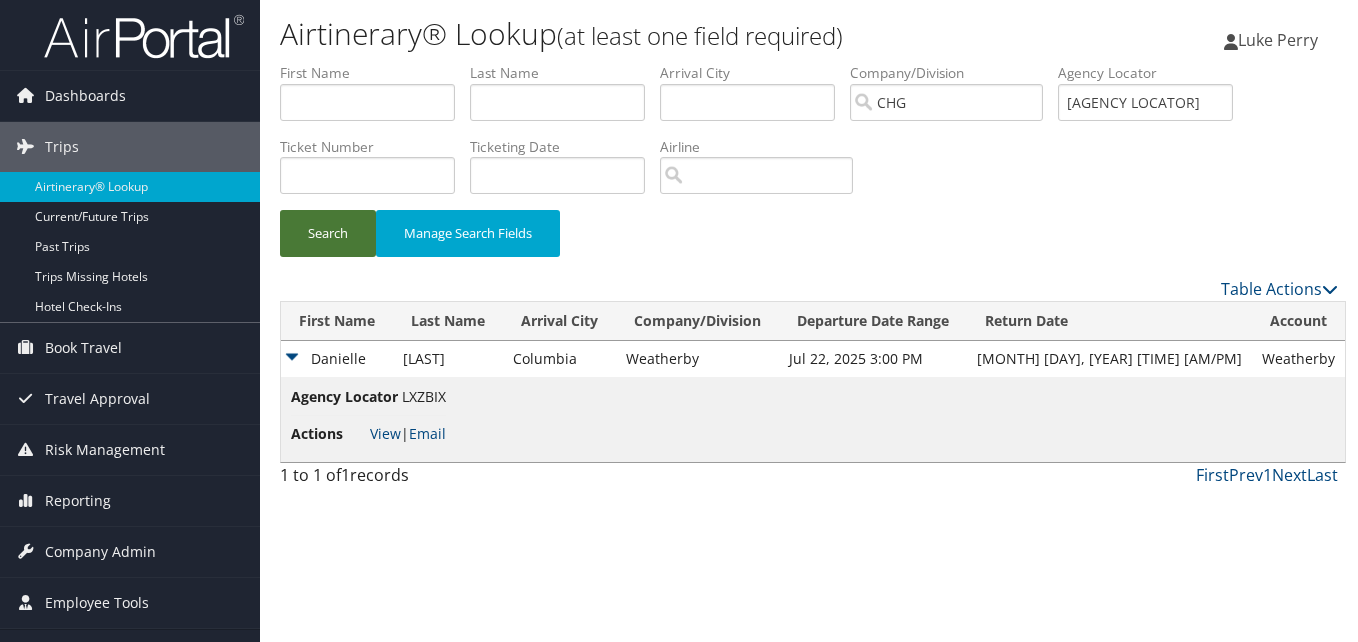 click on "Search" at bounding box center (328, 233) 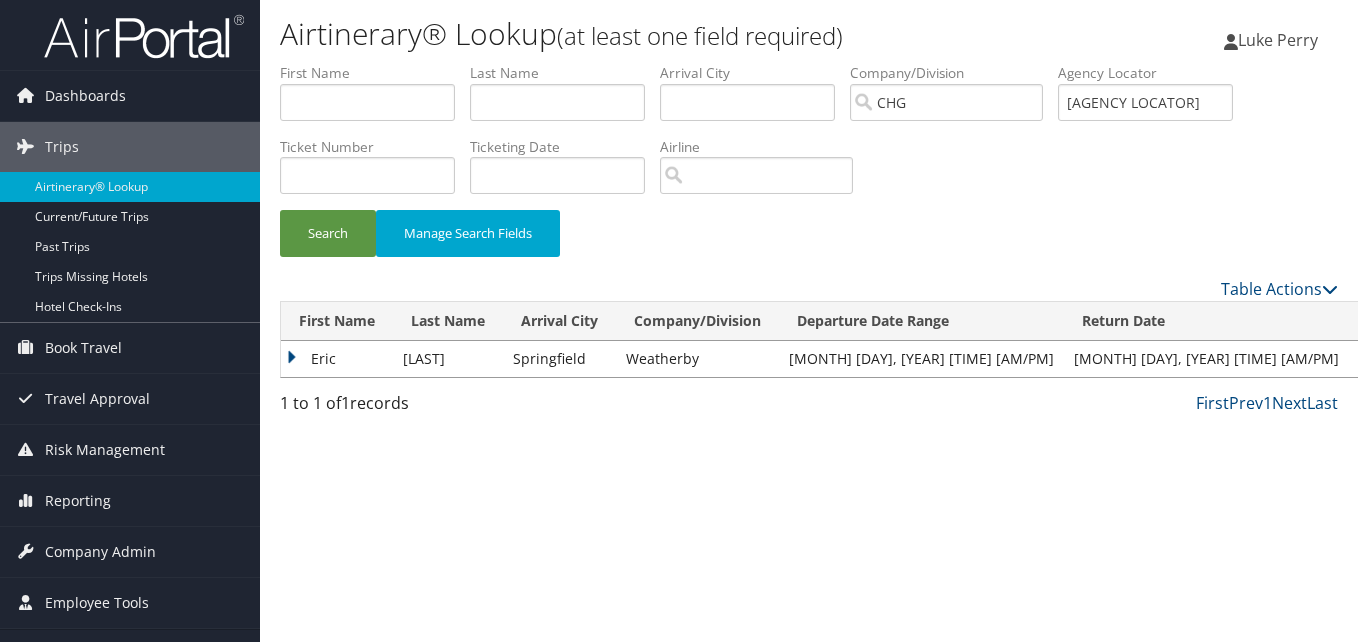 click on "Eric" at bounding box center [337, 359] 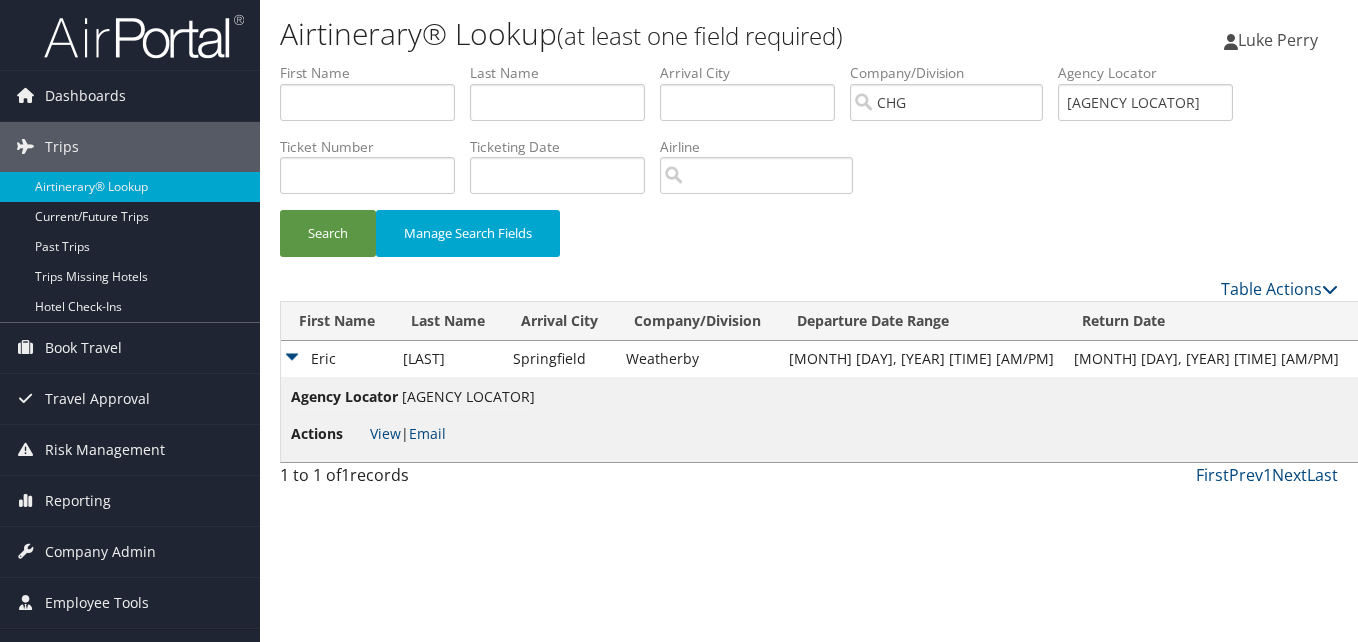 click on "Actions   View  |  Email" at bounding box center [413, 434] 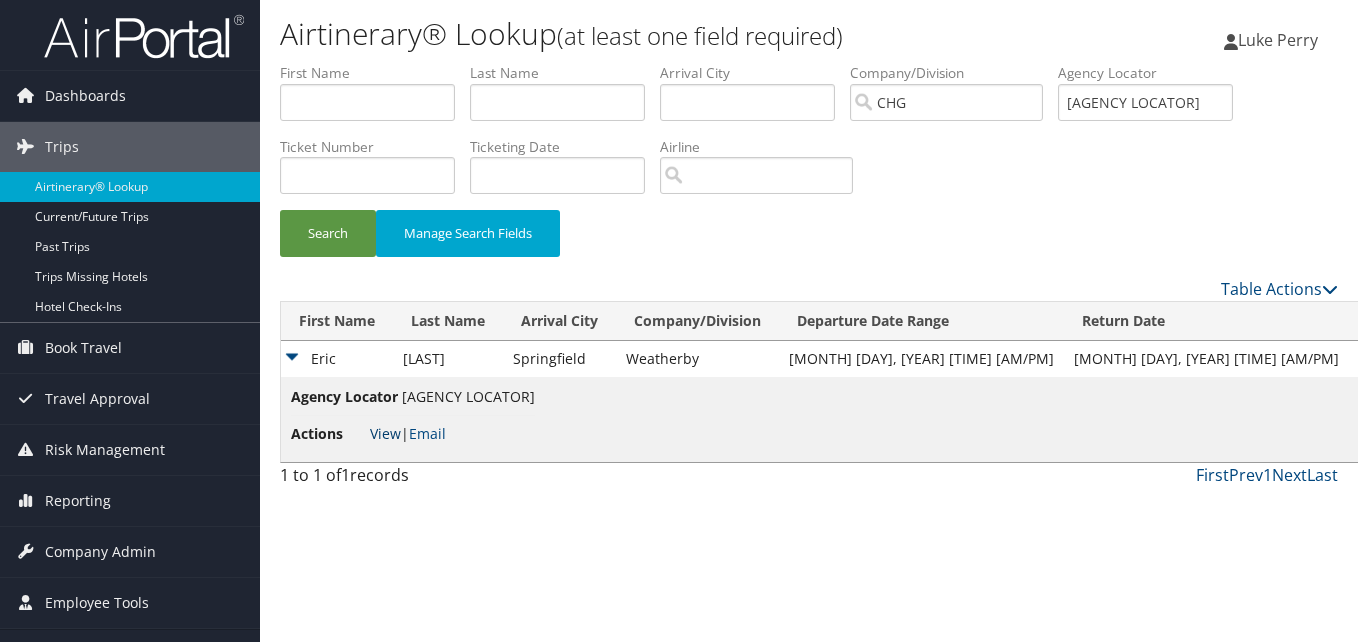 click on "View" at bounding box center [385, 433] 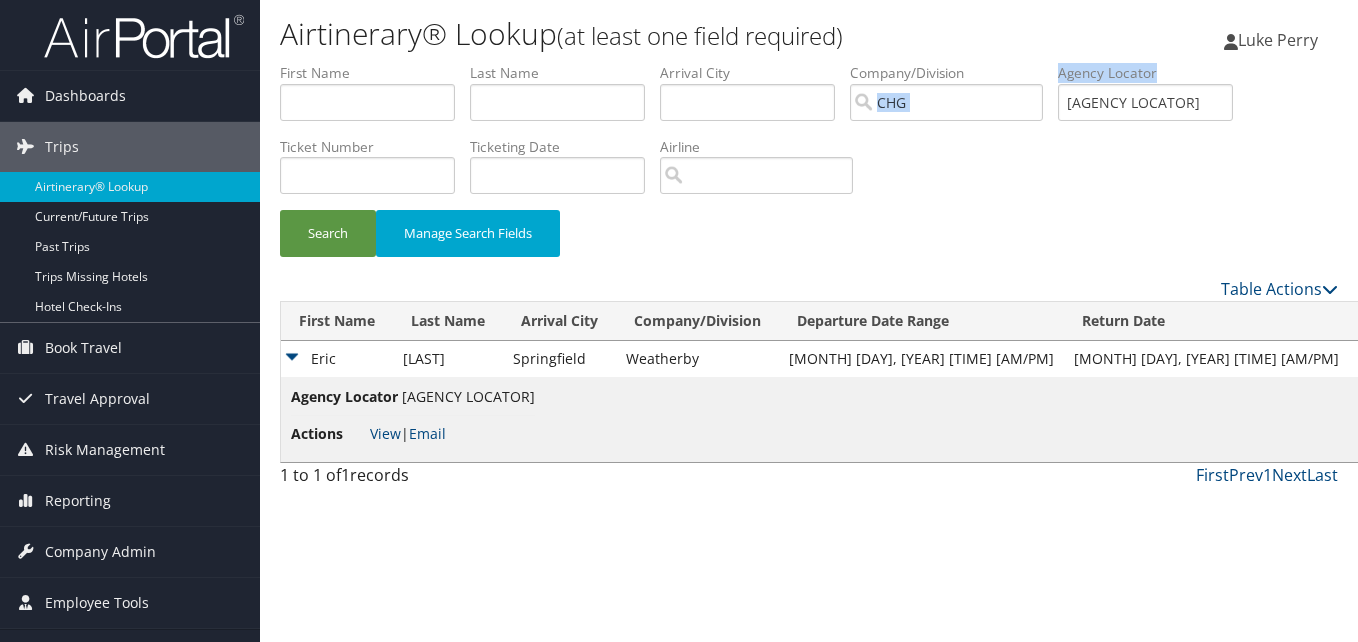 drag, startPoint x: 1072, startPoint y: 121, endPoint x: 1057, endPoint y: 117, distance: 15.524175 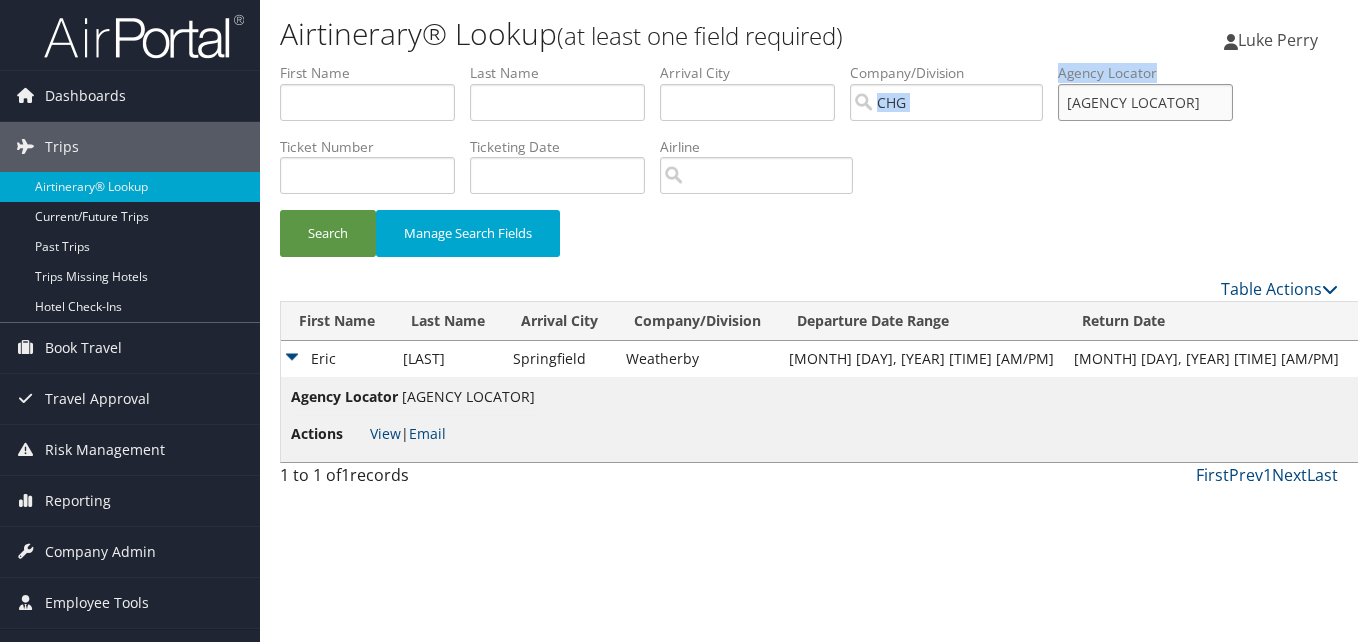 drag, startPoint x: 1057, startPoint y: 117, endPoint x: 1122, endPoint y: 112, distance: 65.192024 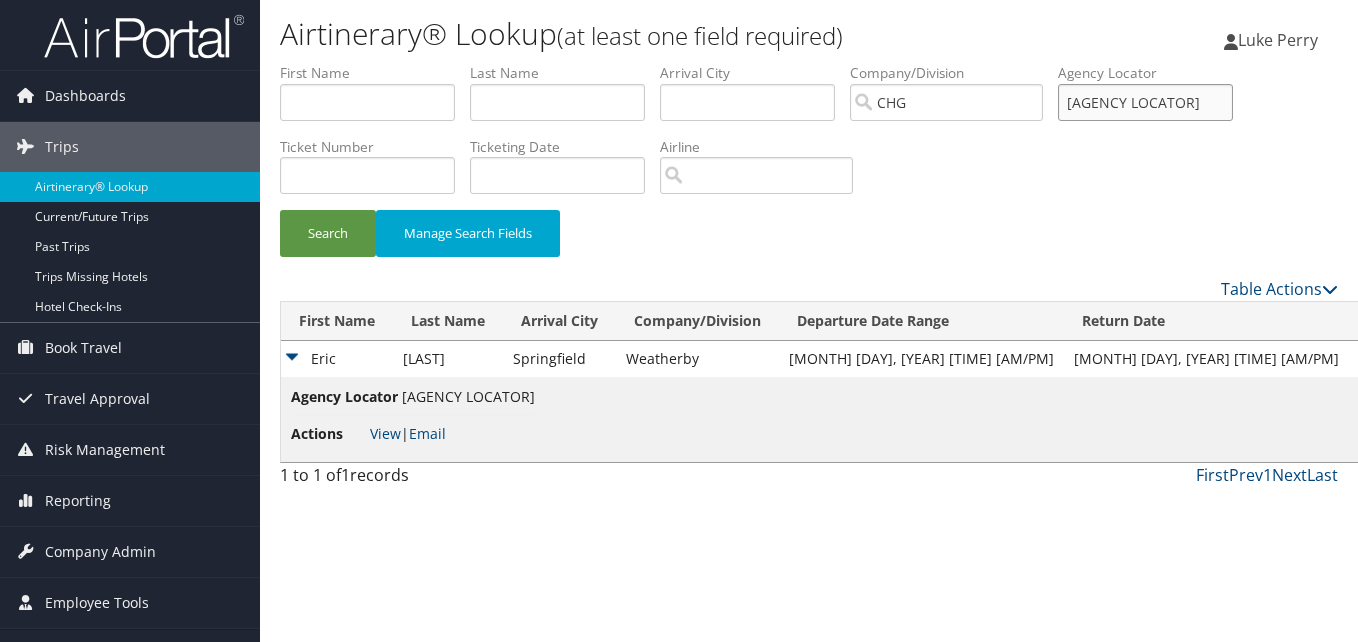 drag, startPoint x: 1169, startPoint y: 100, endPoint x: 1038, endPoint y: 100, distance: 131 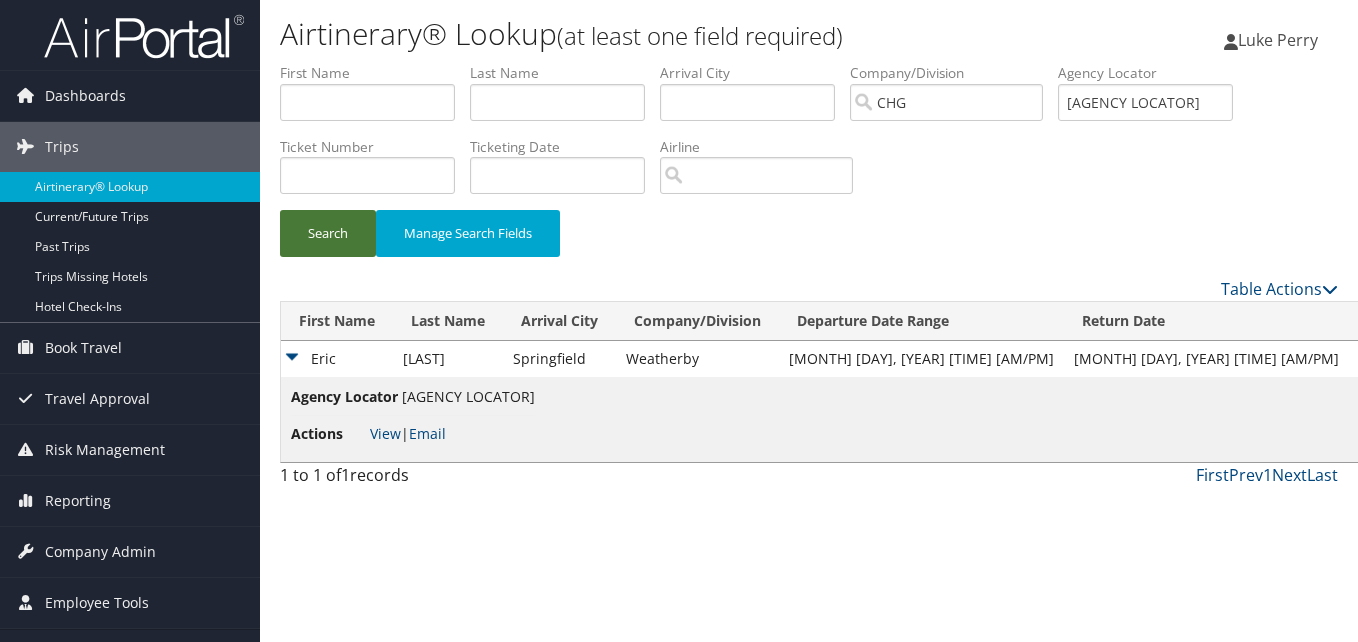click on "Search" at bounding box center (328, 233) 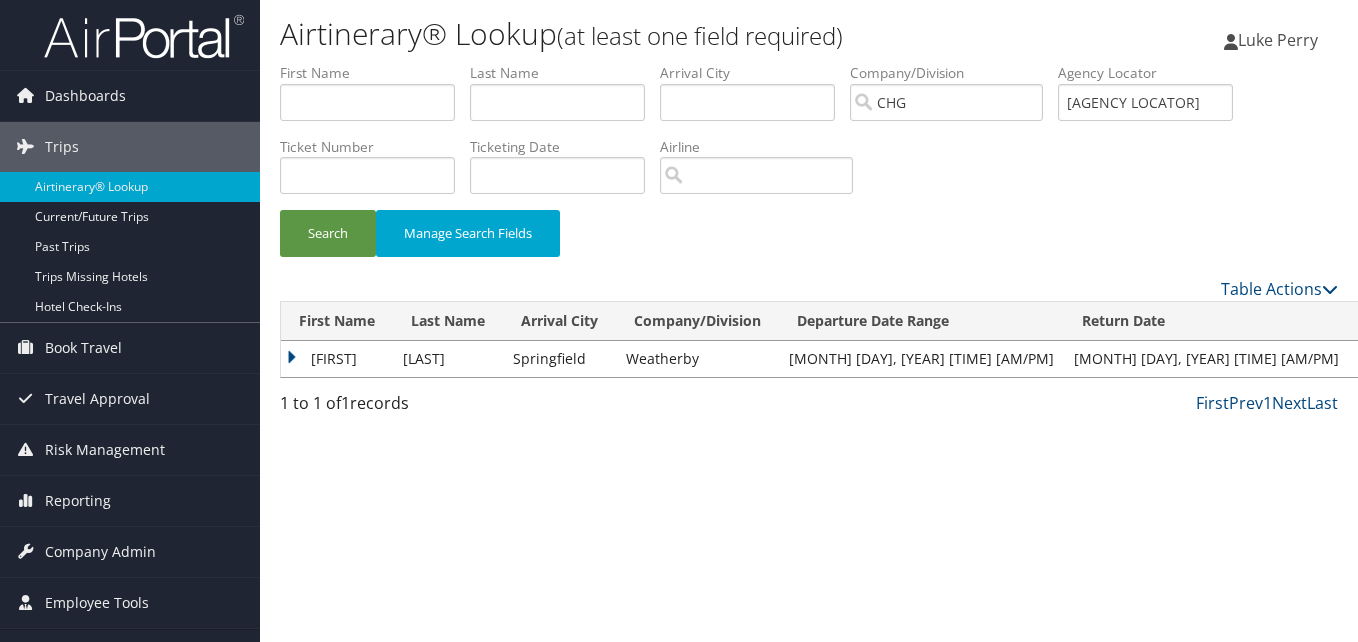 click on "Iris" at bounding box center (337, 359) 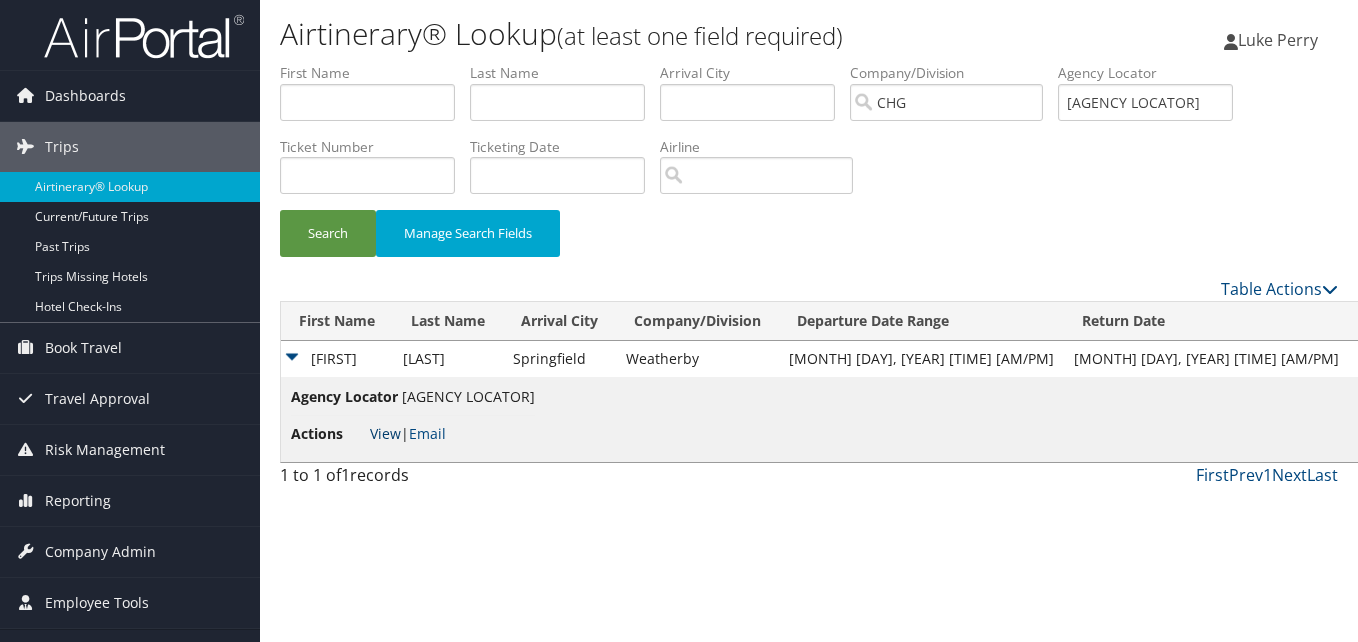 click on "View" at bounding box center (385, 433) 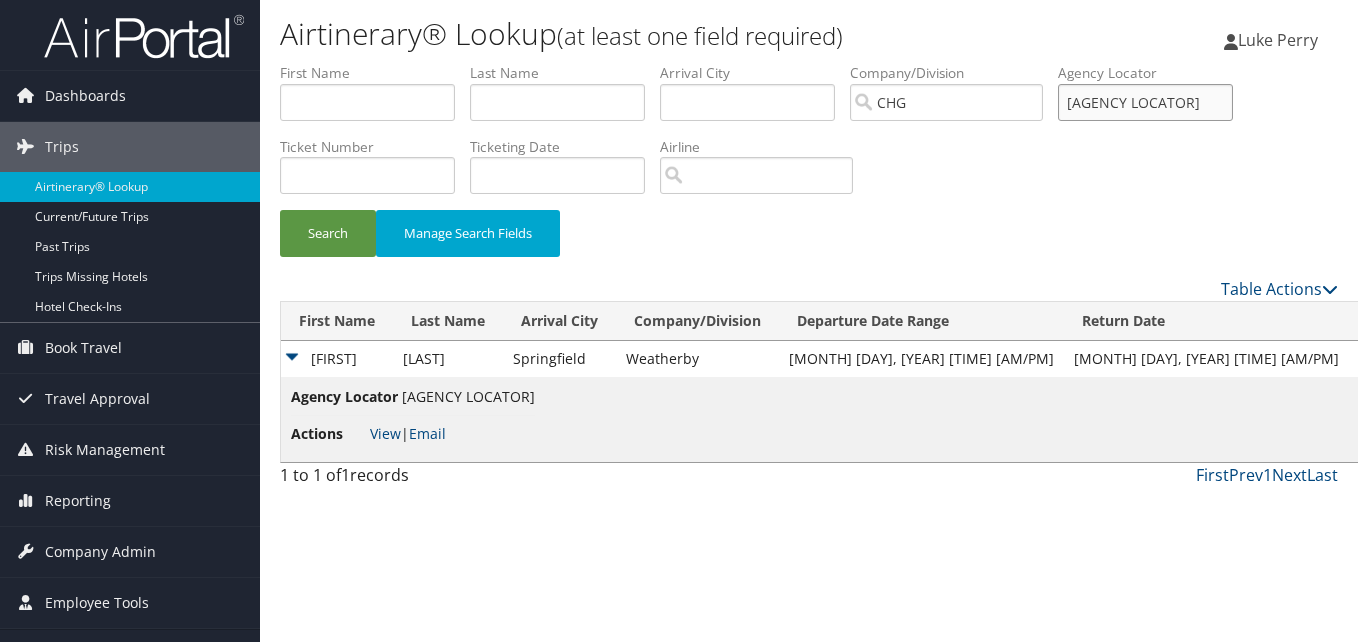 drag, startPoint x: 1146, startPoint y: 94, endPoint x: 963, endPoint y: 108, distance: 183.53474 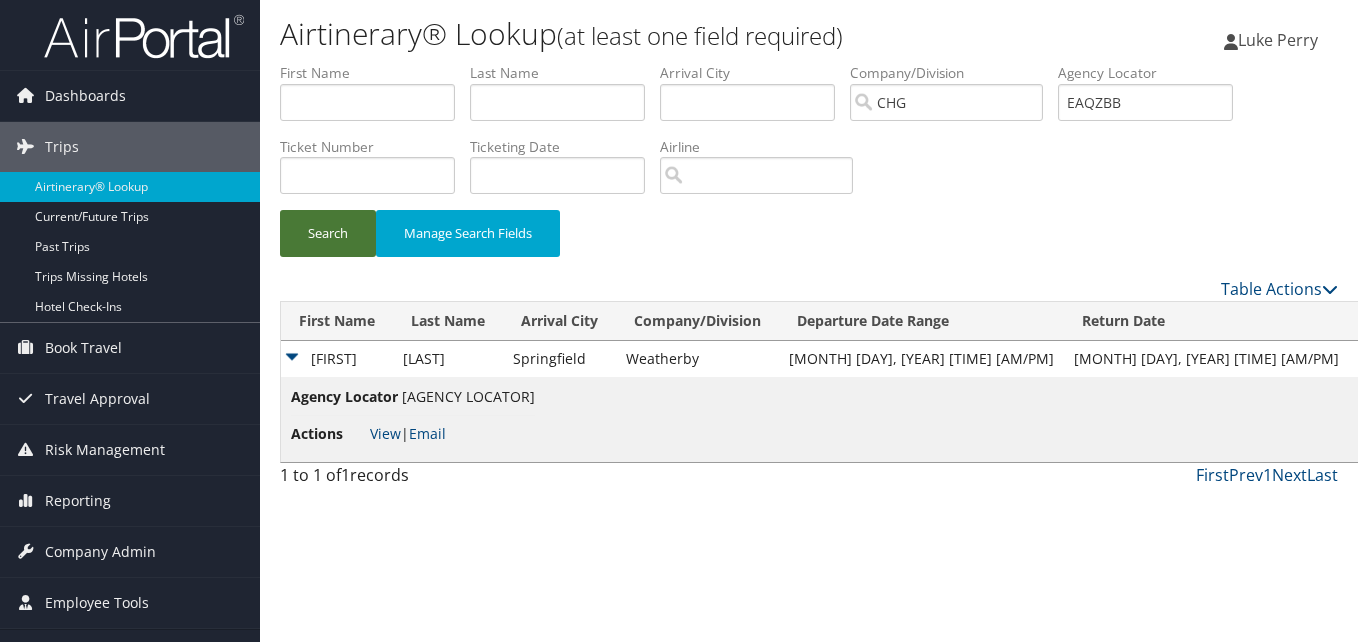 click on "Search" at bounding box center [328, 233] 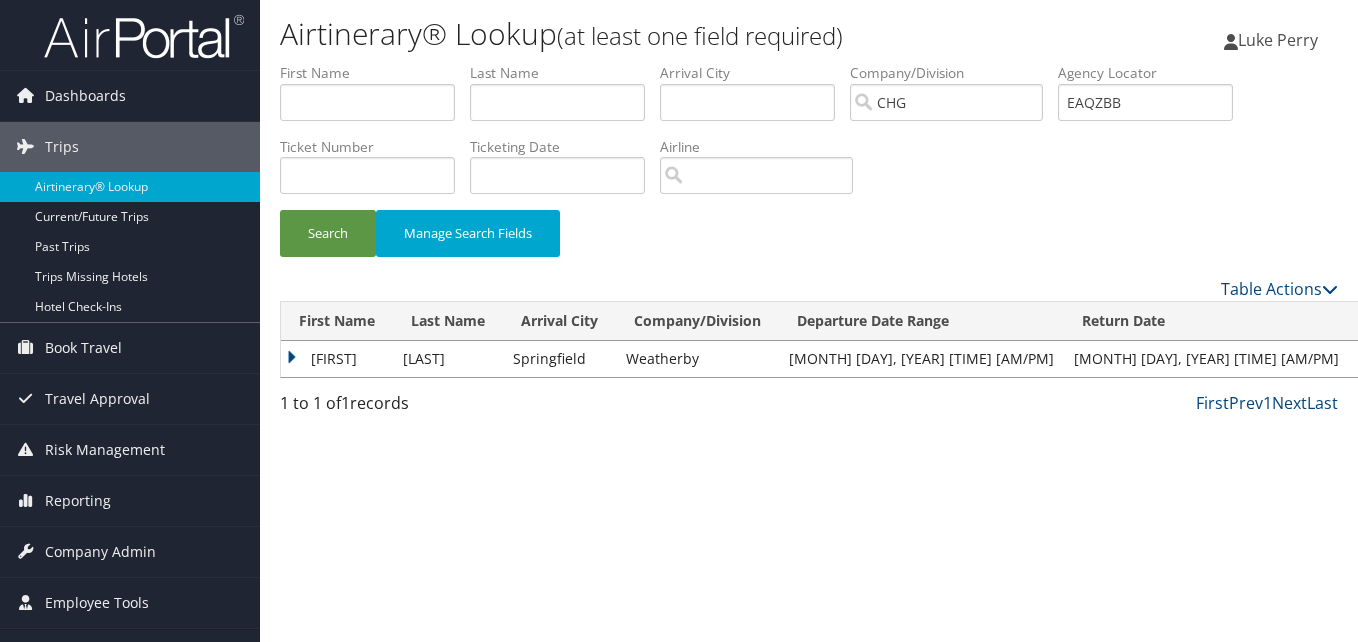 click on "Iris" at bounding box center [337, 359] 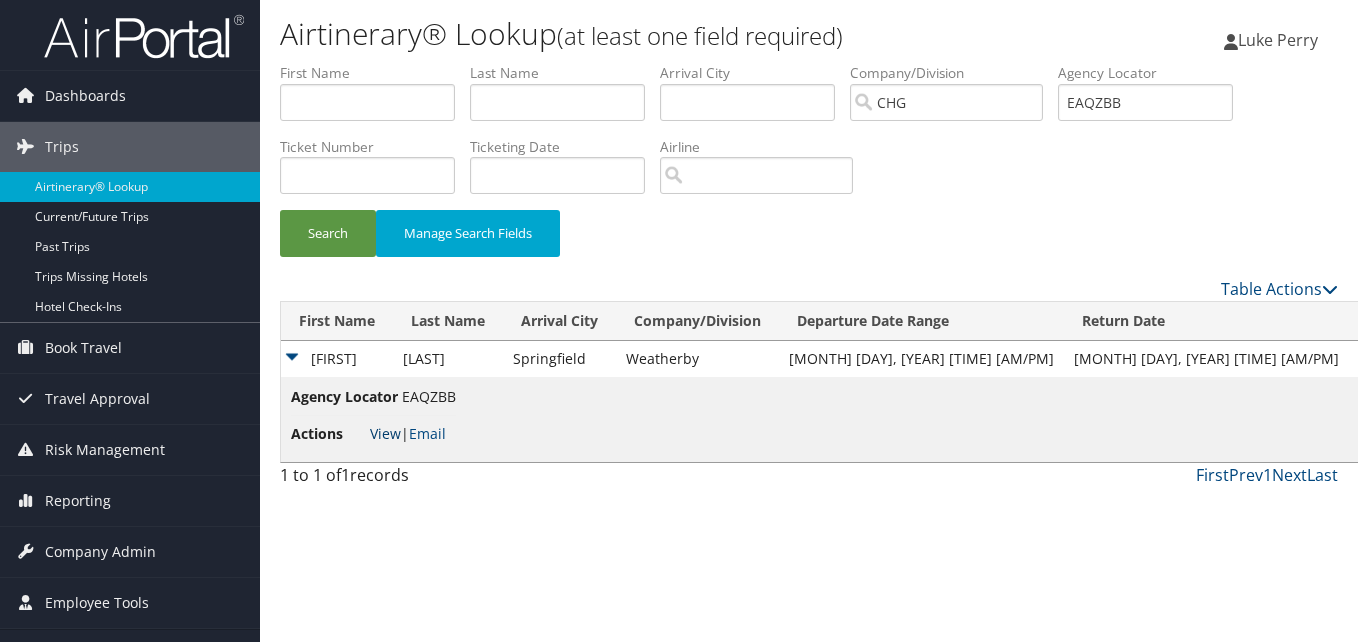 click on "View" at bounding box center [385, 433] 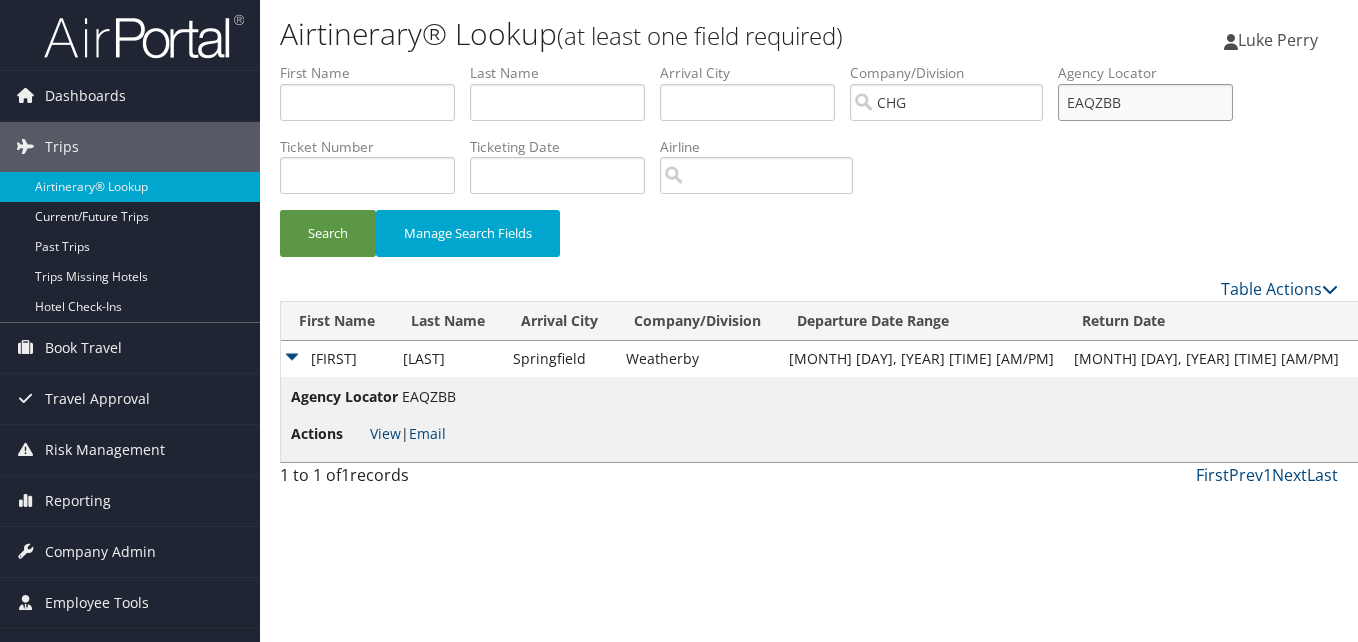drag, startPoint x: 1149, startPoint y: 110, endPoint x: 1036, endPoint y: 111, distance: 113.004425 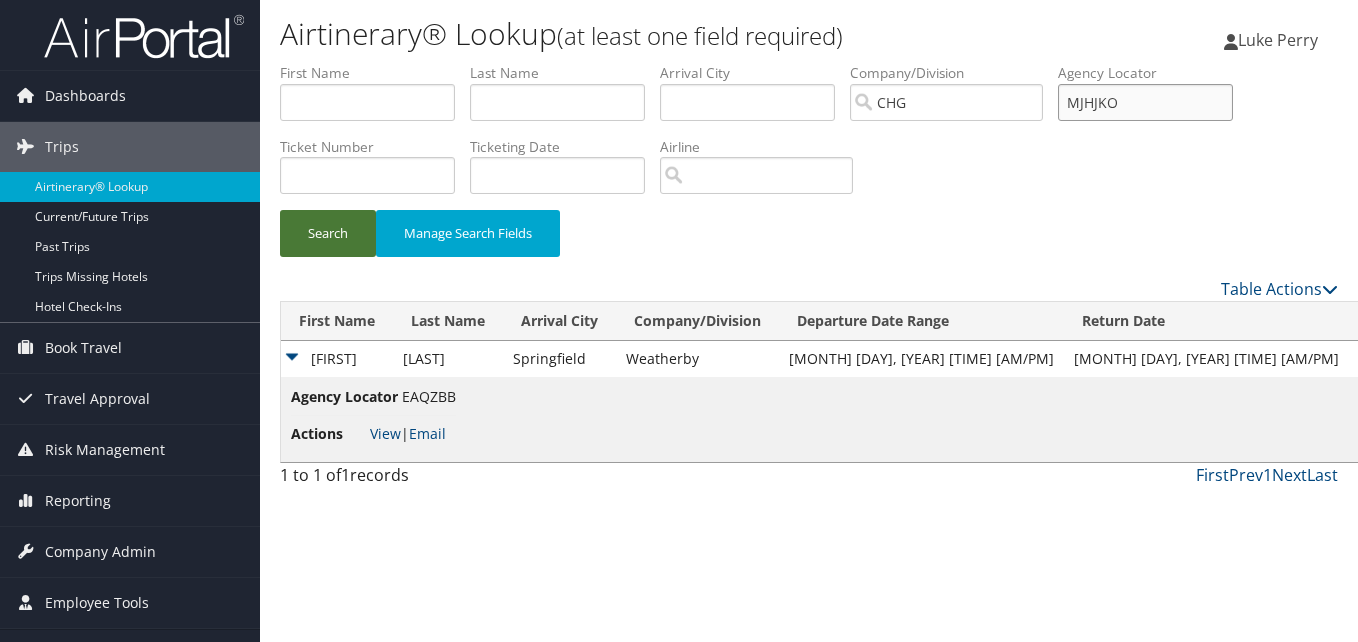type on "MJHJKO" 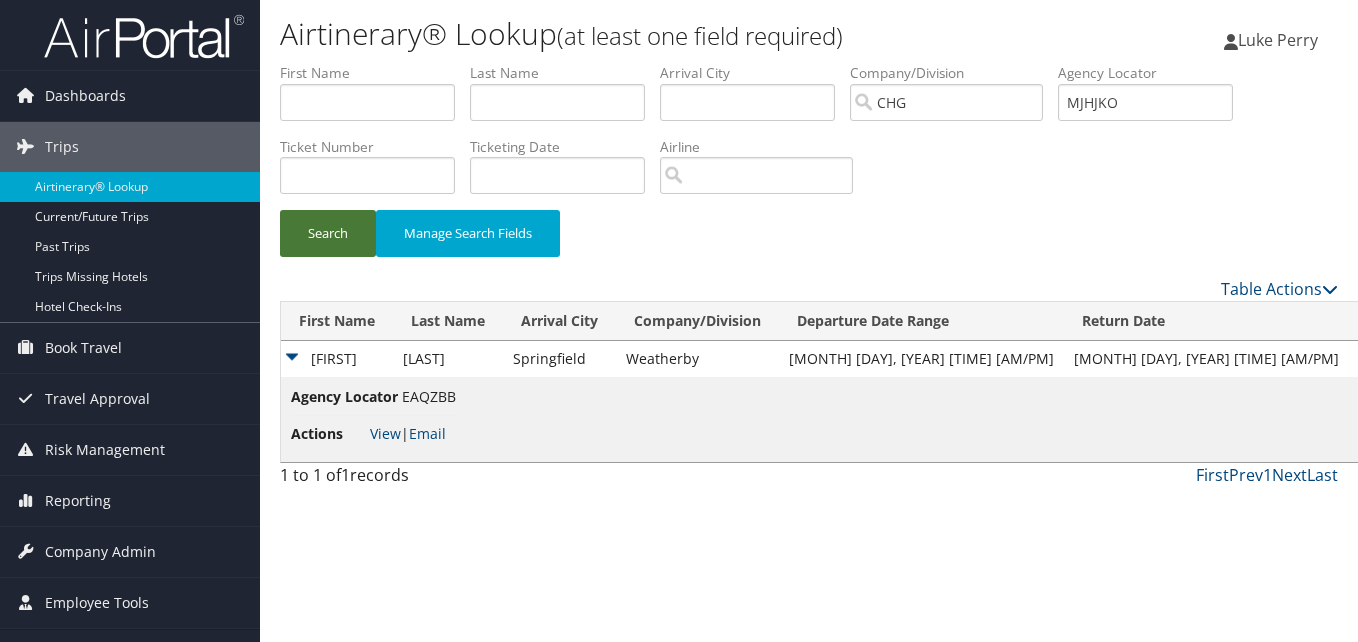 click on "Search" at bounding box center (328, 233) 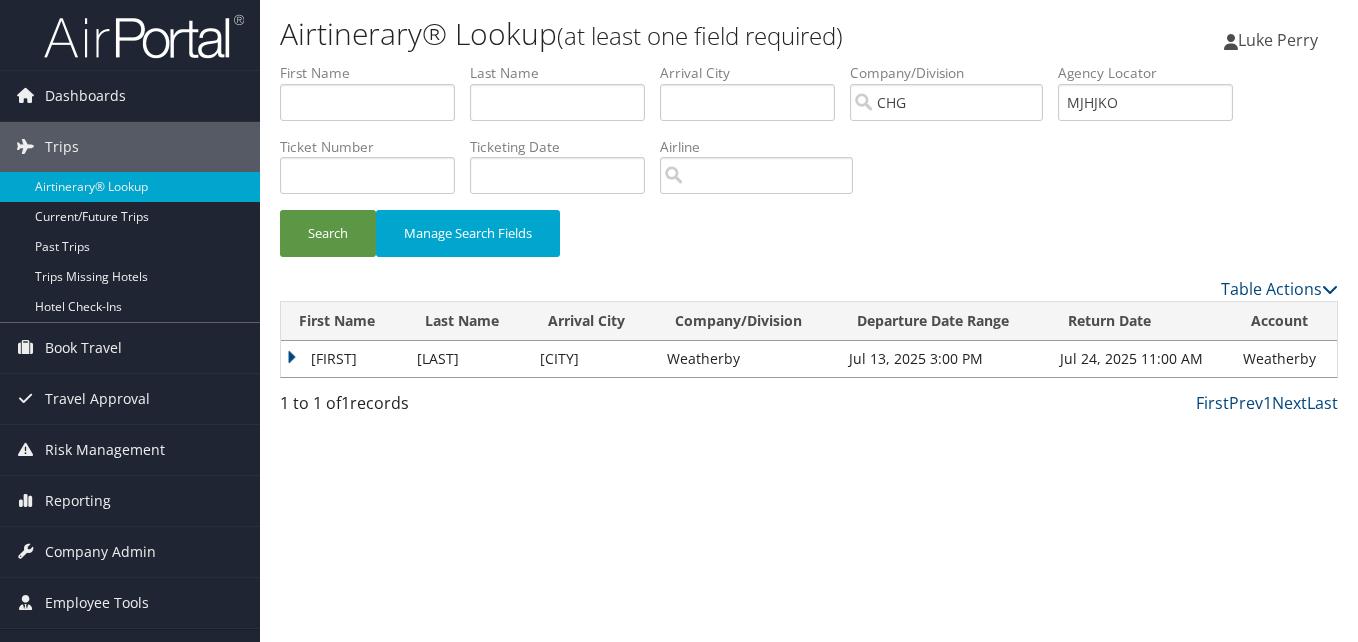 click on "Emelina" at bounding box center [344, 359] 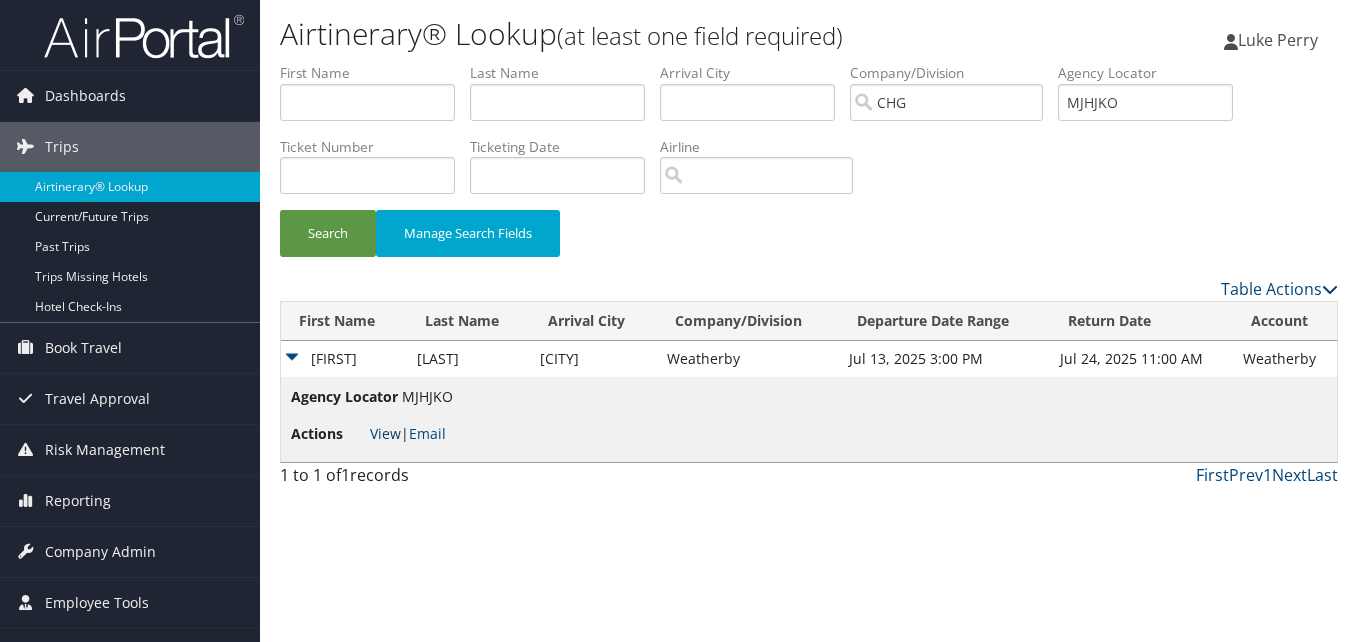 click on "View" at bounding box center [385, 433] 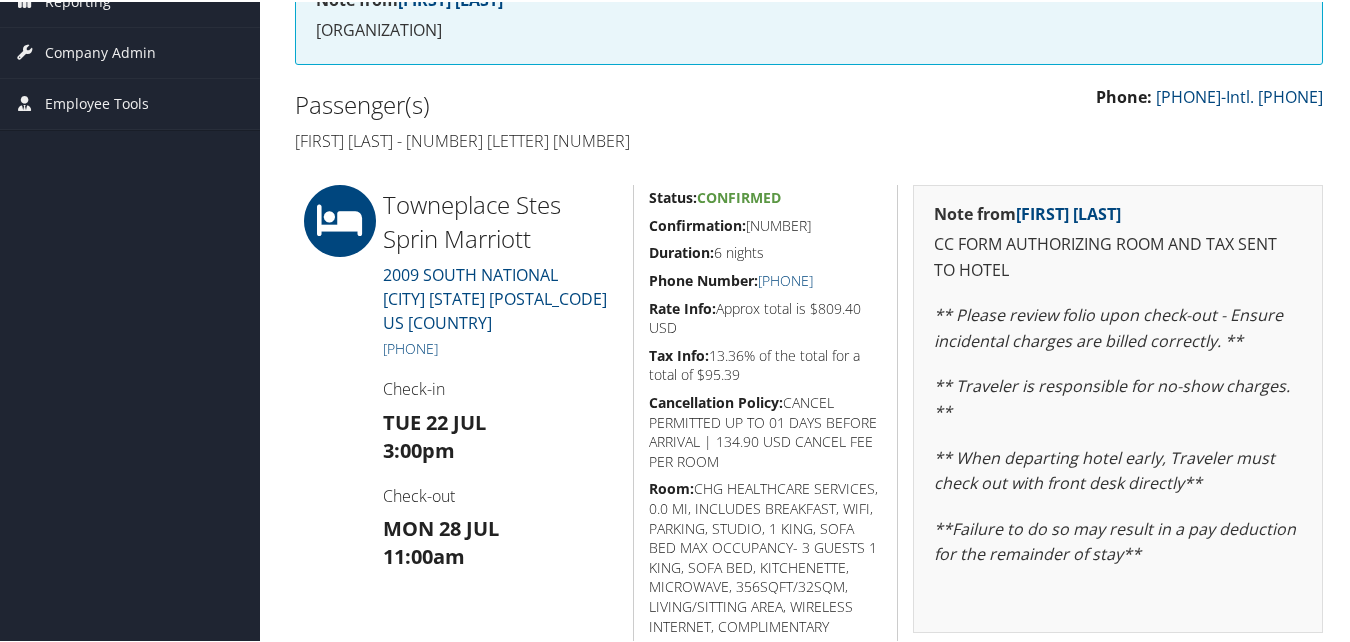 scroll, scrollTop: 400, scrollLeft: 0, axis: vertical 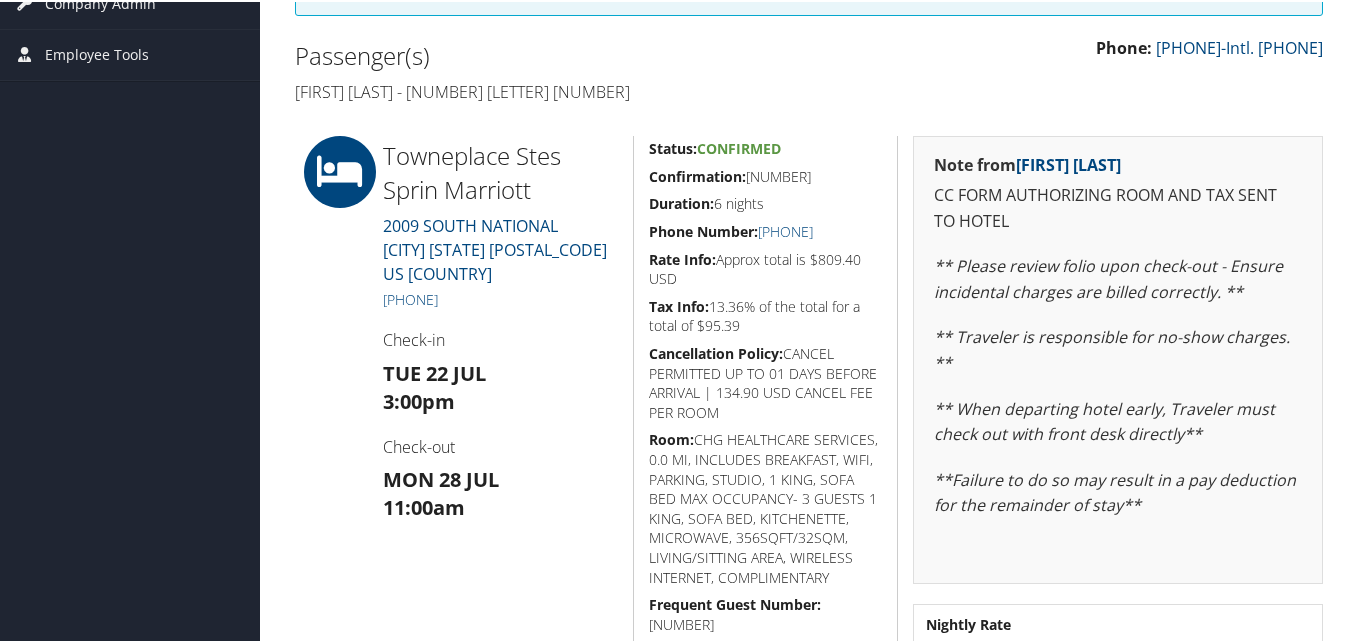 drag, startPoint x: 825, startPoint y: 172, endPoint x: 634, endPoint y: 178, distance: 191.09422 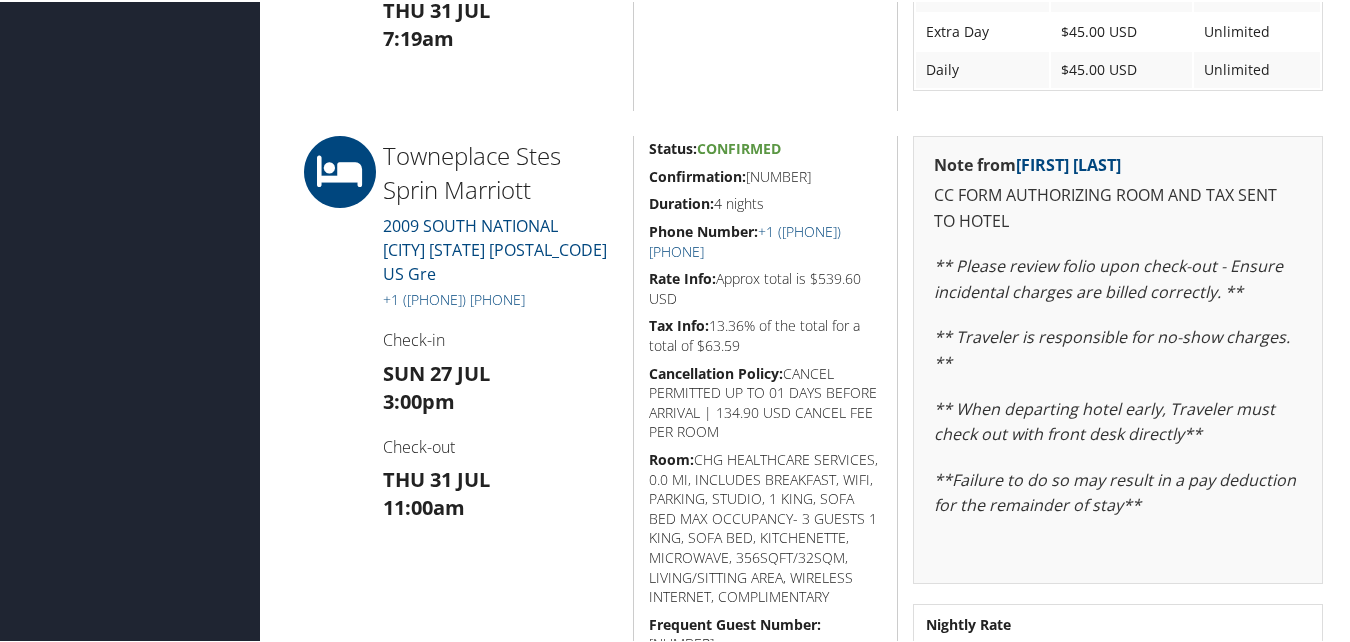 scroll, scrollTop: 1600, scrollLeft: 0, axis: vertical 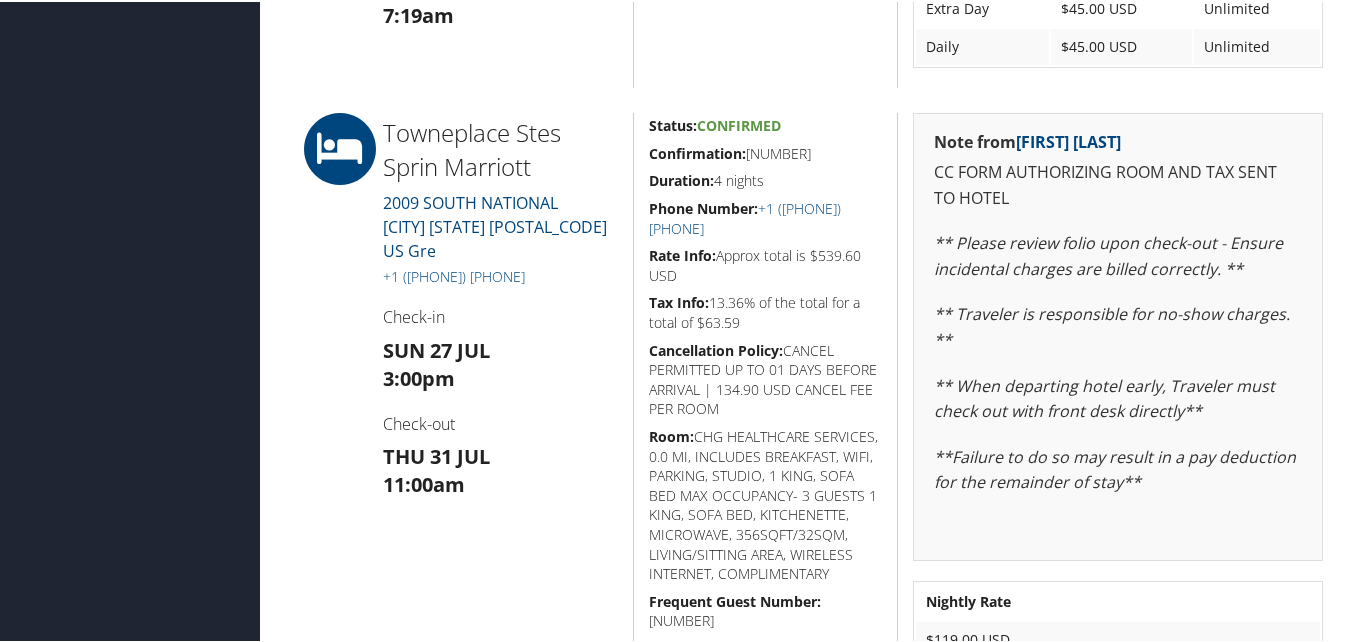 drag, startPoint x: 842, startPoint y: 147, endPoint x: 634, endPoint y: 148, distance: 208.00241 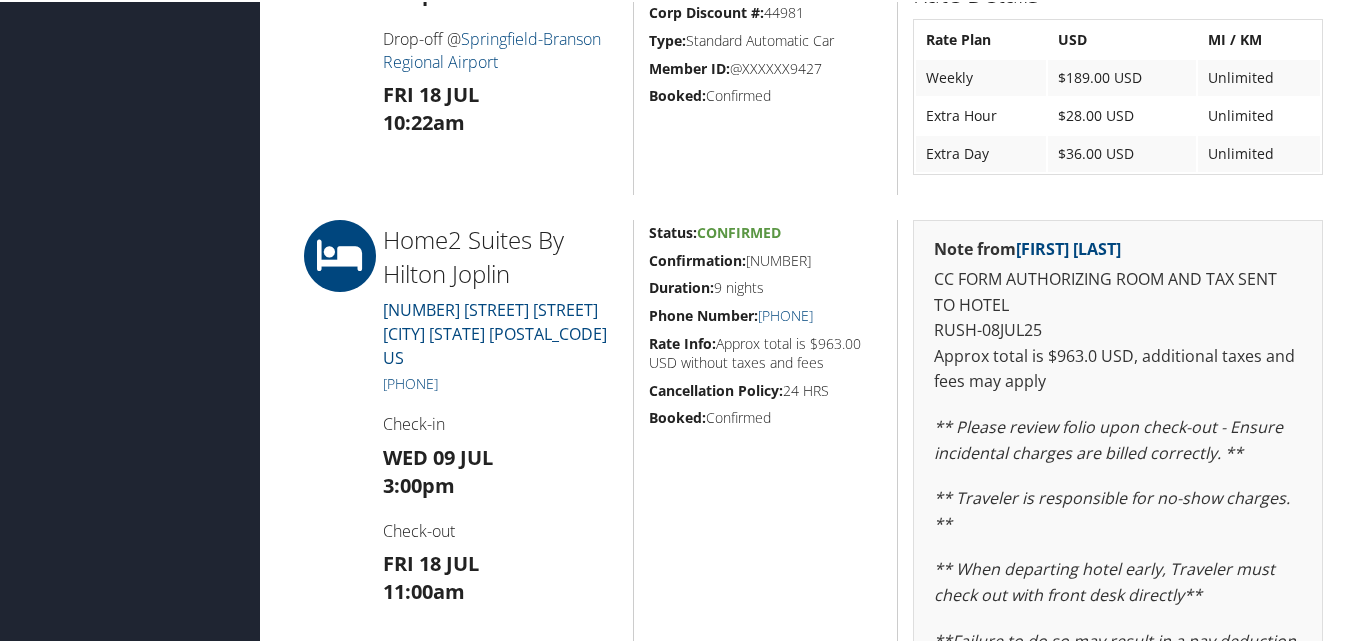 scroll, scrollTop: 1100, scrollLeft: 0, axis: vertical 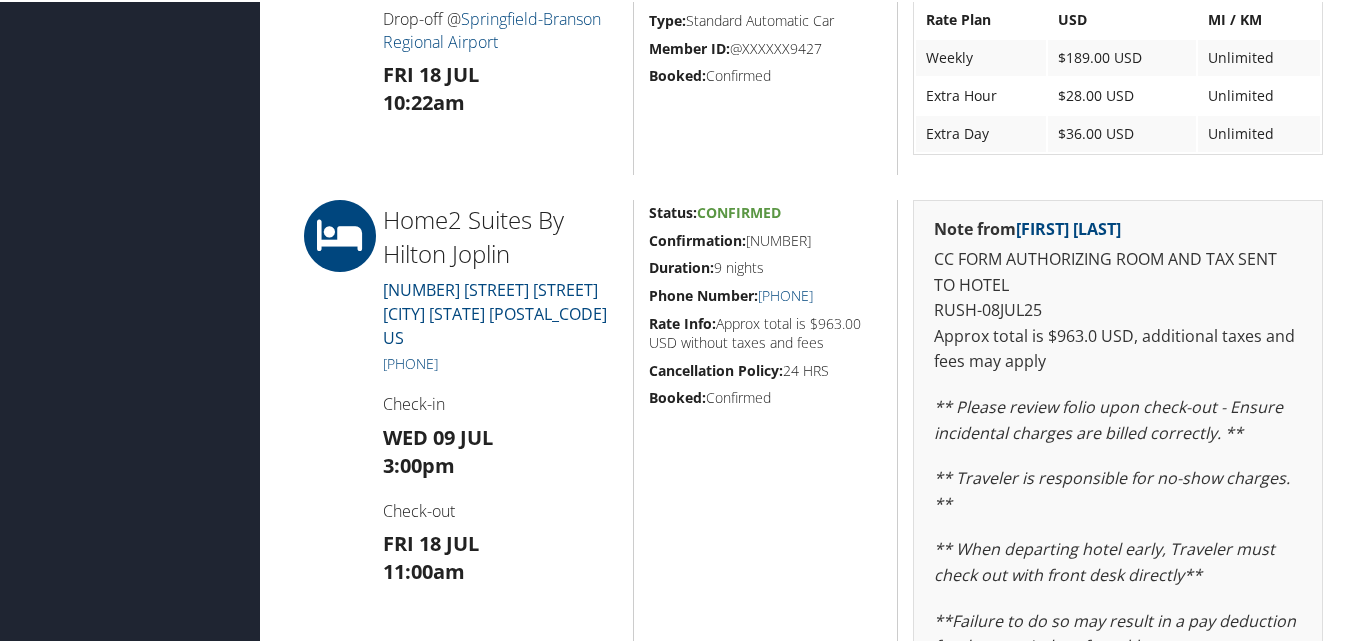 drag, startPoint x: 839, startPoint y: 245, endPoint x: 642, endPoint y: 244, distance: 197.00253 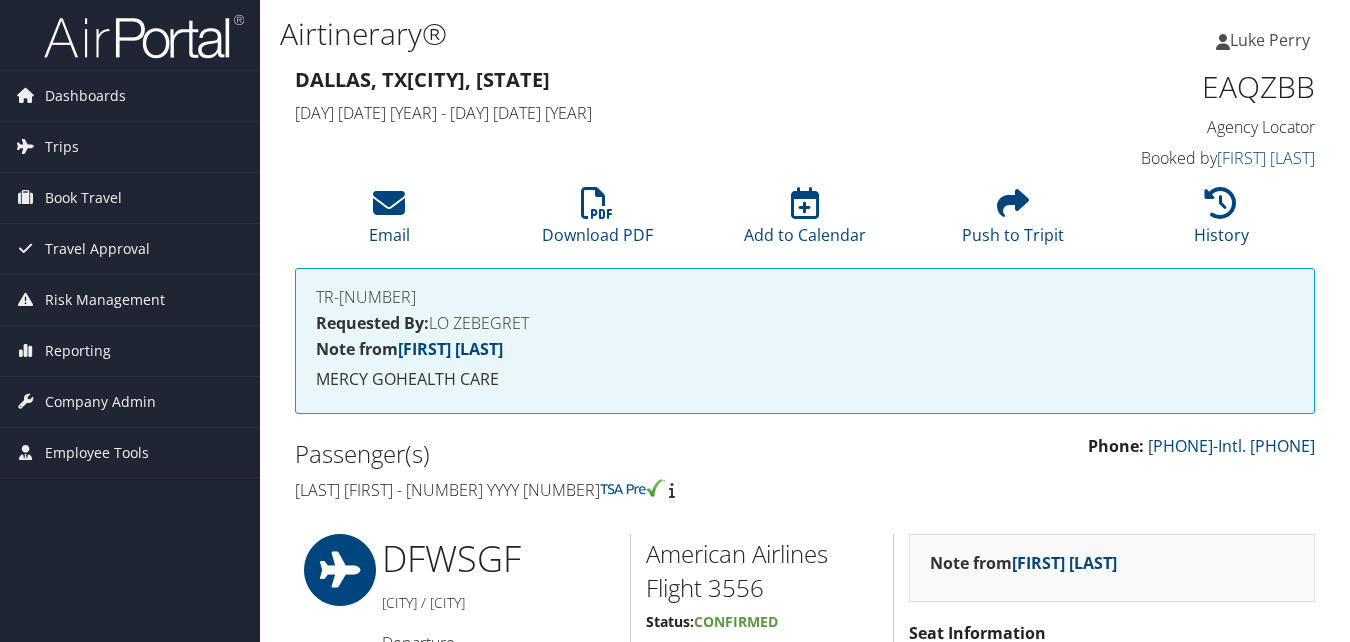 scroll, scrollTop: 0, scrollLeft: 0, axis: both 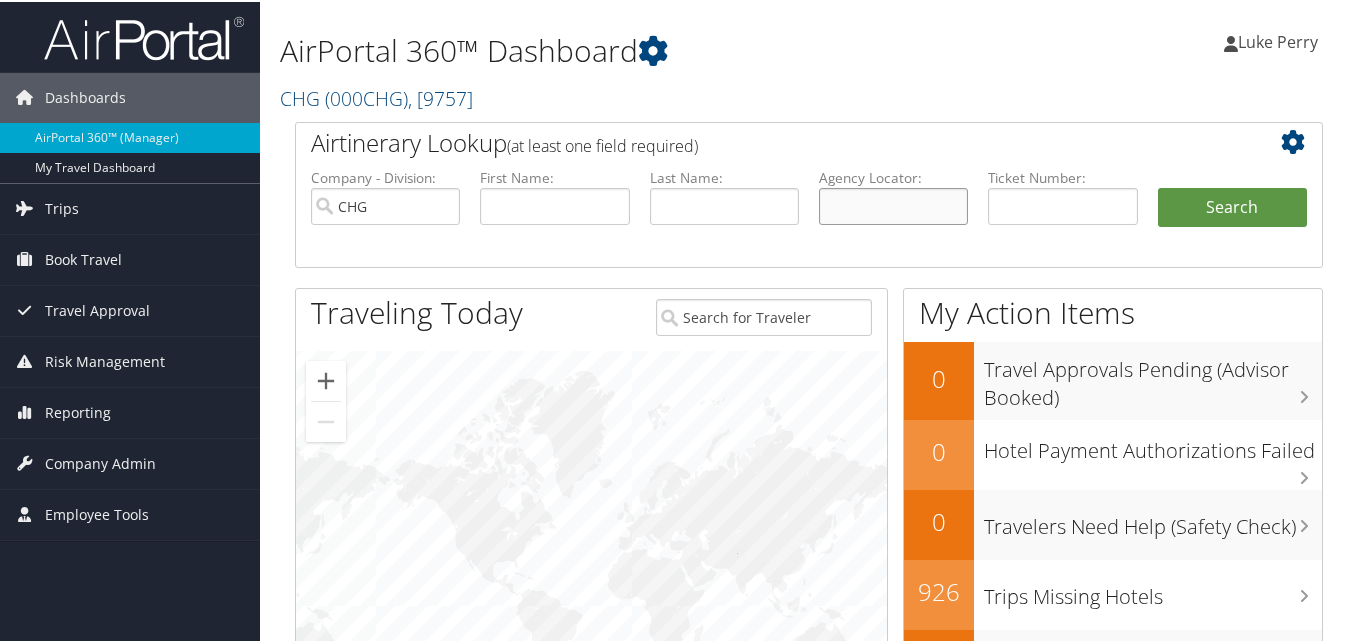 click at bounding box center (893, 204) 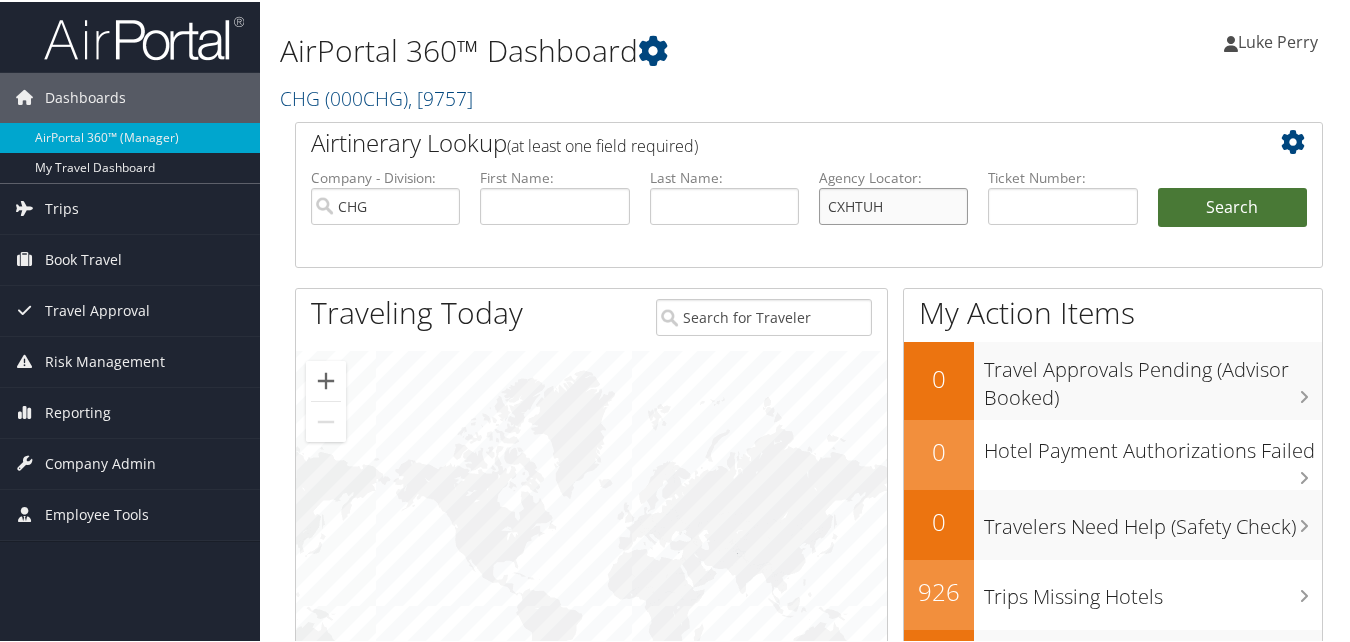 type on "CXHTUH" 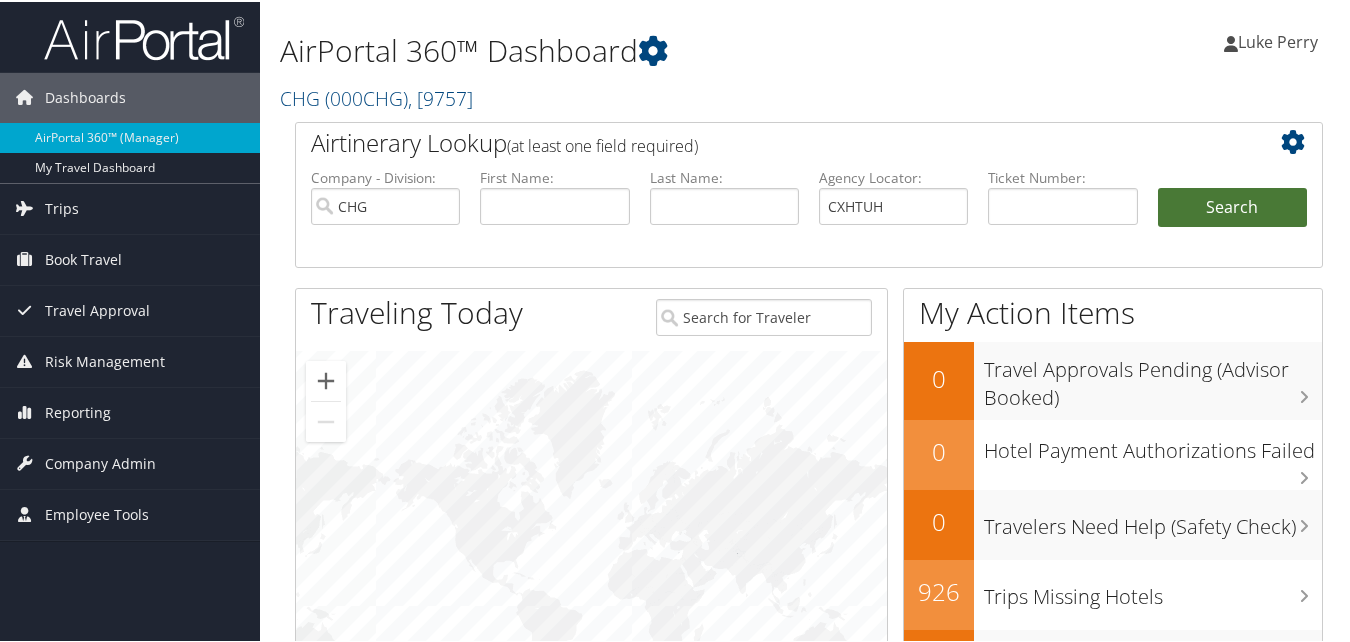 click on "Search" at bounding box center [1232, 206] 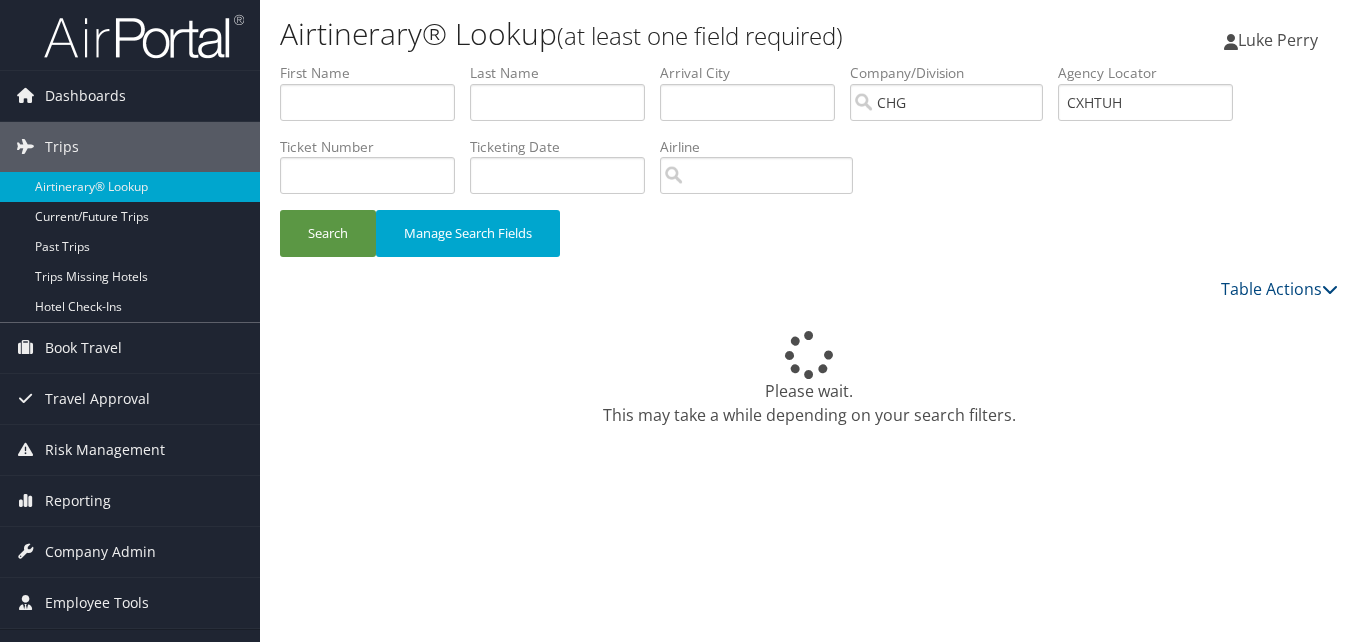 scroll, scrollTop: 0, scrollLeft: 0, axis: both 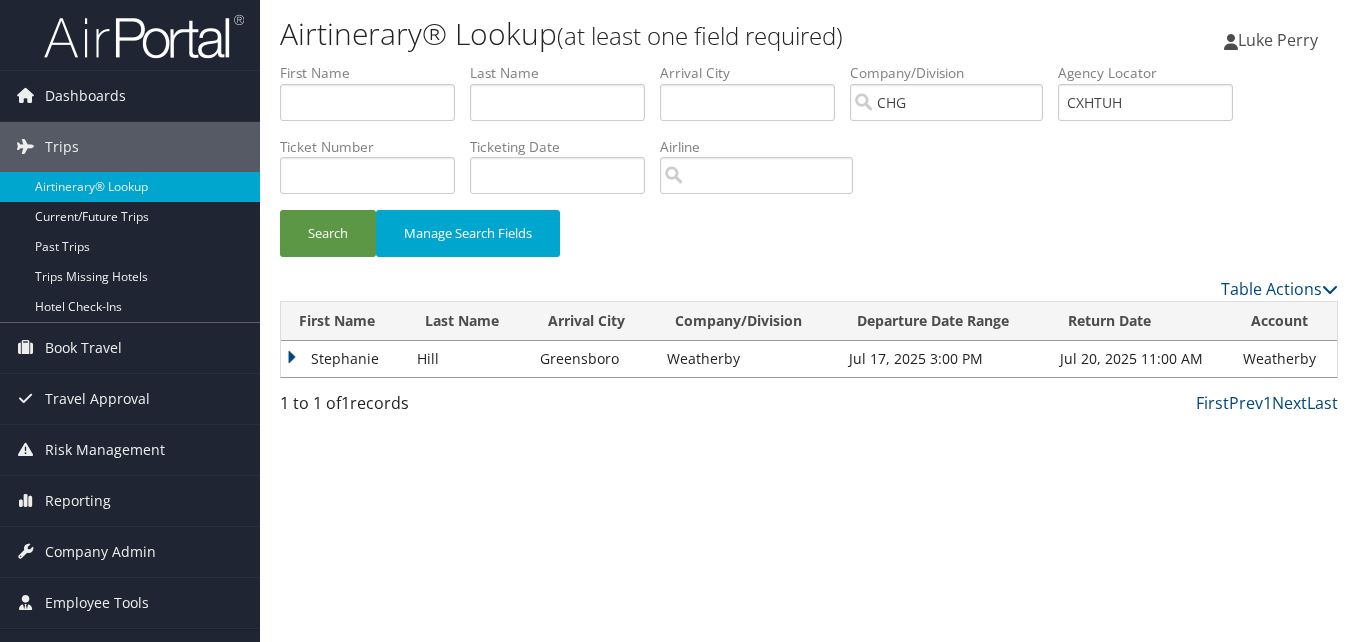click on "Stephanie" at bounding box center [344, 359] 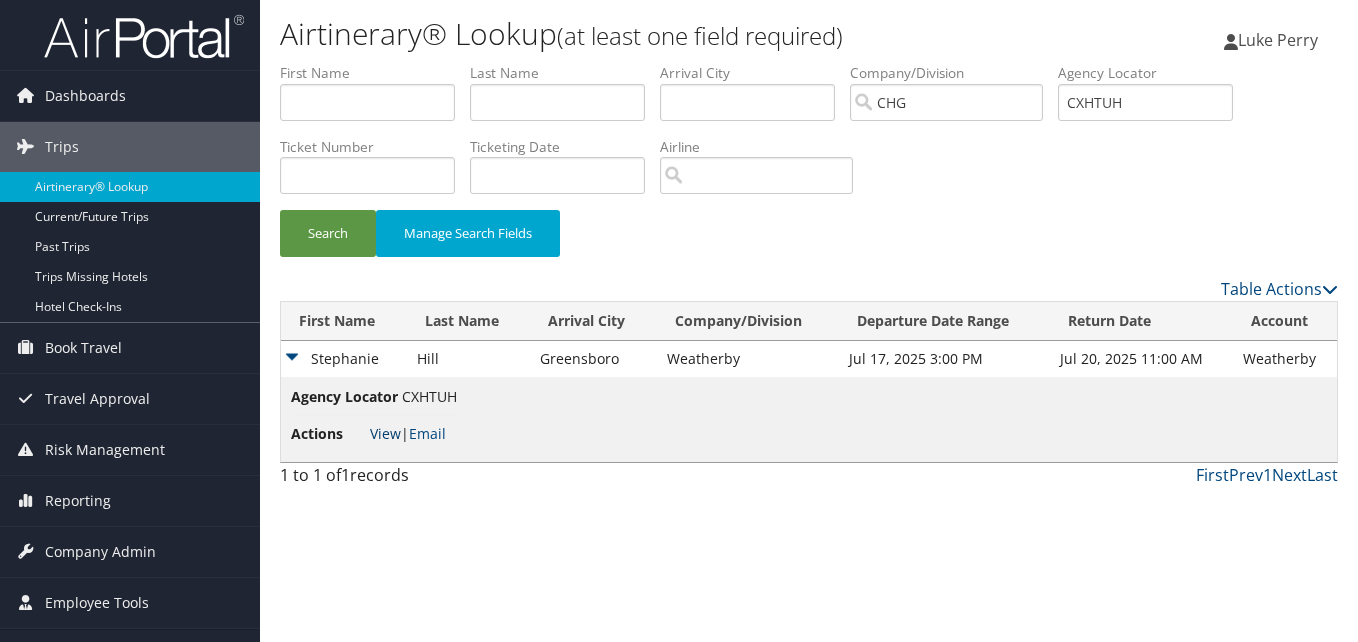 click on "View" at bounding box center [385, 433] 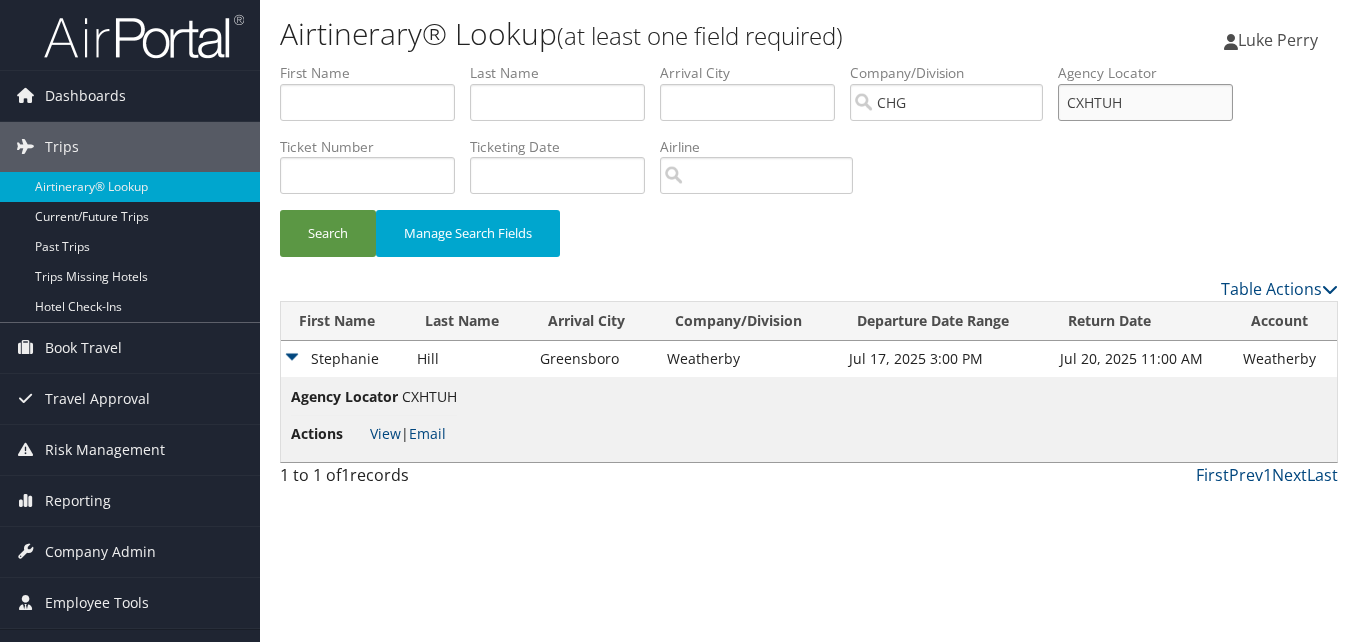 drag, startPoint x: 1154, startPoint y: 113, endPoint x: 1045, endPoint y: 110, distance: 109.041275 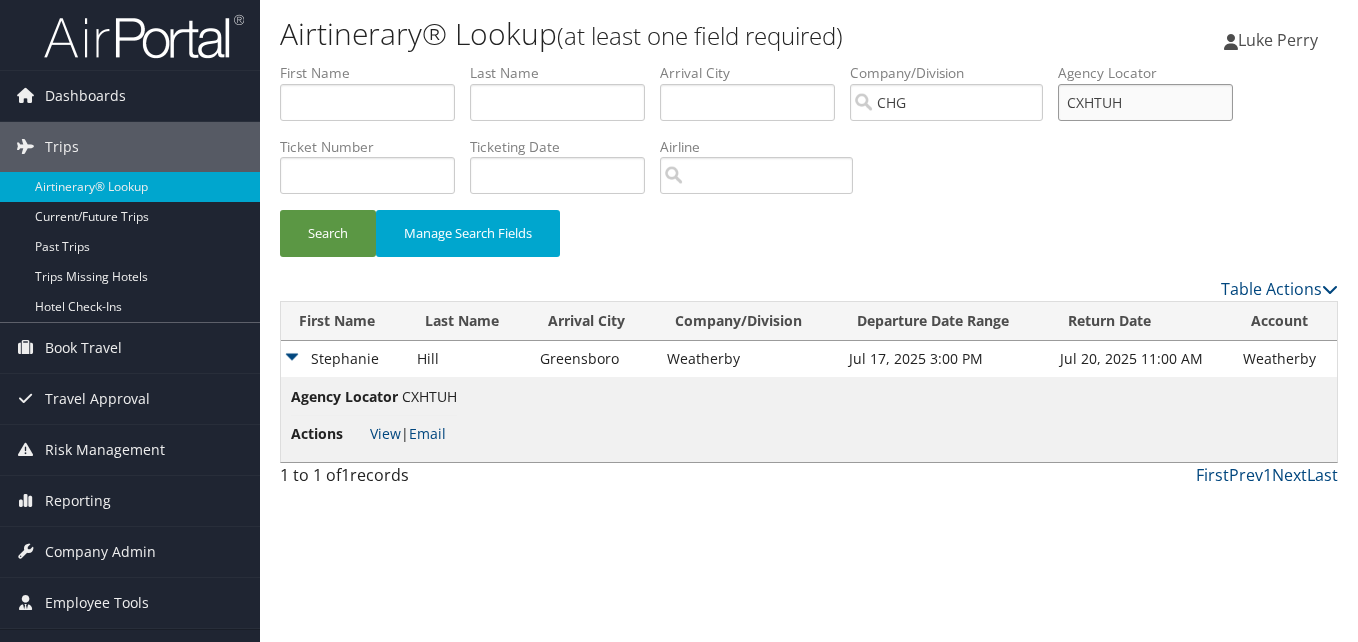 click on "[FIRST] [LAST] [CITY] [CITY] [COMPANY] [AIRPORT] [CITY] [DATE] [AGENCY] [TICKET] [DATE] [INVOICE] [FLIGHT] [AGENT] [CONFIRMATION] [CONFIRMATION] [CREDIT CARD] [AIRLINE] [CAR RENTAL] [HOTEL] [RAIL] [AUTHORIZATION] [CLIENT] [COST CENTER] [DEPARTMENT] [EXPLANATION] [MANAGER] [PROJECT] [PURPOSE] [REGION] [TRAVELER]" at bounding box center (809, 63) 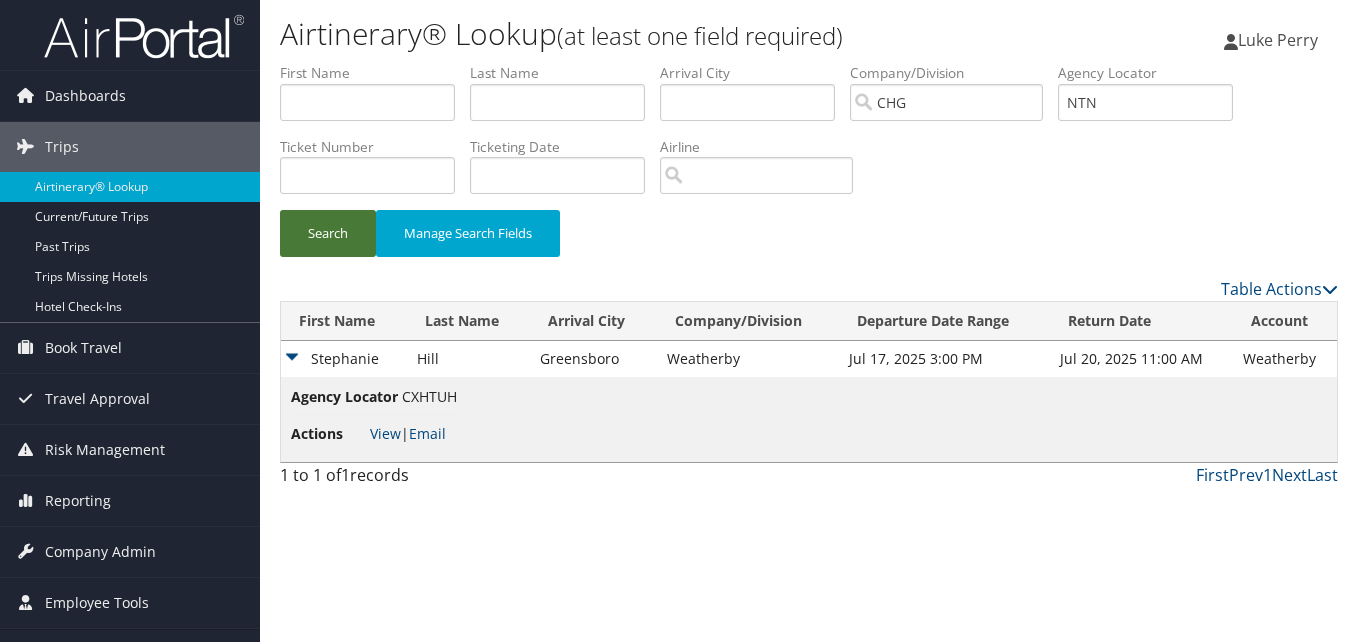 click on "Search" at bounding box center [328, 233] 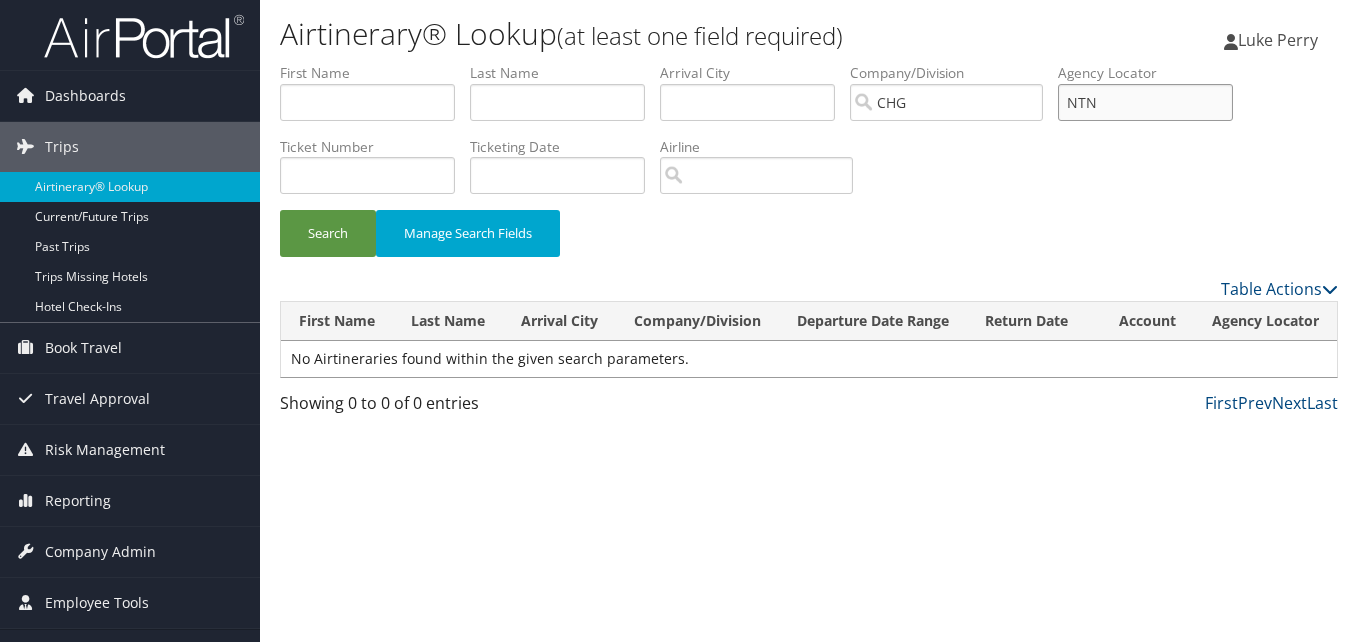 drag, startPoint x: 1163, startPoint y: 117, endPoint x: 1019, endPoint y: 102, distance: 144.77914 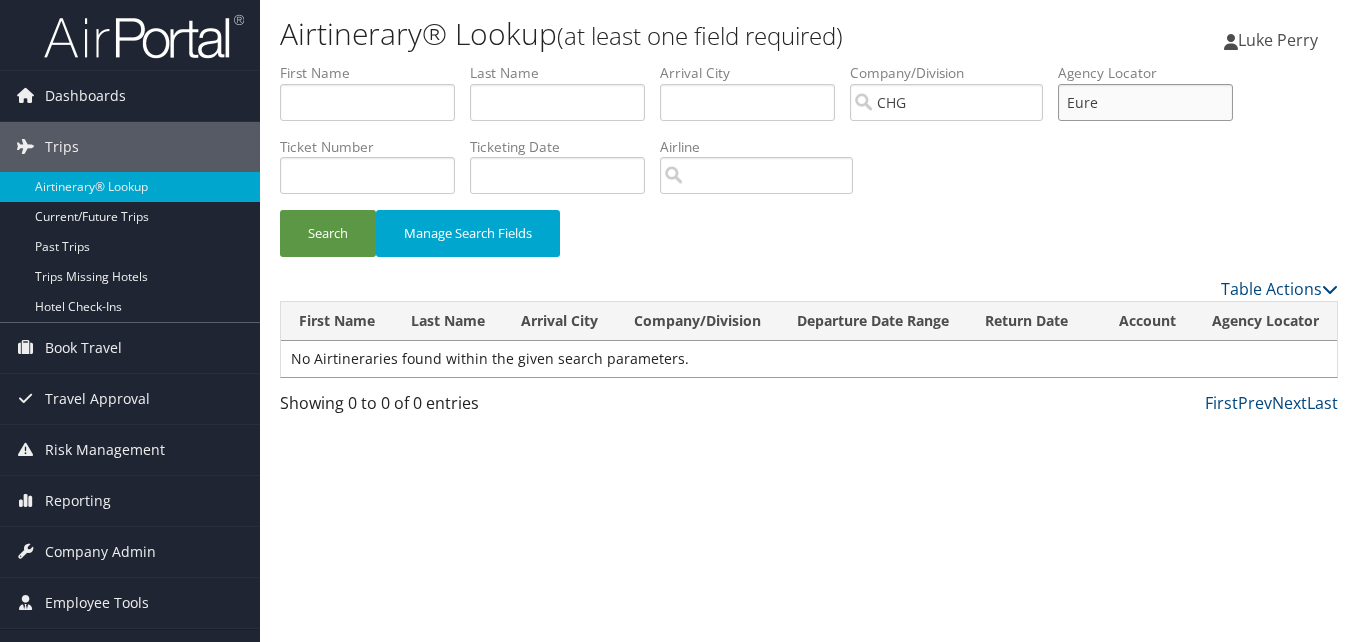 drag, startPoint x: 1121, startPoint y: 94, endPoint x: 1025, endPoint y: 112, distance: 97.67292 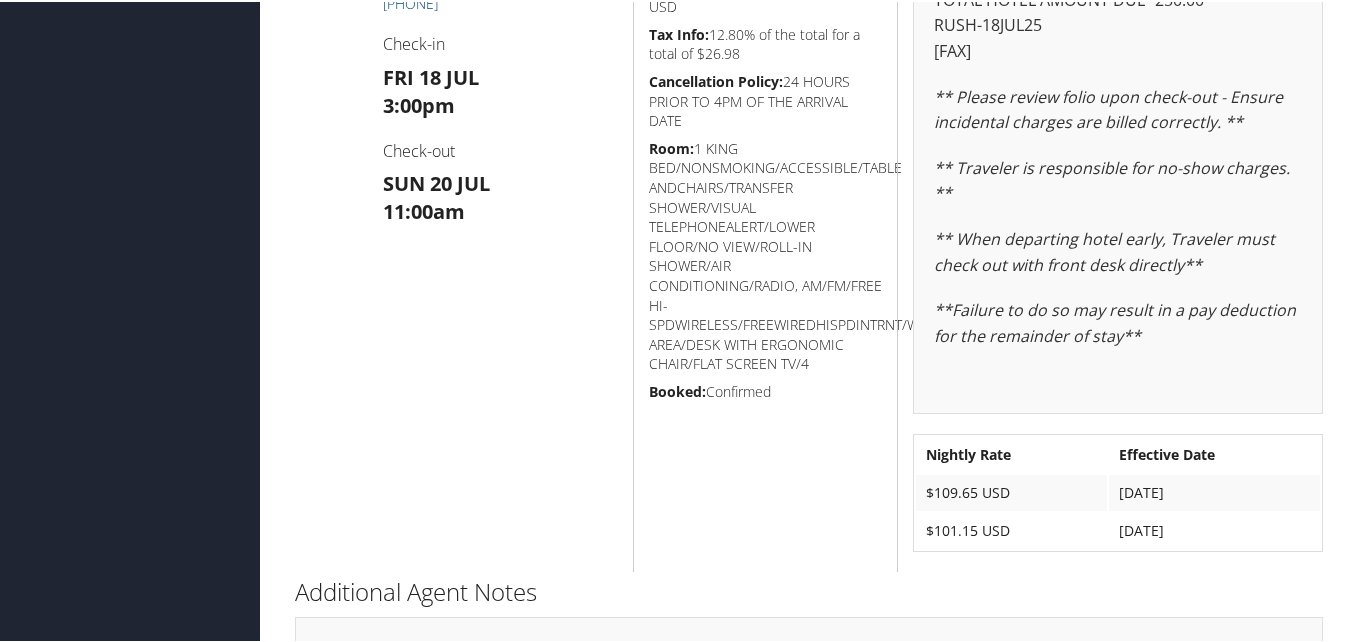 scroll, scrollTop: 1128, scrollLeft: 0, axis: vertical 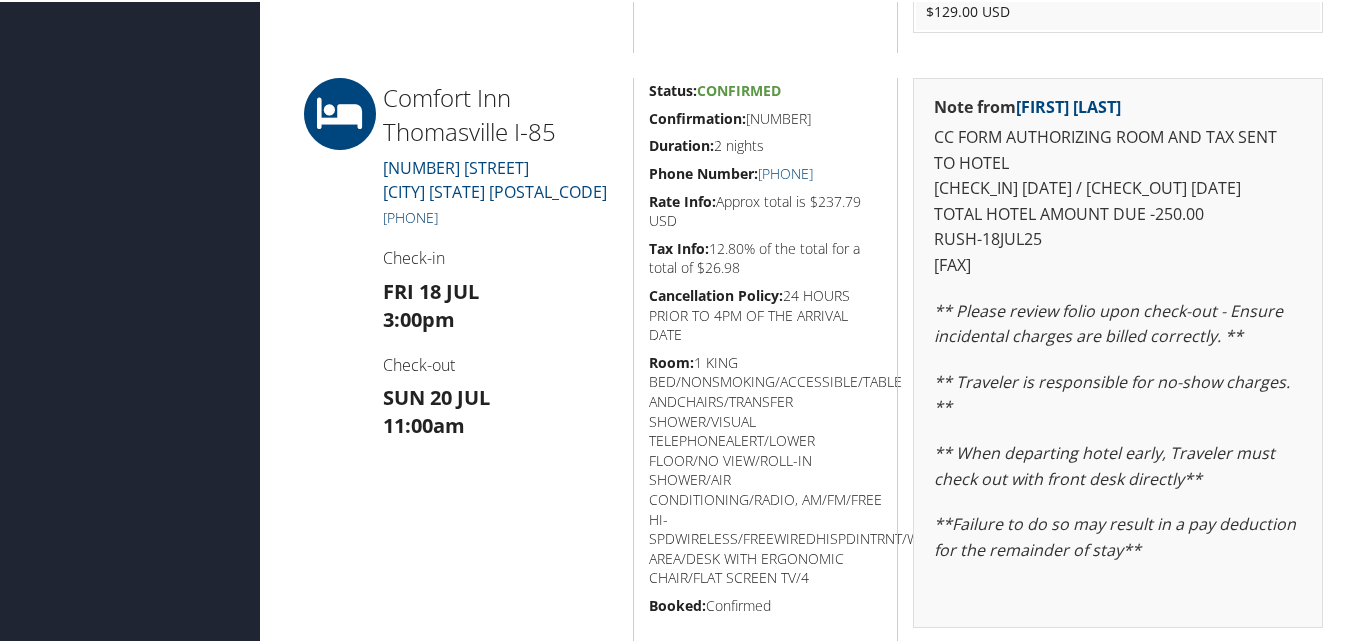 drag, startPoint x: 396, startPoint y: 218, endPoint x: 407, endPoint y: 211, distance: 13.038404 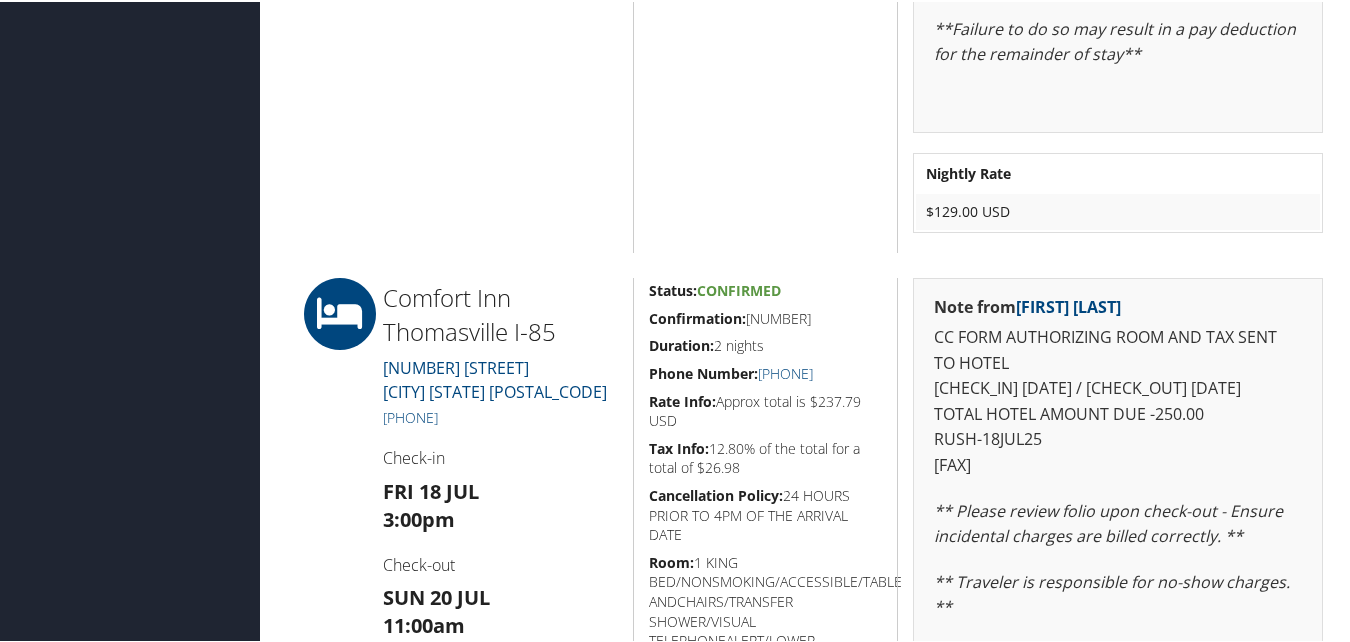 scroll, scrollTop: 1028, scrollLeft: 0, axis: vertical 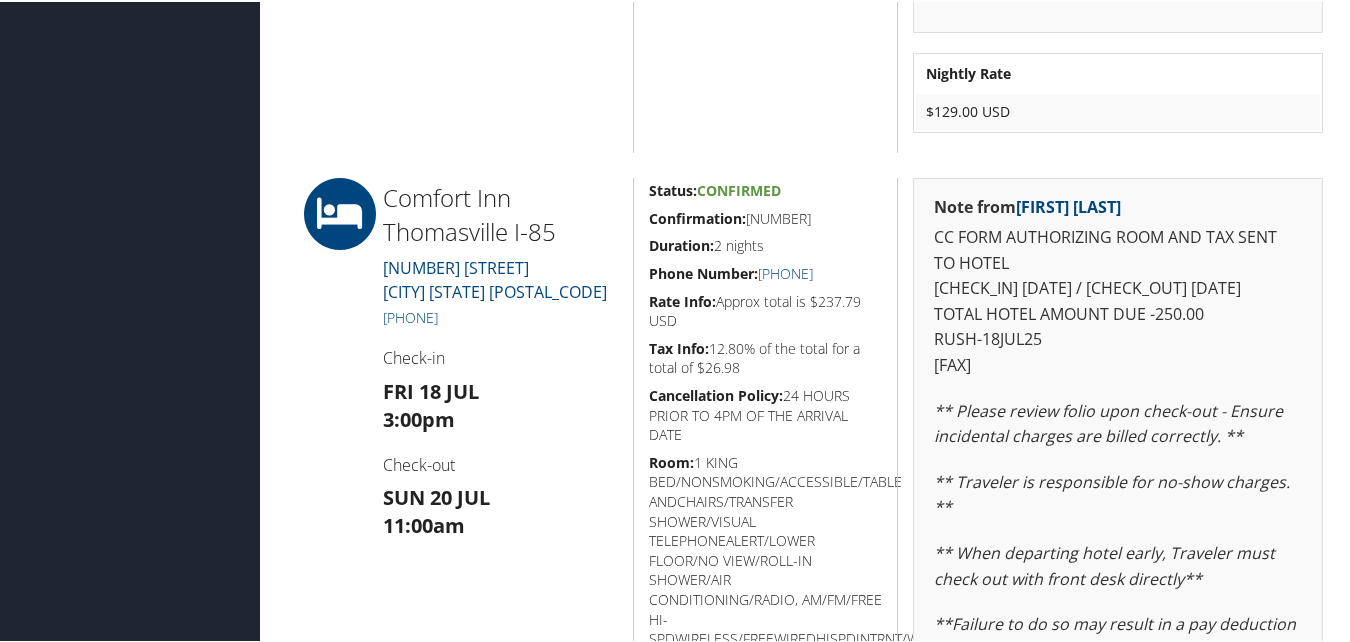 click on "Check-in" at bounding box center (500, 356) 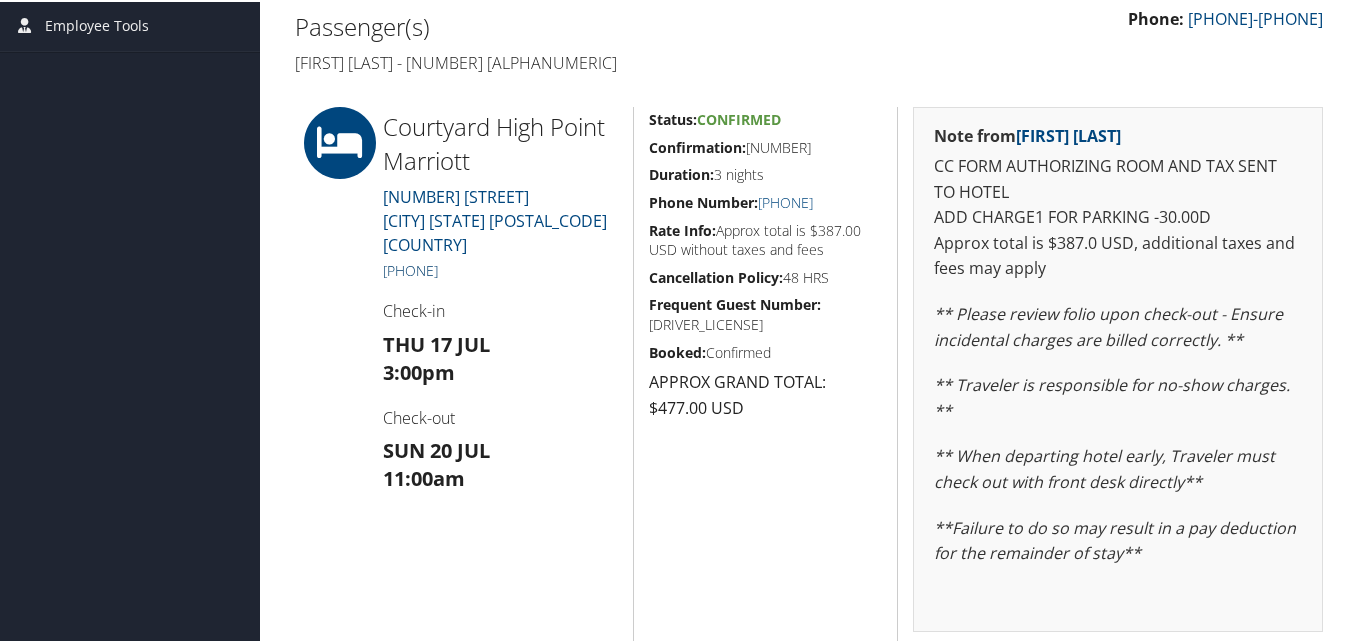scroll, scrollTop: 428, scrollLeft: 0, axis: vertical 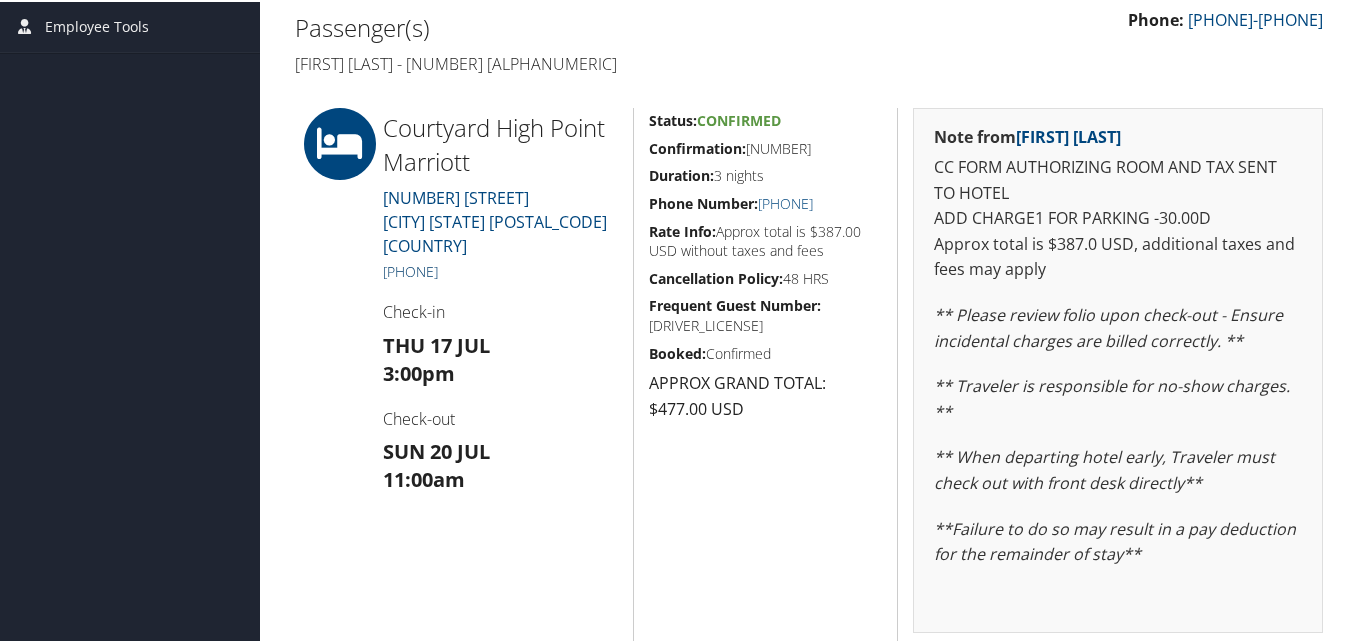 drag, startPoint x: 506, startPoint y: 252, endPoint x: 401, endPoint y: 249, distance: 105.04285 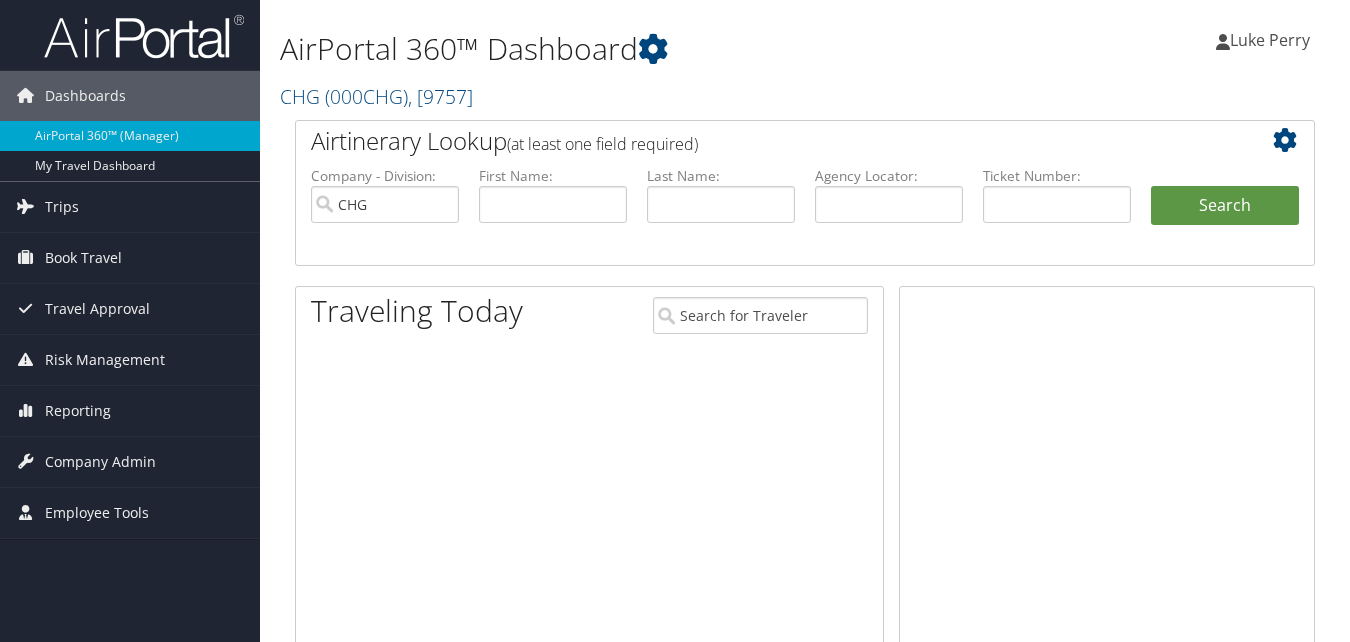 scroll, scrollTop: 0, scrollLeft: 0, axis: both 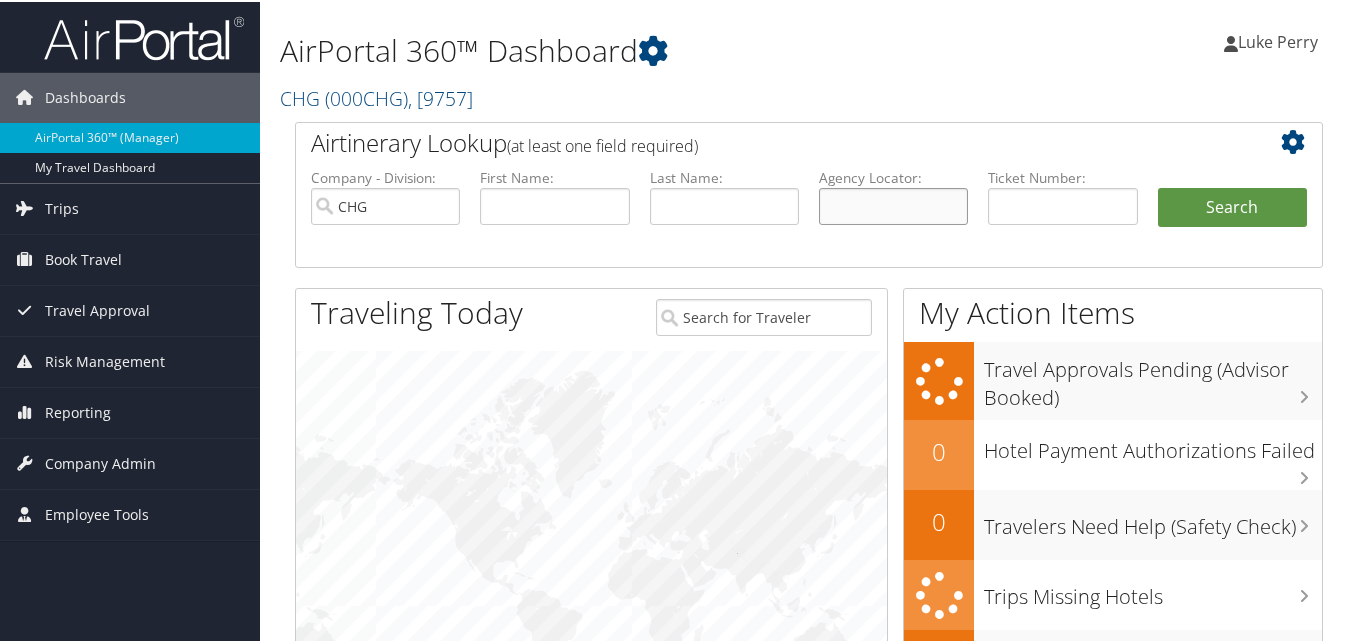 click at bounding box center (893, 204) 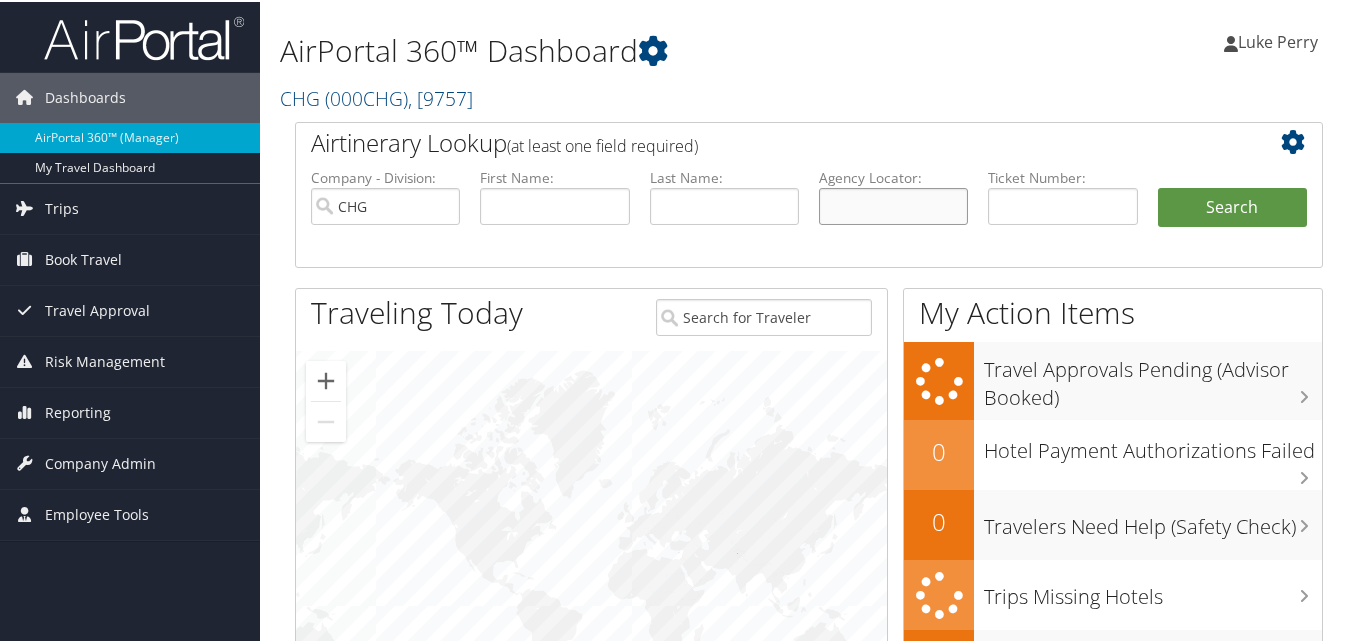 paste on "EAQZBB" 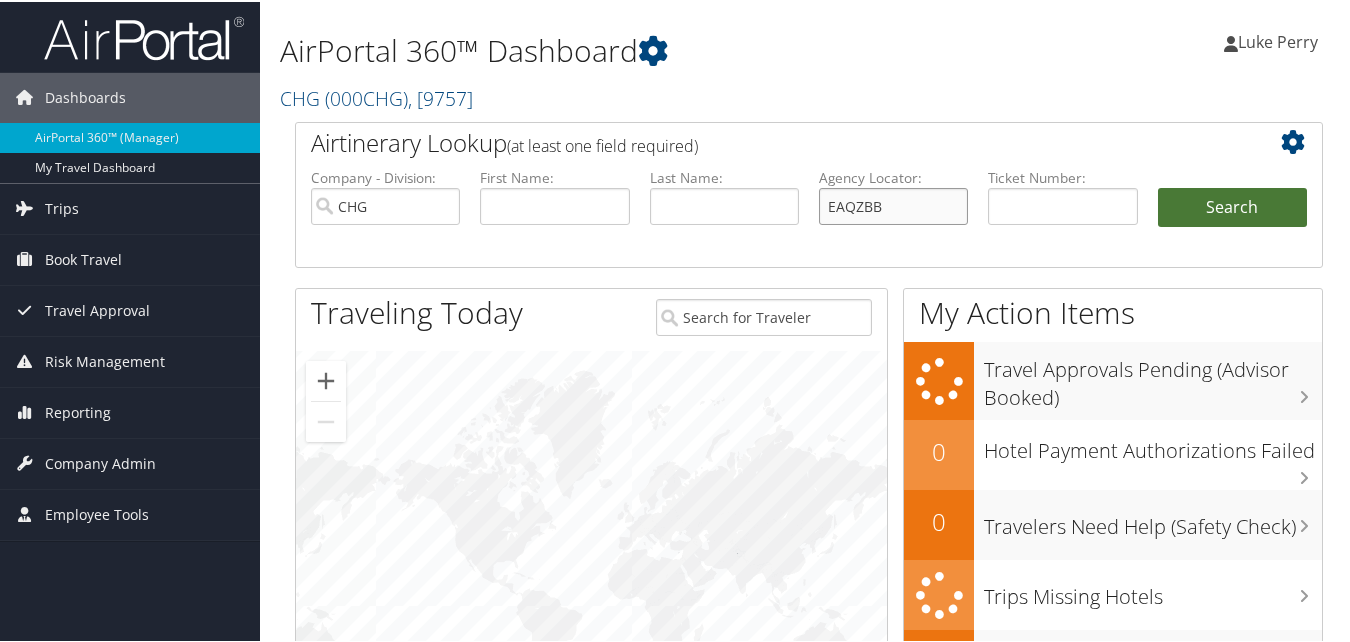 type on "EAQZBB" 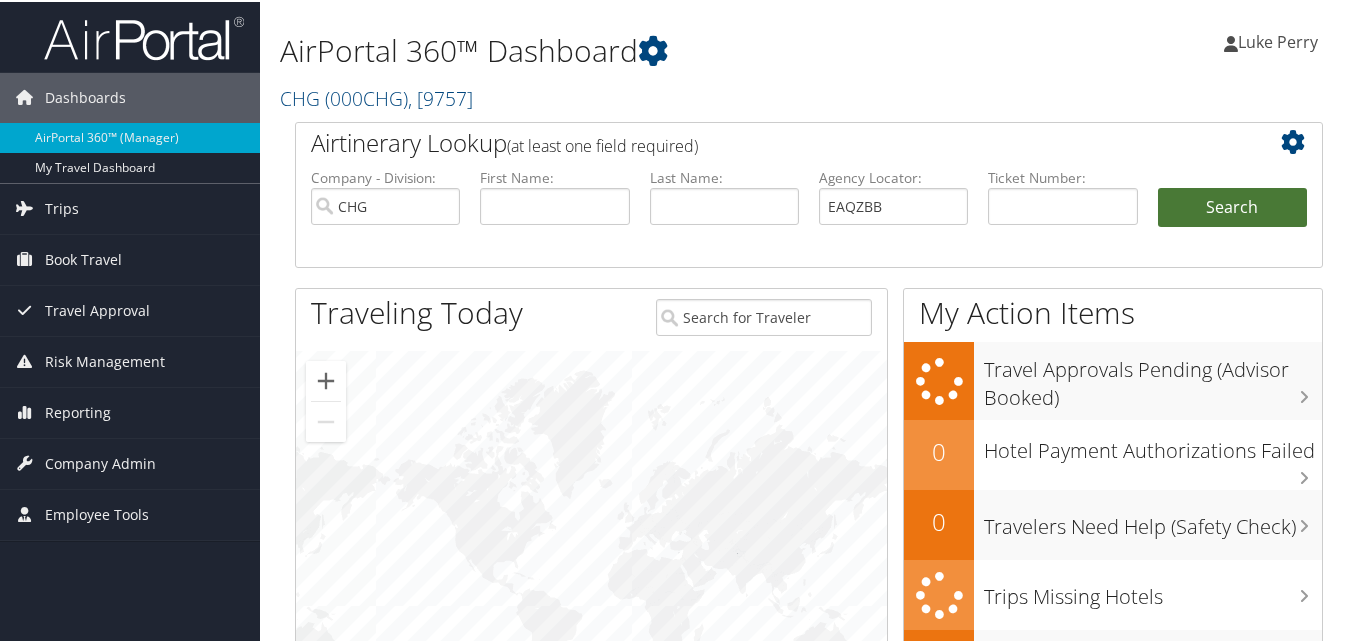 click on "Search" at bounding box center [1232, 206] 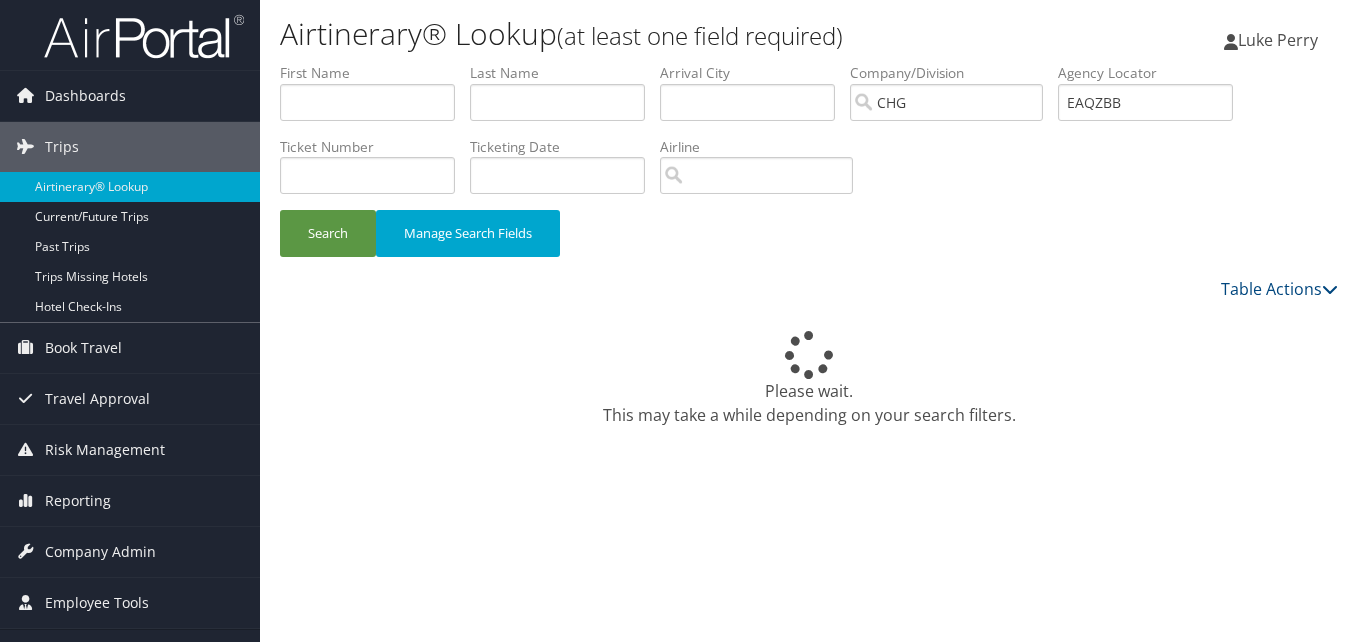 scroll, scrollTop: 0, scrollLeft: 0, axis: both 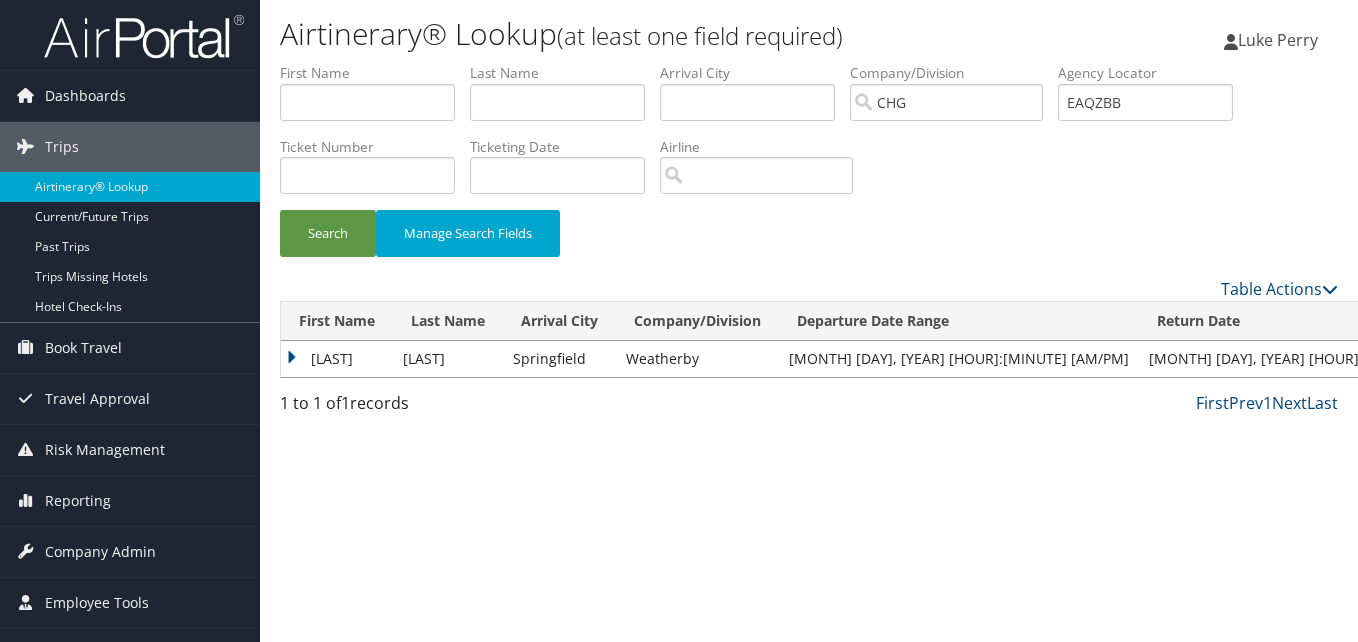 click on "[LAST]" at bounding box center (337, 359) 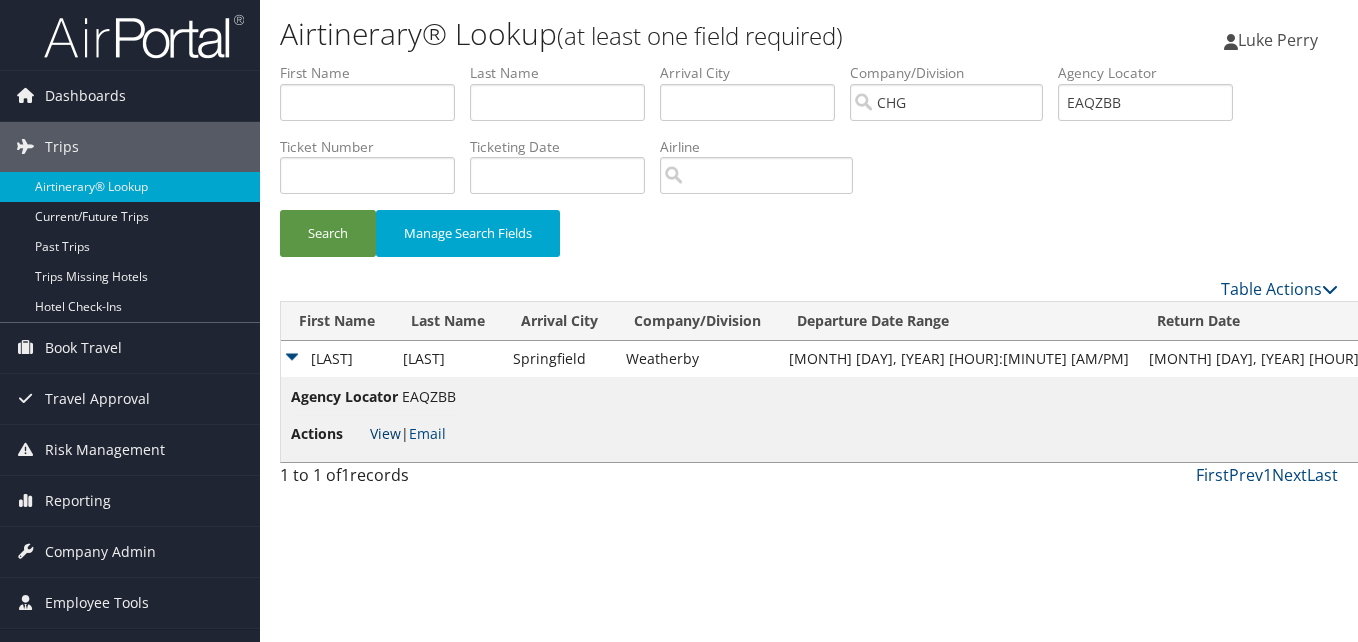 click on "View" at bounding box center [385, 433] 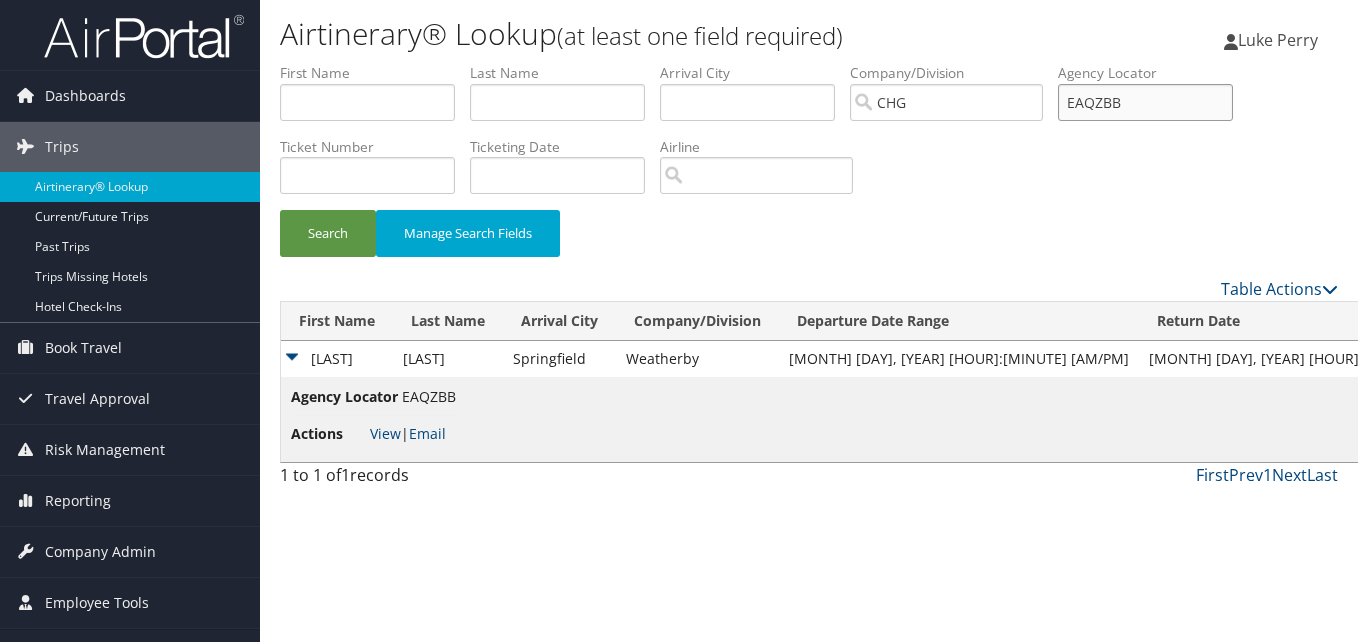 drag, startPoint x: 1152, startPoint y: 94, endPoint x: 998, endPoint y: 94, distance: 154 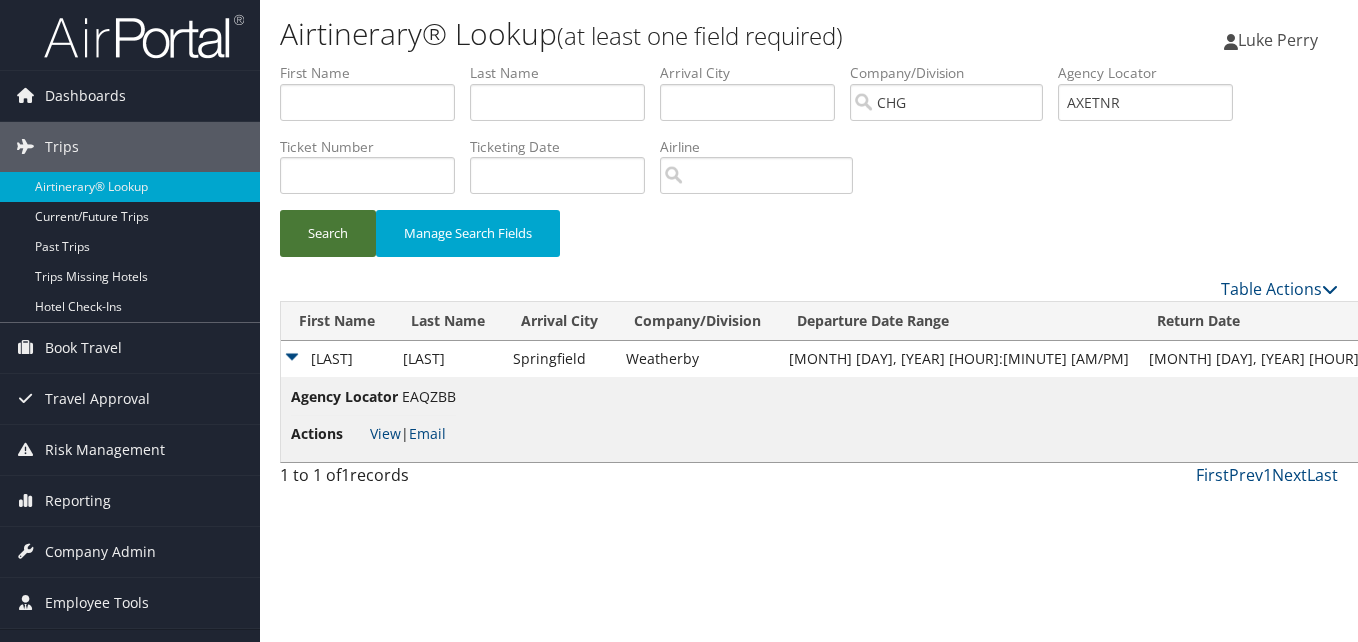 click on "Search" at bounding box center [328, 233] 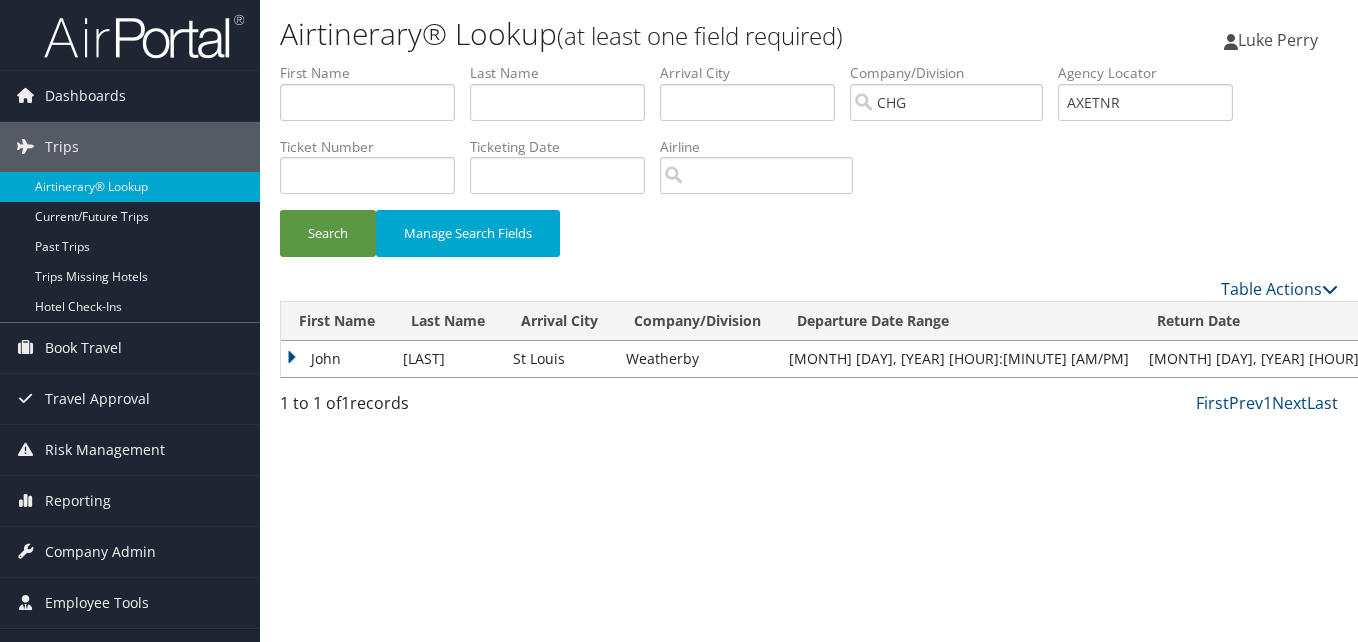 drag, startPoint x: 338, startPoint y: 357, endPoint x: 338, endPoint y: 369, distance: 12 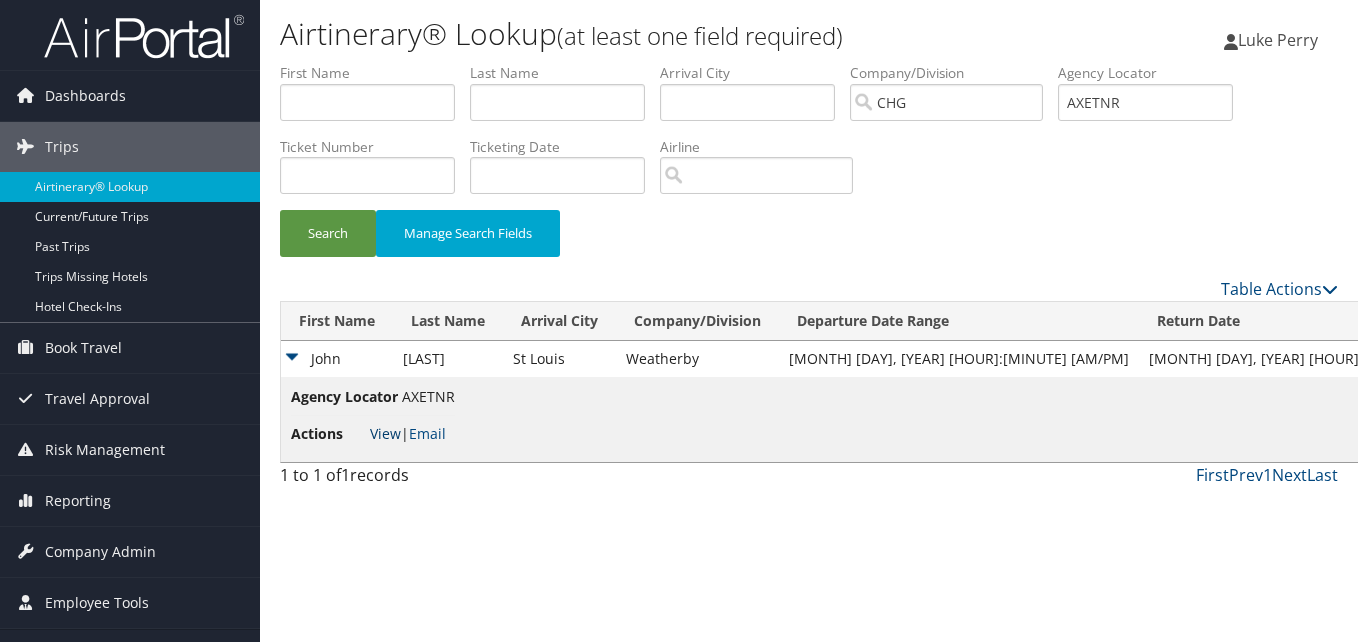 click on "View" at bounding box center (385, 433) 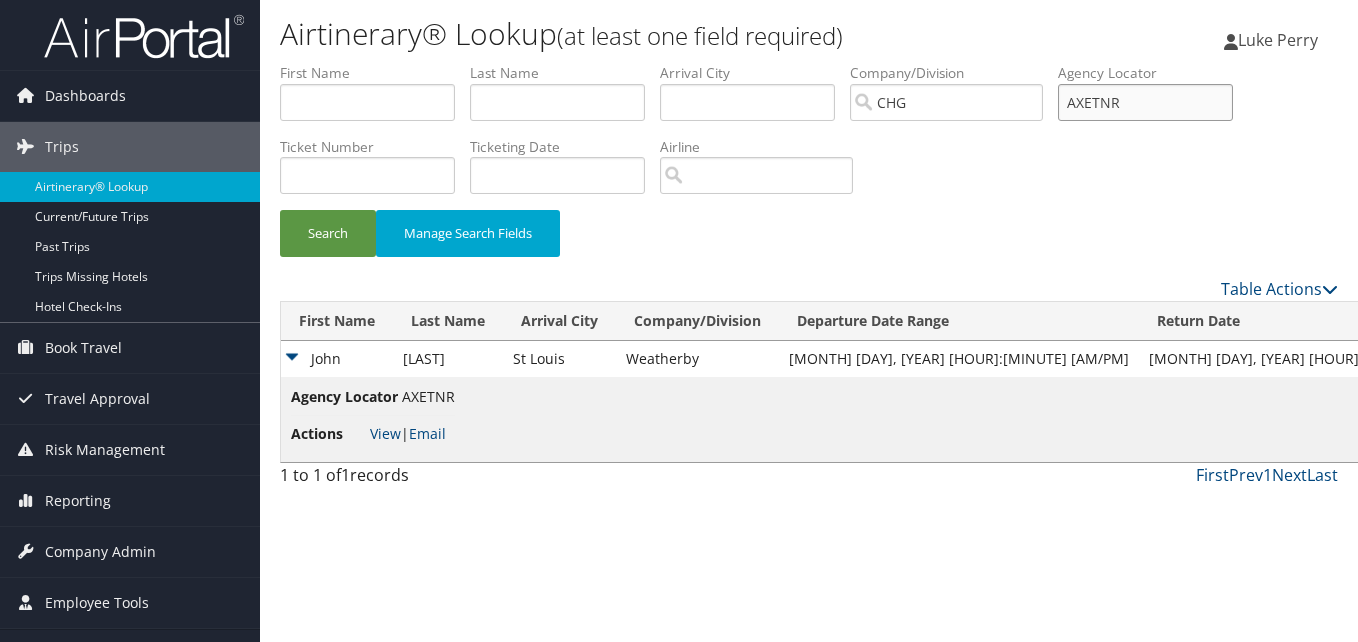drag, startPoint x: 1039, startPoint y: 100, endPoint x: 983, endPoint y: 94, distance: 56.32051 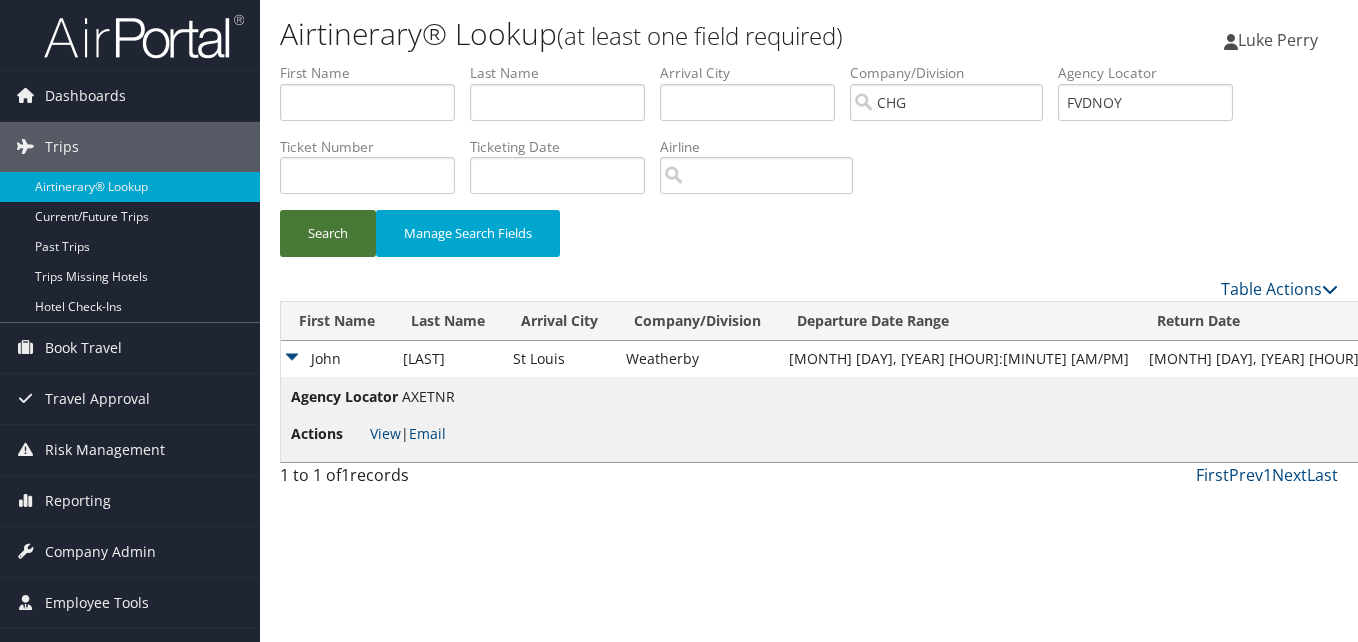 click on "Search" at bounding box center [328, 233] 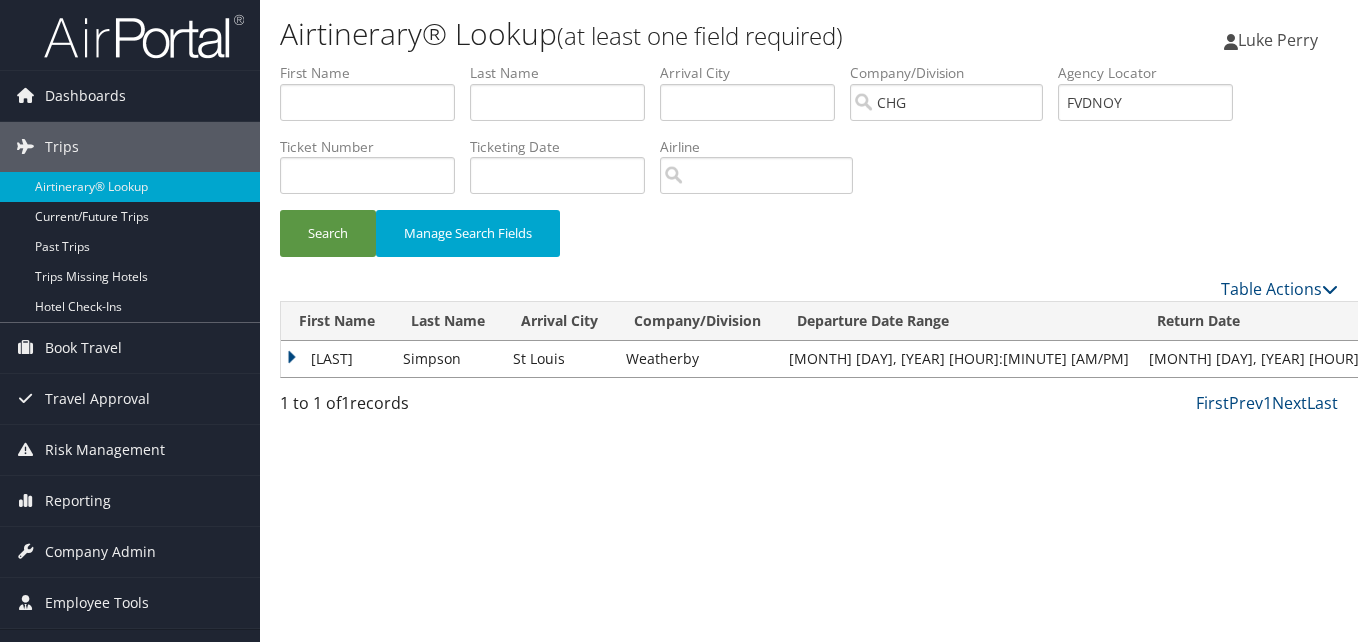click on "Lerone" at bounding box center (337, 359) 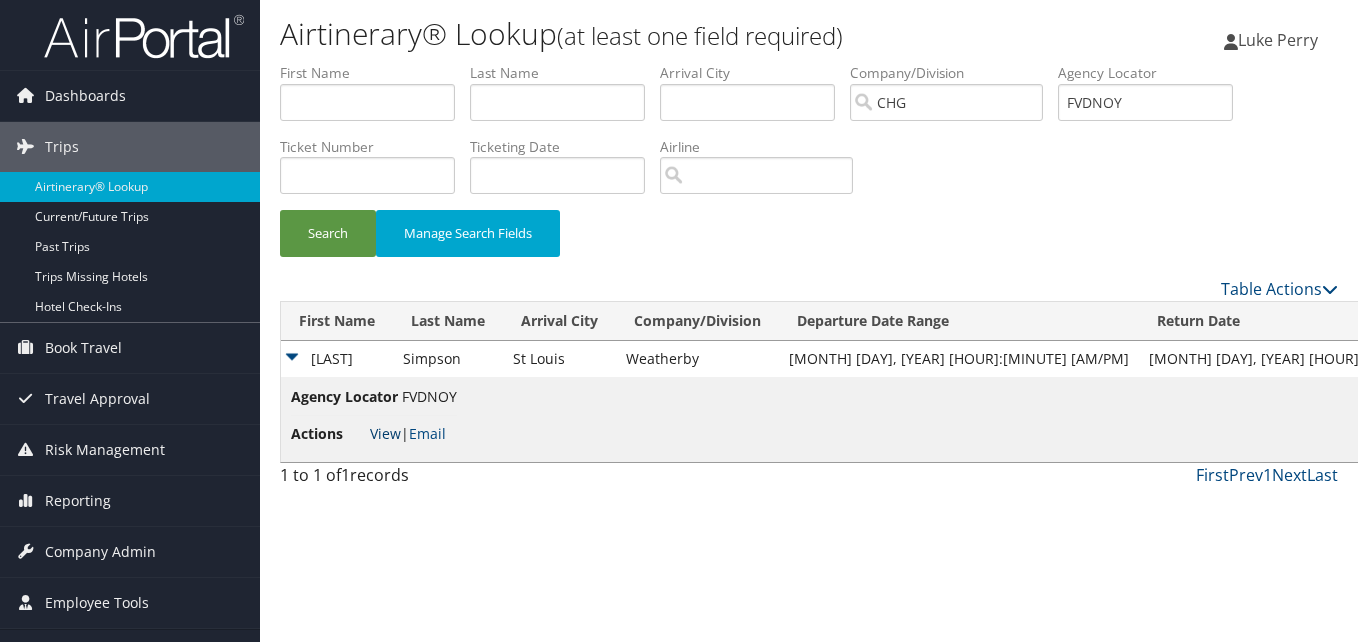 click on "View" at bounding box center (385, 433) 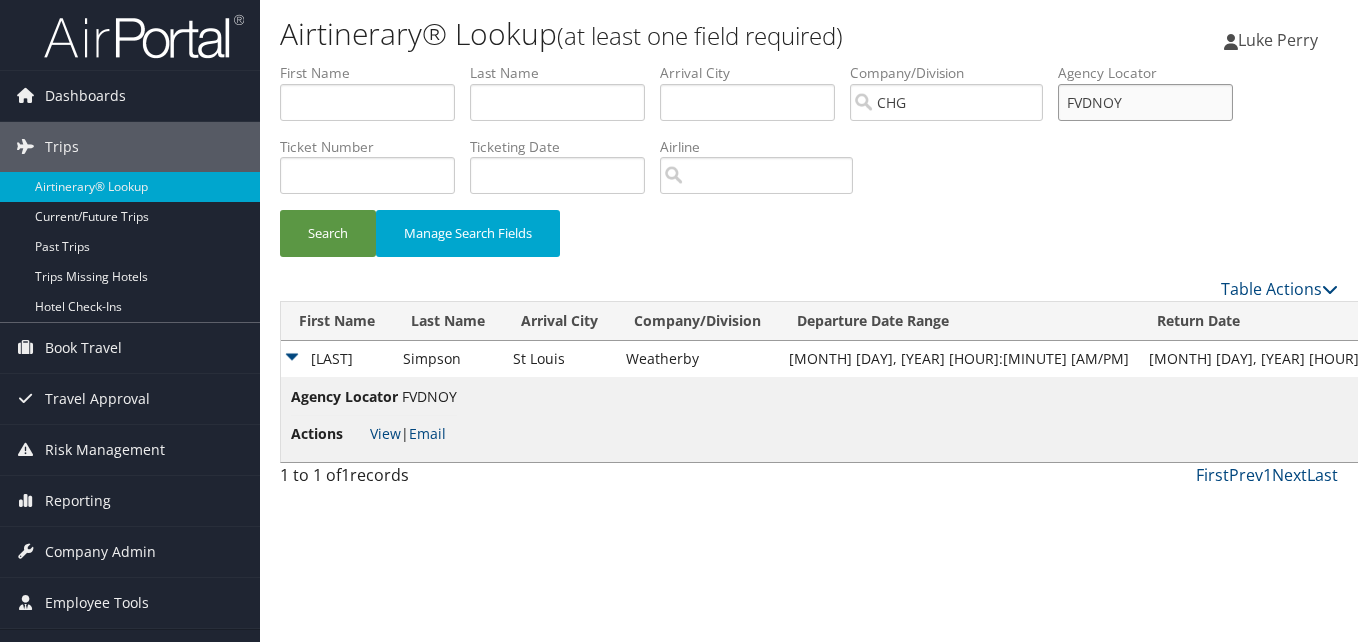 drag, startPoint x: 1131, startPoint y: 102, endPoint x: 1062, endPoint y: 98, distance: 69.115845 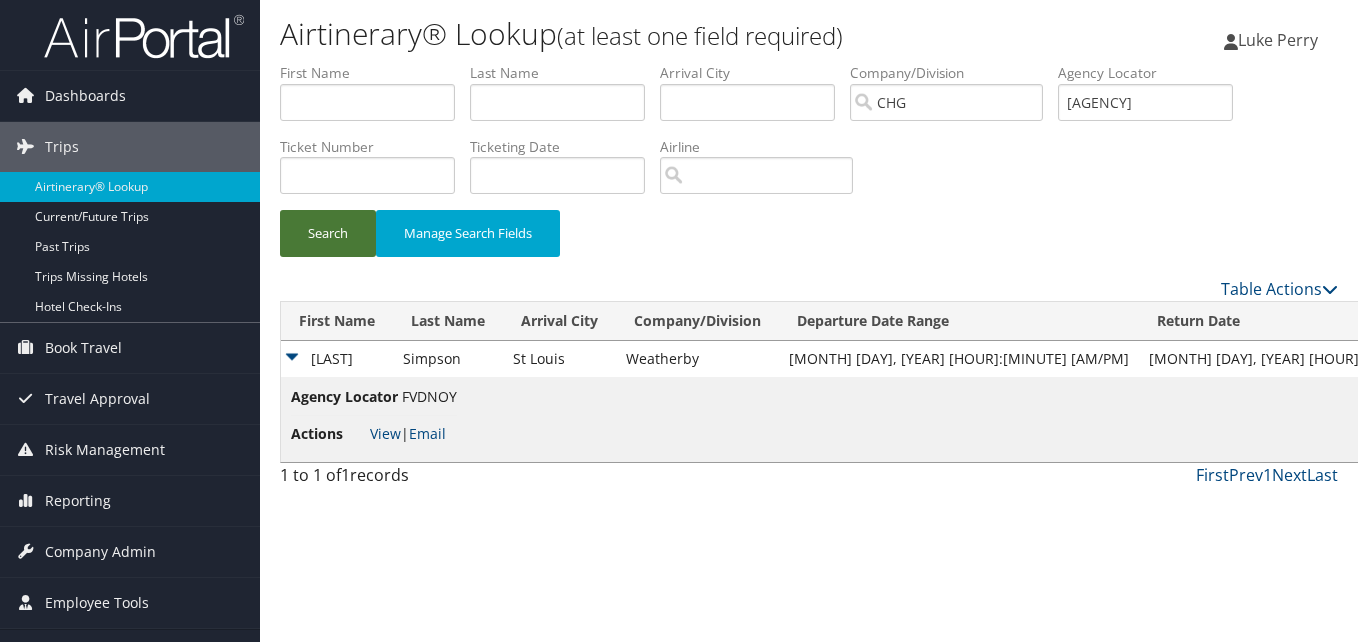 click on "Search" at bounding box center [328, 233] 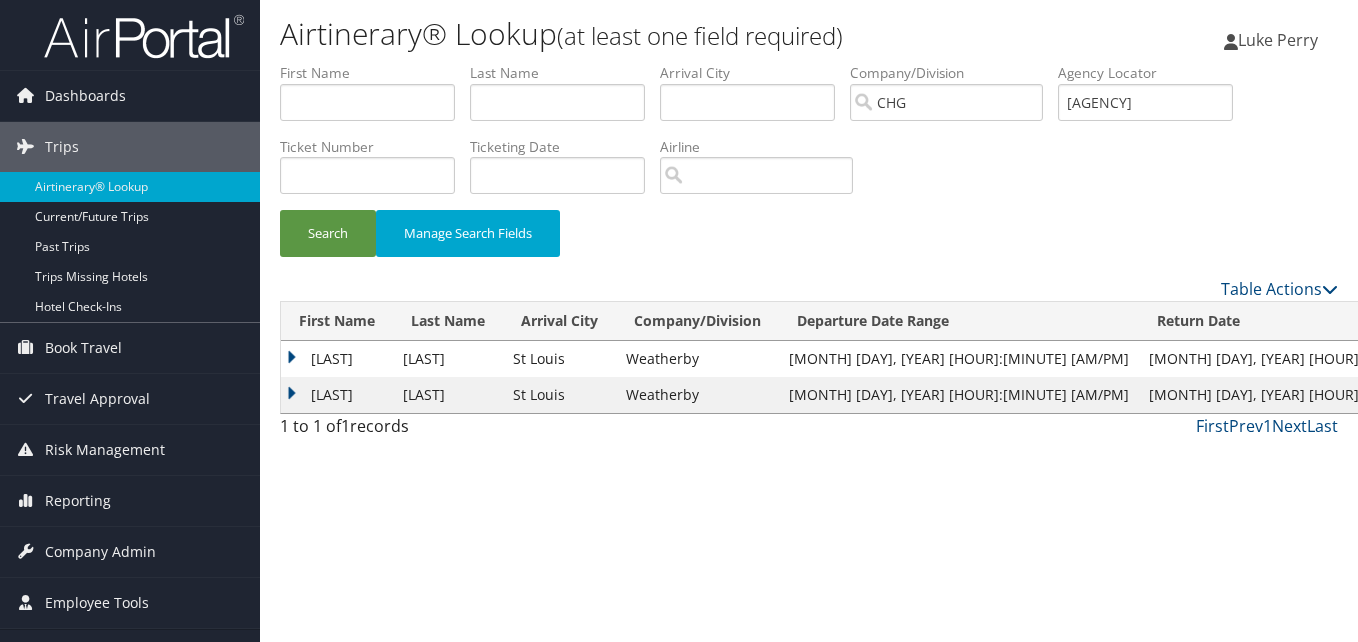 click on "Nailah" at bounding box center (337, 359) 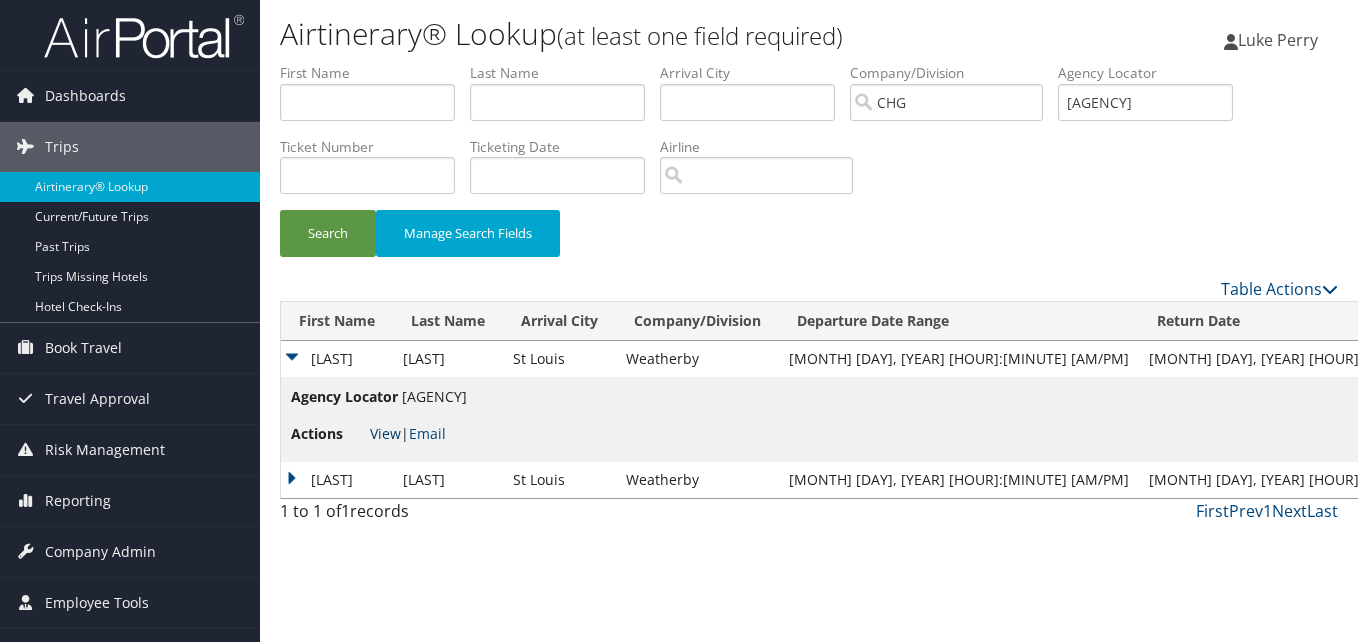 click on "View" at bounding box center [385, 433] 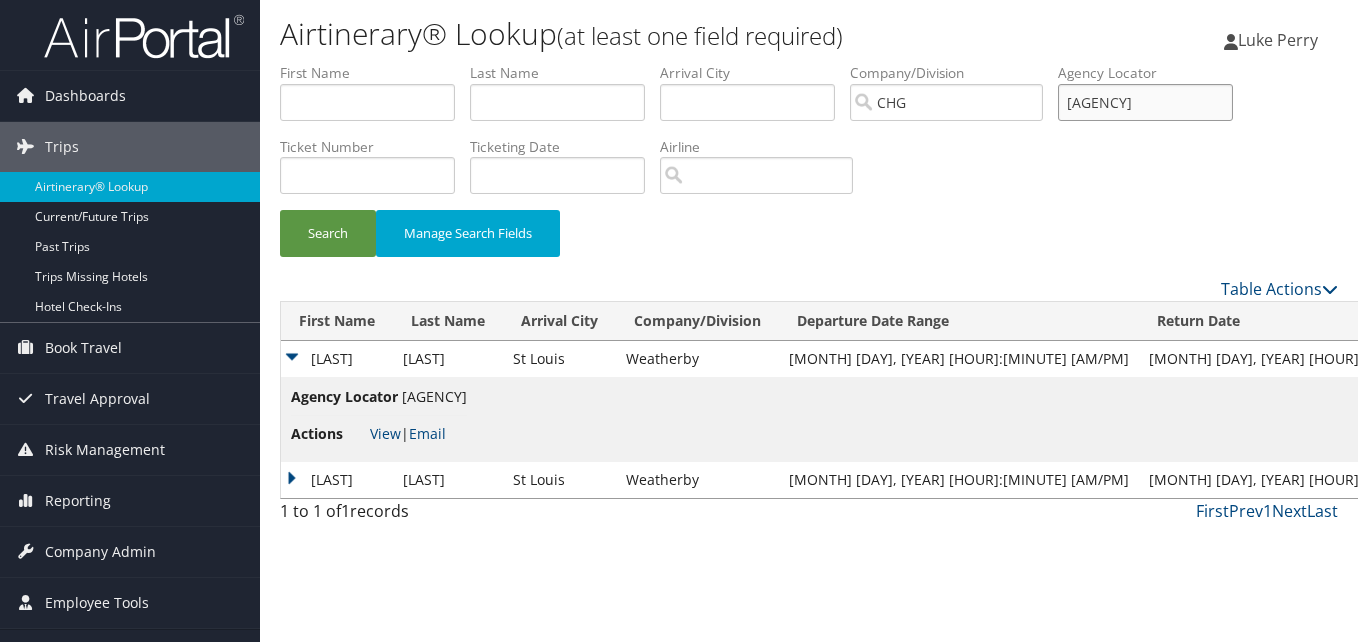 drag, startPoint x: 1150, startPoint y: 103, endPoint x: 994, endPoint y: 111, distance: 156.20499 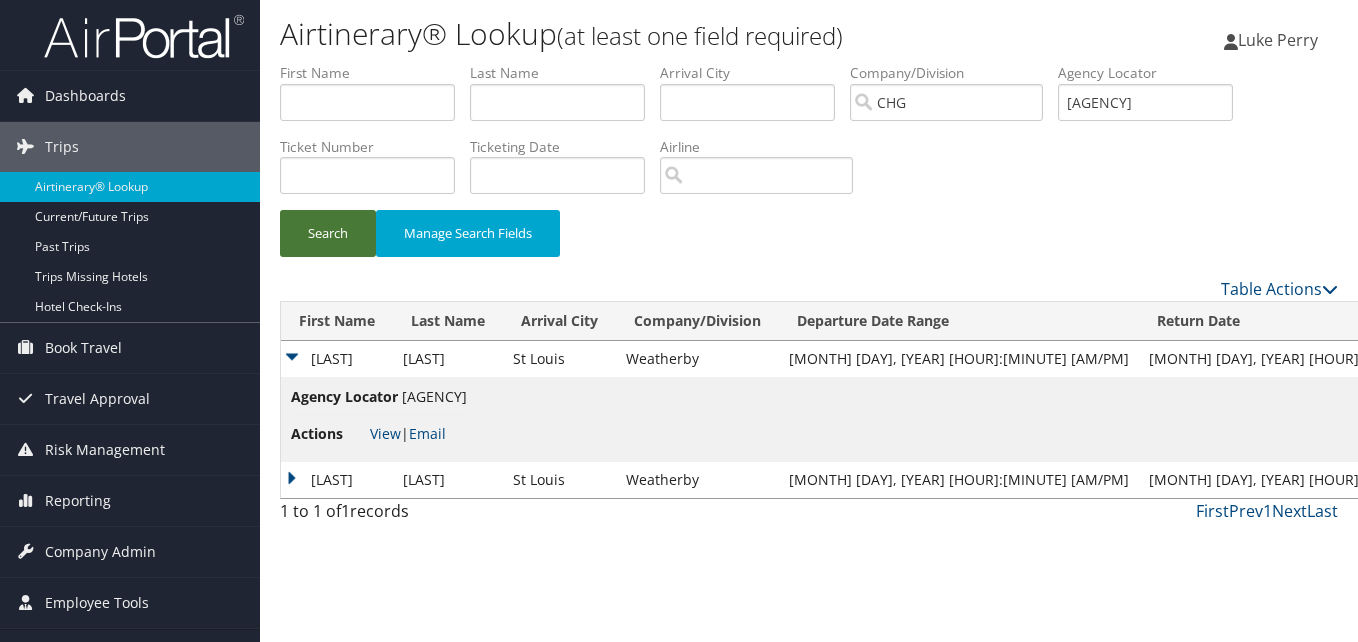 click on "Search" at bounding box center [328, 233] 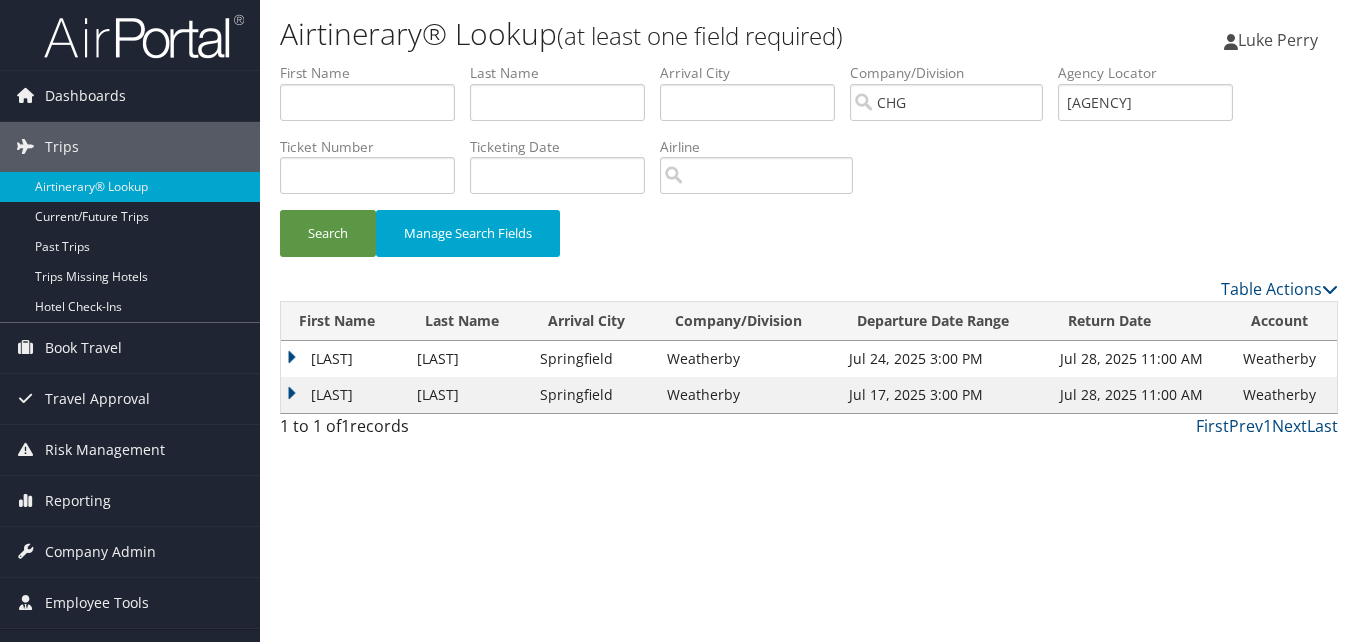 click on "Olga" at bounding box center (344, 359) 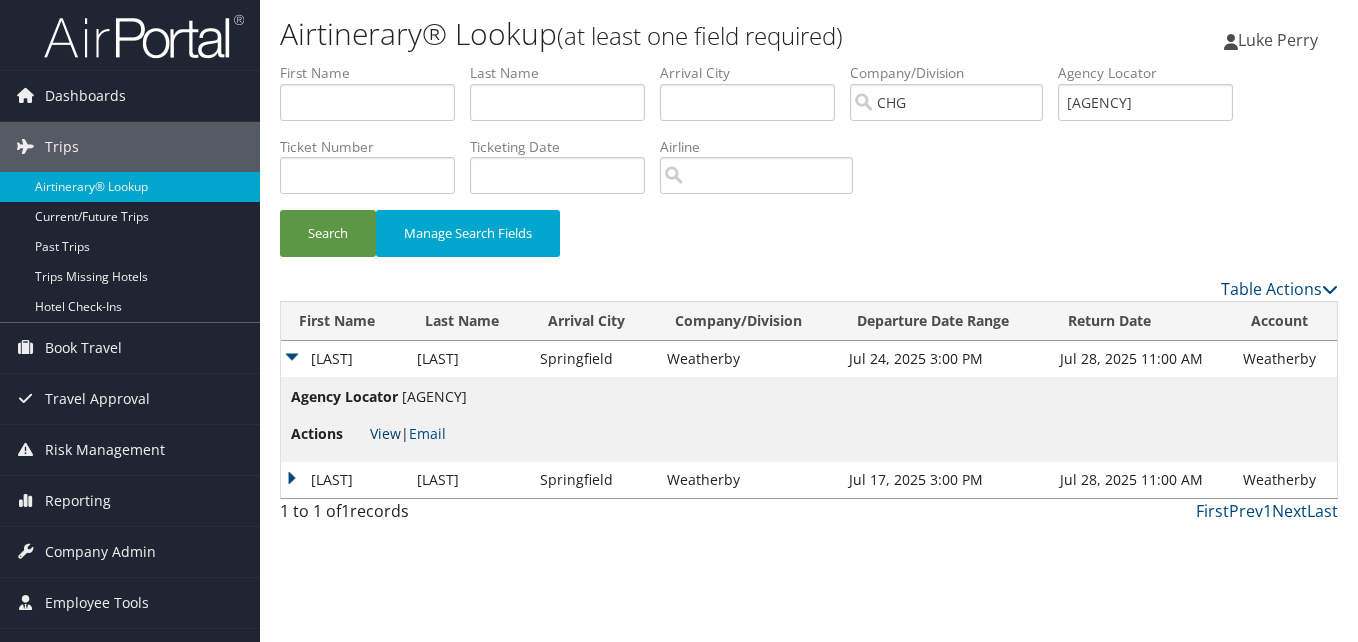 click on "View" at bounding box center [385, 433] 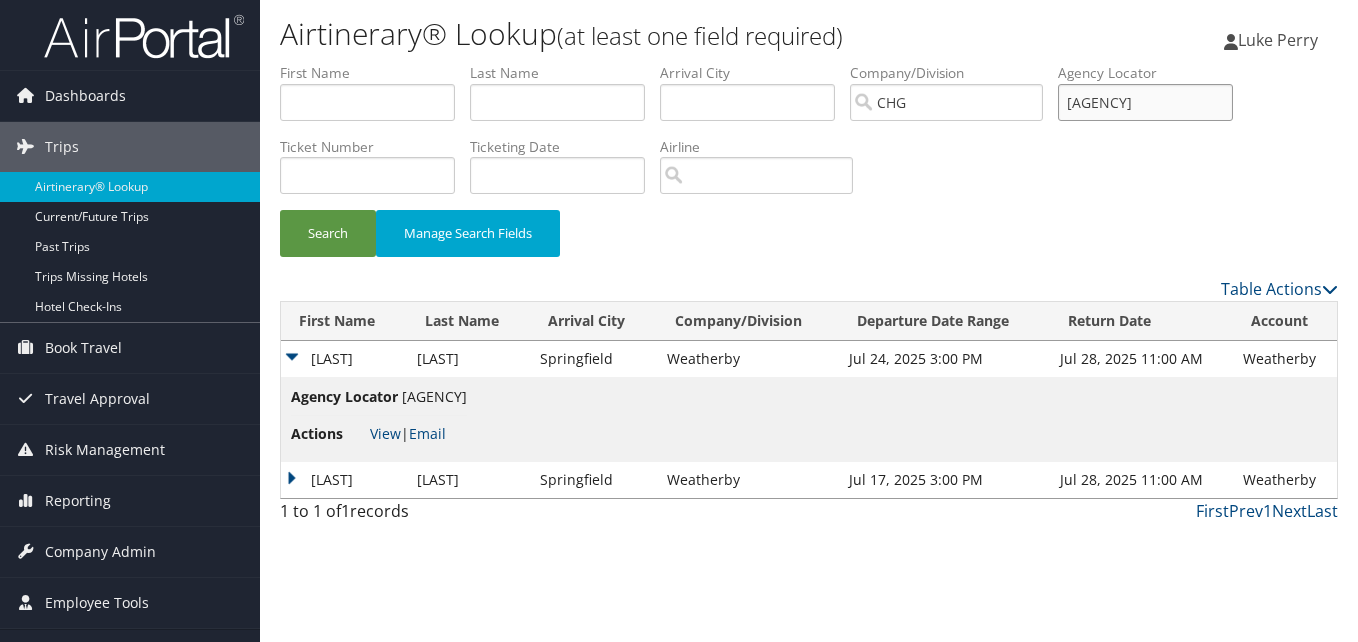 drag, startPoint x: 1148, startPoint y: 104, endPoint x: 974, endPoint y: 85, distance: 175.03429 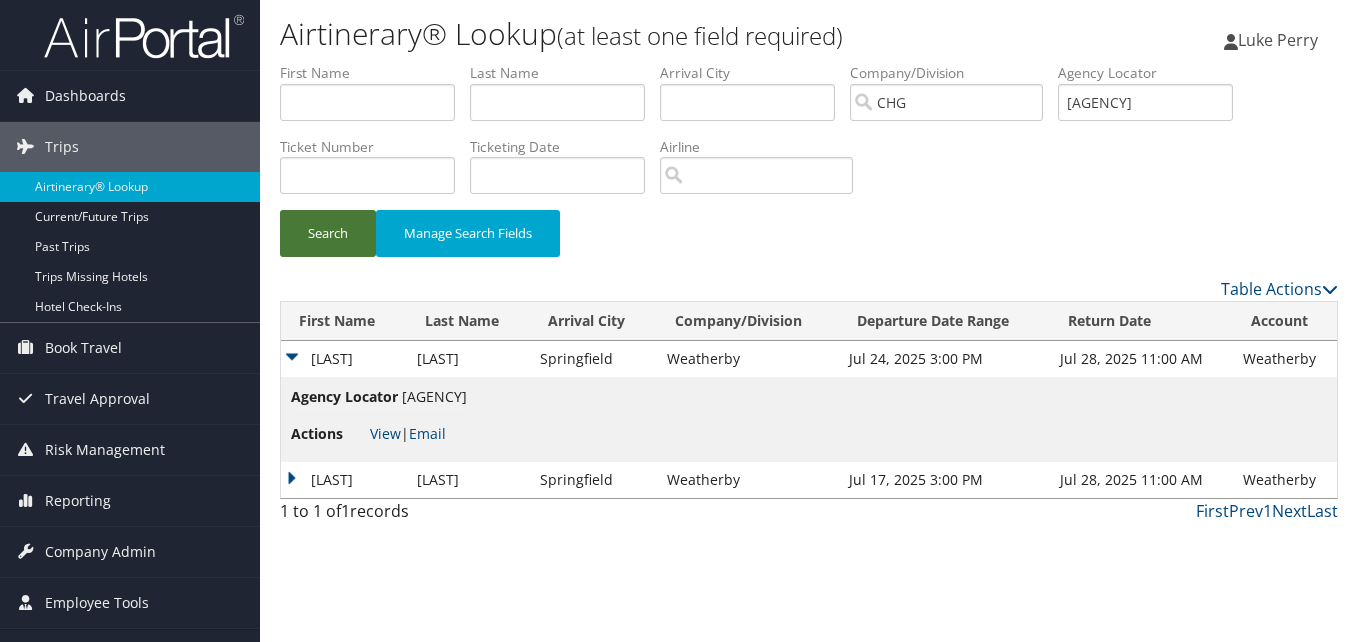 click on "Search" at bounding box center (328, 233) 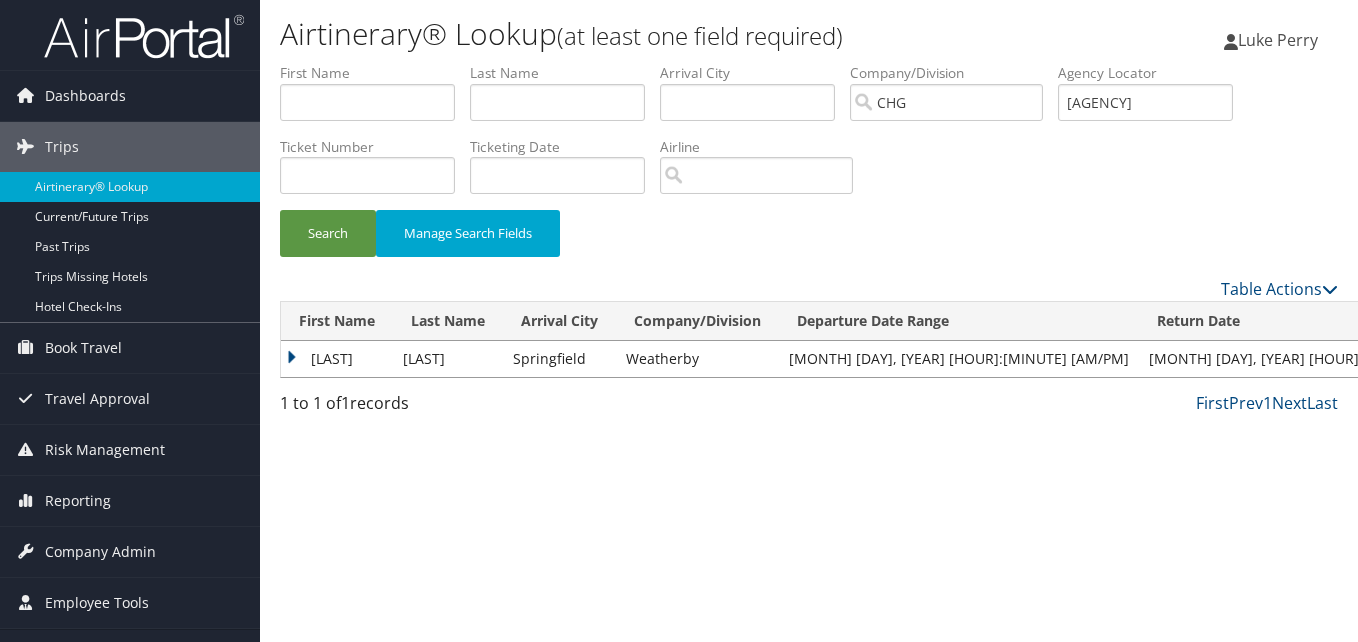 click on "Sohaib" at bounding box center [337, 359] 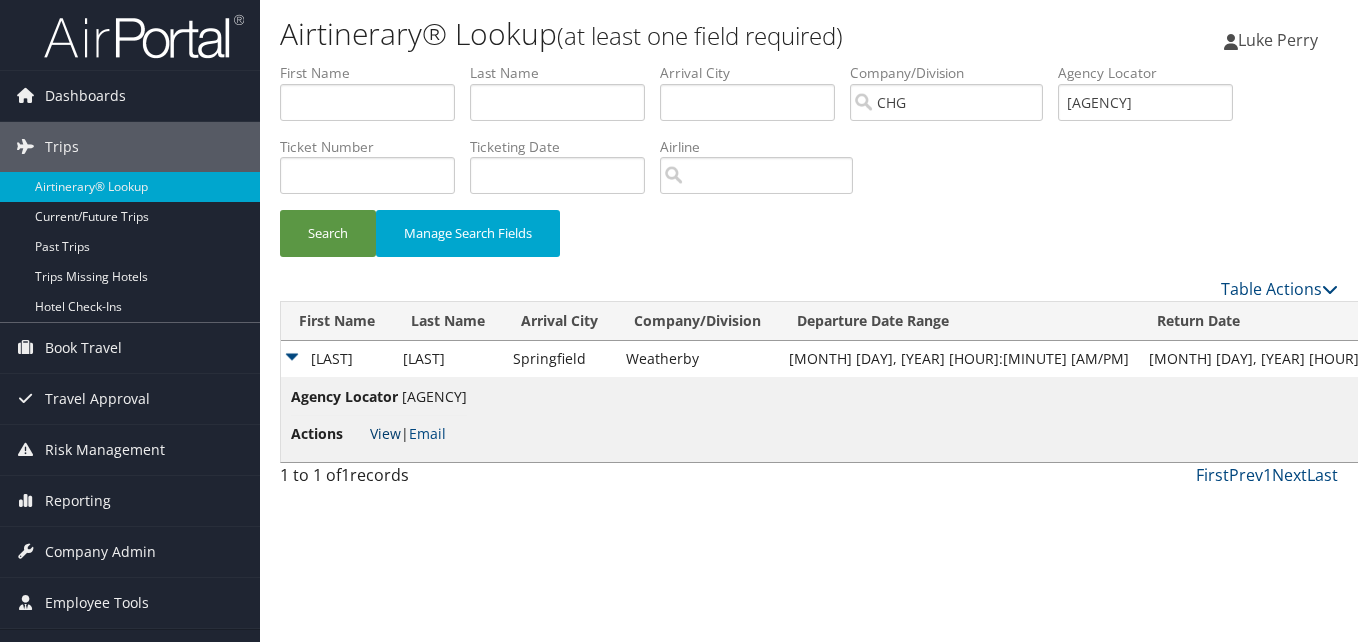 click on "View" at bounding box center (385, 433) 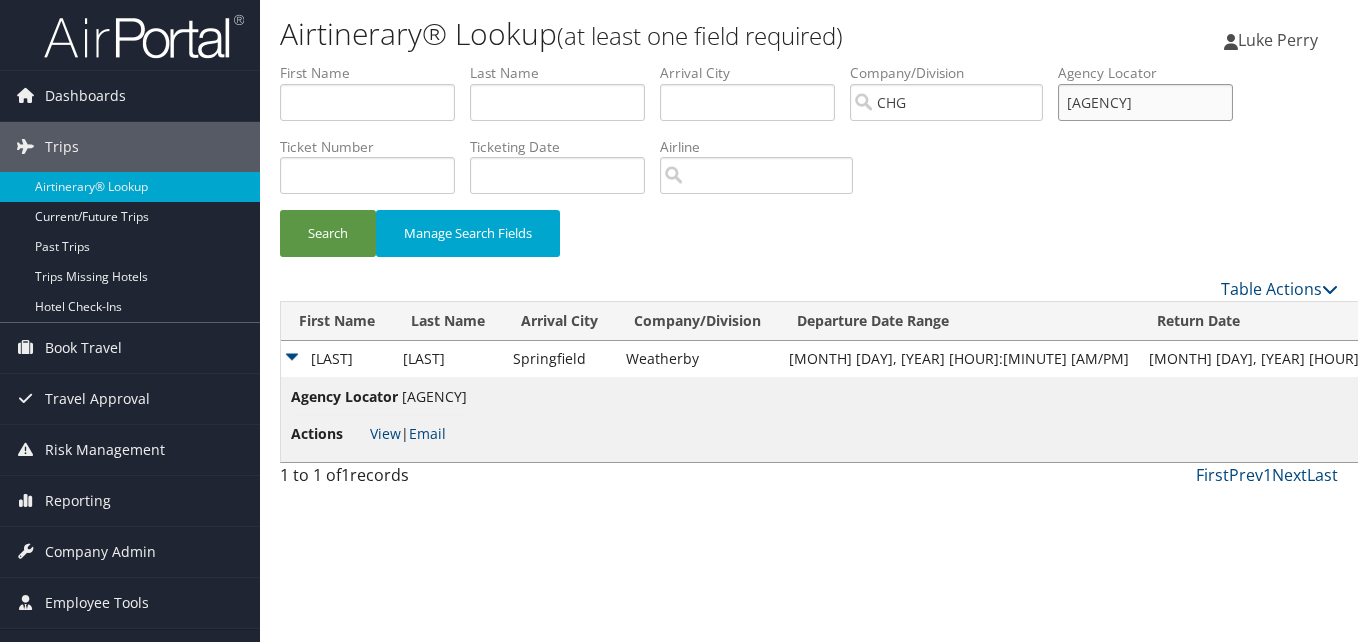 drag, startPoint x: 1109, startPoint y: 92, endPoint x: 1011, endPoint y: 99, distance: 98.24968 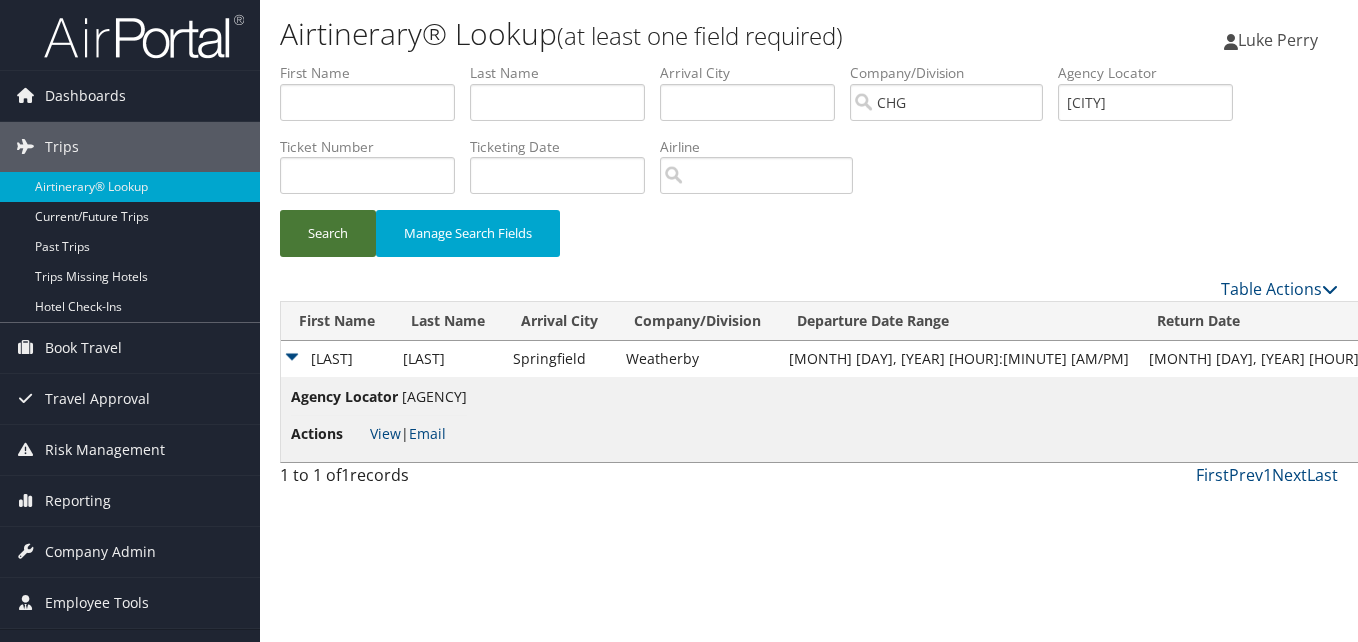 click on "Search" at bounding box center [328, 233] 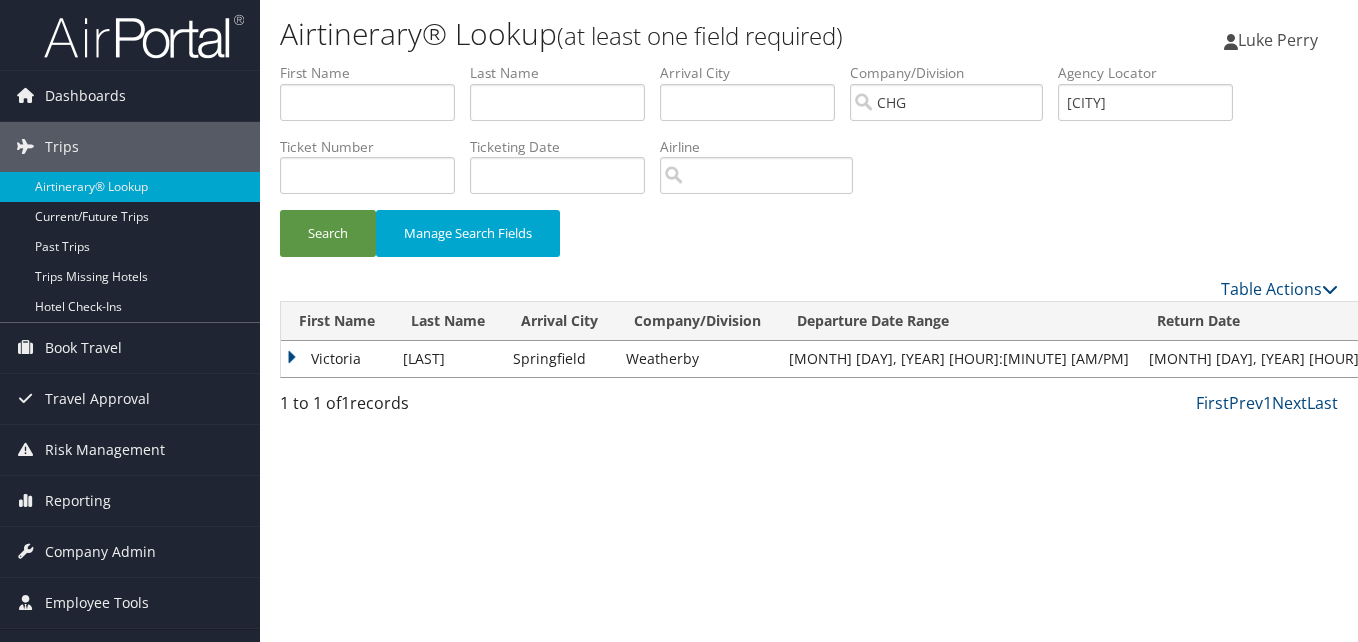 click on "Victoria" at bounding box center (337, 359) 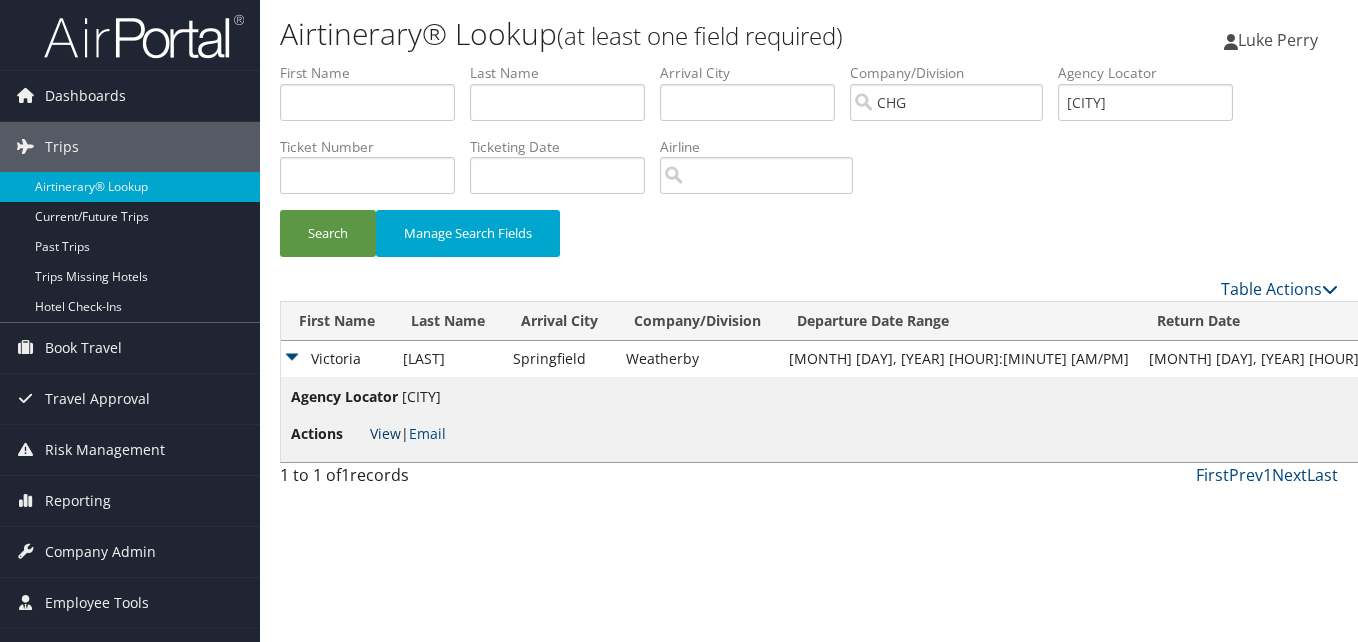 click on "View" at bounding box center (385, 433) 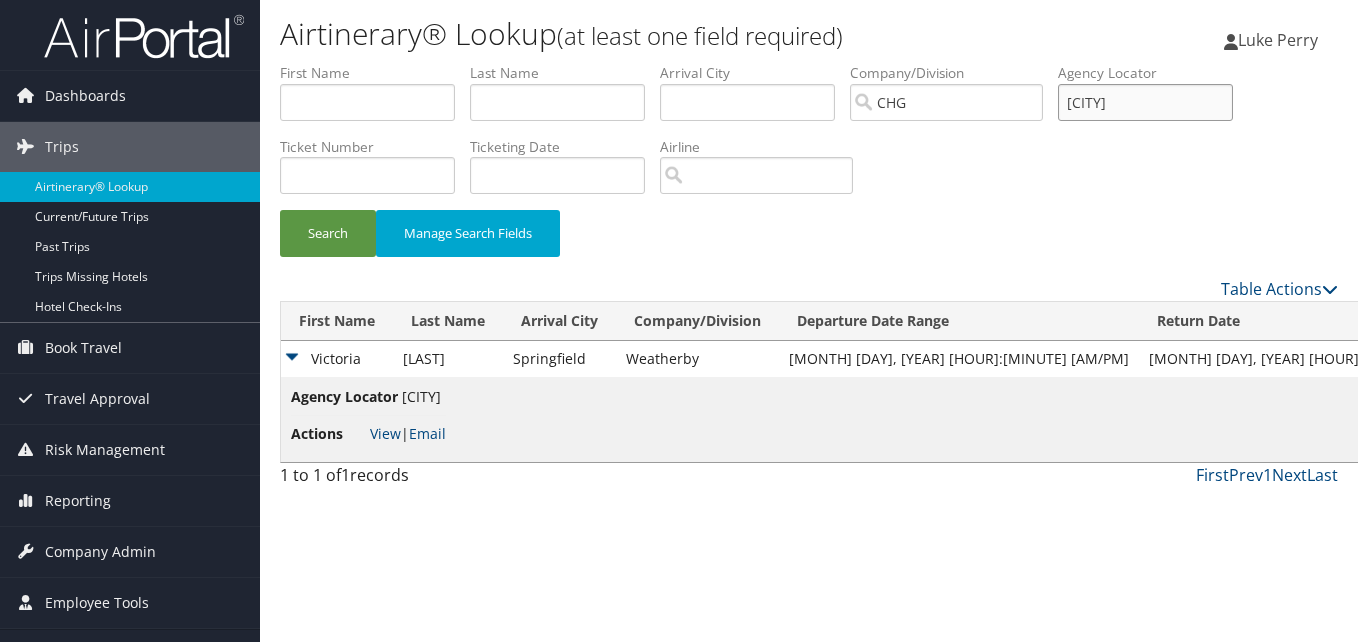 drag, startPoint x: 1152, startPoint y: 93, endPoint x: 1032, endPoint y: 97, distance: 120.06665 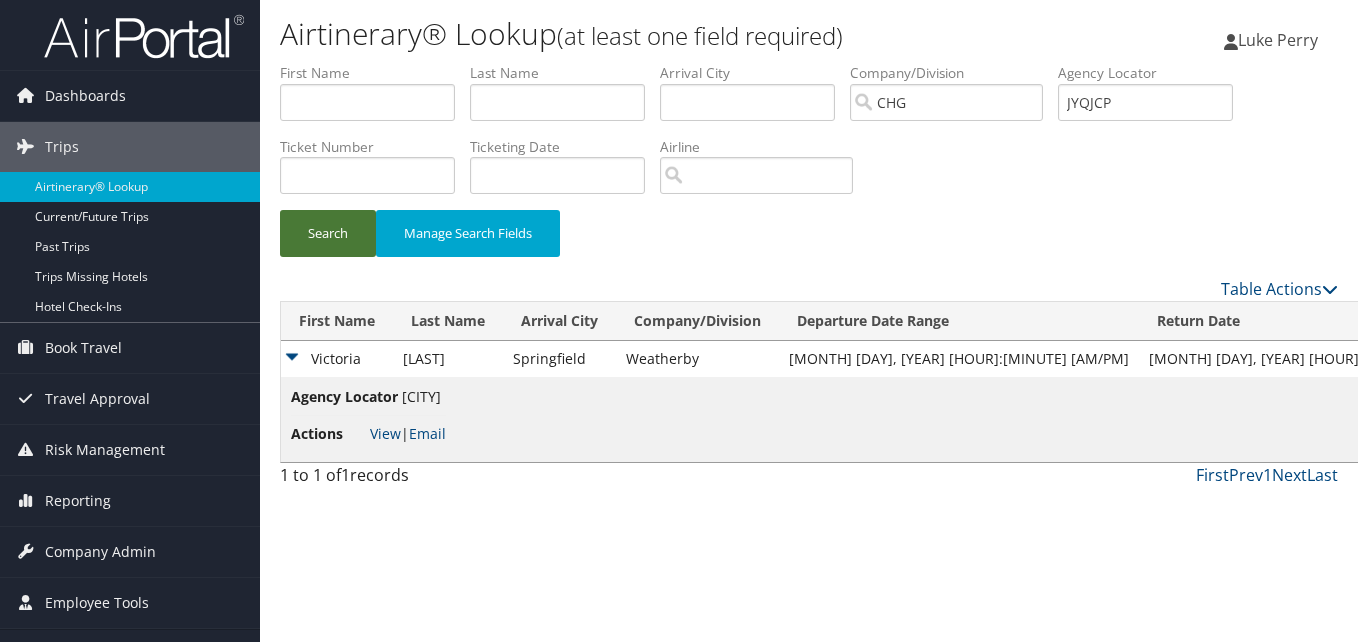click on "Search" at bounding box center (328, 233) 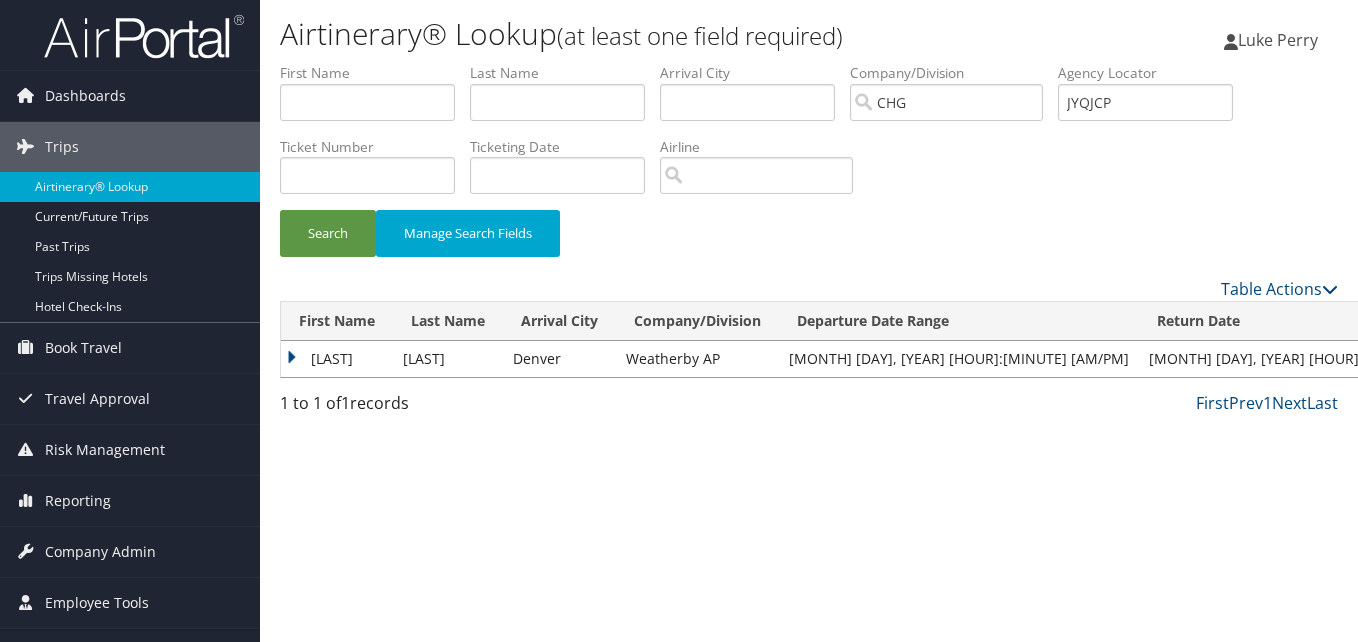 click on "Anastasiya" at bounding box center (337, 359) 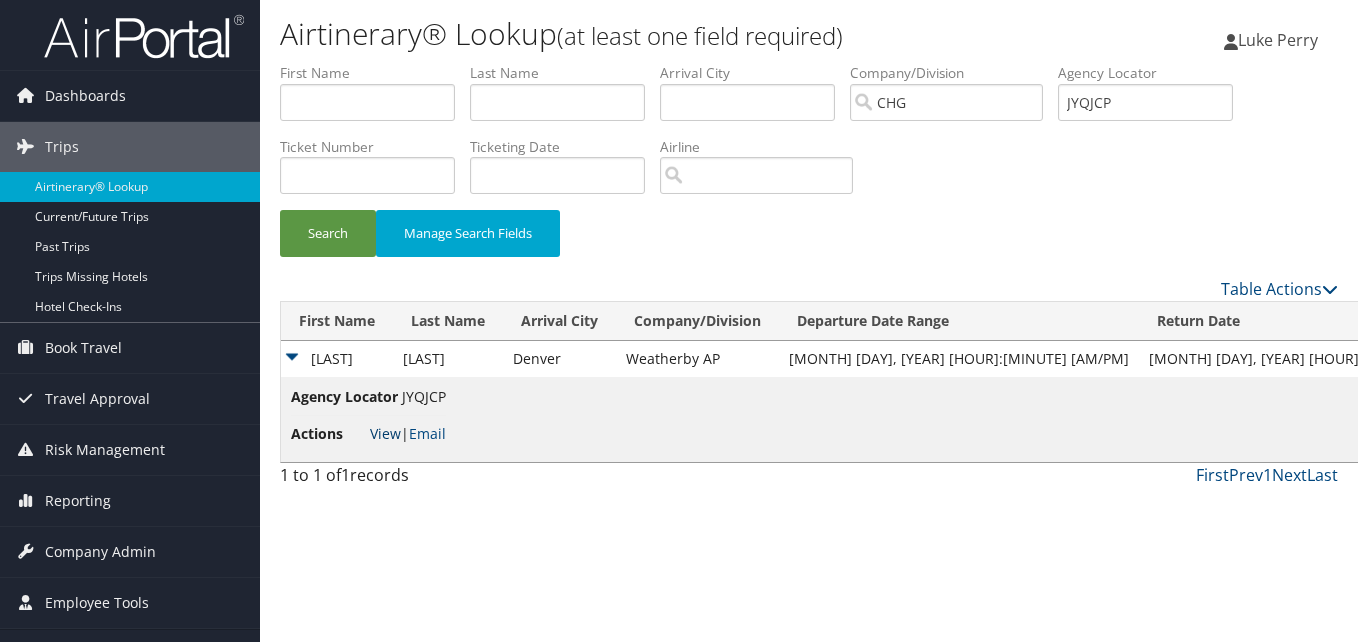 click on "View" at bounding box center (385, 433) 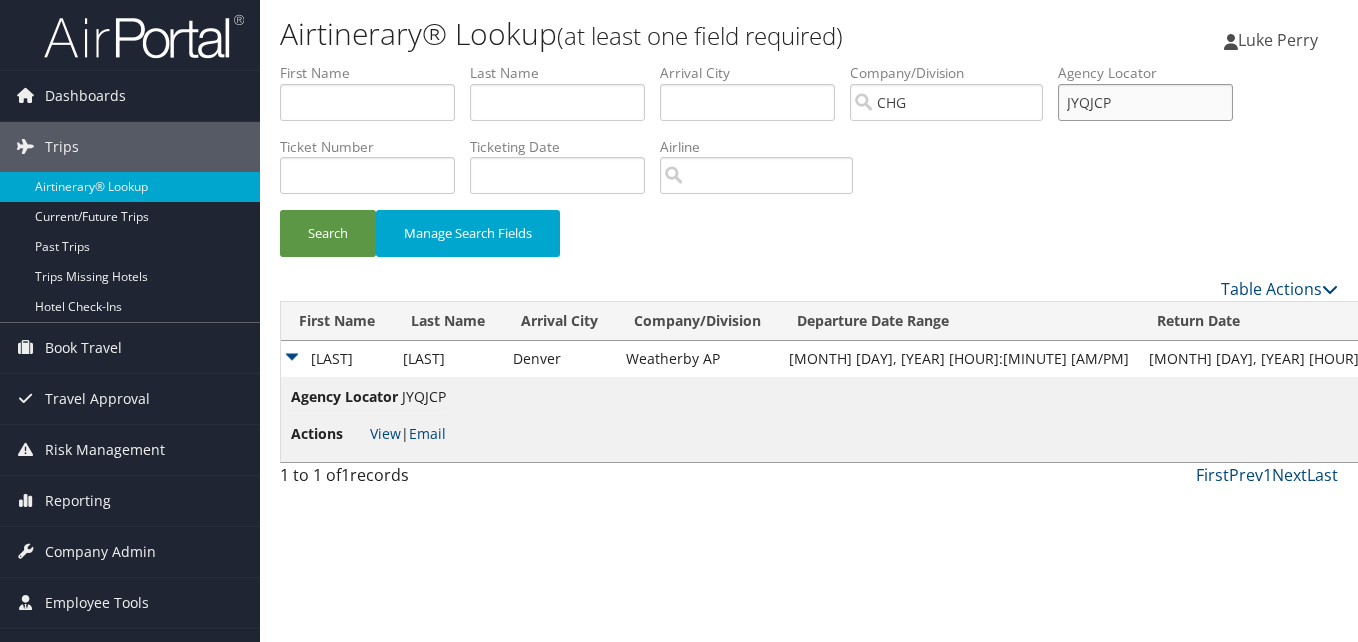 drag, startPoint x: 1149, startPoint y: 103, endPoint x: 1194, endPoint y: 156, distance: 69.52697 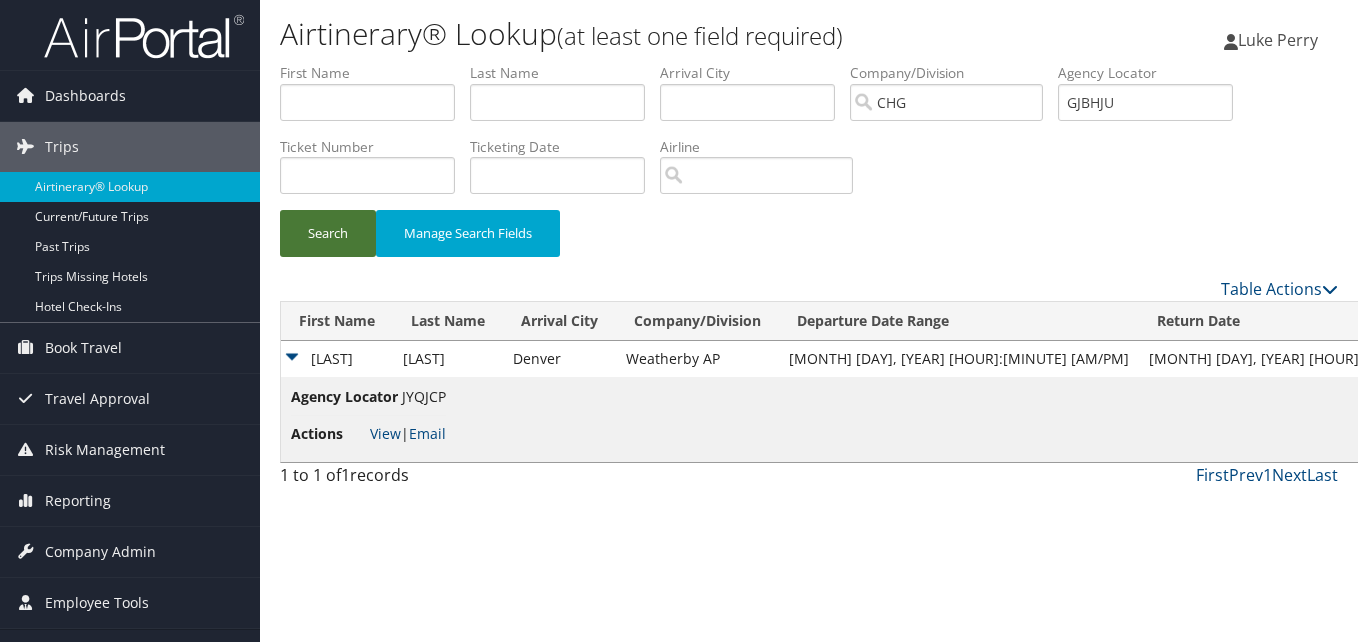 click on "Search" at bounding box center [328, 233] 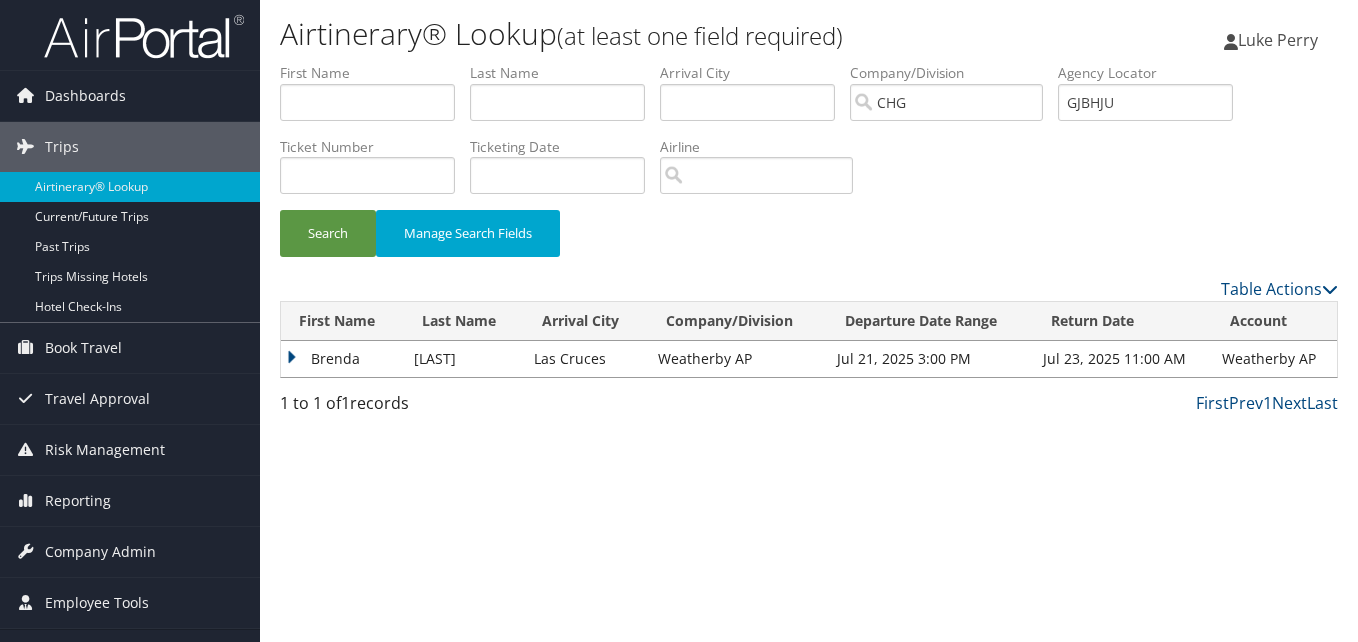 click on "Brenda" at bounding box center (342, 359) 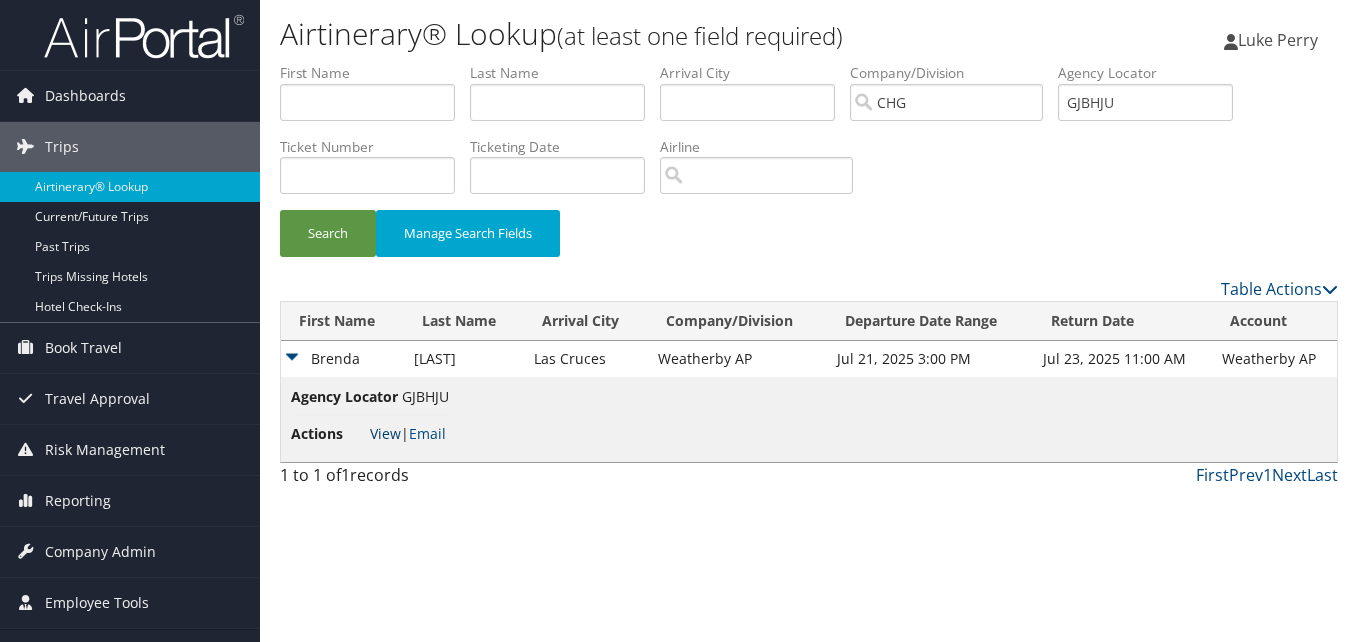 click on "View" at bounding box center [385, 433] 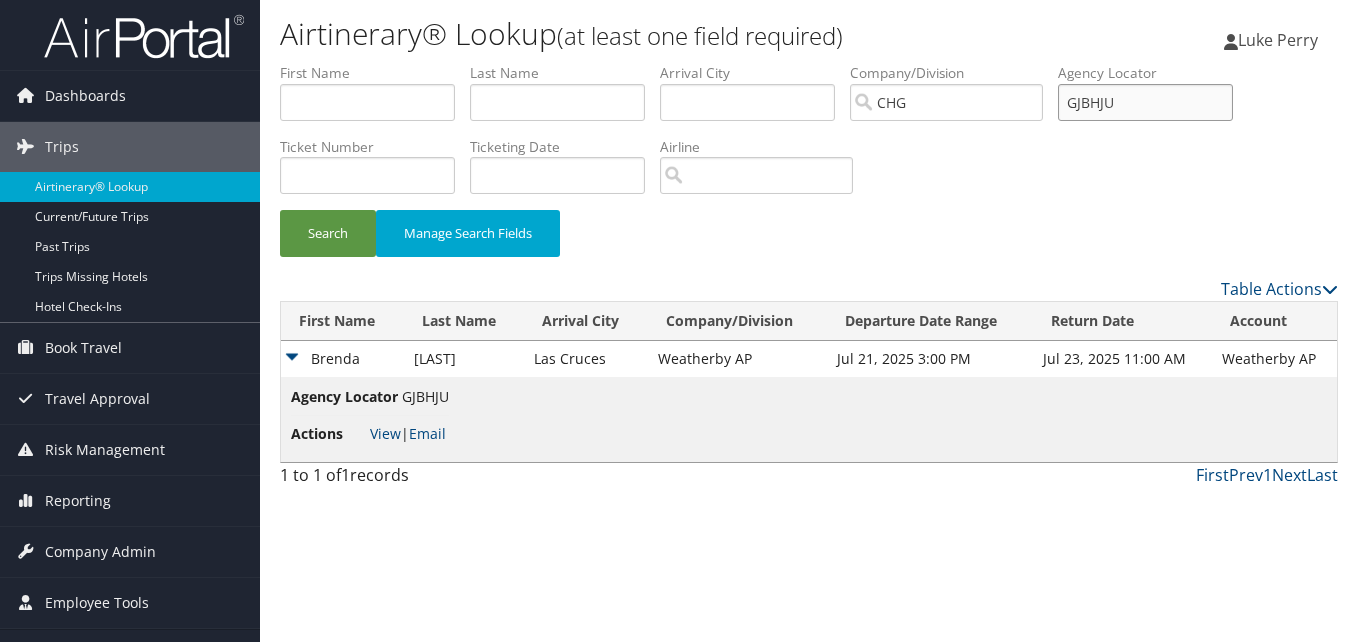drag, startPoint x: 1157, startPoint y: 109, endPoint x: 1074, endPoint y: 106, distance: 83.0542 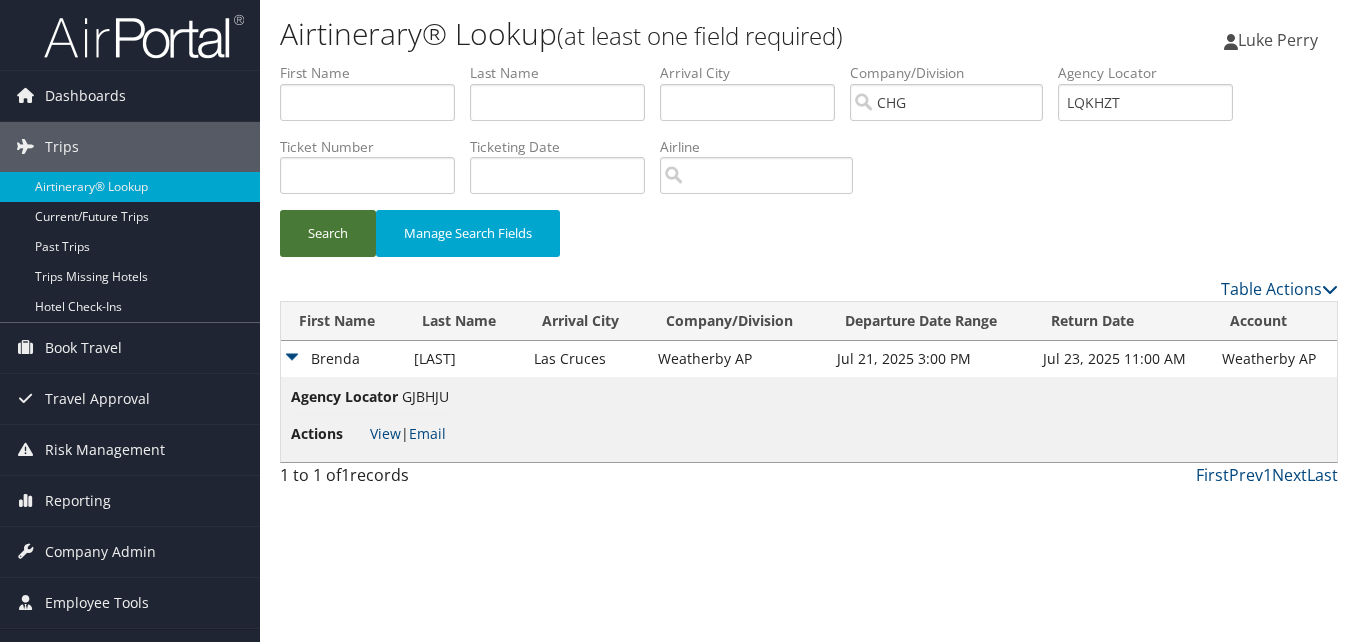click on "Search" at bounding box center [328, 233] 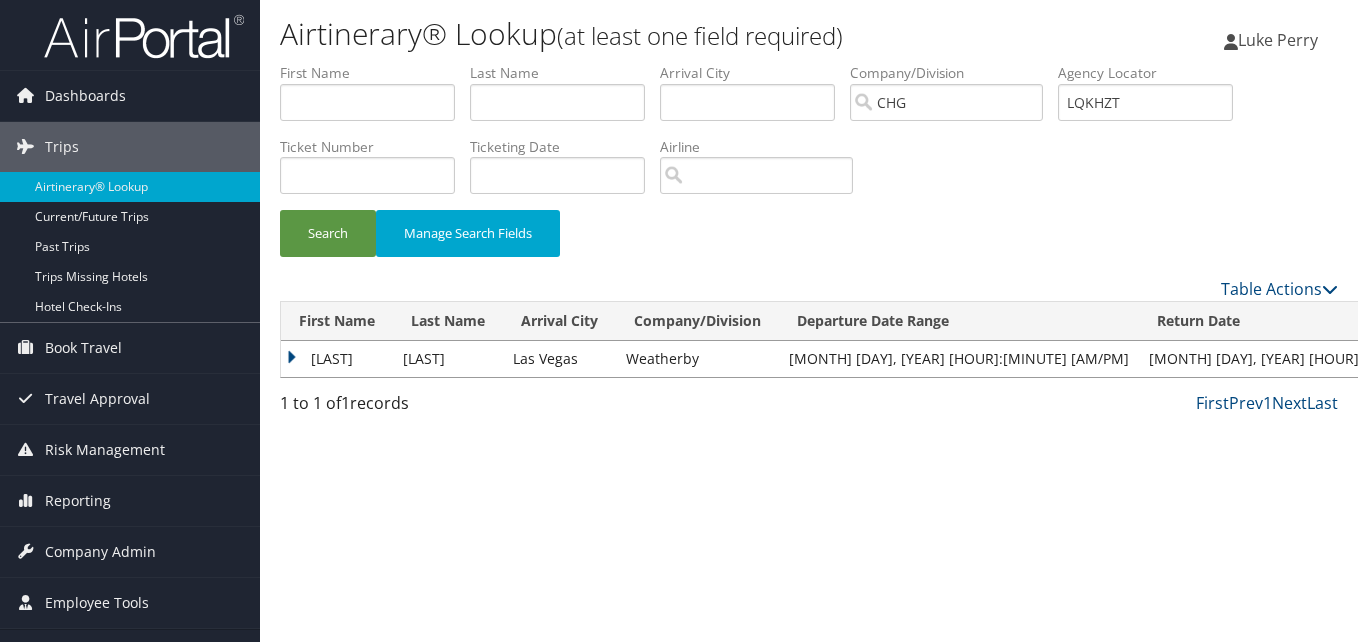 click on "Ellen" at bounding box center [337, 359] 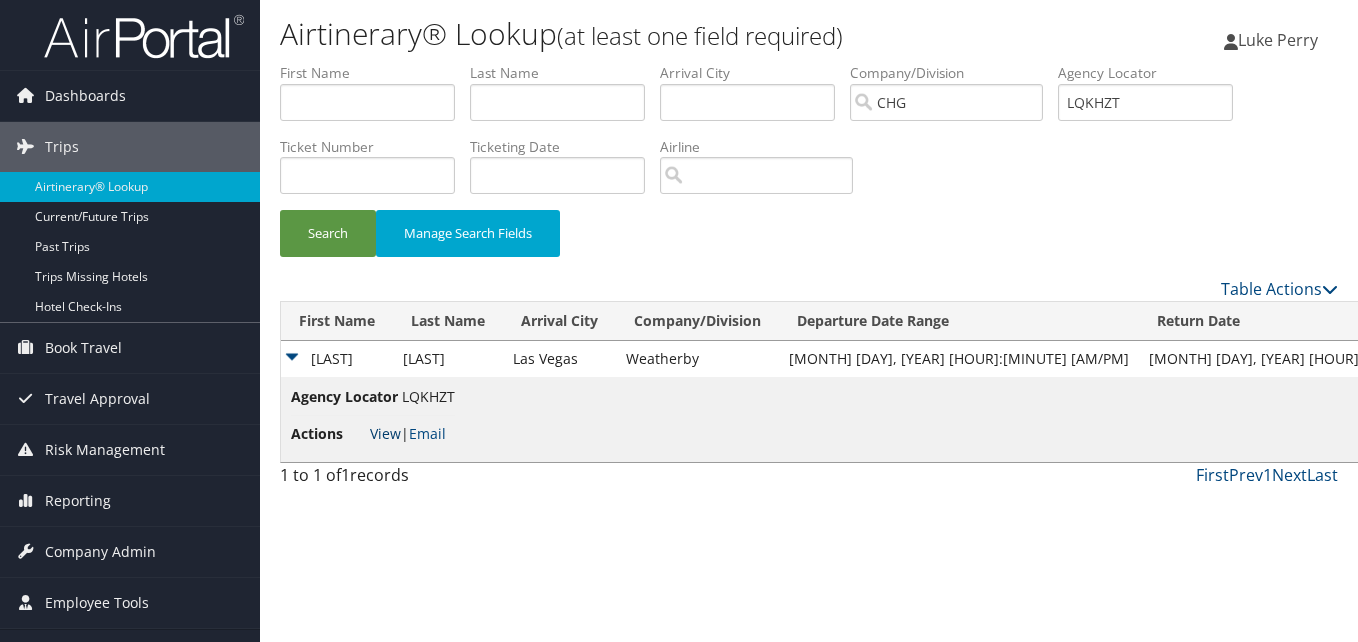 click on "View" at bounding box center [385, 433] 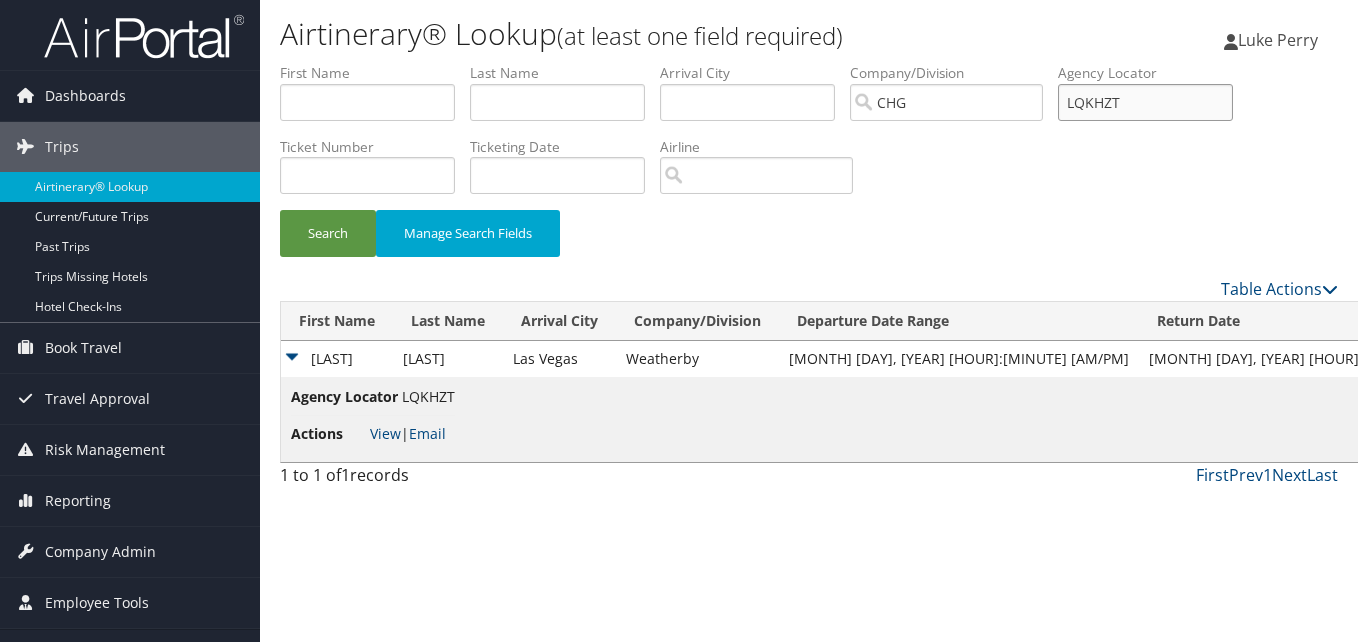 click on "First Name Last Name Departure City Arrival City Company/Division CHG Airport/City Code Departure Date Range Agency Locator LQKHZT Ticket Number Ticketing Date Invoice Number Flight Number Agent Name Air Confirmation Hotel Confirmation Credit Card - Last 4 Digits Airline Car Rental Chain Hotel Chain Rail Vendor Authorization Billable Client Code Cost Center Department Explanation Manager ID Project Purpose Region Traveler ID" at bounding box center [809, 63] 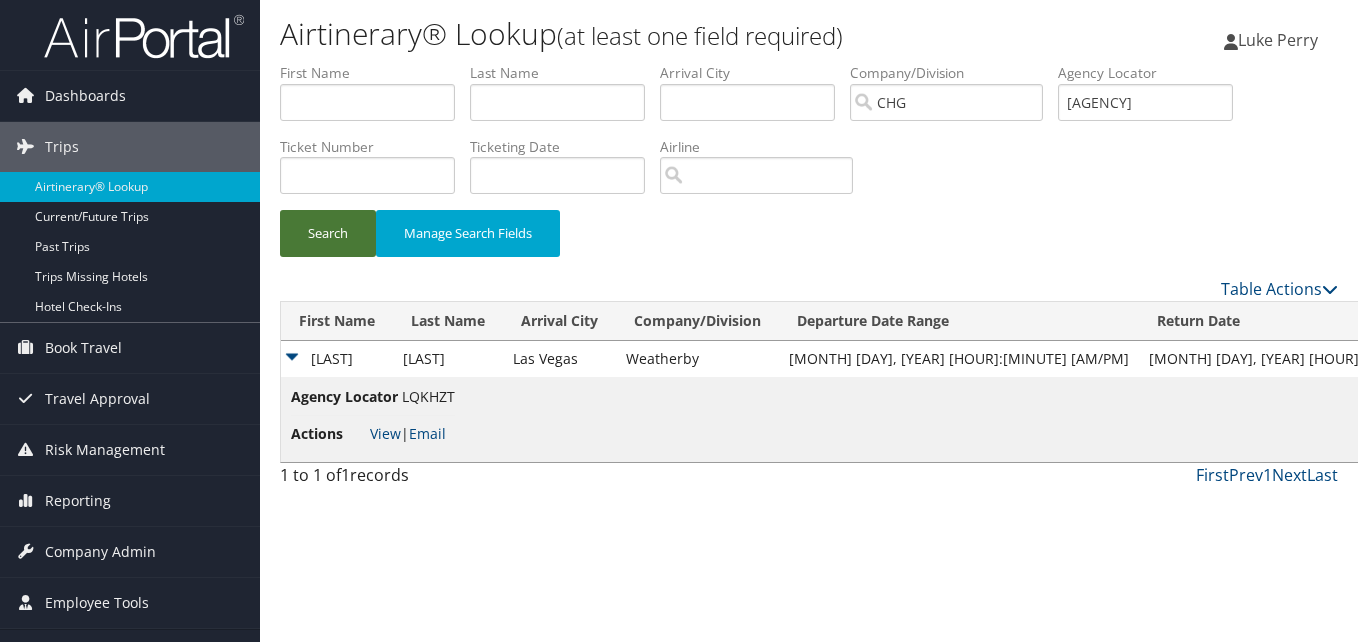click on "Search" at bounding box center (328, 233) 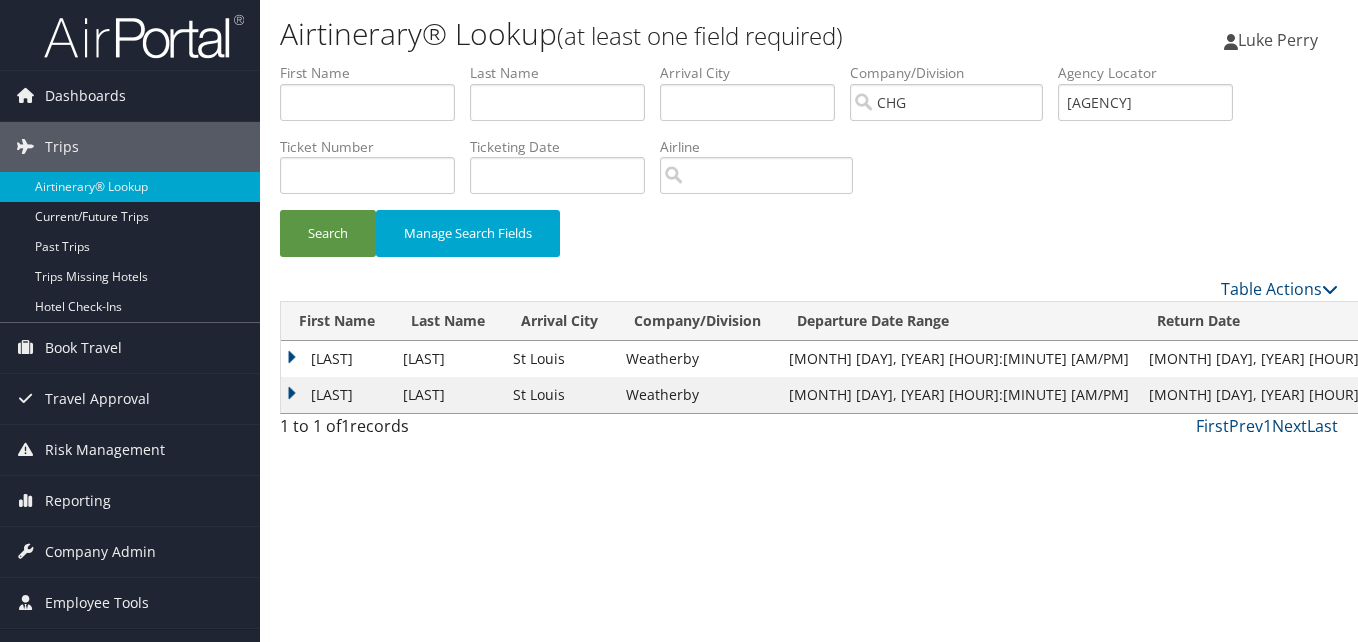 click on "Nailah" at bounding box center (337, 359) 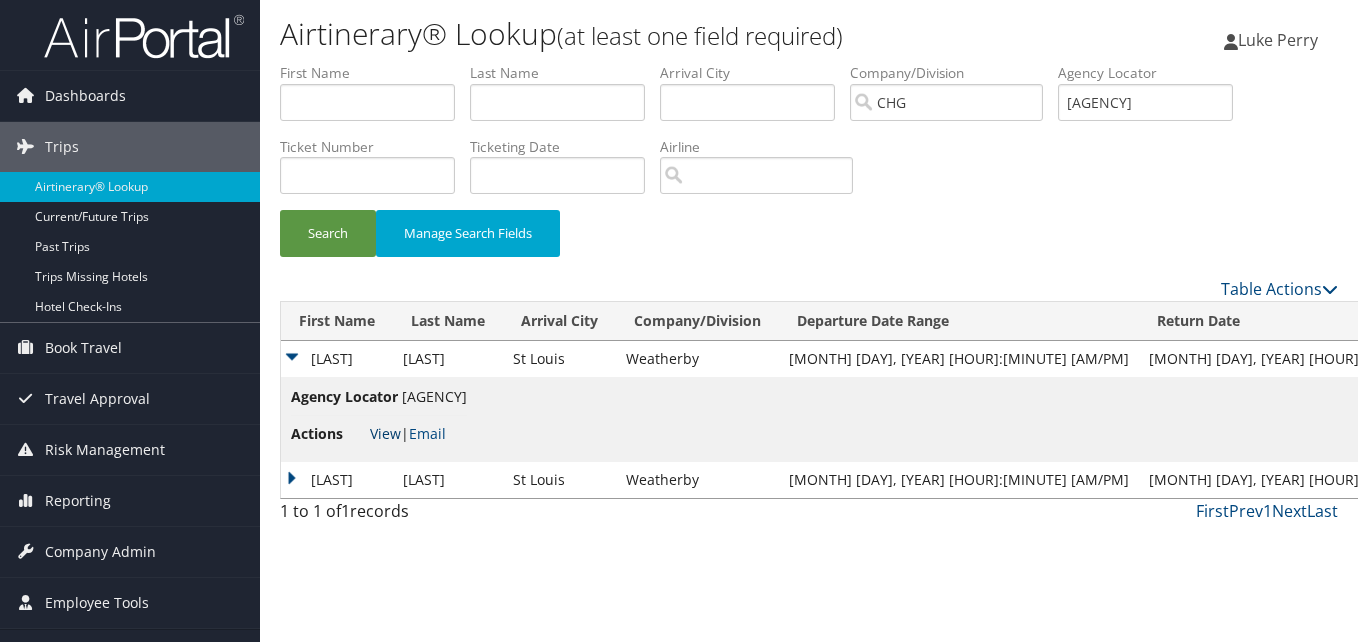 click on "View" at bounding box center (385, 433) 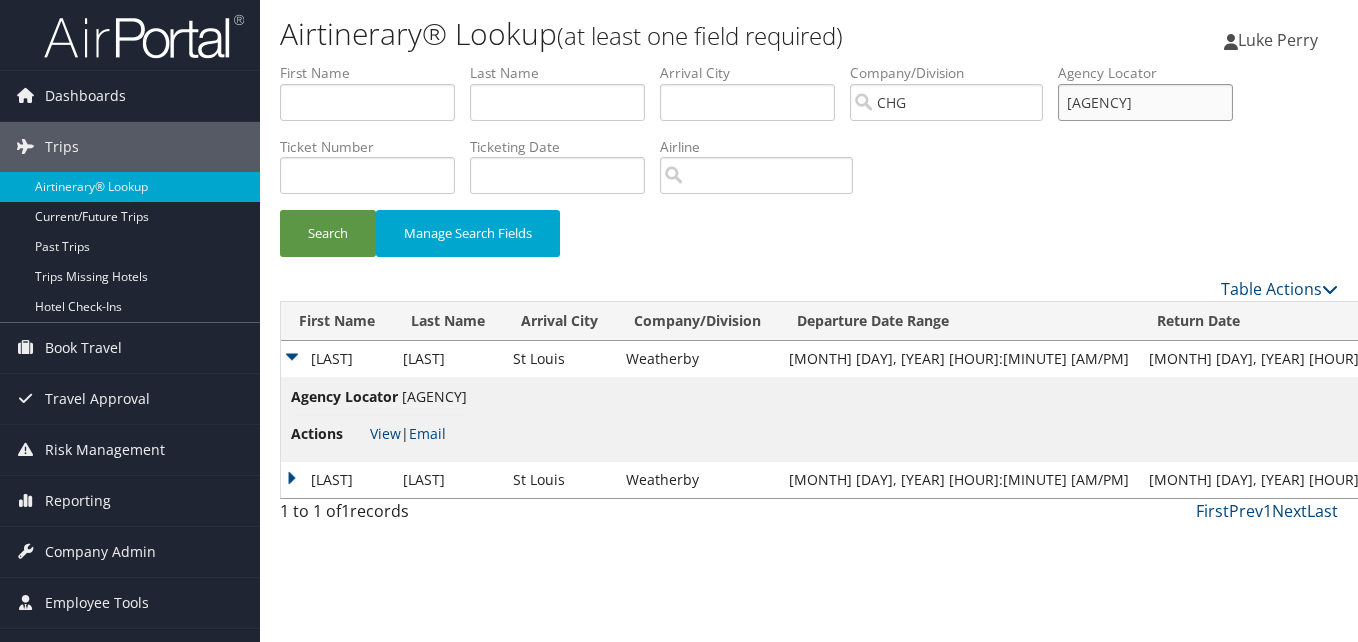 drag, startPoint x: 1097, startPoint y: 100, endPoint x: 1155, endPoint y: 130, distance: 65.29931 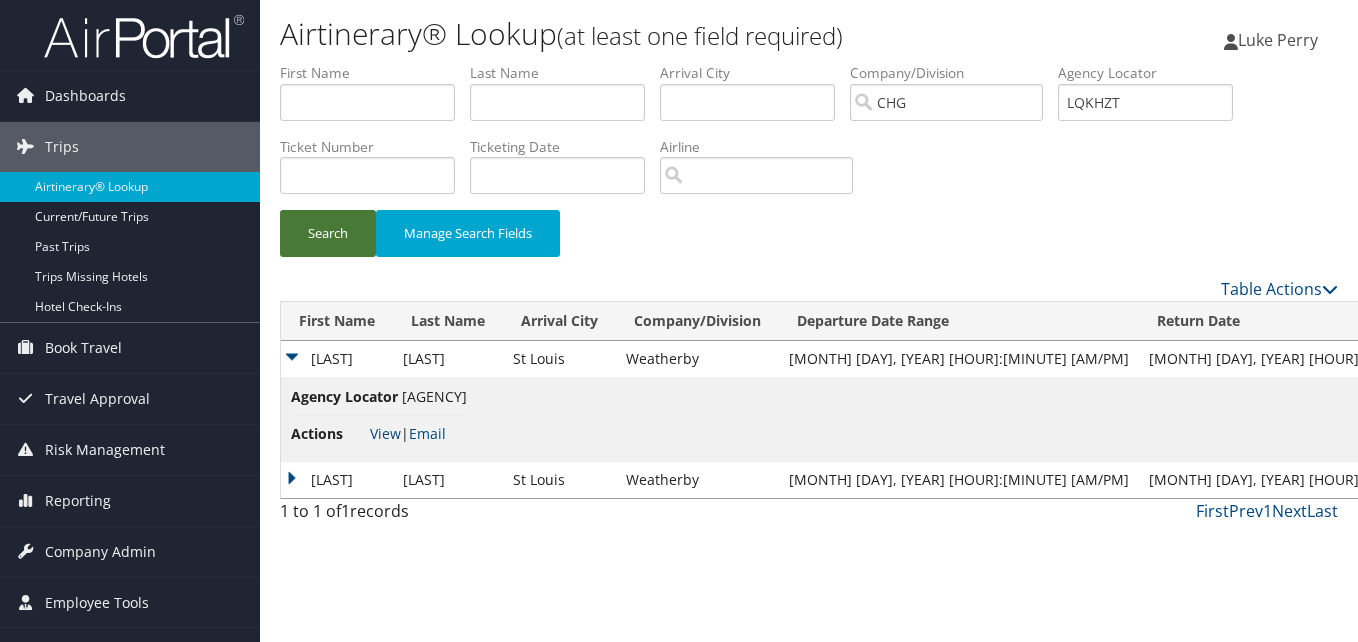click on "Search" at bounding box center (328, 233) 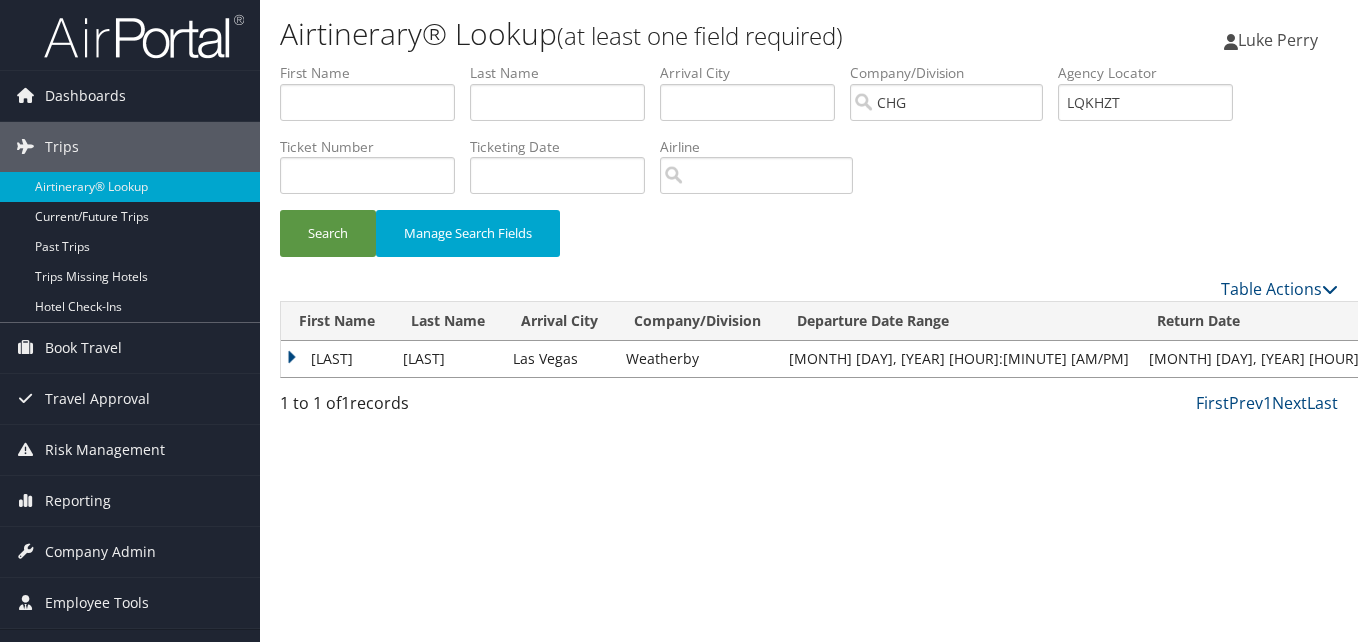 click on "Ellen" at bounding box center (337, 359) 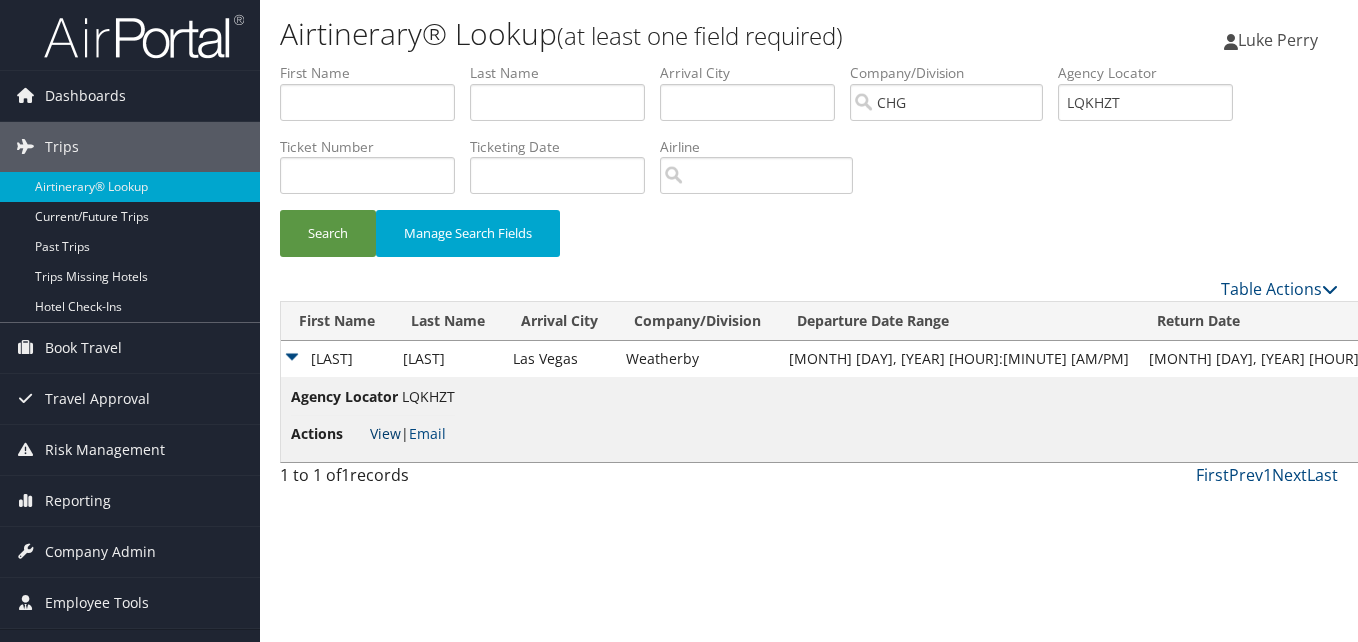 click on "View" at bounding box center (385, 433) 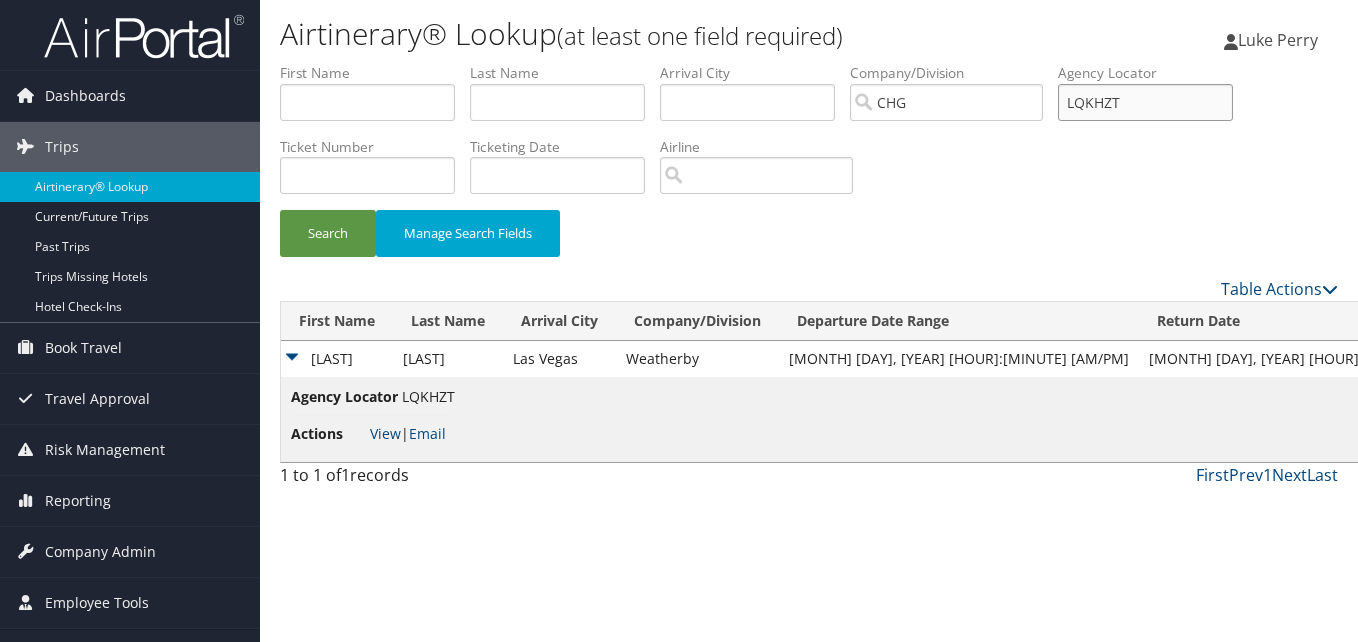 drag, startPoint x: 1158, startPoint y: 103, endPoint x: 1245, endPoint y: 136, distance: 93.04838 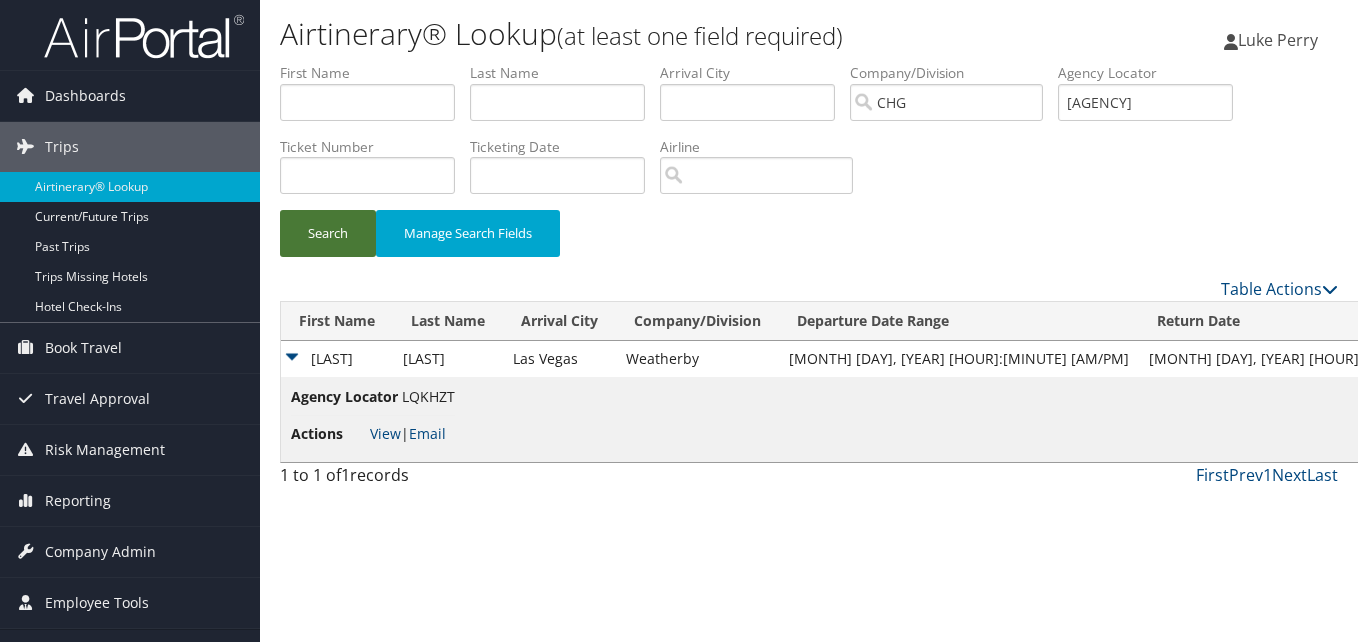 click on "Search" at bounding box center (328, 233) 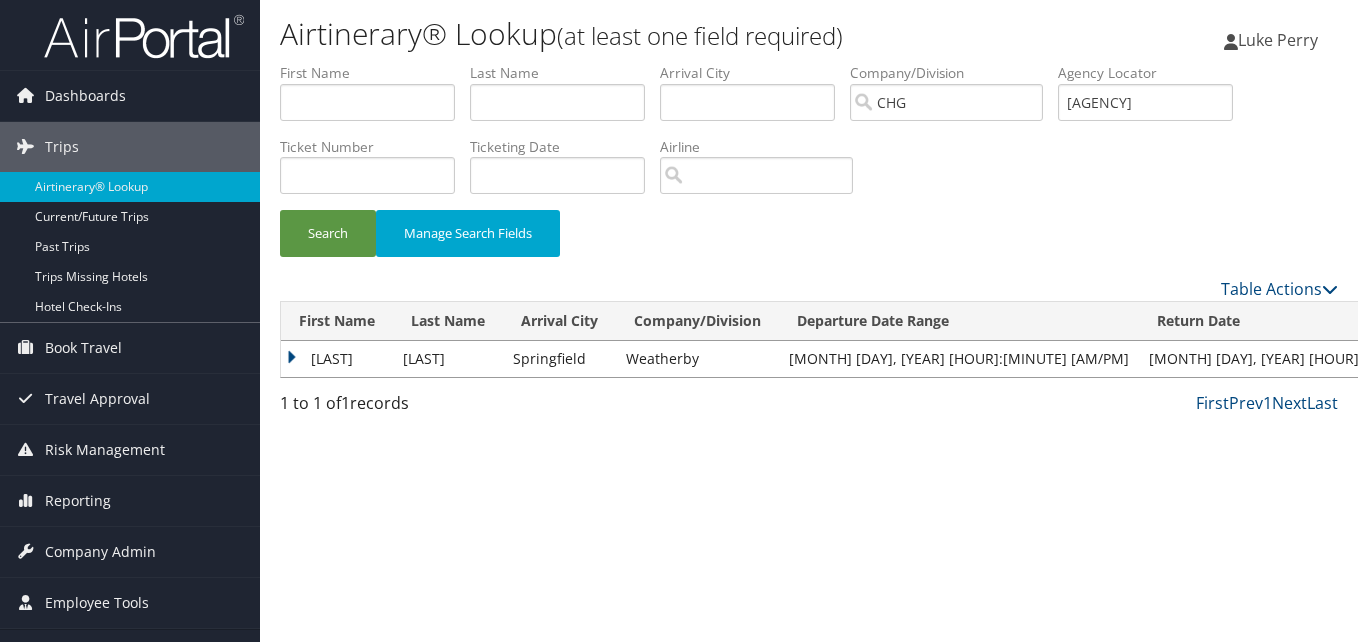 click on "First Name" at bounding box center (337, 321) 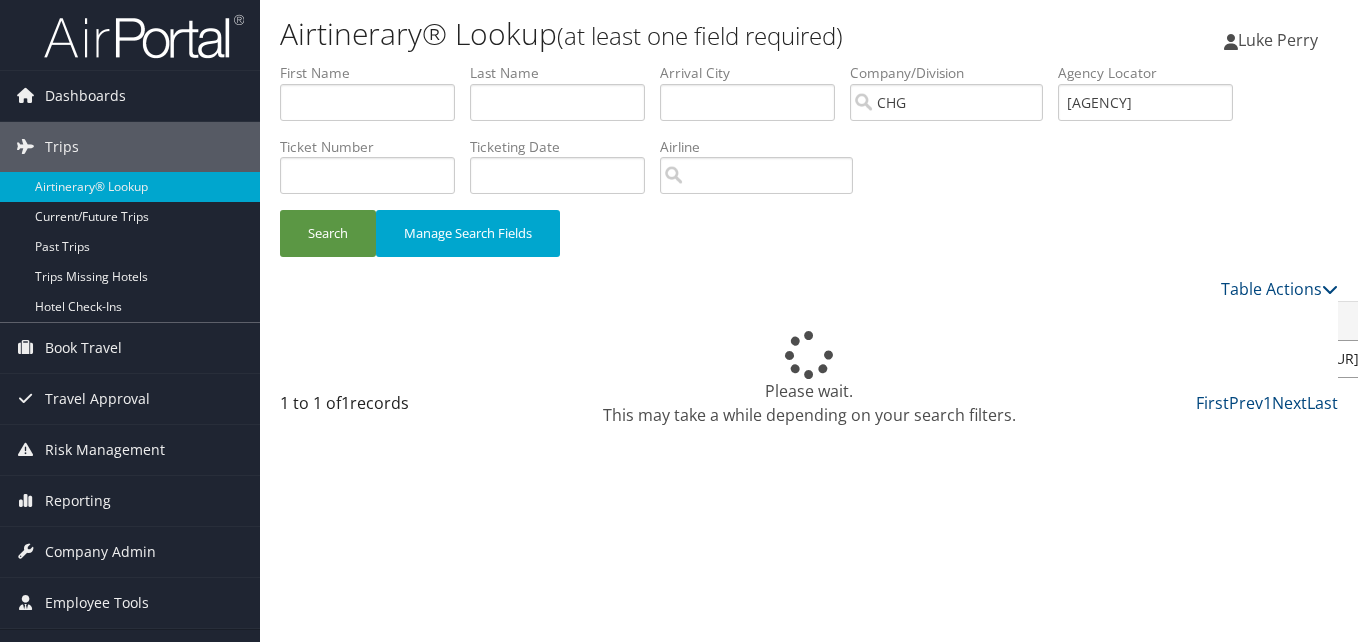 click on "Please wait. This may take a while depending on your search filters." at bounding box center [809, 379] 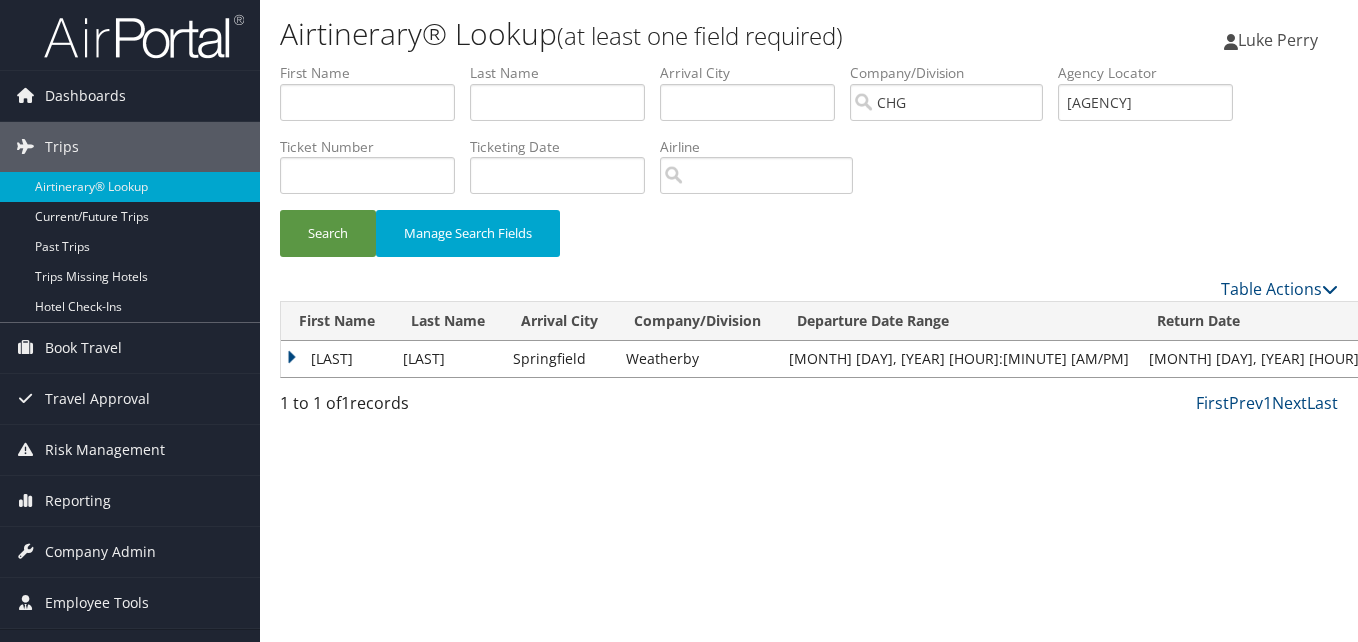 click on "Sohaib" at bounding box center (337, 359) 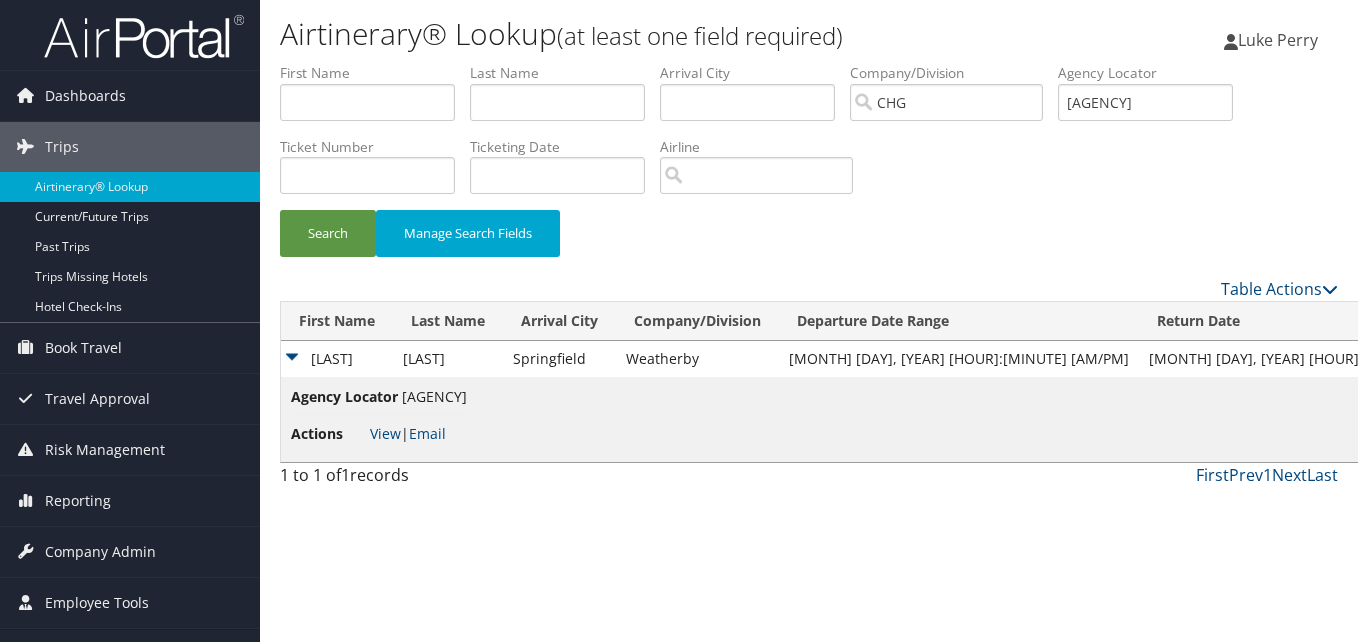 click on "Actions" at bounding box center (328, 434) 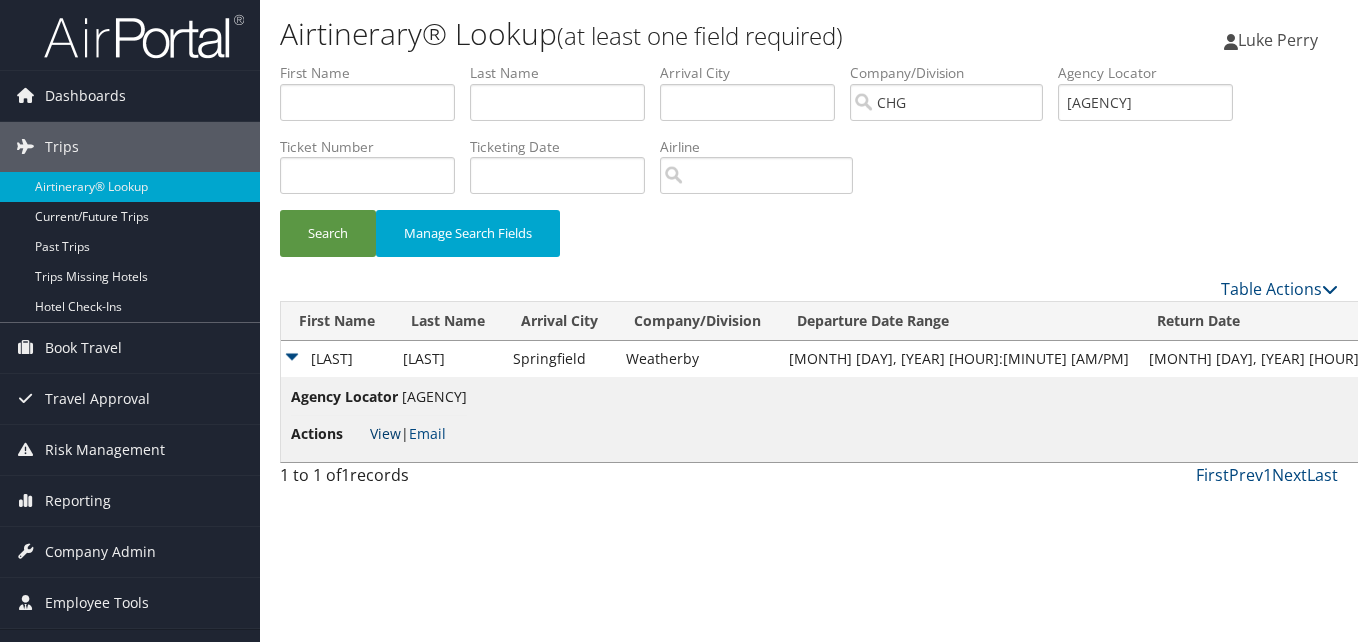 click on "View" at bounding box center [385, 433] 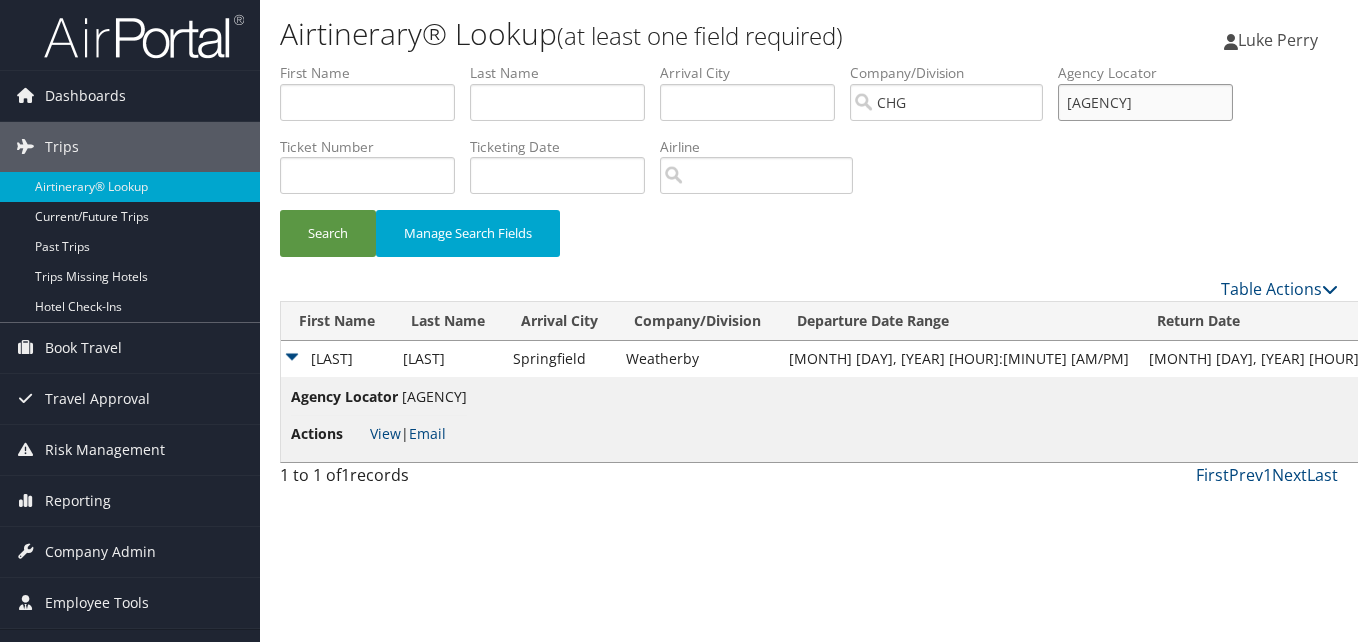 drag, startPoint x: 1129, startPoint y: 104, endPoint x: 1001, endPoint y: 104, distance: 128 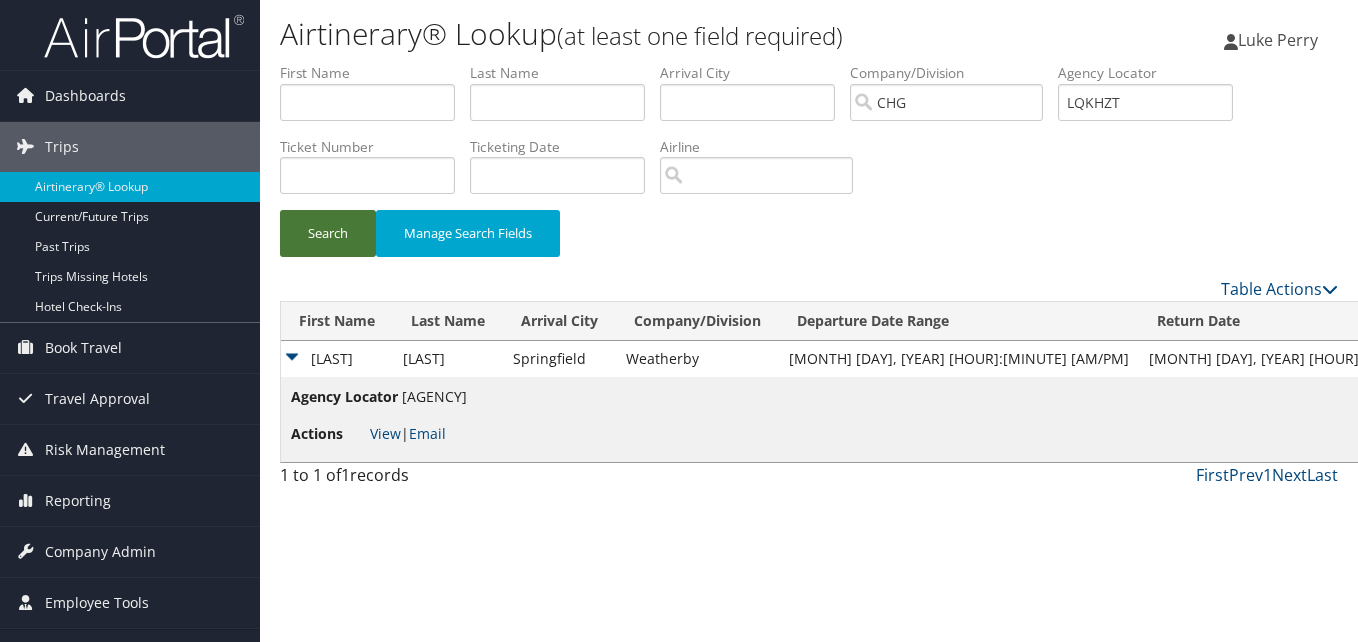 click on "Search" at bounding box center [328, 233] 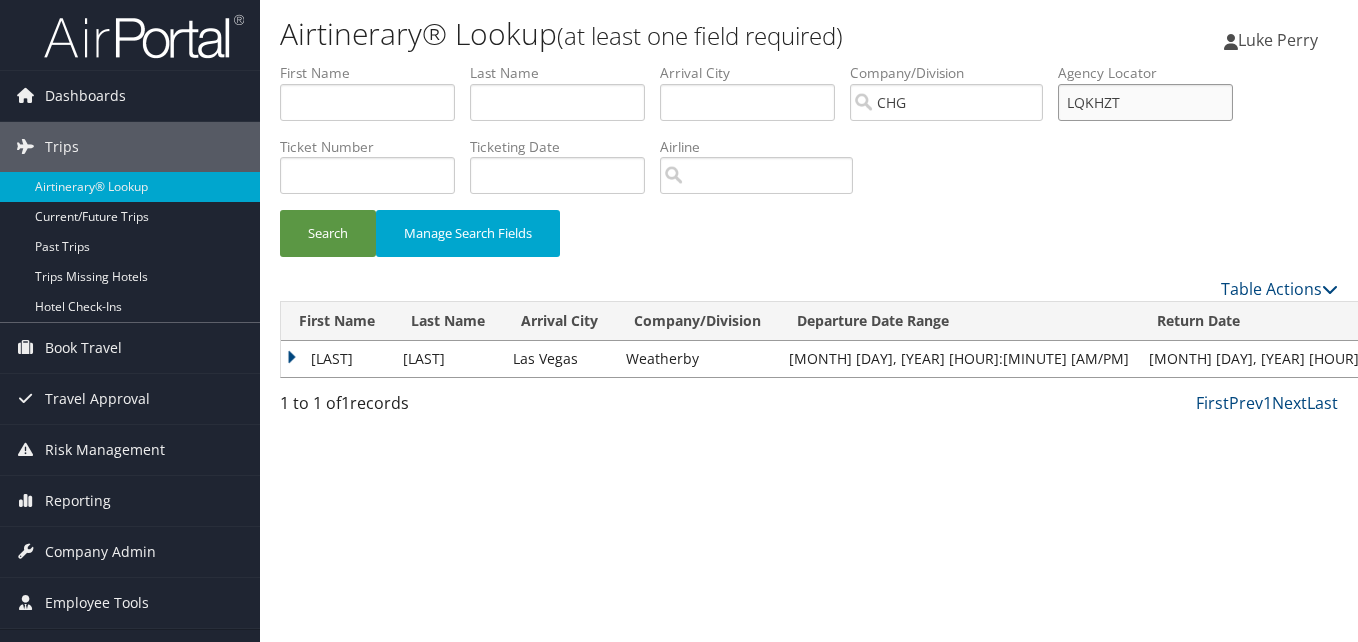 drag, startPoint x: 1150, startPoint y: 103, endPoint x: 1054, endPoint y: 118, distance: 97.16481 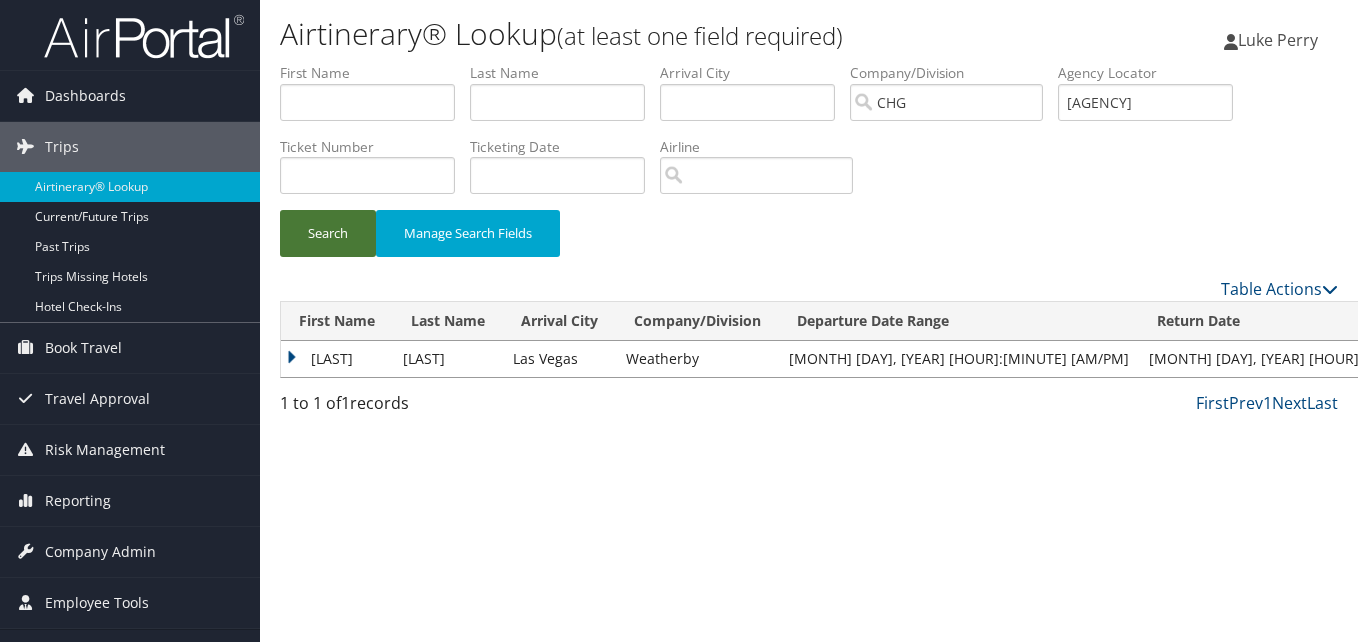 click on "Search" at bounding box center (328, 233) 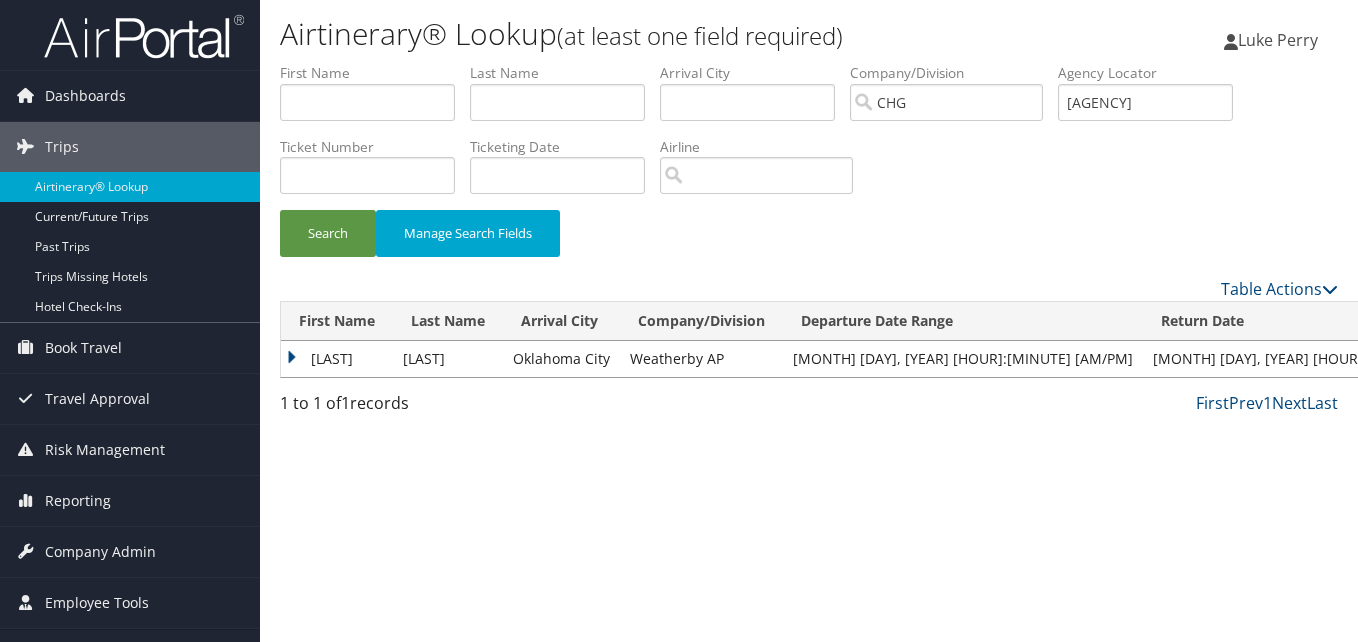click on "Erica" at bounding box center [337, 359] 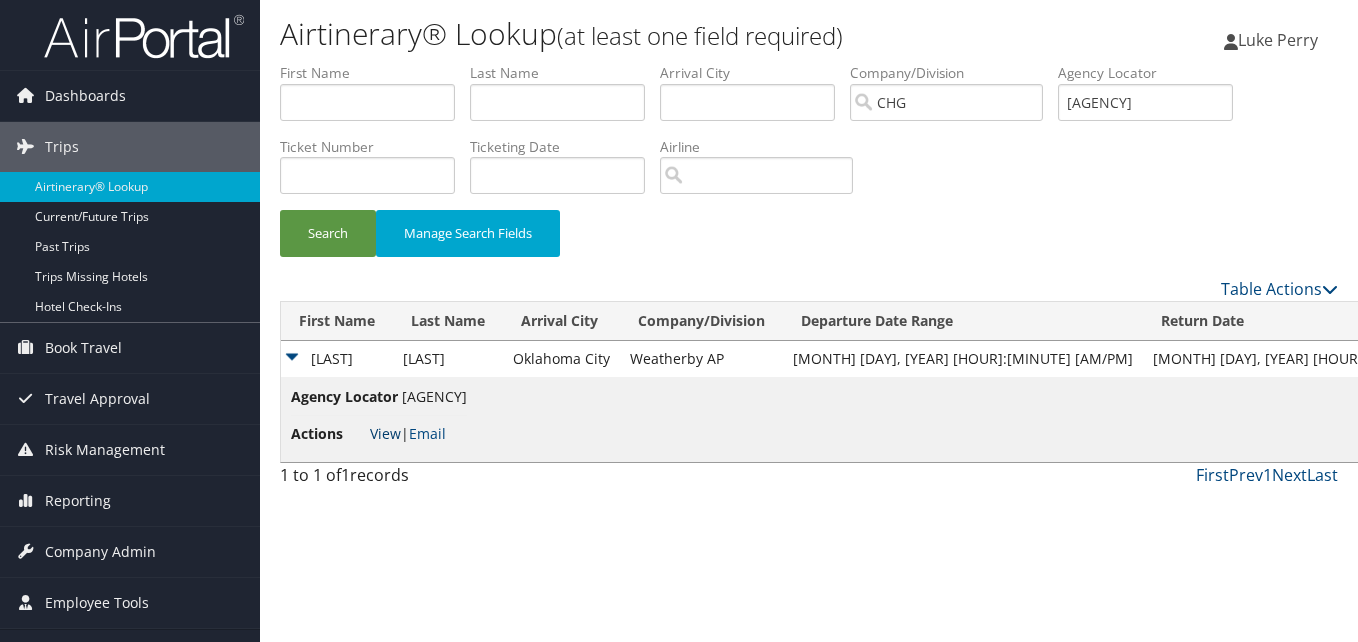 click on "View" at bounding box center (385, 433) 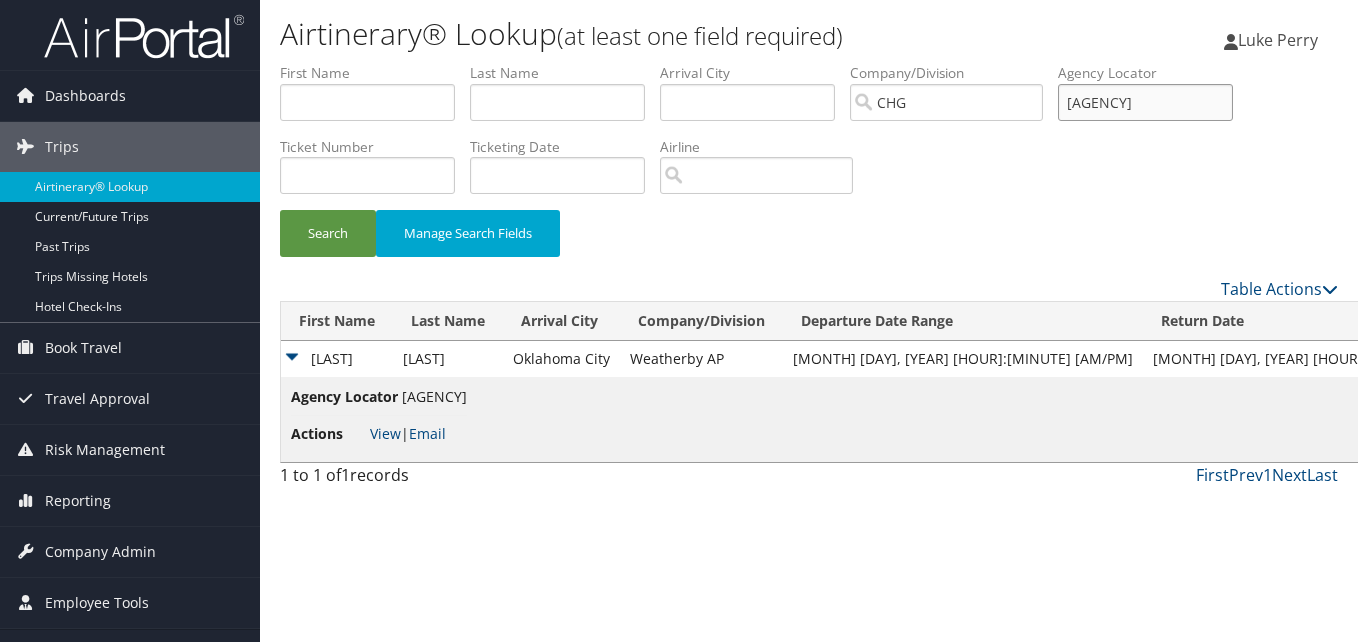 click on "LVWLQB" at bounding box center (1145, 102) 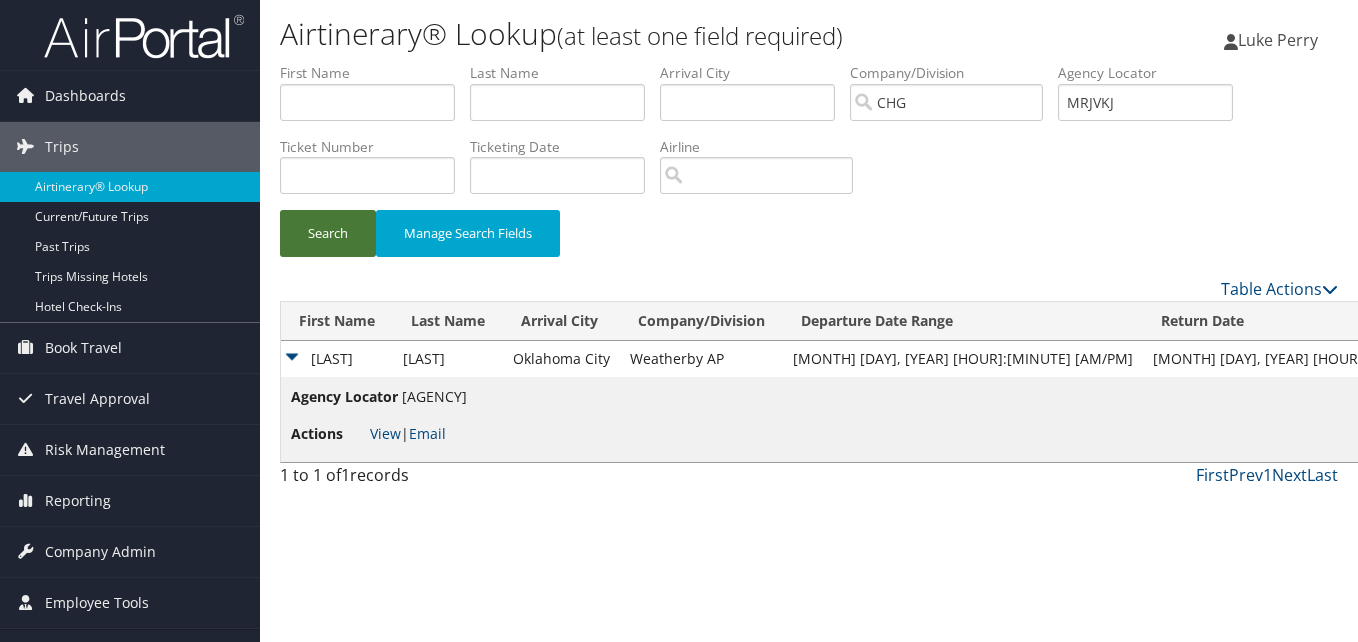click on "Search" at bounding box center (328, 233) 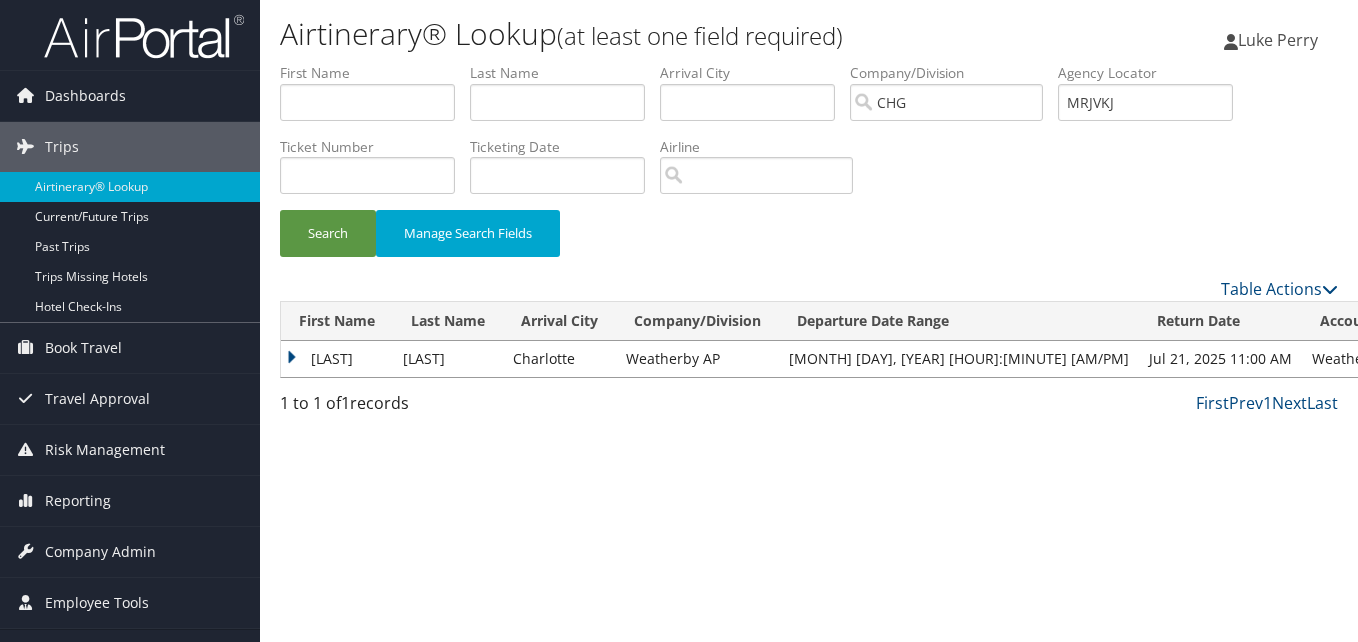 click on "Grethe" at bounding box center [337, 359] 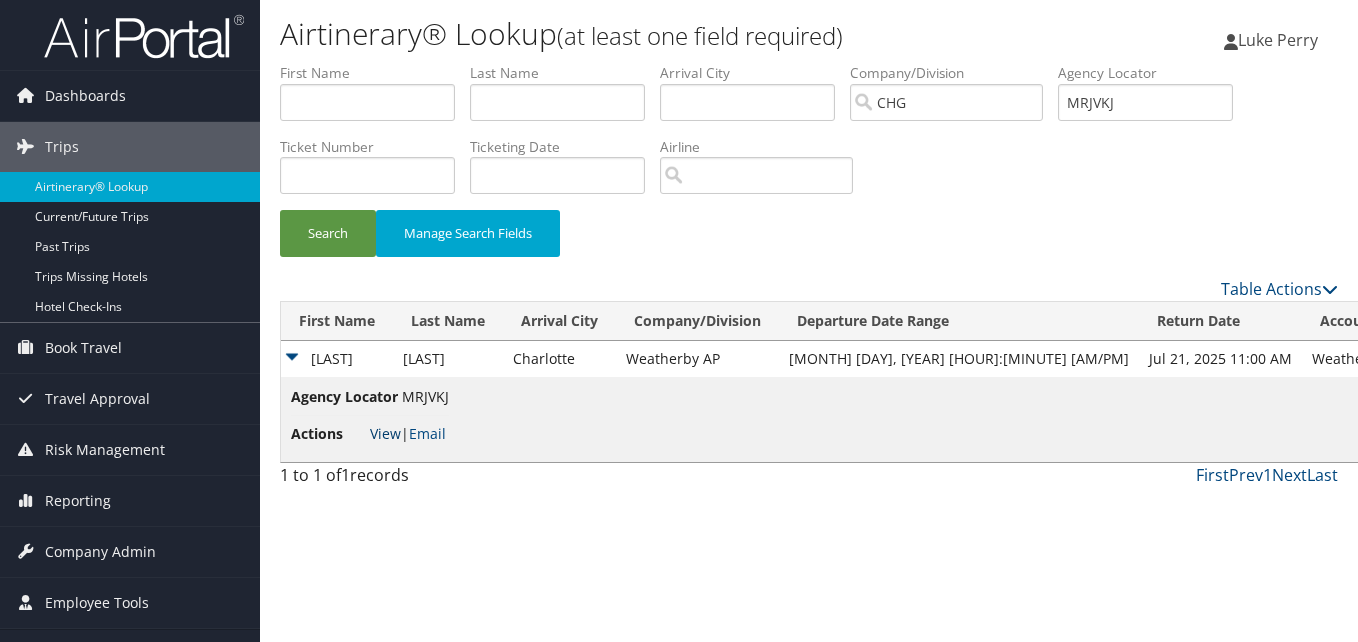 click on "View" at bounding box center (385, 433) 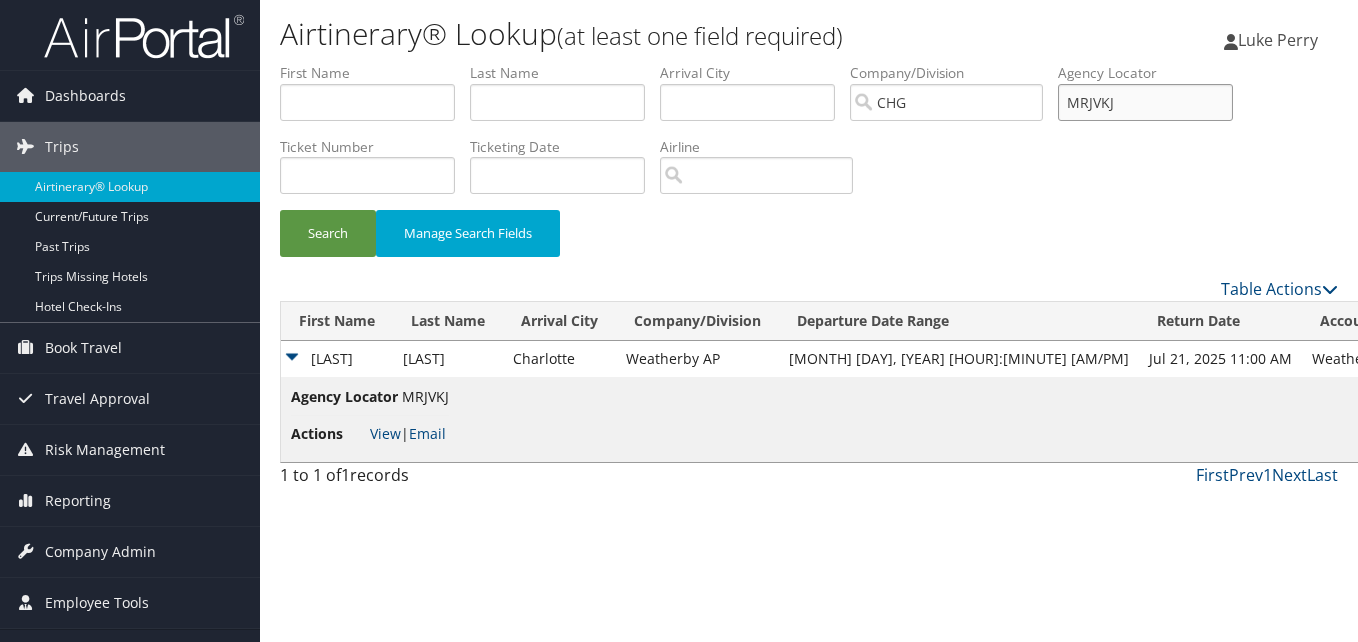 drag, startPoint x: 1173, startPoint y: 96, endPoint x: 875, endPoint y: 96, distance: 298 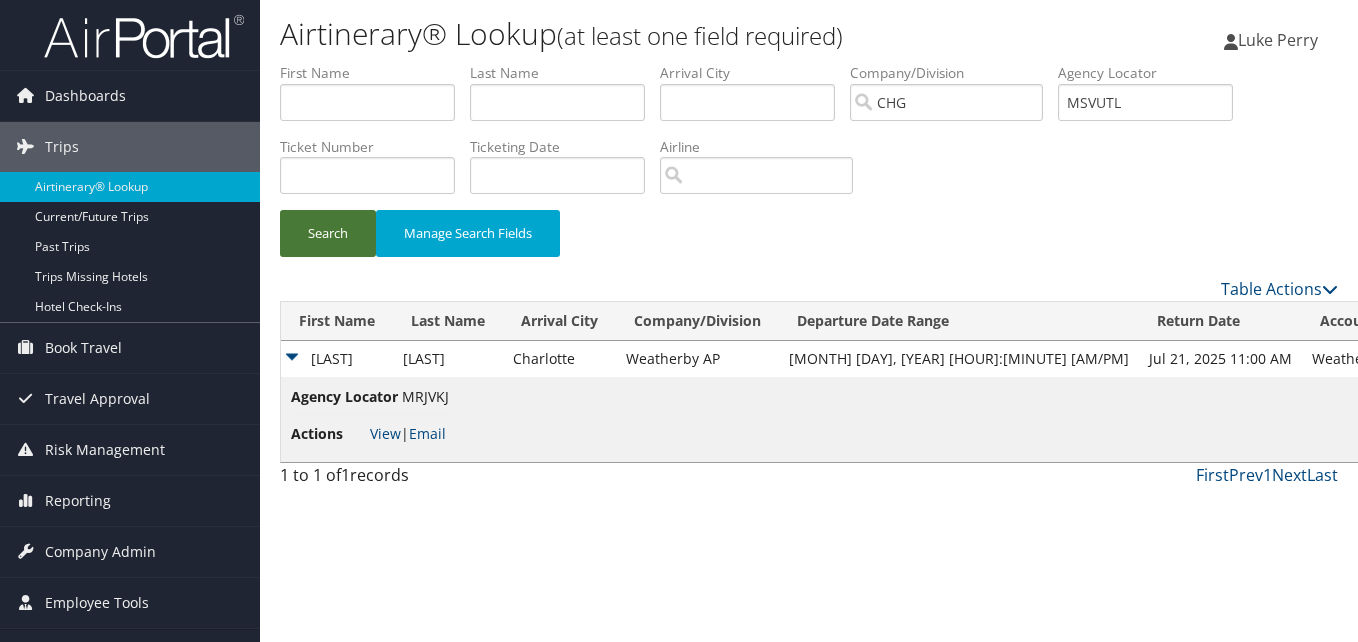 click on "Search" at bounding box center (328, 233) 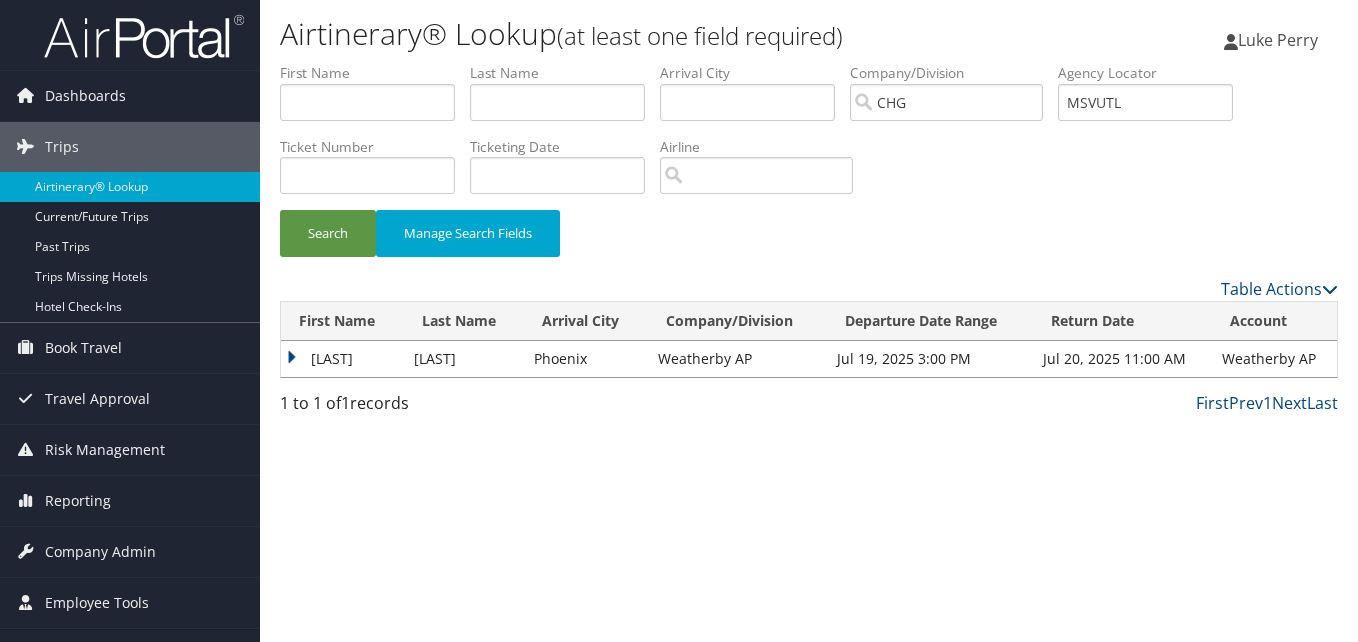 click on "Jeanne" at bounding box center [342, 359] 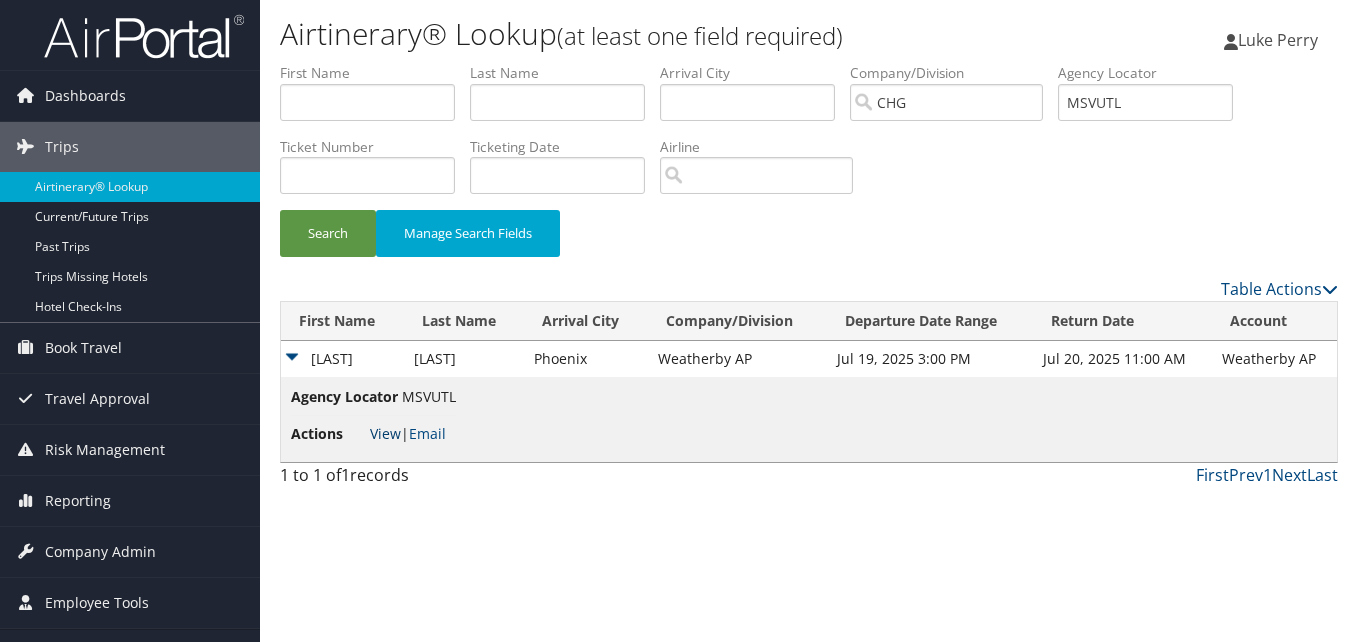click on "View" at bounding box center [385, 433] 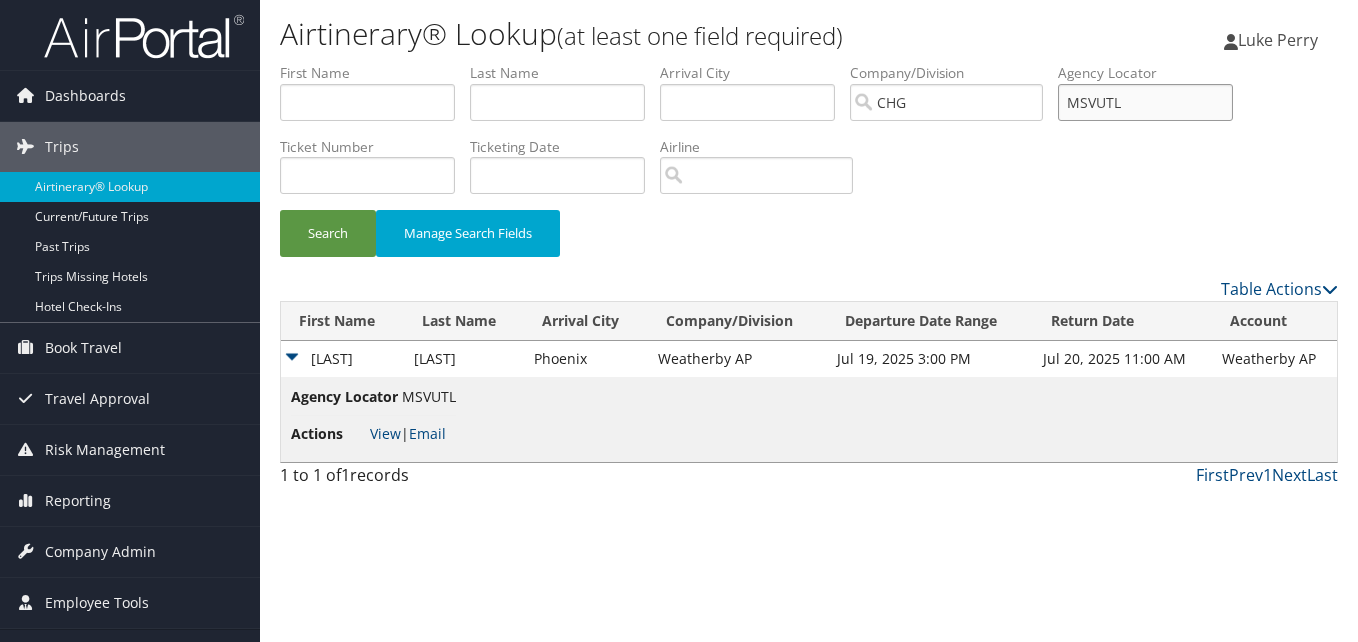 click on "First Name Last Name Departure City Arrival City Company/Division CHG Airport/City Code Departure Date Range Agency Locator MSVUTL Ticket Number Ticketing Date Invoice Number Flight Number Agent Name Air Confirmation Hotel Confirmation Credit Card - Last 4 Digits Airline Car Rental Chain Hotel Chain Rail Vendor Authorization Billable Client Code Cost Center Department Explanation Manager ID Project Purpose Region Traveler ID" at bounding box center (809, 63) 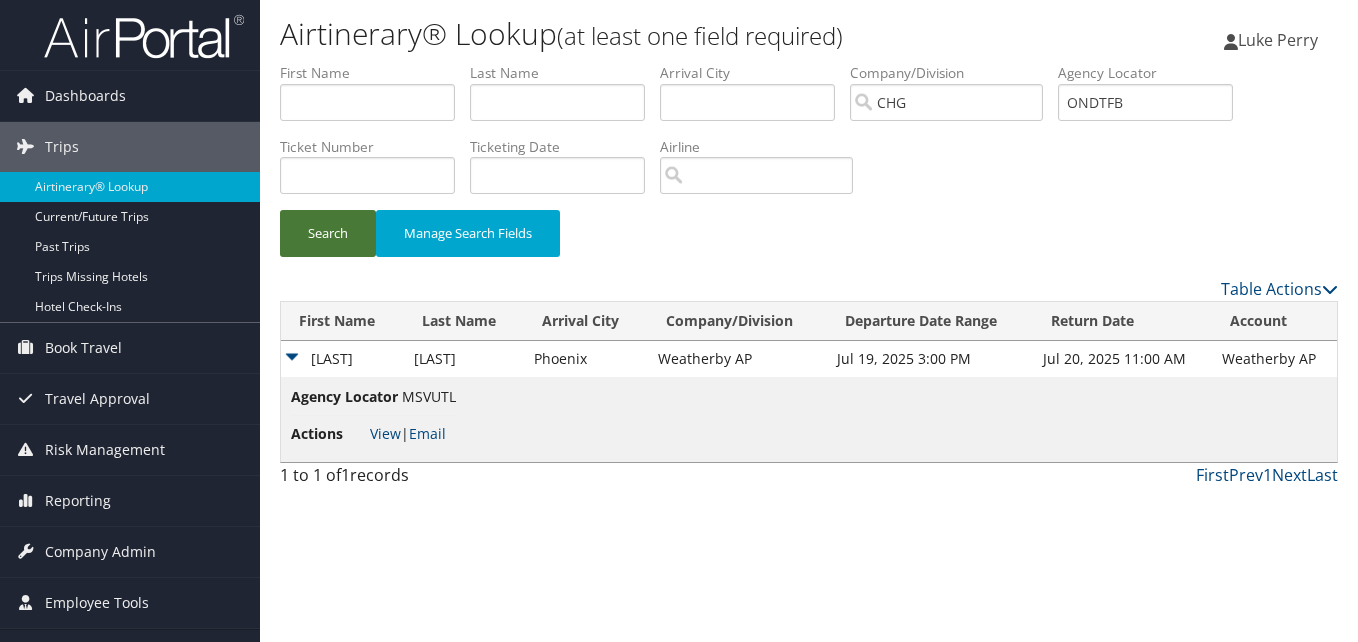 click on "Search" at bounding box center (328, 233) 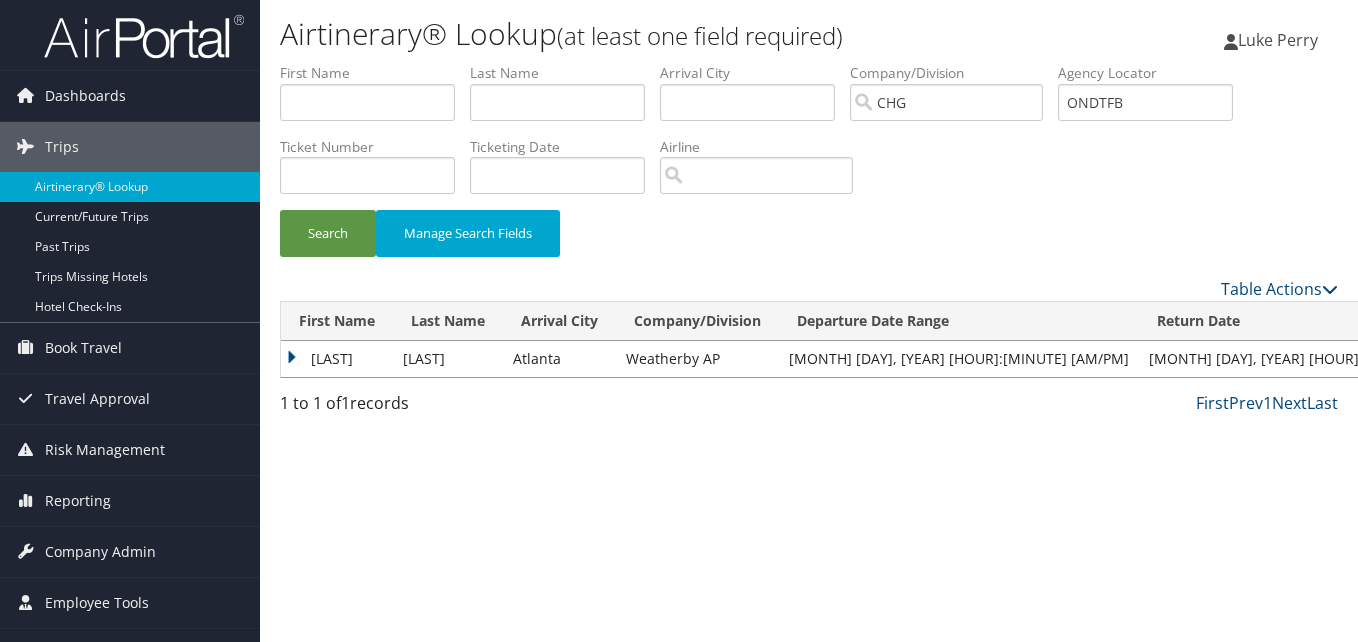 click on "Joy" at bounding box center (337, 359) 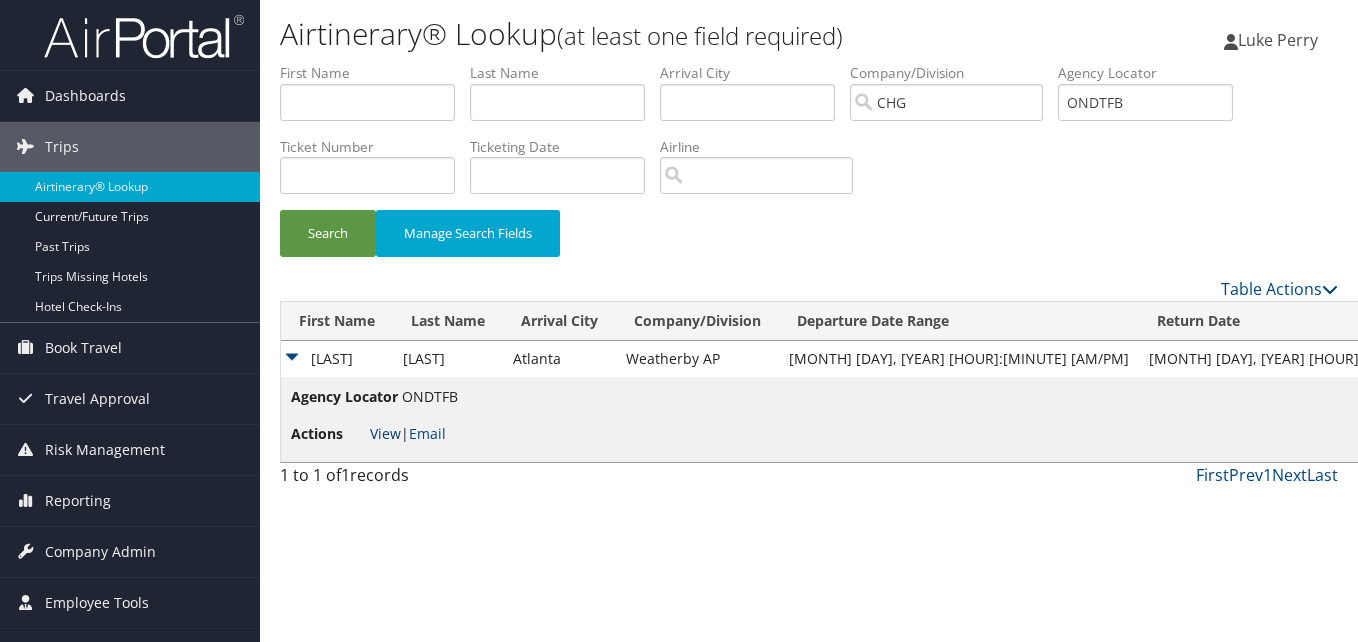 click on "View" at bounding box center [385, 433] 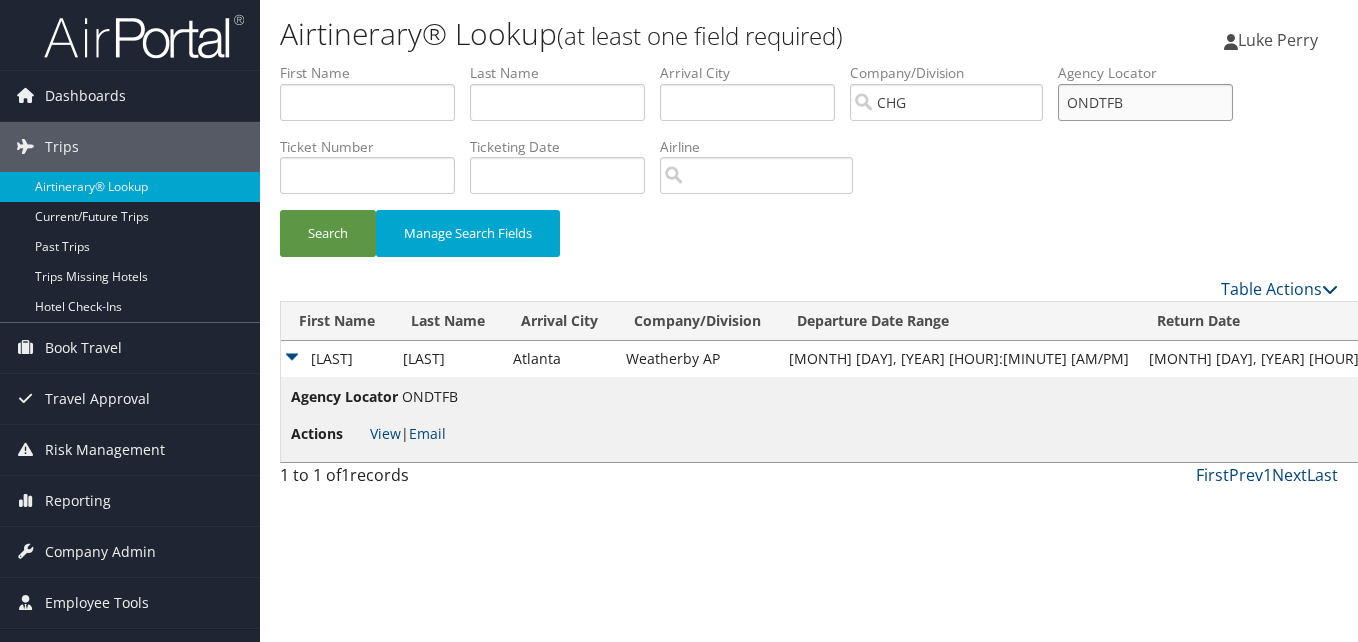 drag, startPoint x: 1013, startPoint y: 95, endPoint x: 988, endPoint y: 94, distance: 25.019993 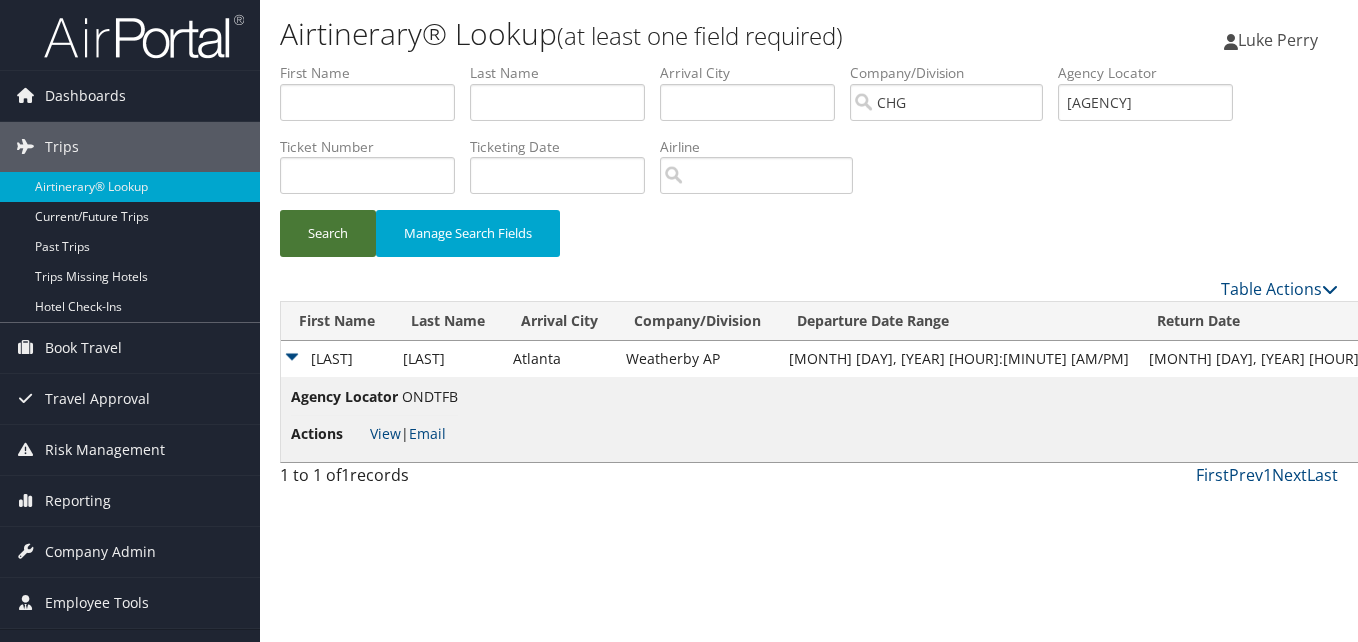click on "Search" at bounding box center [328, 233] 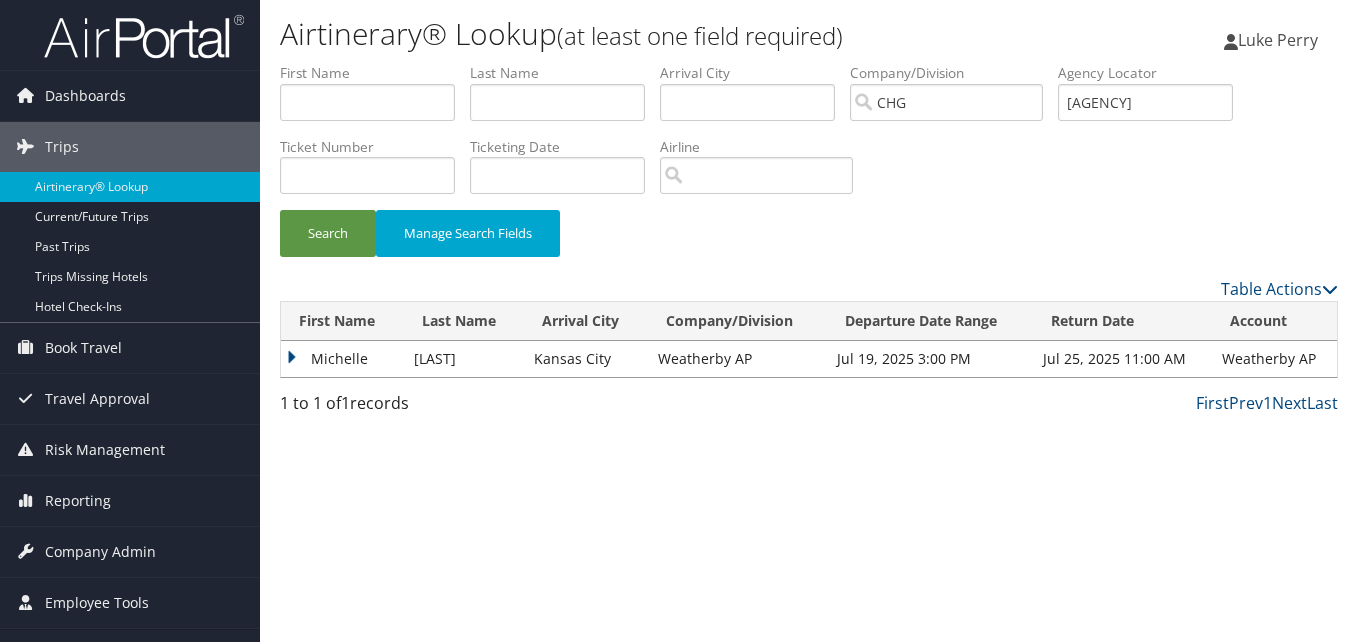 click on "Airtinerary® Lookup  (at least one field required)
Luke Perry
Luke Perry
My Settings
Travel Agency Contacts
View Travel Profile
Give Feedback
Sign Out" at bounding box center (809, 321) 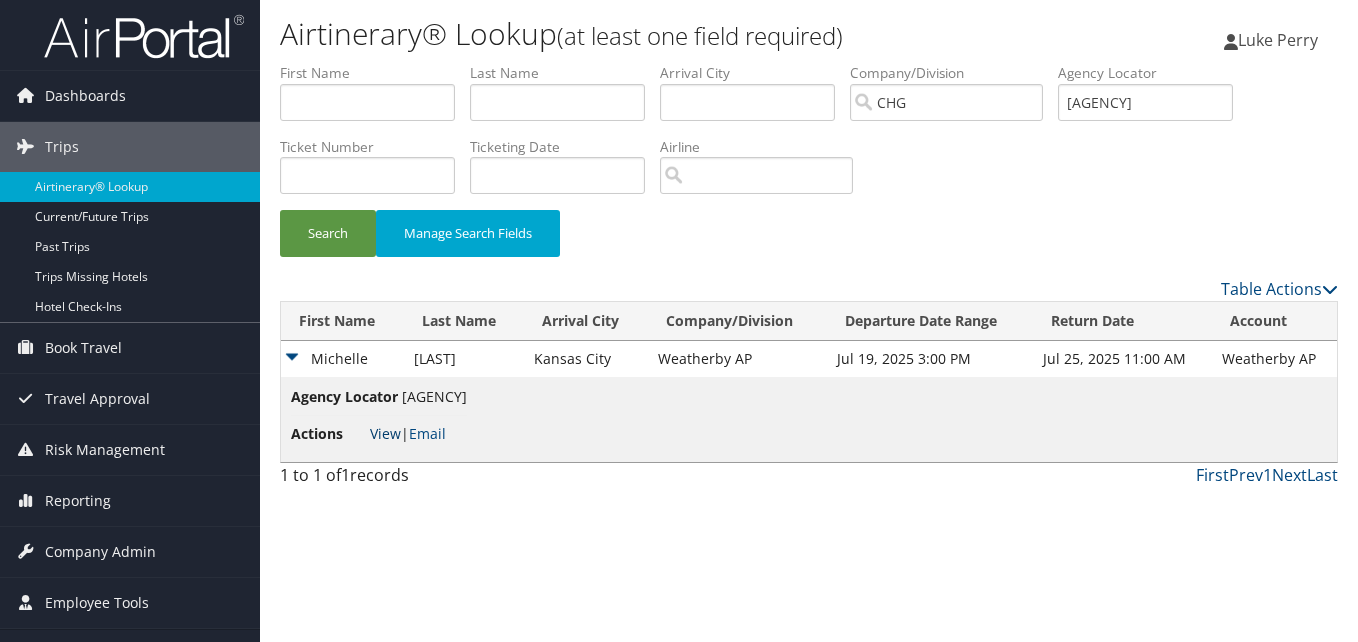 click on "View" at bounding box center [385, 433] 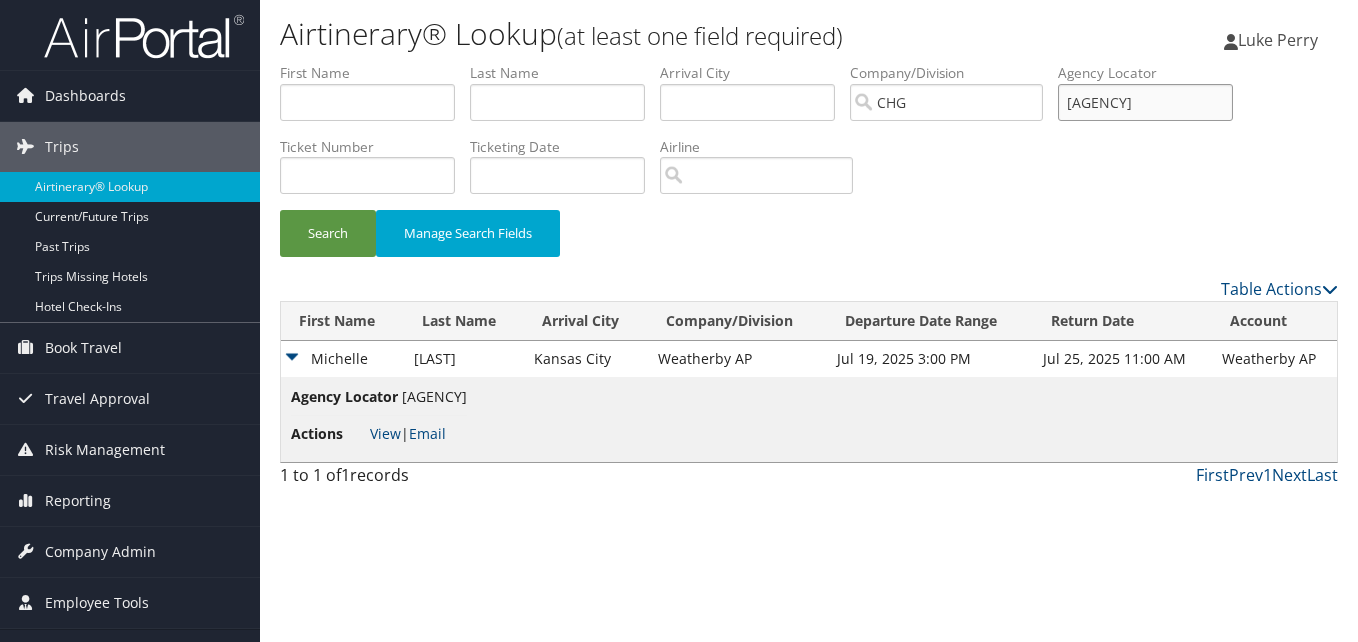 drag, startPoint x: 1159, startPoint y: 103, endPoint x: 955, endPoint y: 106, distance: 204.02206 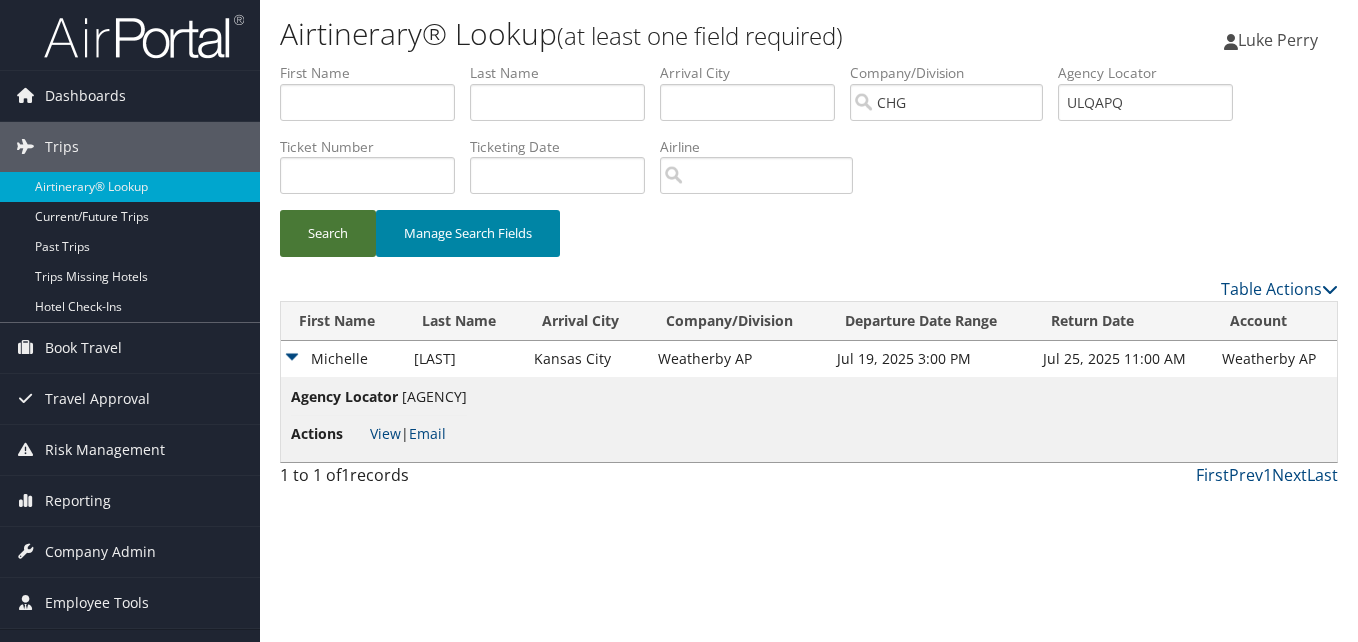 drag, startPoint x: 338, startPoint y: 243, endPoint x: 387, endPoint y: 242, distance: 49.010204 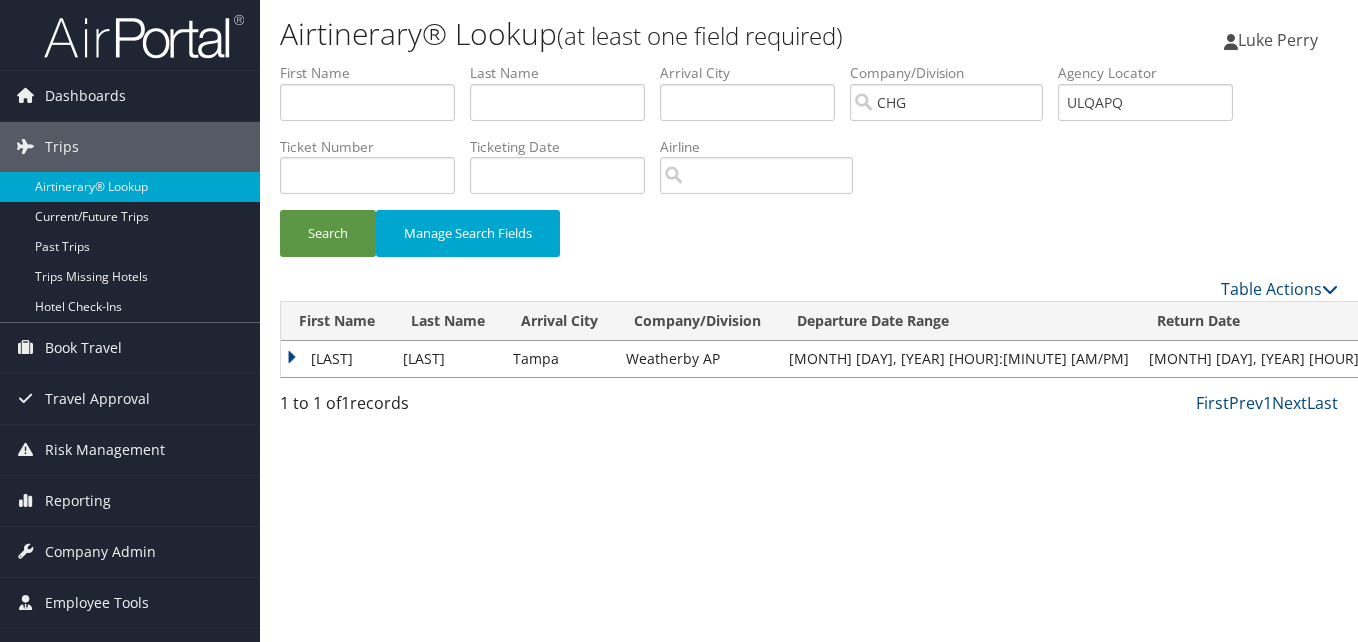 click on "Rolando" at bounding box center [337, 359] 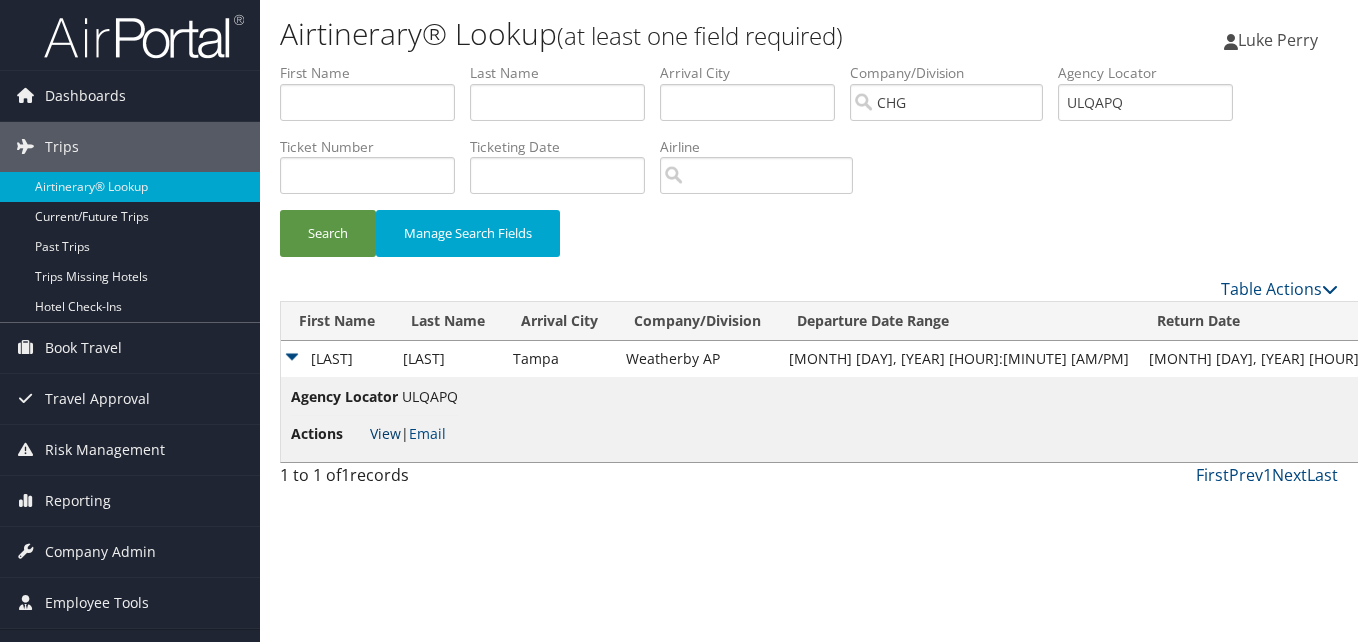click on "View" at bounding box center (385, 433) 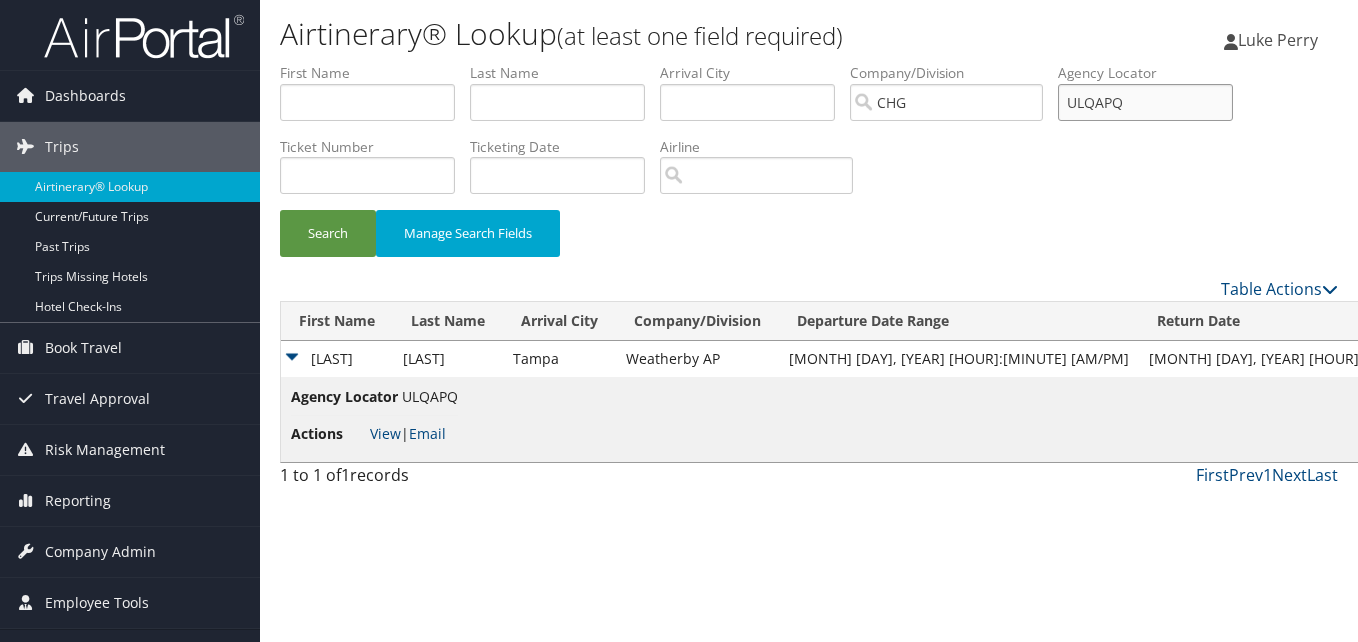 drag, startPoint x: 1149, startPoint y: 109, endPoint x: 1034, endPoint y: 129, distance: 116.72617 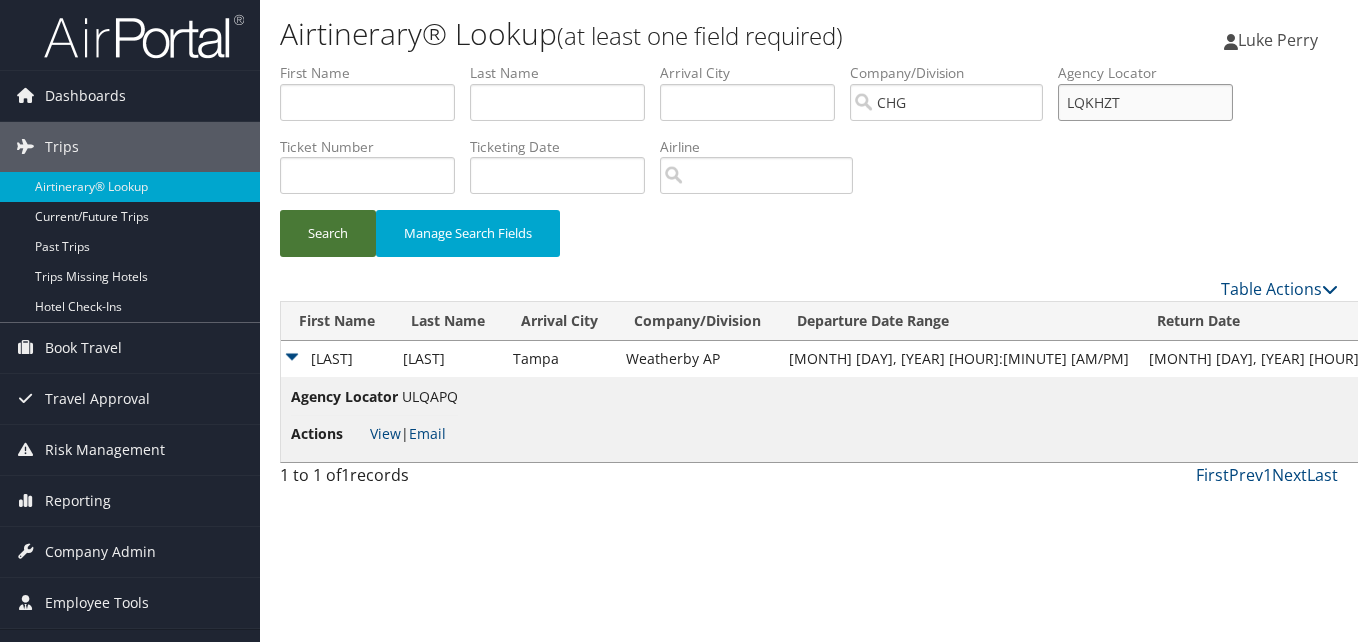 type on "LQKHZT" 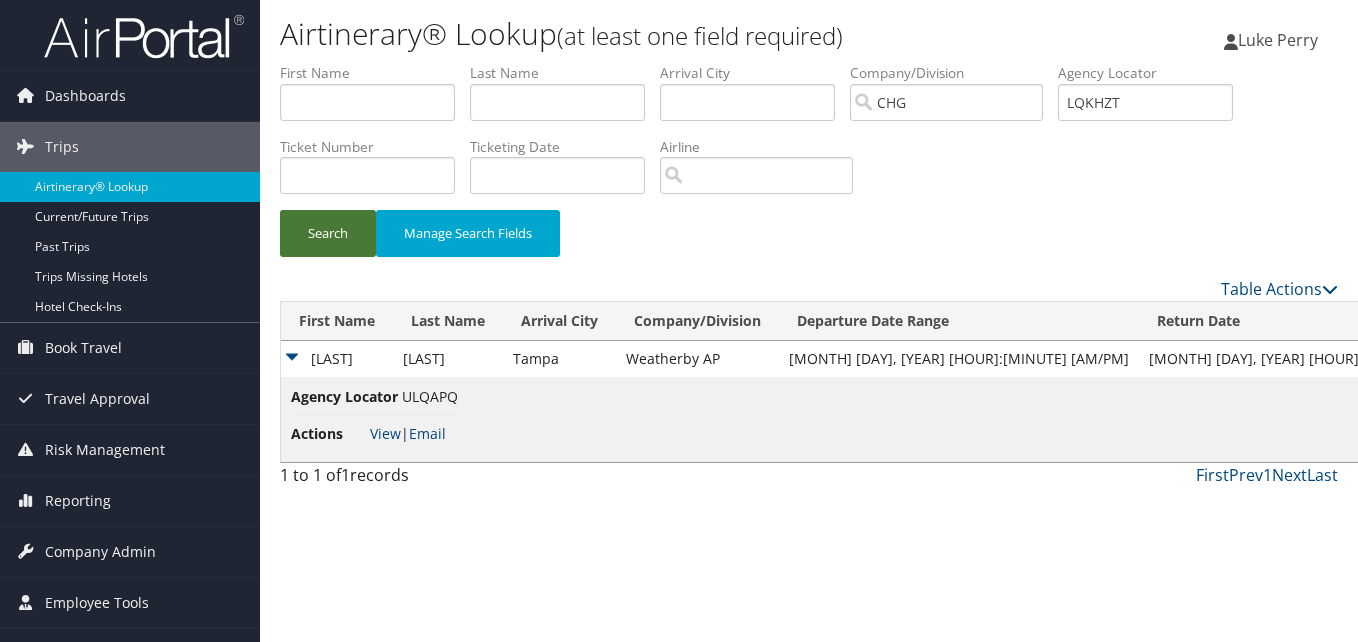 click on "Search" at bounding box center [328, 233] 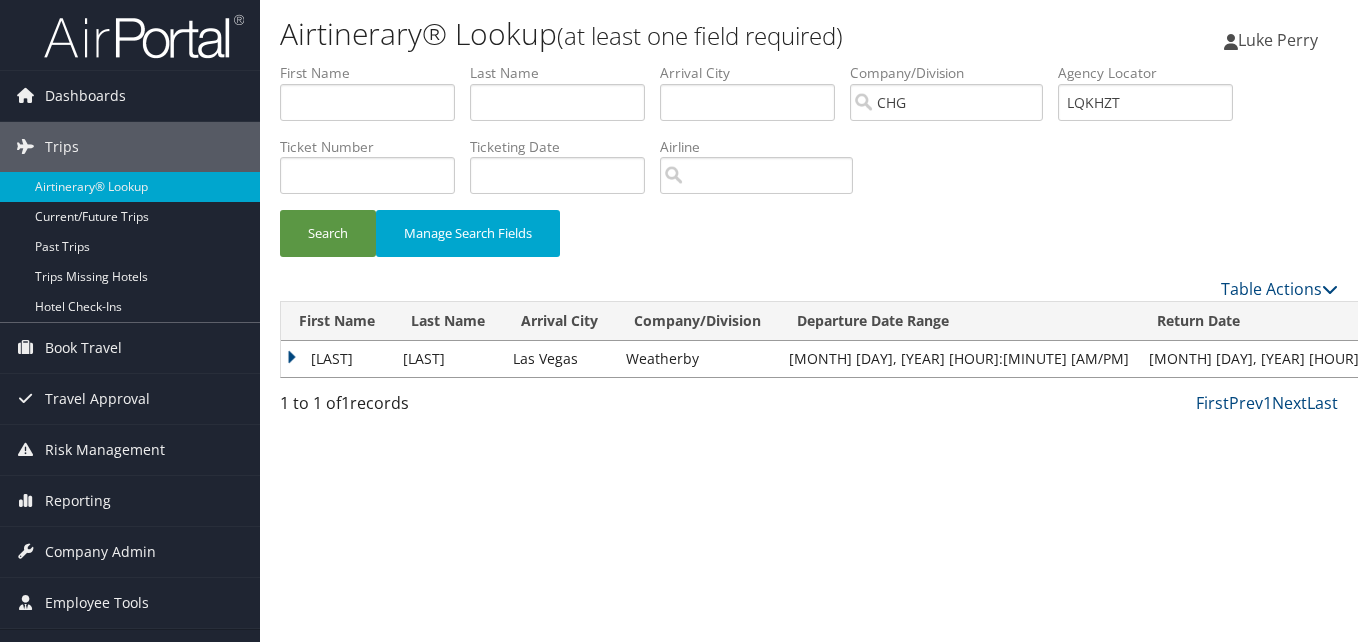 click on "Ellen" at bounding box center (337, 359) 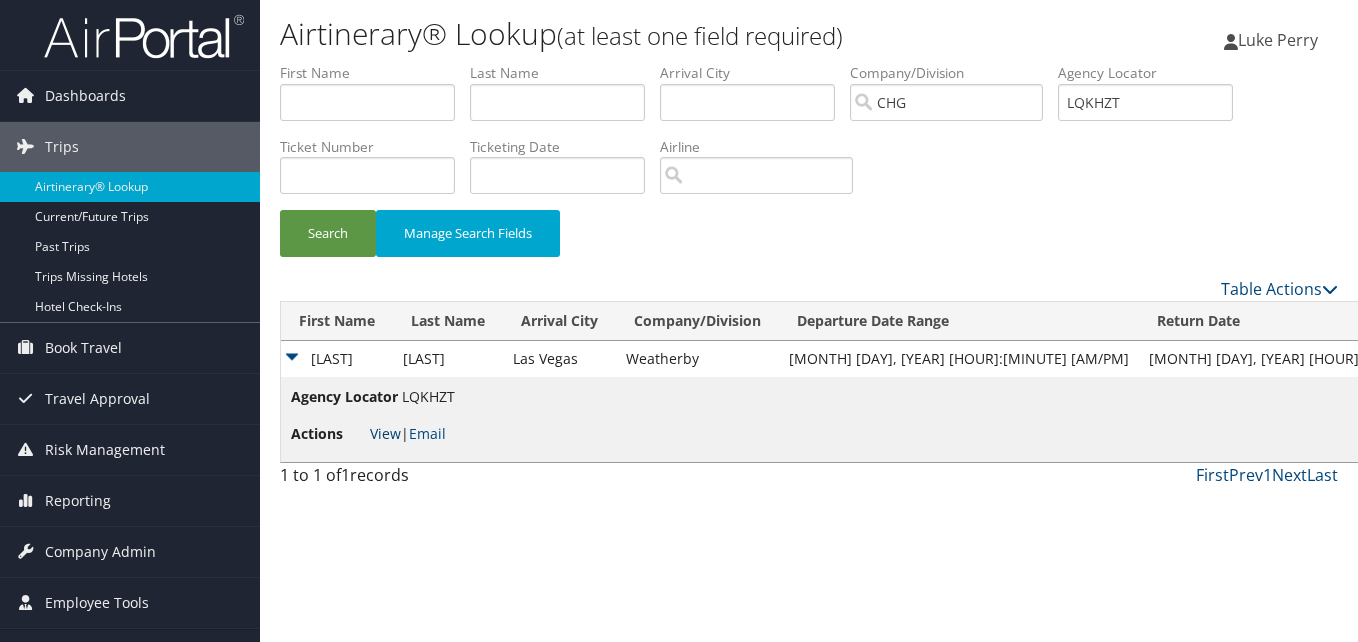 click on "View" at bounding box center (385, 433) 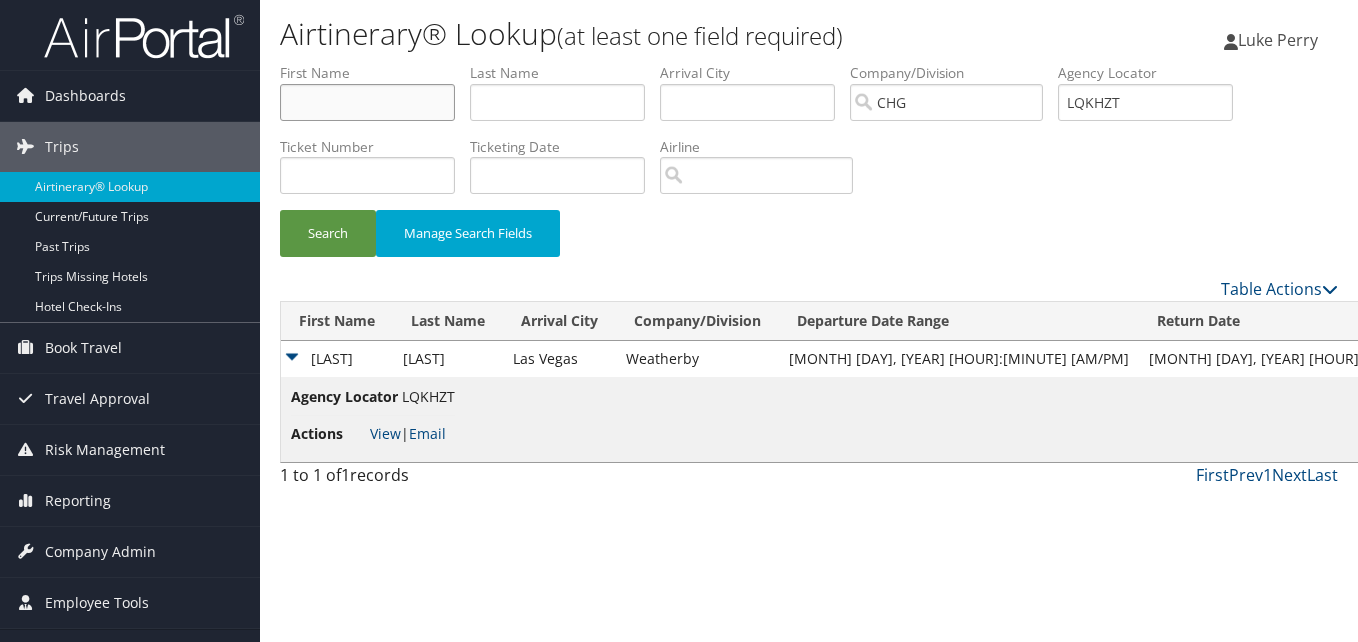 click at bounding box center (367, 102) 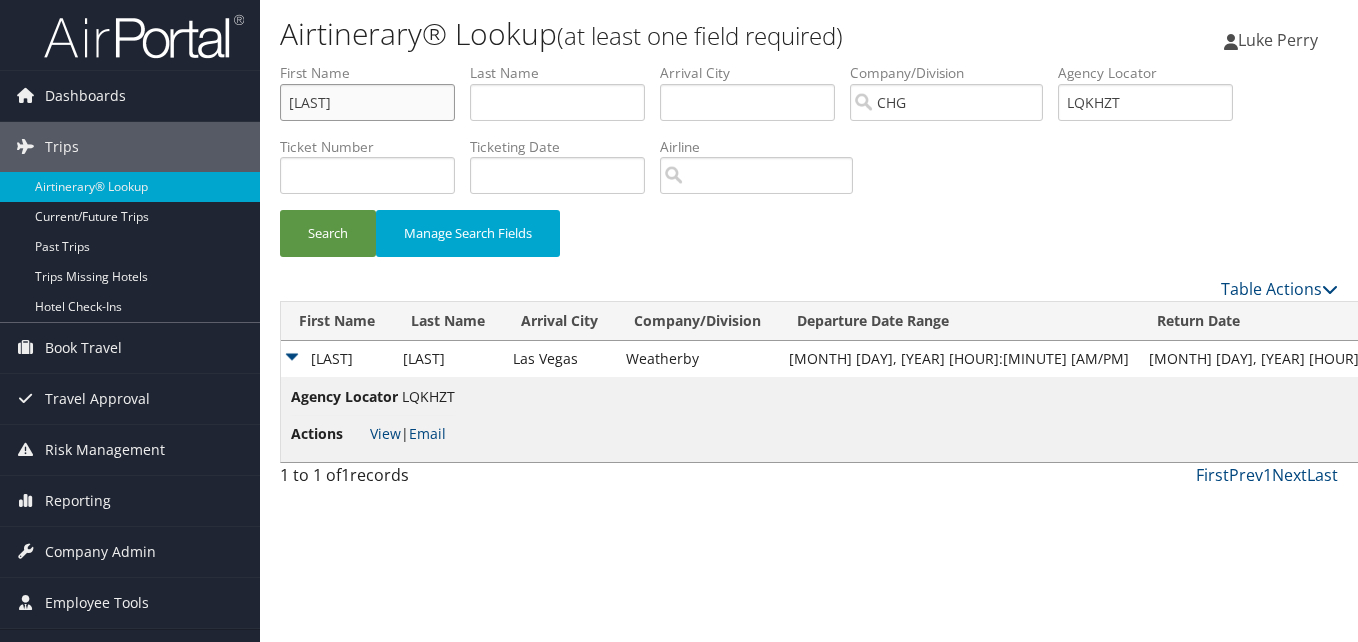 type on "Ellen" 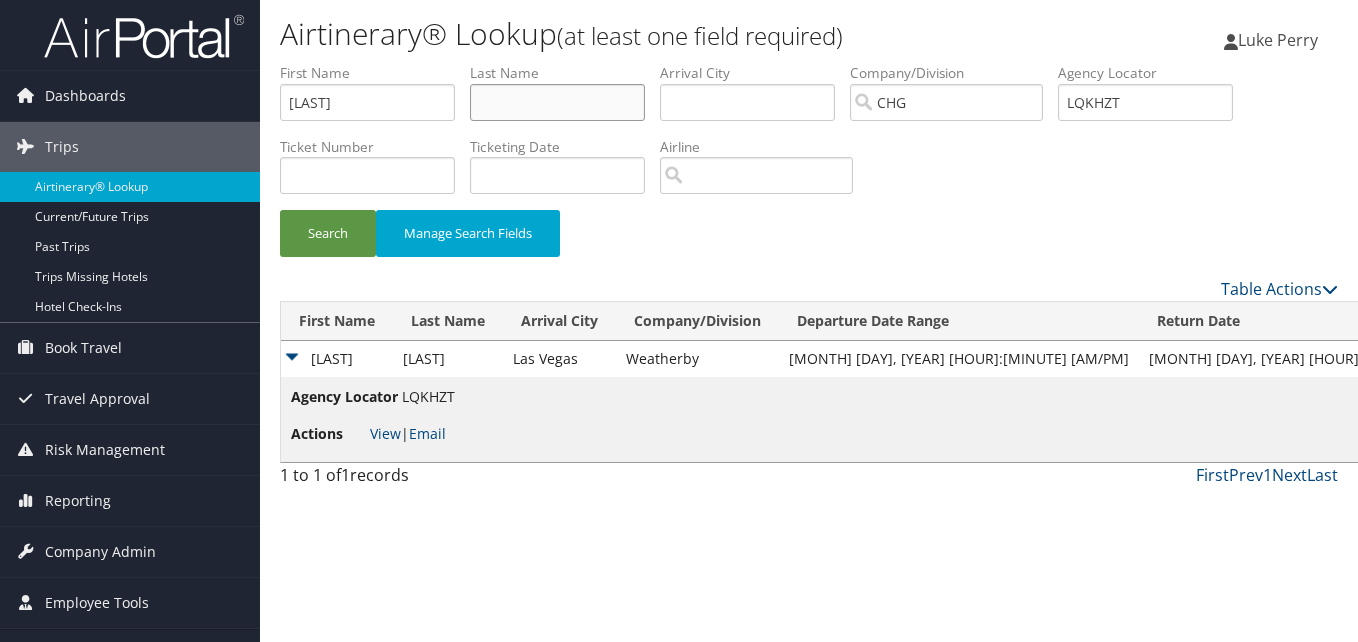 click at bounding box center (557, 102) 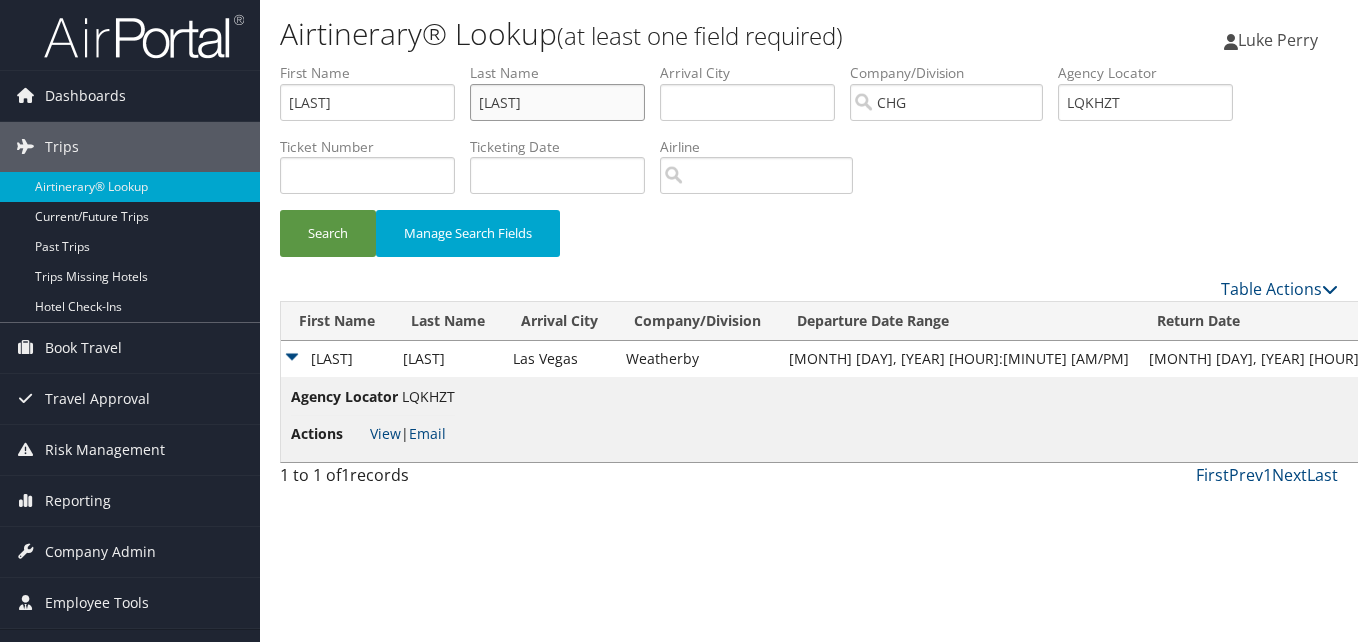 type on "Rodman" 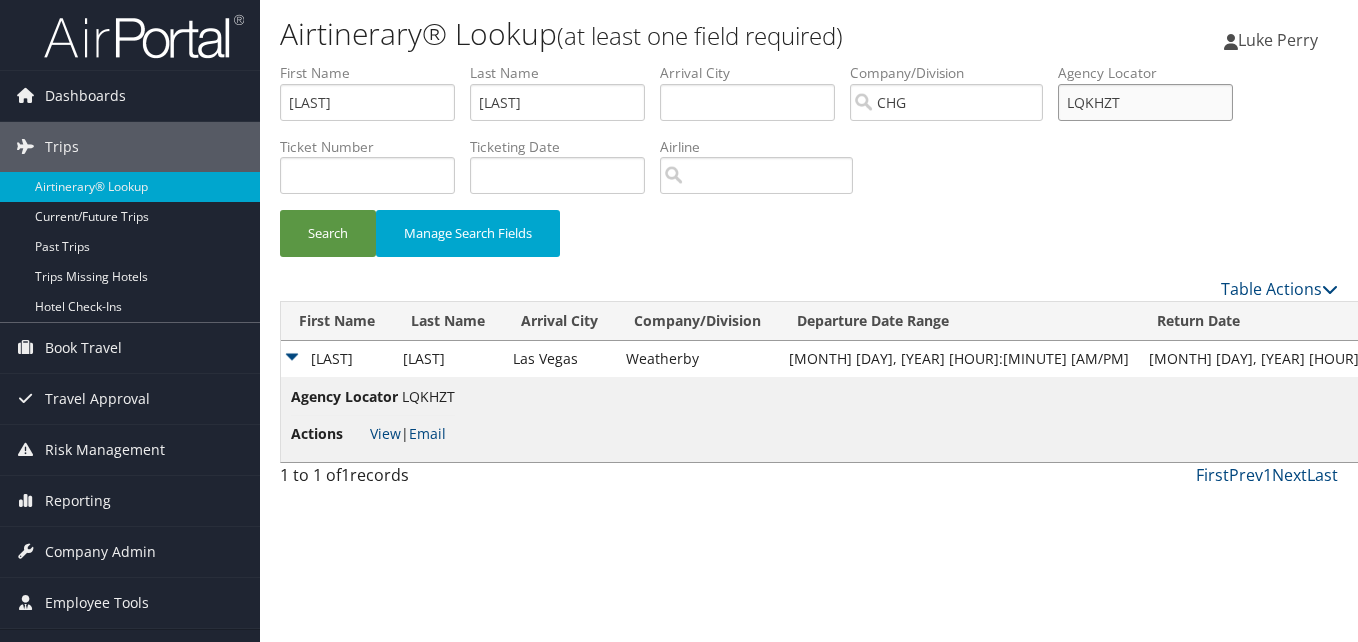 drag, startPoint x: 1162, startPoint y: 104, endPoint x: 986, endPoint y: 102, distance: 176.01137 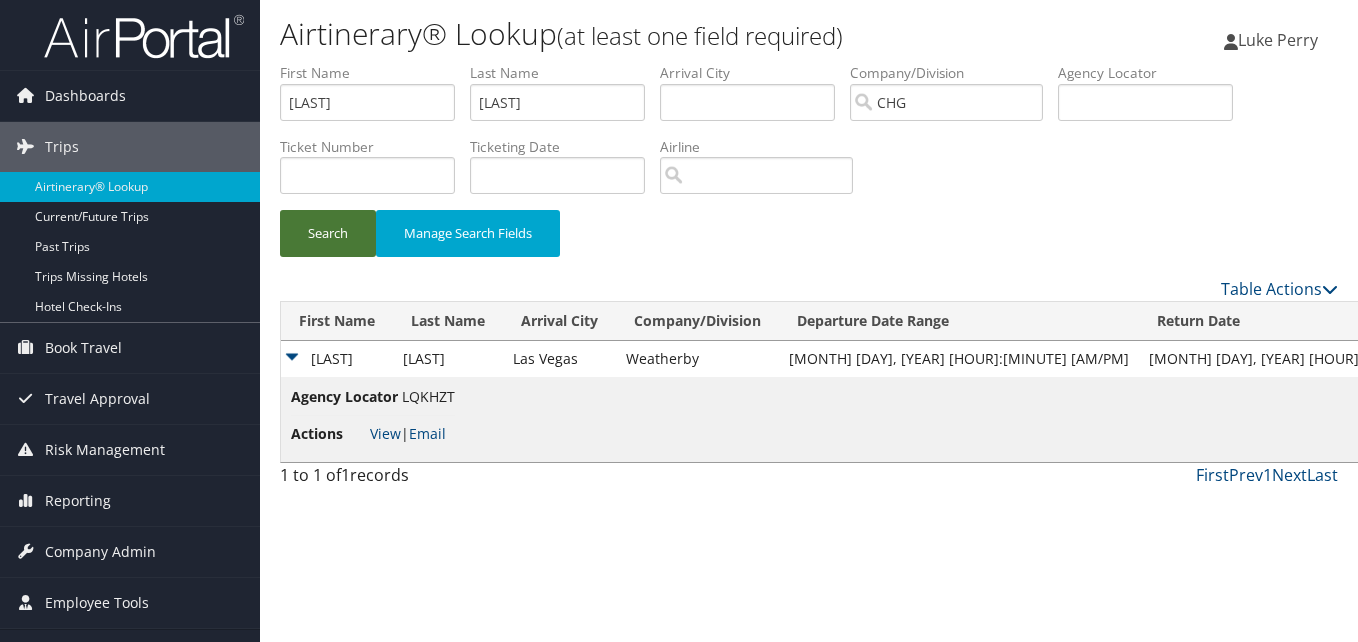 click on "Search" at bounding box center (328, 233) 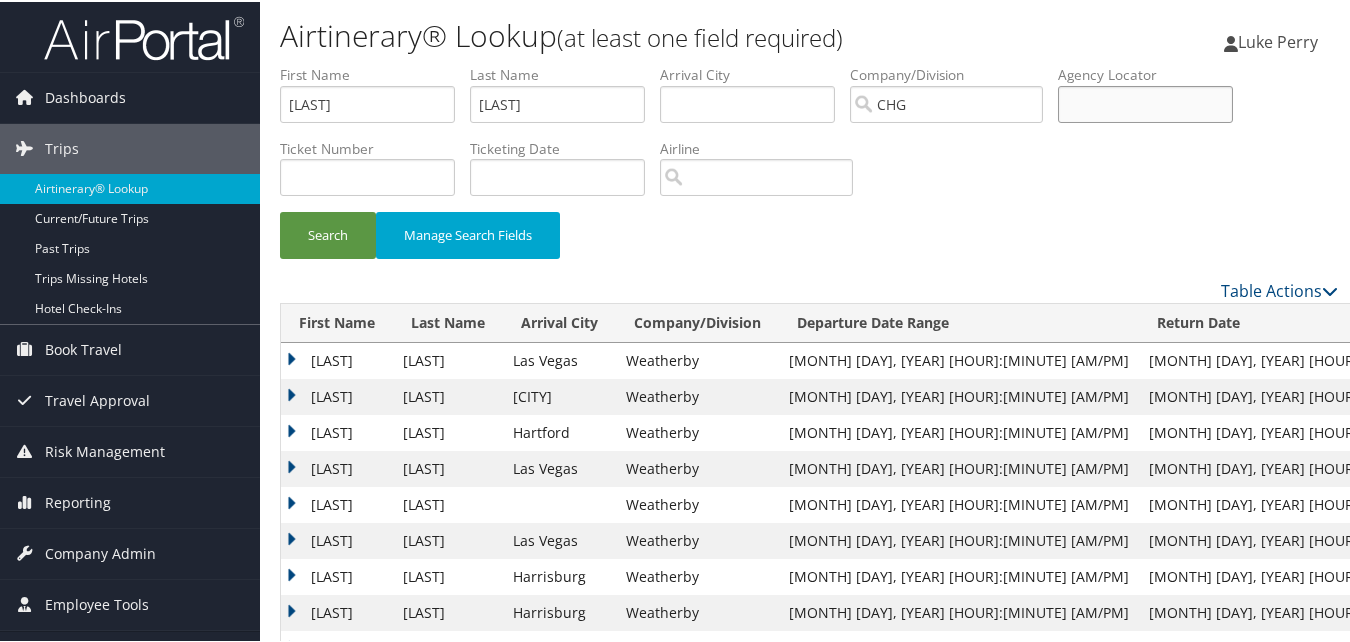 click at bounding box center (1145, 102) 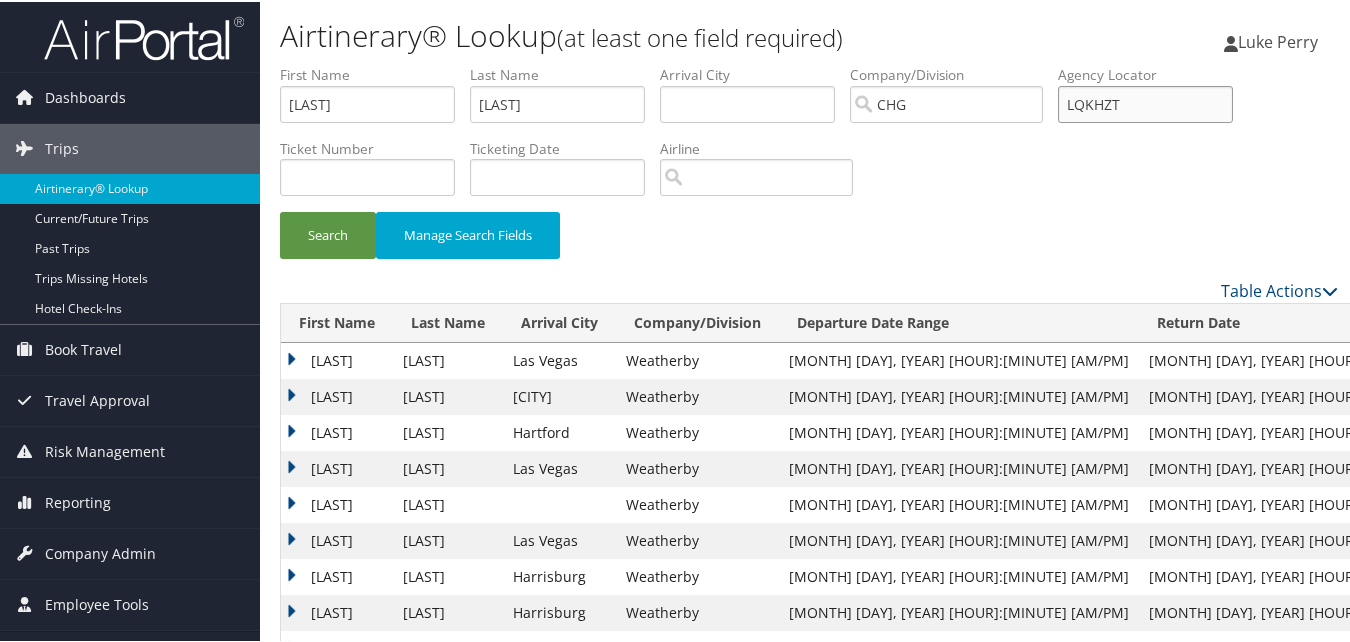 type on "LQKHZT" 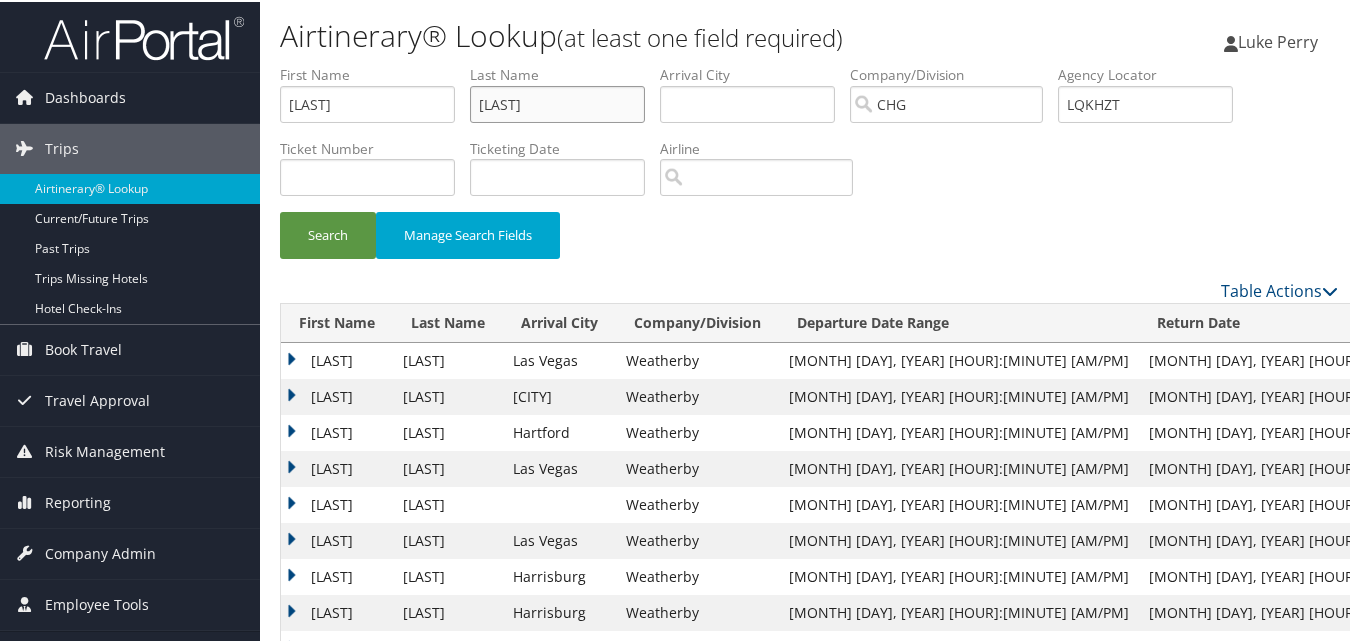 drag, startPoint x: 564, startPoint y: 94, endPoint x: 472, endPoint y: 118, distance: 95.07891 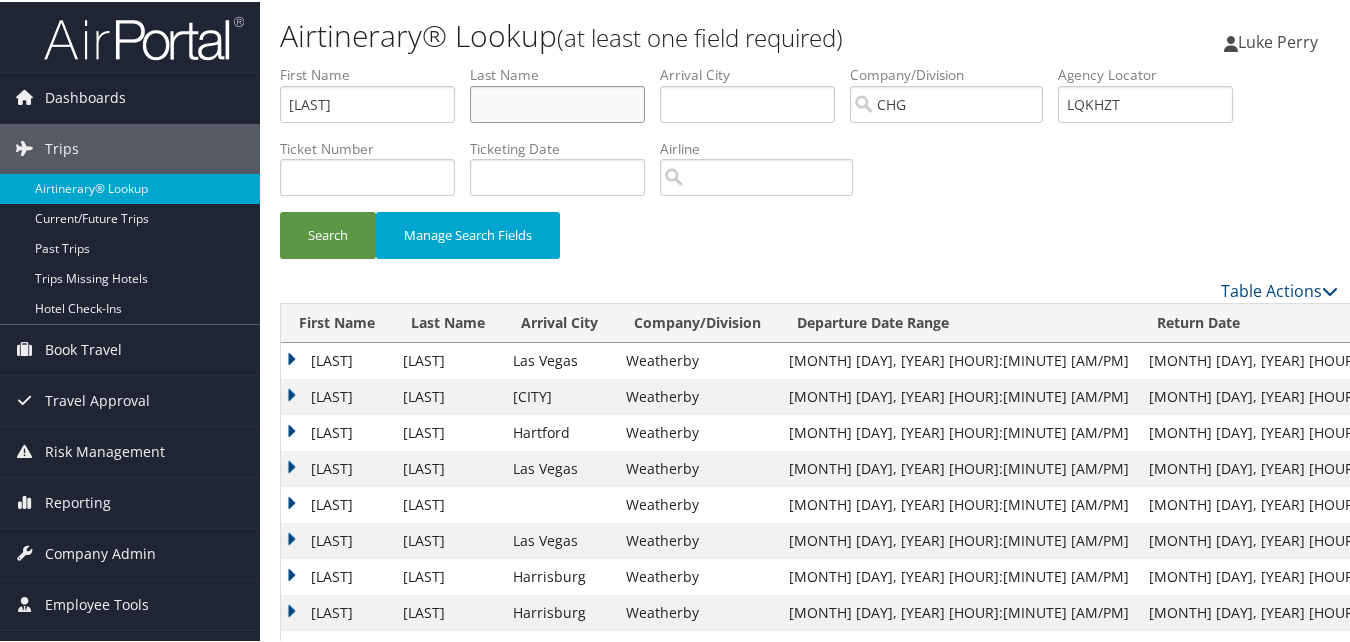 type 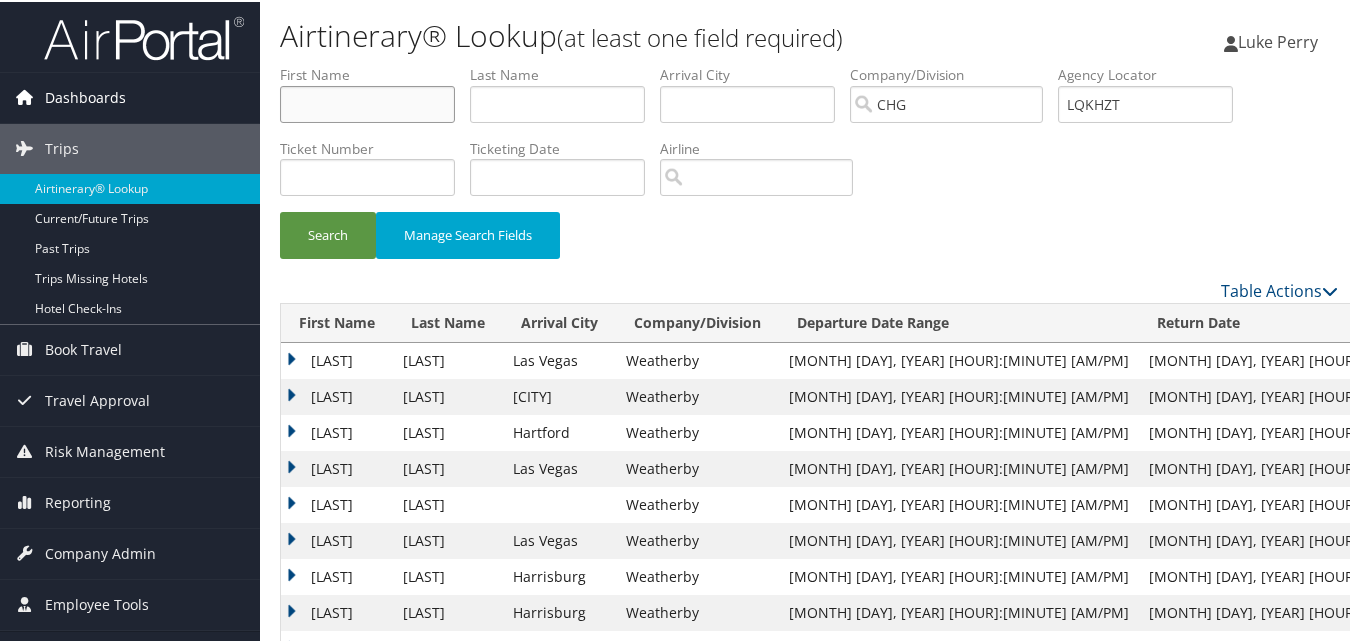 drag, startPoint x: 363, startPoint y: 97, endPoint x: 126, endPoint y: 106, distance: 237.17082 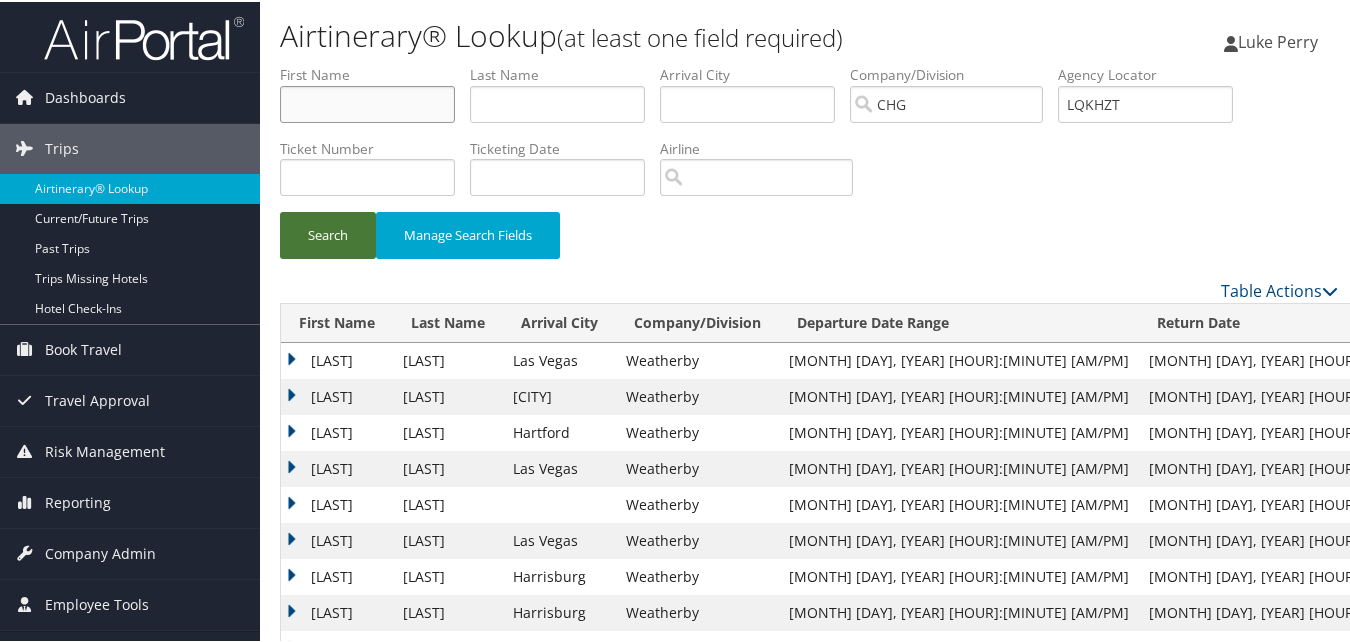 type 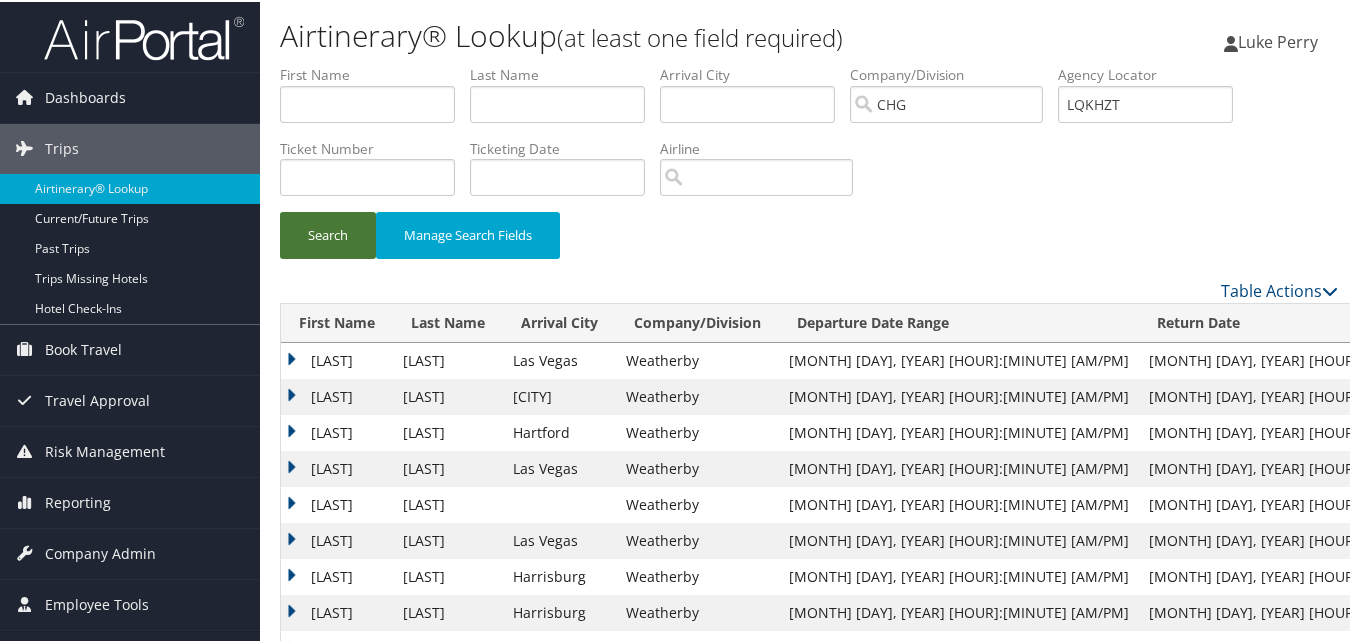 click on "Search" at bounding box center [328, 233] 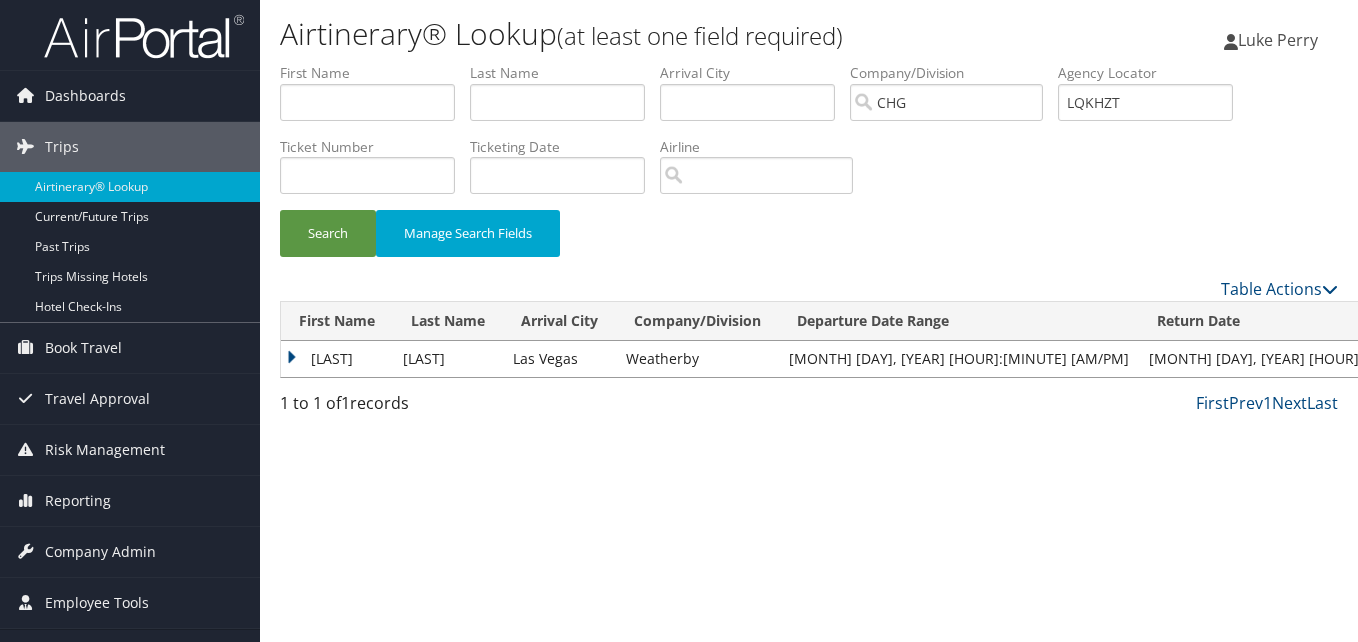 click on "Ellen" at bounding box center (337, 359) 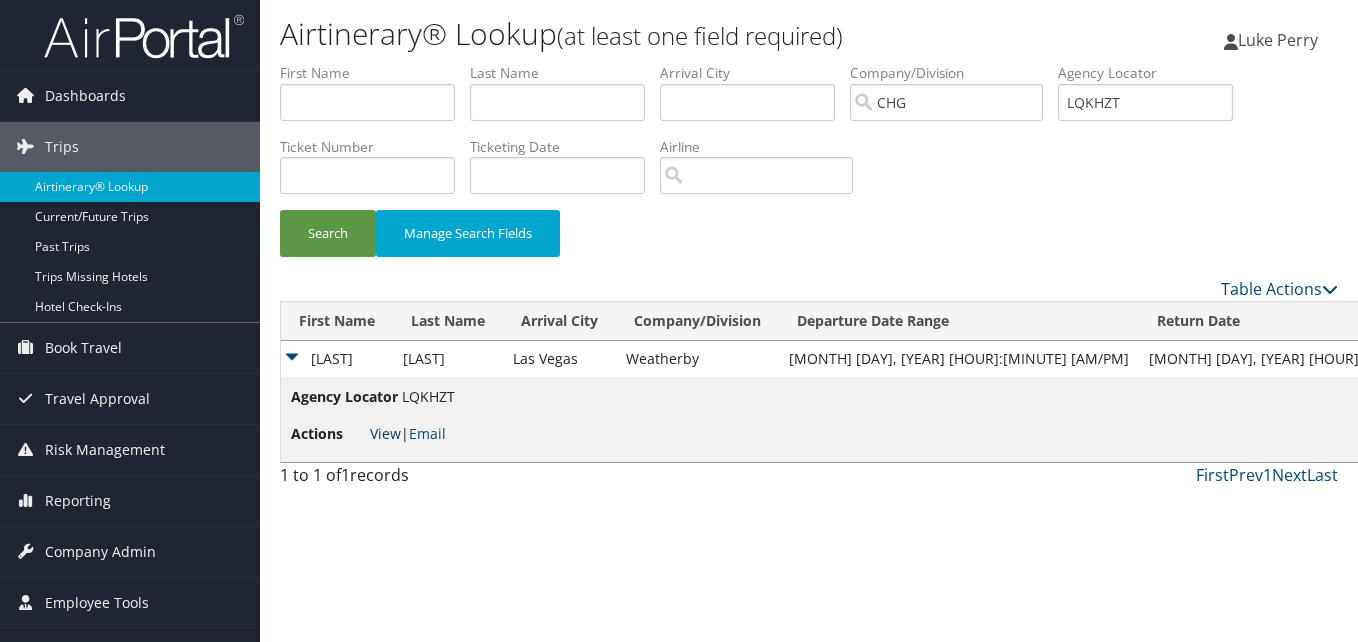 click on "View" at bounding box center (385, 433) 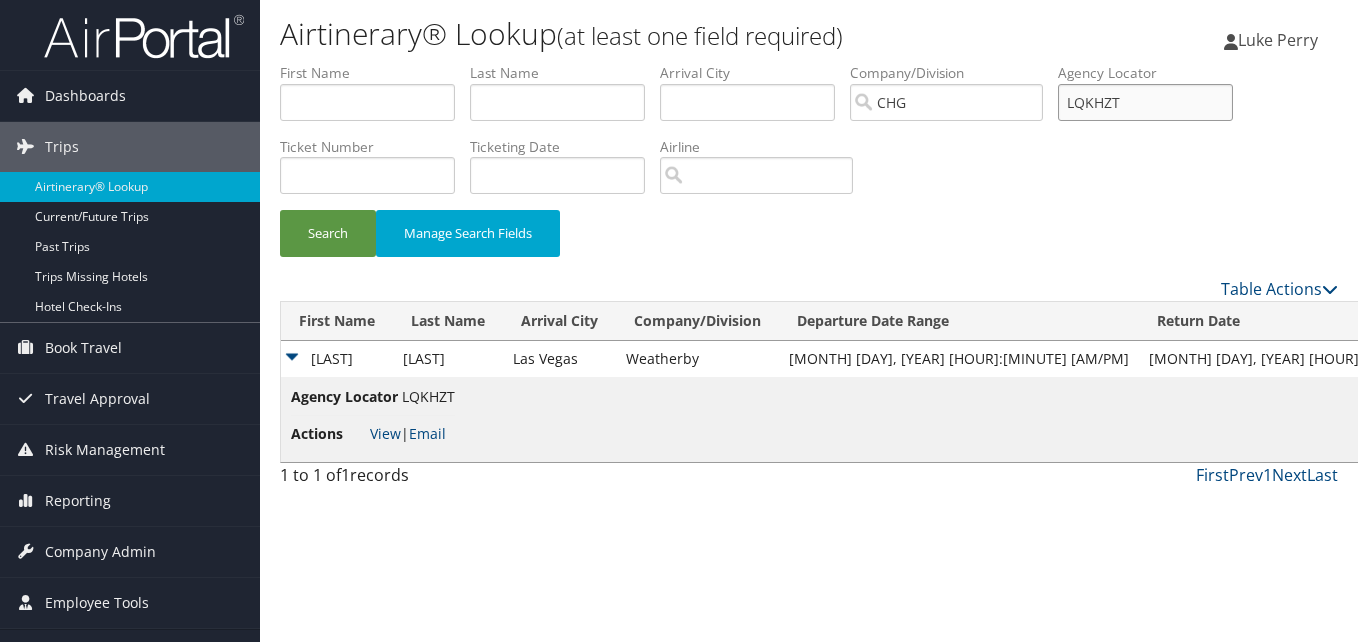 drag, startPoint x: 1142, startPoint y: 107, endPoint x: 1178, endPoint y: 110, distance: 36.124783 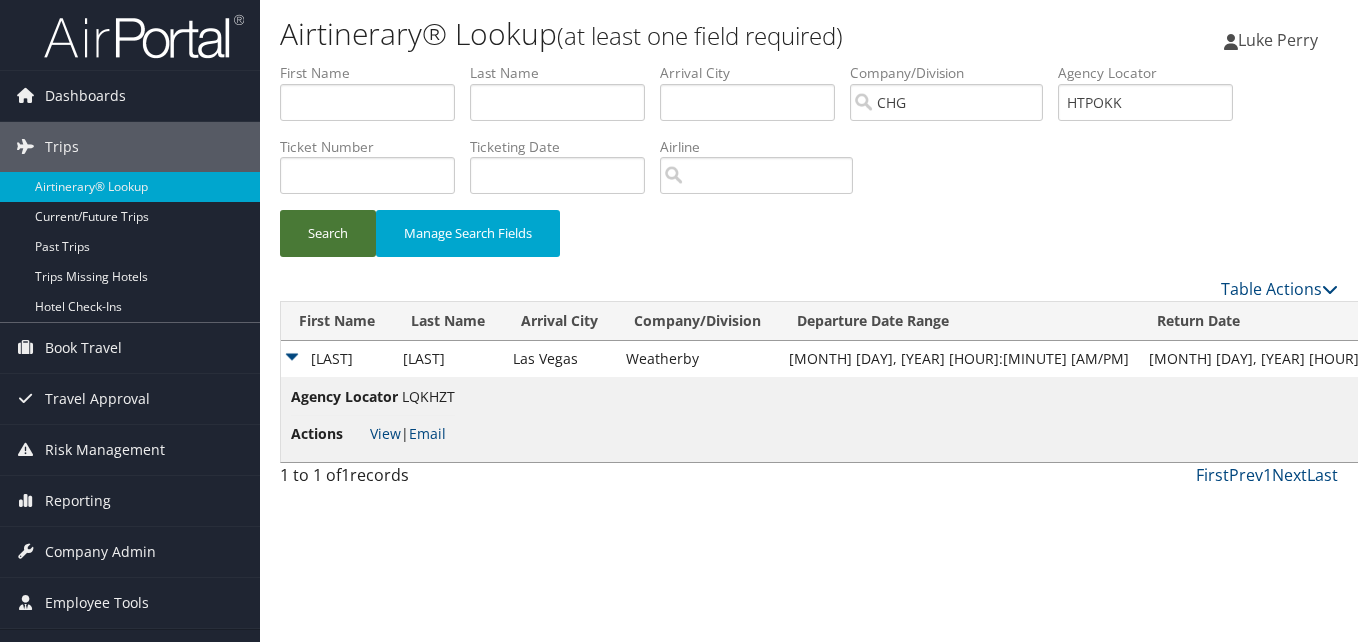 click on "Search" at bounding box center [328, 233] 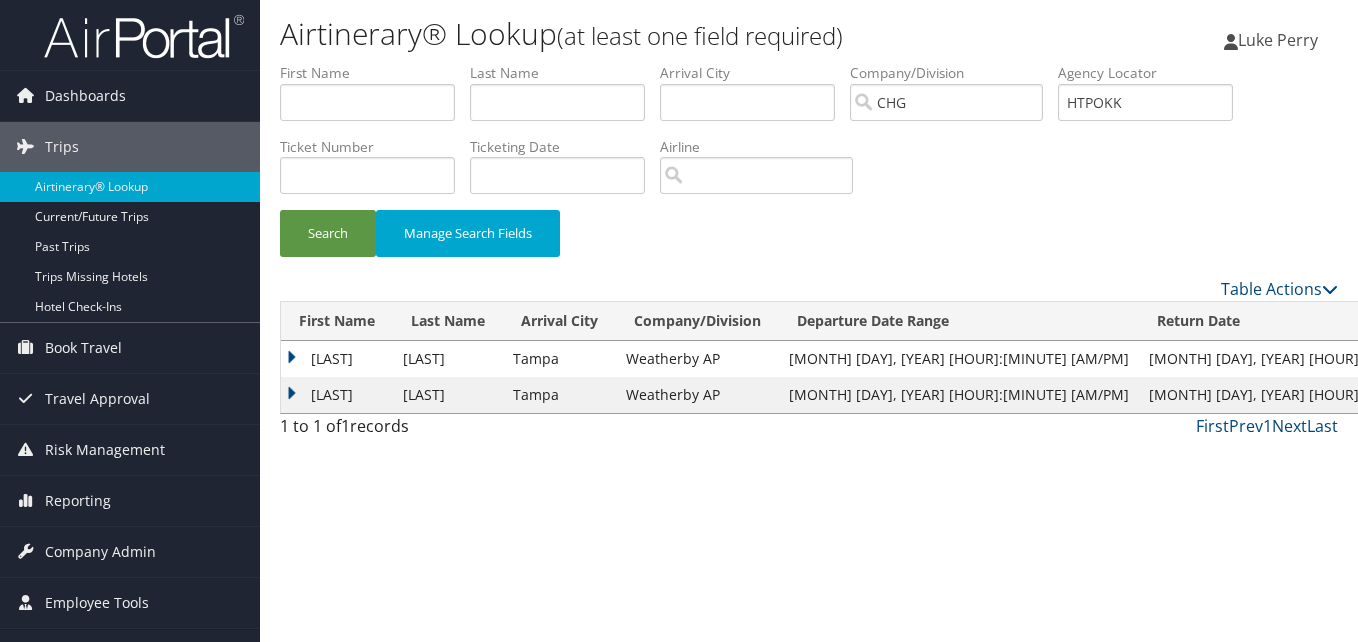 click on "Rolando" at bounding box center (337, 359) 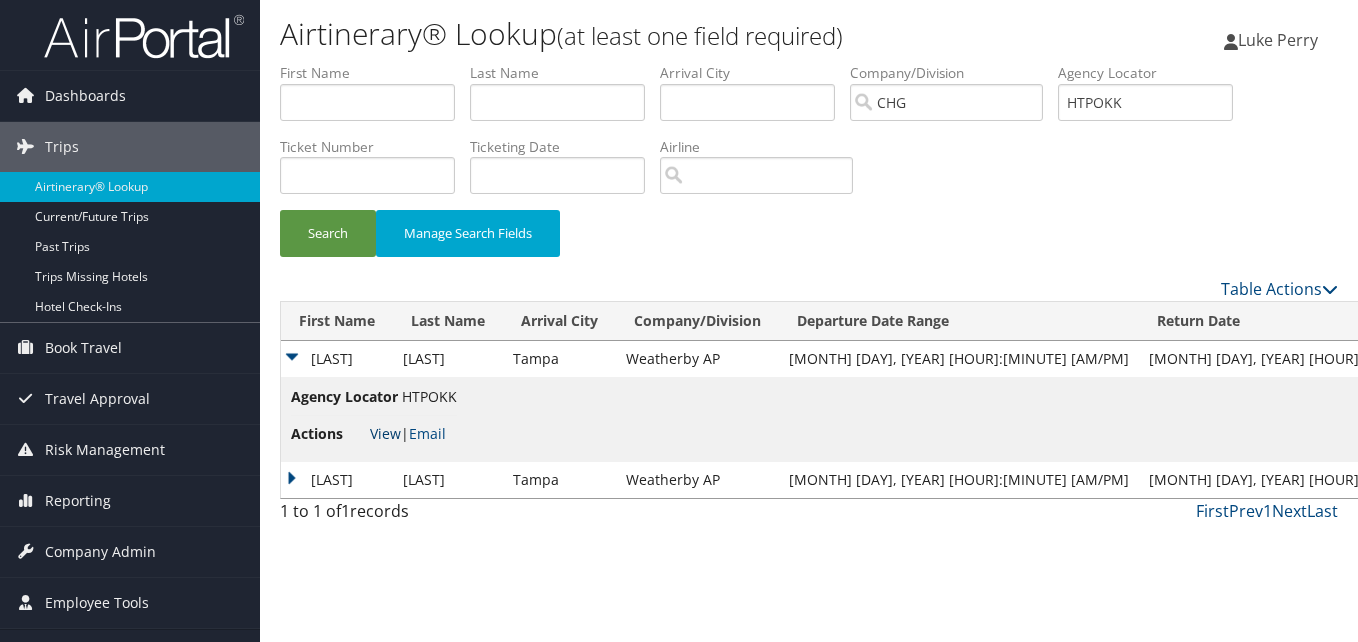 click on "View" at bounding box center [385, 433] 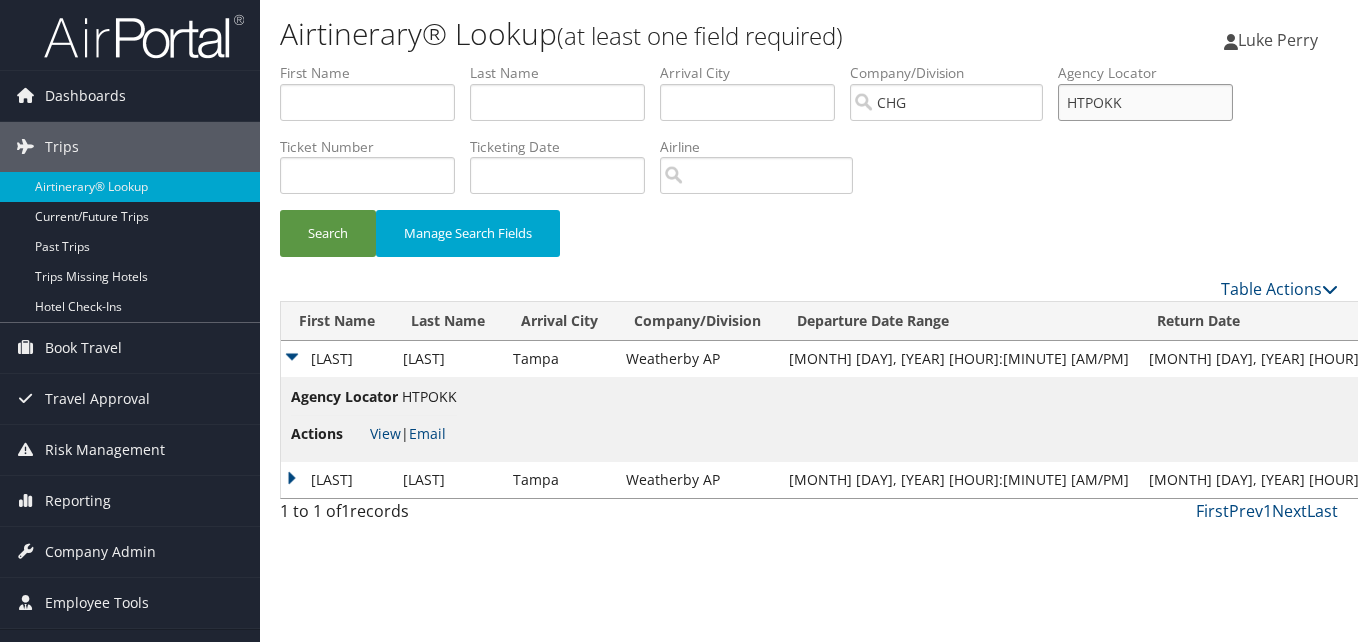 drag, startPoint x: 1105, startPoint y: 108, endPoint x: 976, endPoint y: 108, distance: 129 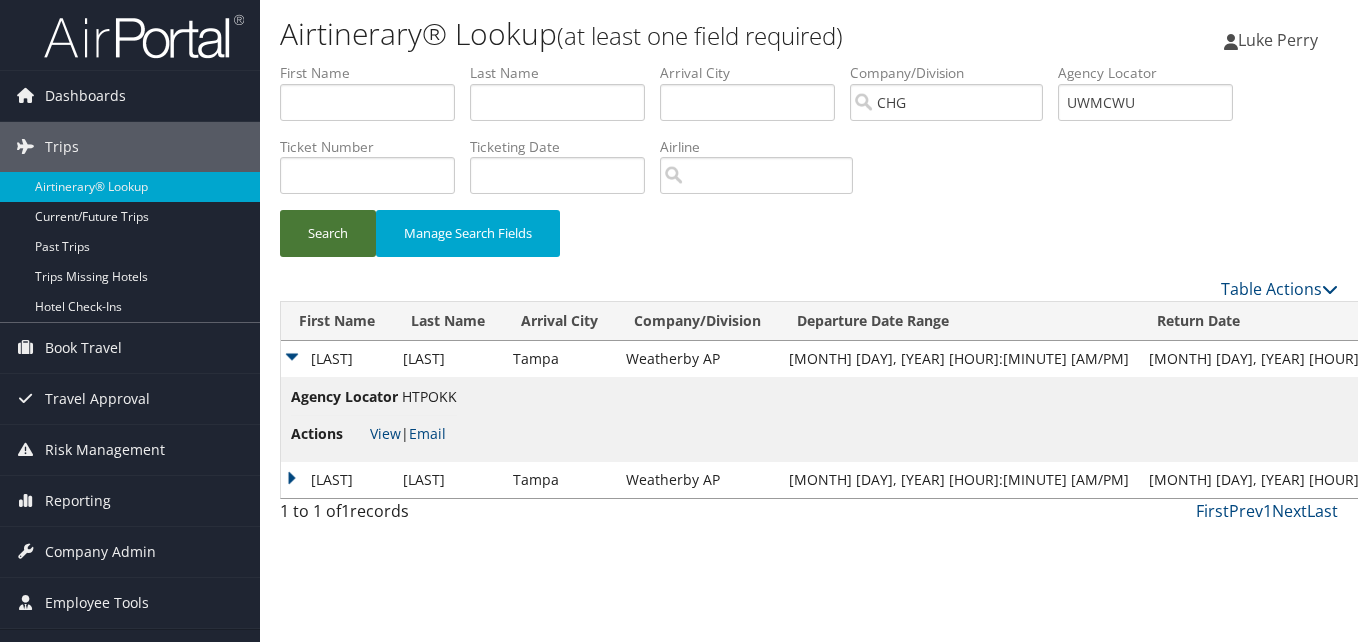 click on "Search" at bounding box center [328, 233] 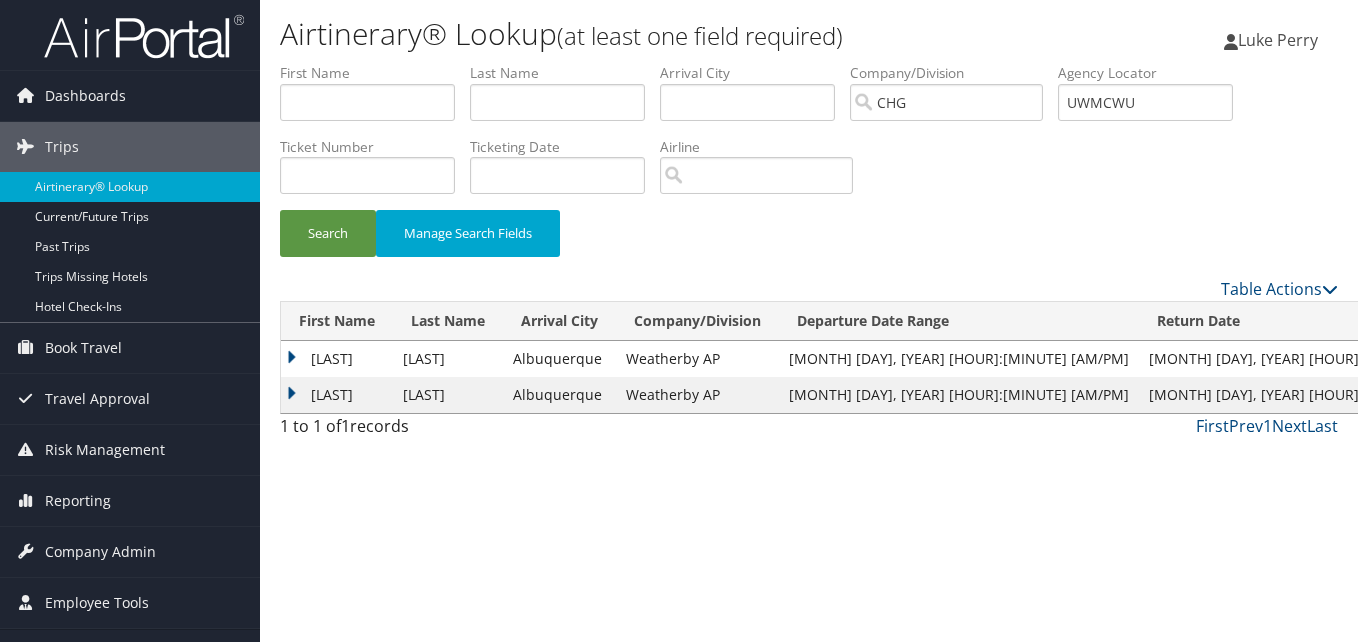 click on "Colleen" at bounding box center [337, 359] 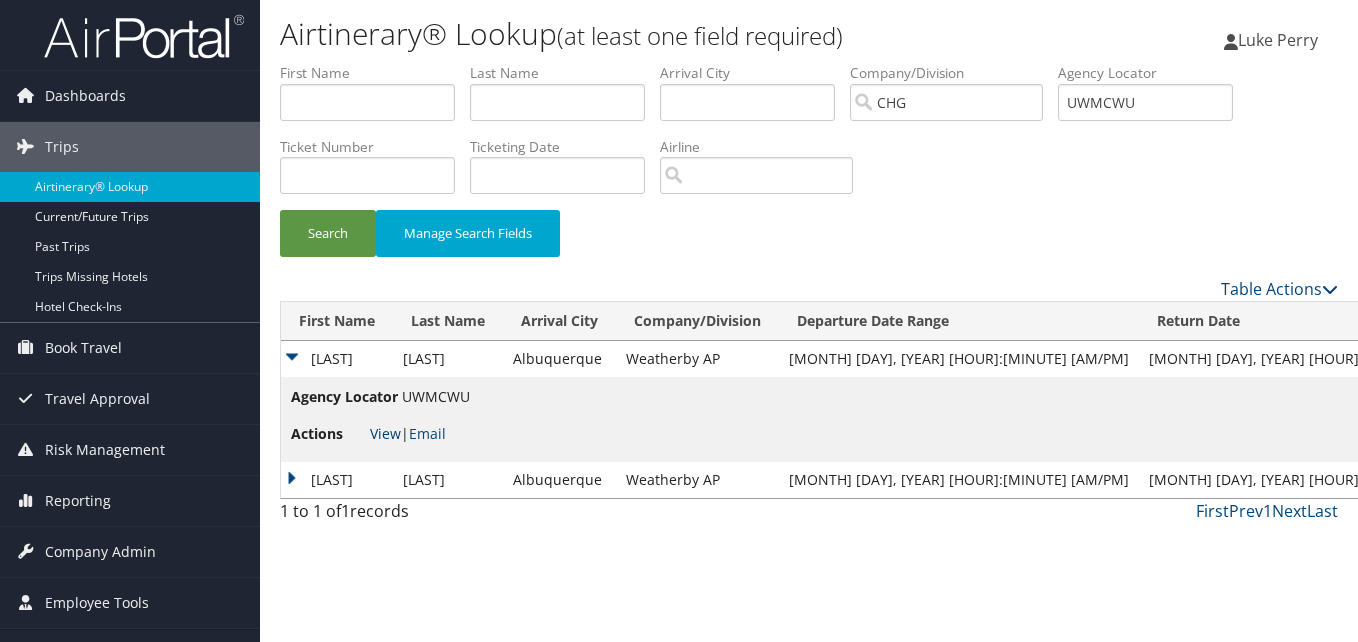 click on "View" at bounding box center [385, 433] 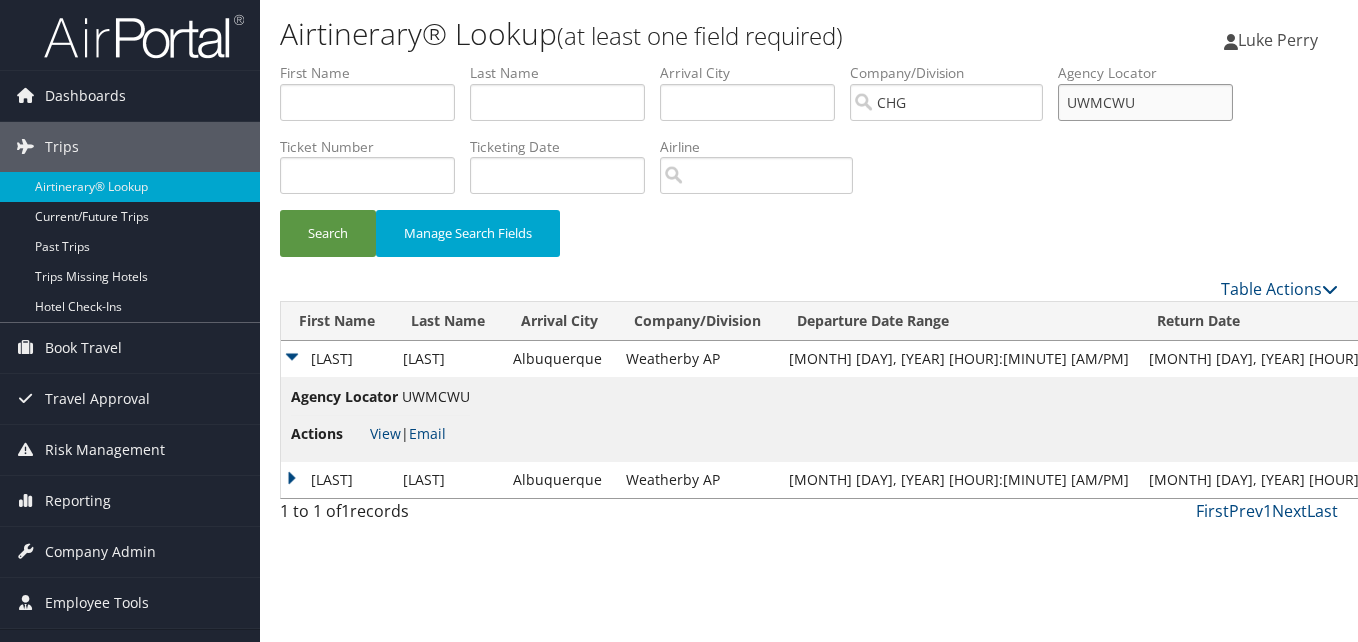 drag, startPoint x: 1157, startPoint y: 100, endPoint x: 1092, endPoint y: 93, distance: 65.37584 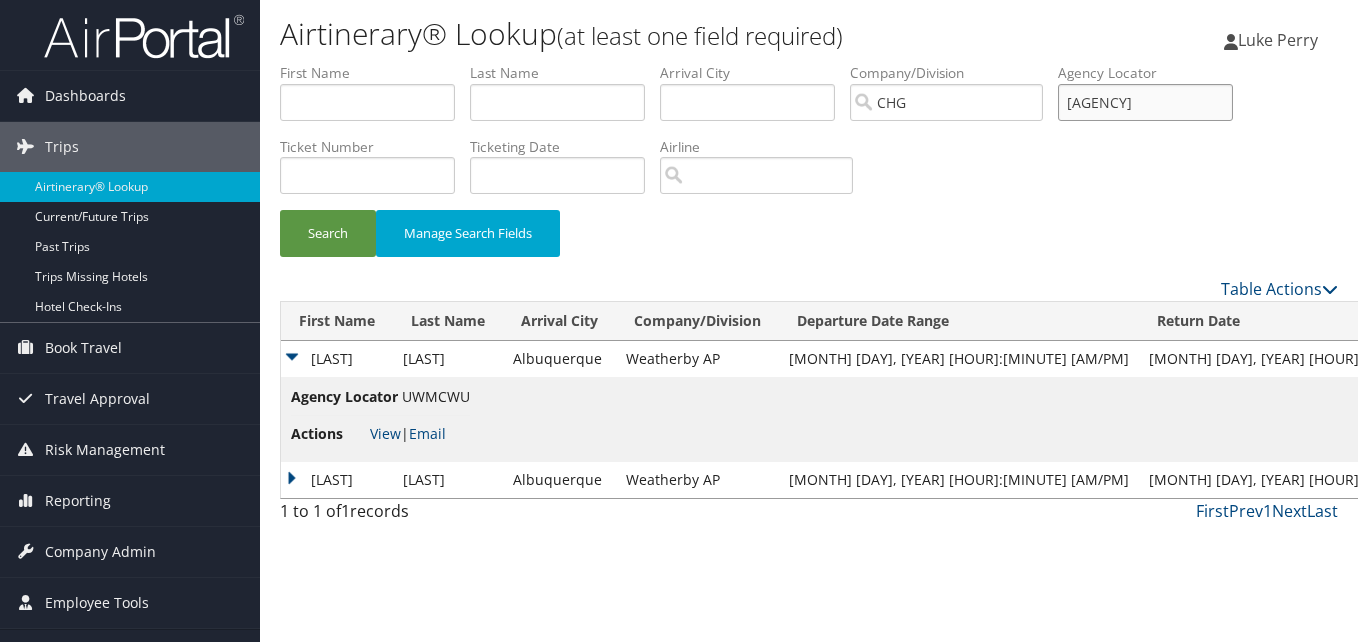 click on "UAHWAYI" at bounding box center (1145, 102) 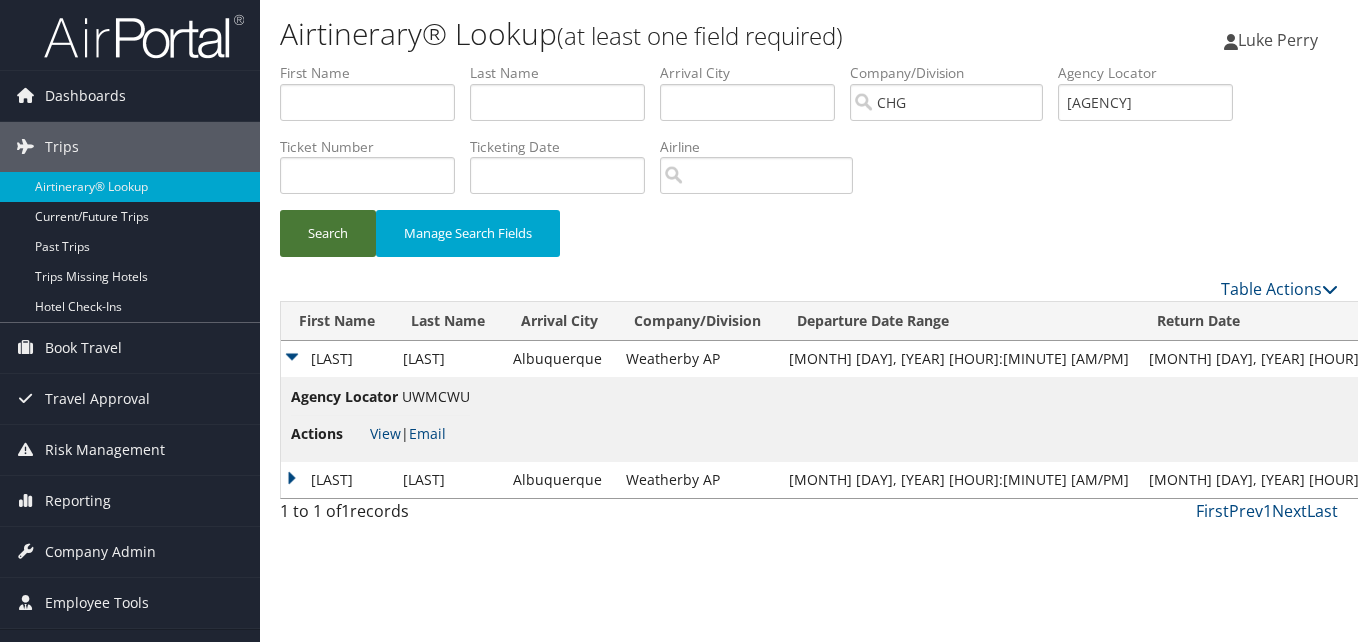 click on "Search" at bounding box center (328, 233) 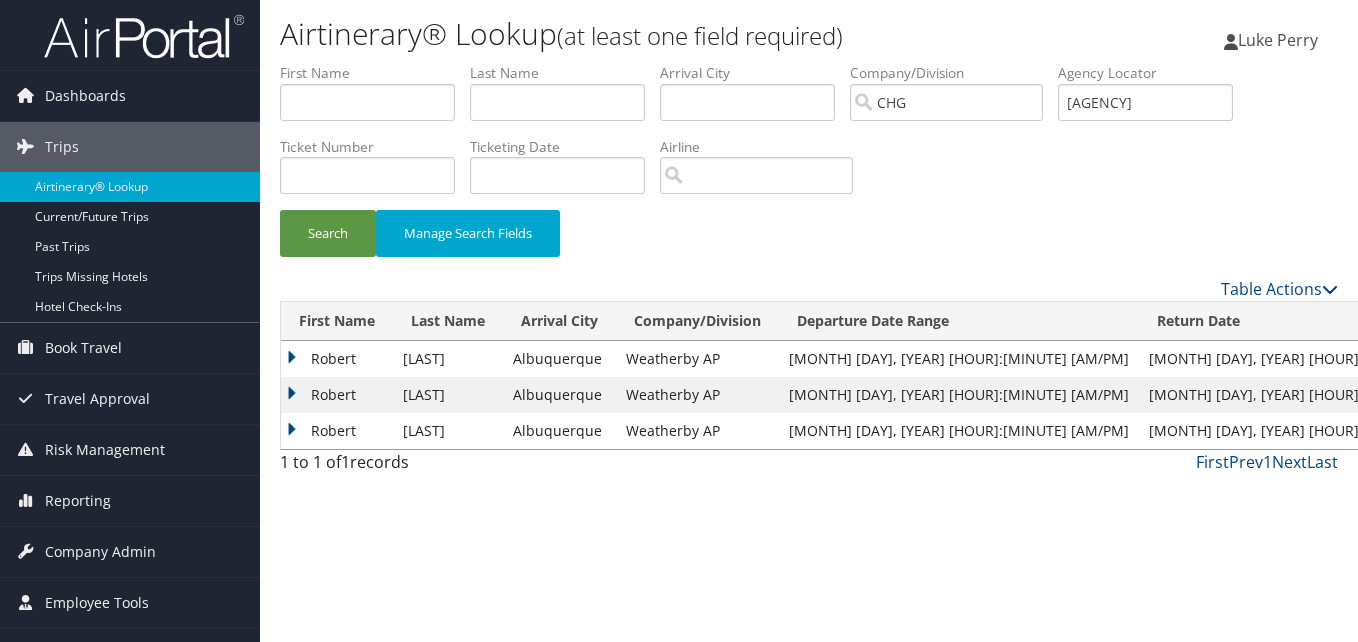 click on "Robert" at bounding box center [337, 359] 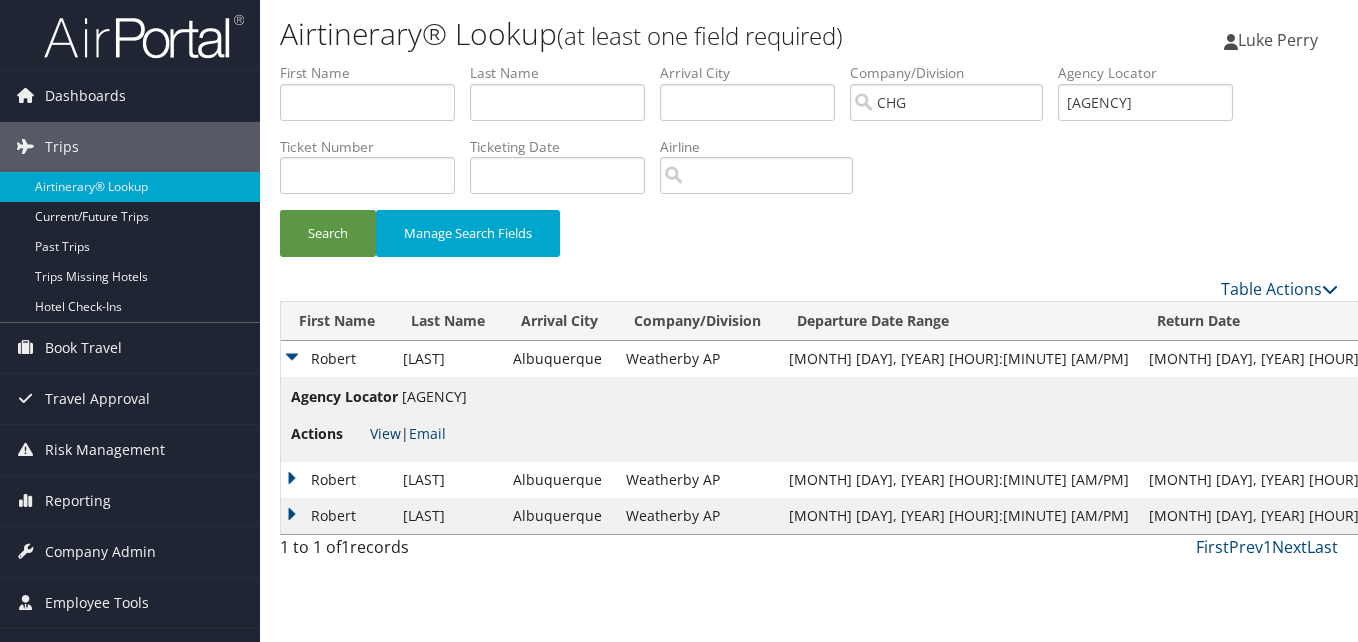 click on "View" at bounding box center [385, 433] 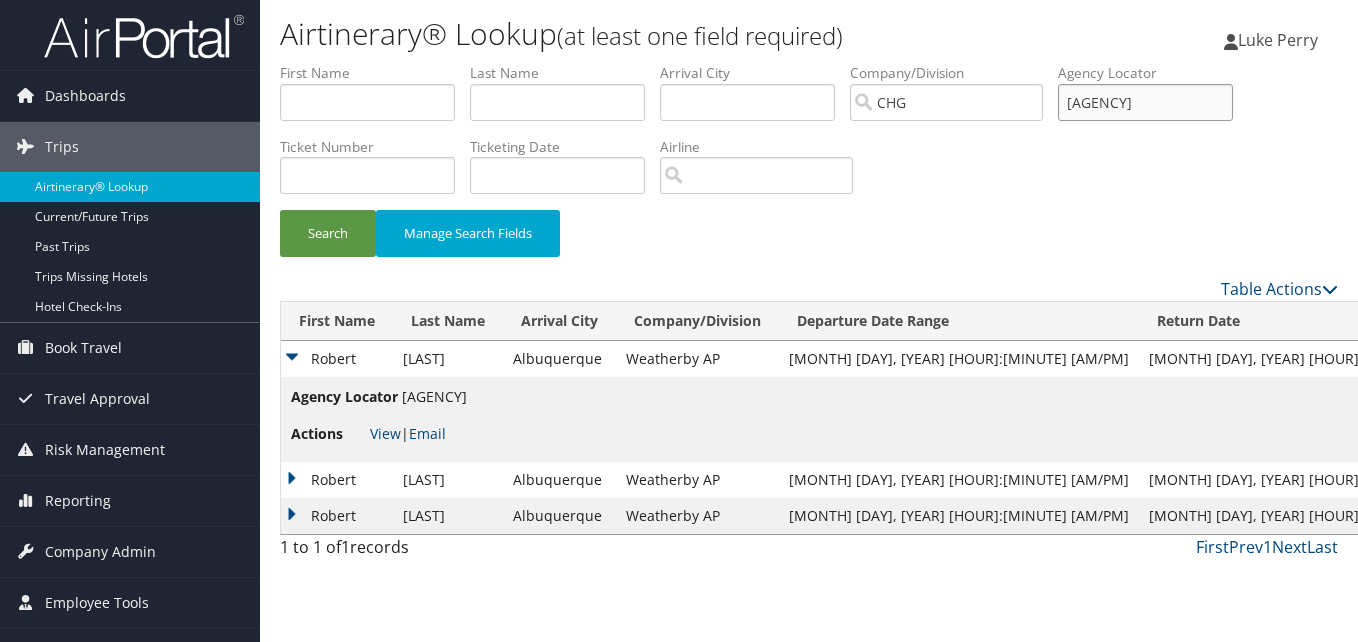 drag, startPoint x: 1153, startPoint y: 95, endPoint x: 768, endPoint y: 71, distance: 385.7473 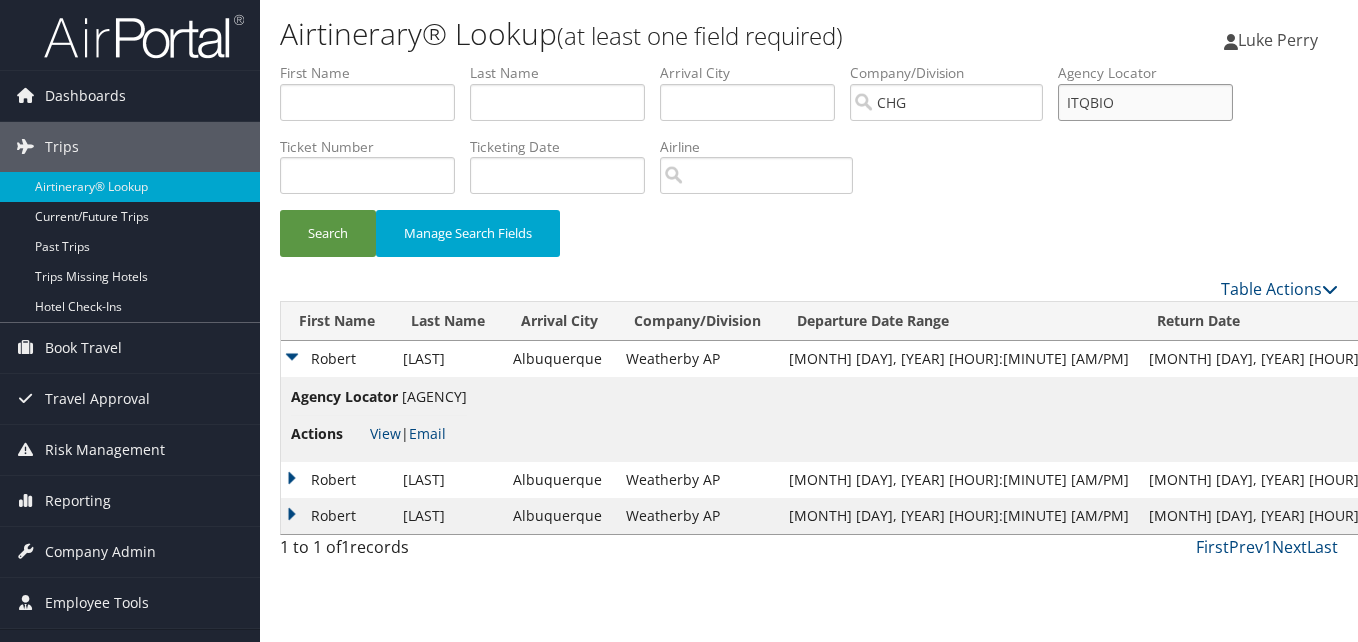 type on "ITQBIO" 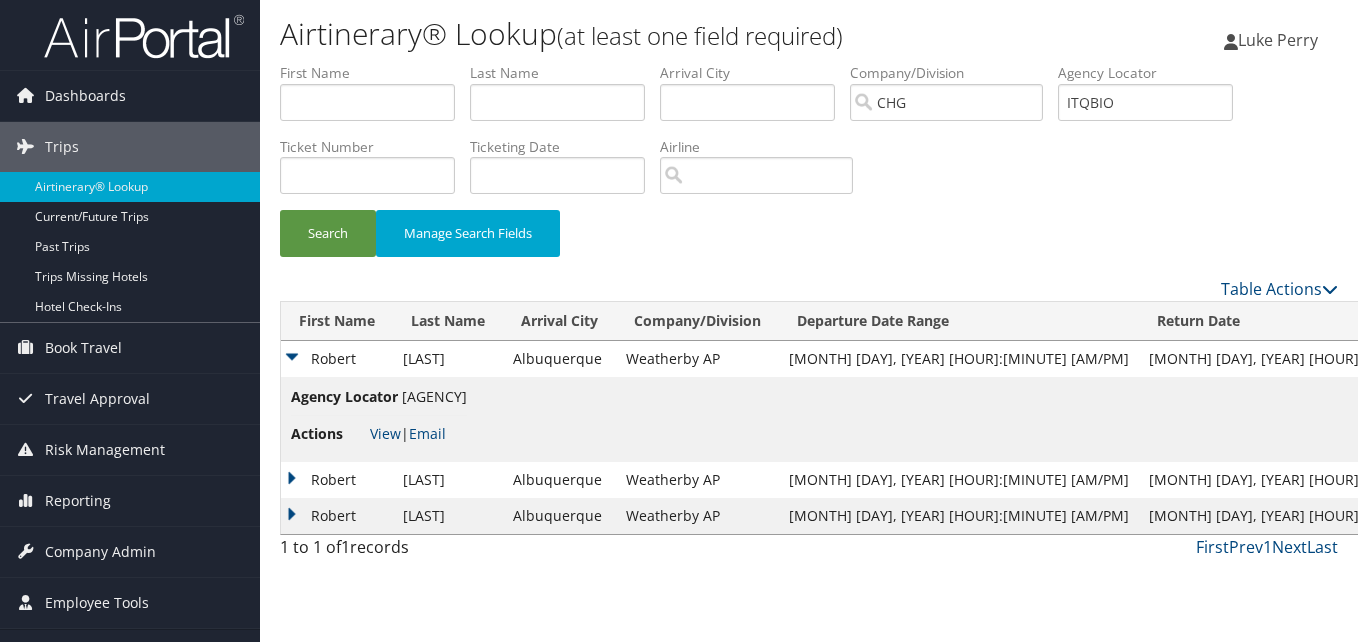 click on "Search Manage Search Fields" at bounding box center [809, 243] 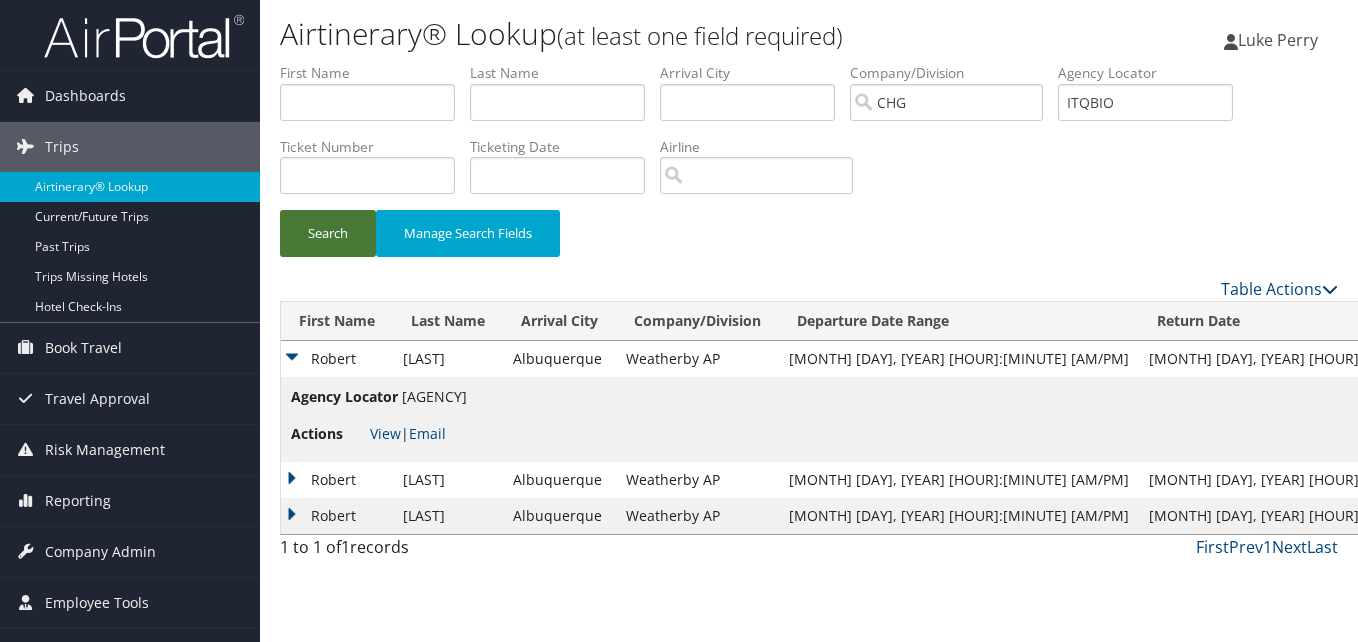 drag, startPoint x: 281, startPoint y: 212, endPoint x: 306, endPoint y: 227, distance: 29.15476 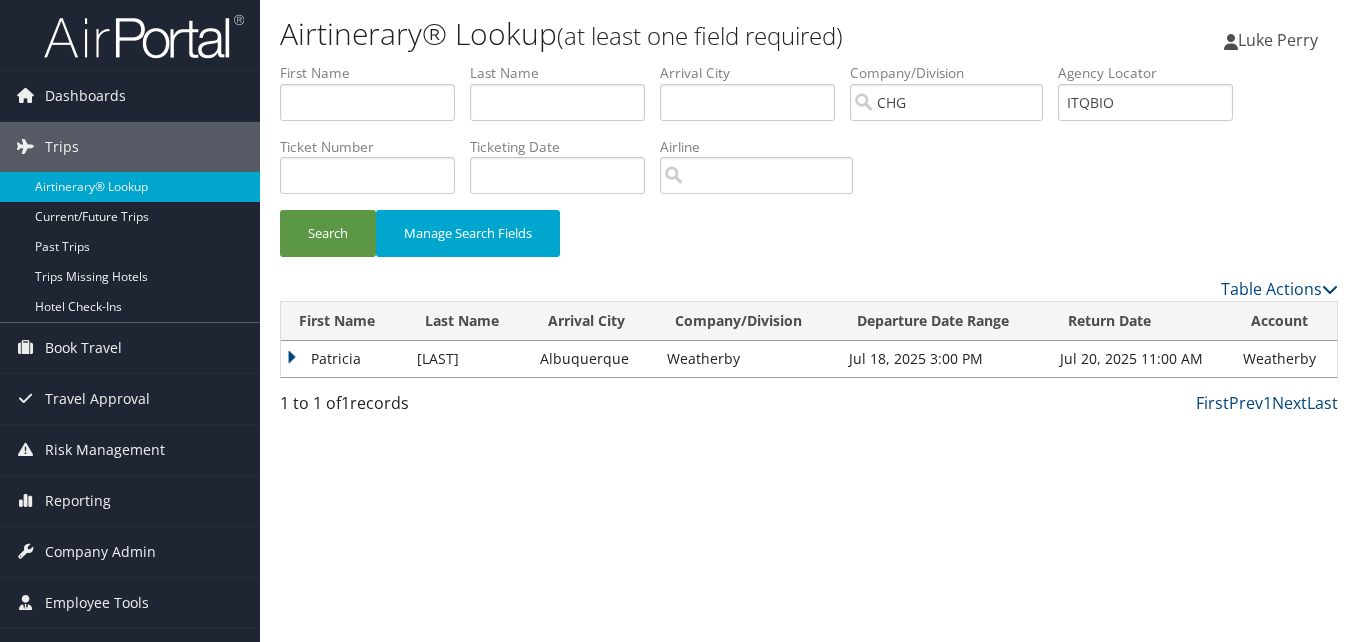 click on "Patricia" at bounding box center [344, 359] 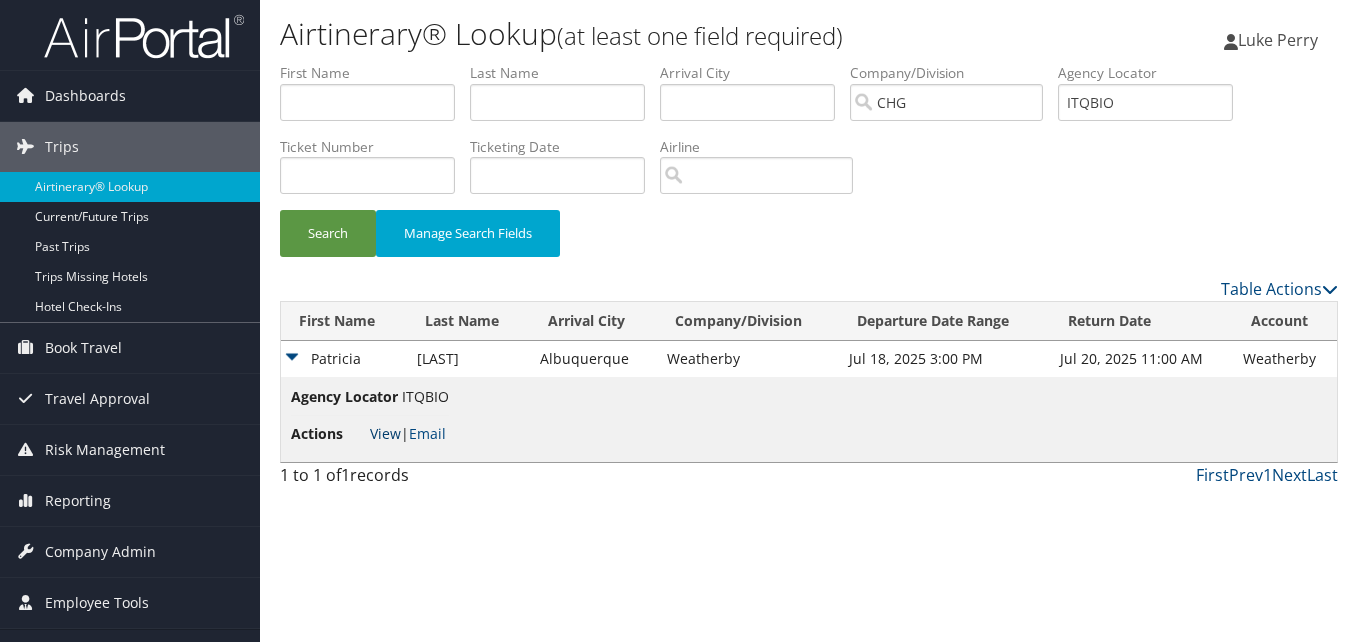 click on "View" at bounding box center [385, 433] 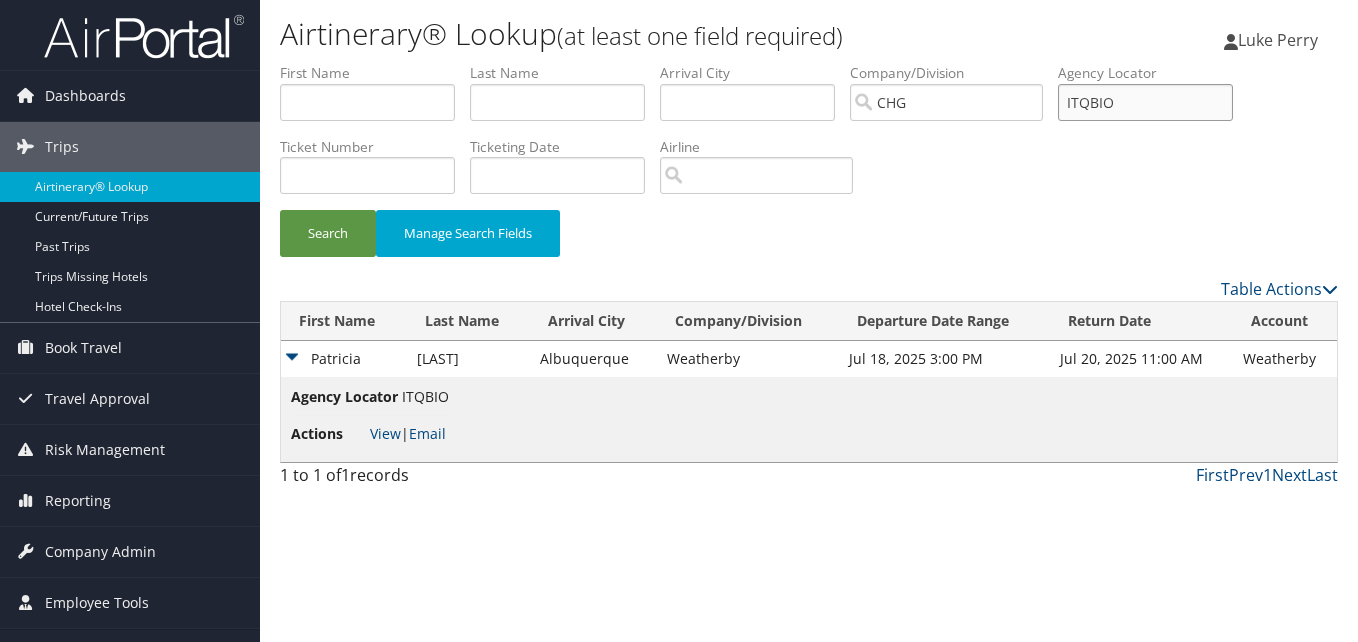 drag, startPoint x: 1149, startPoint y: 92, endPoint x: 1100, endPoint y: 110, distance: 52.201534 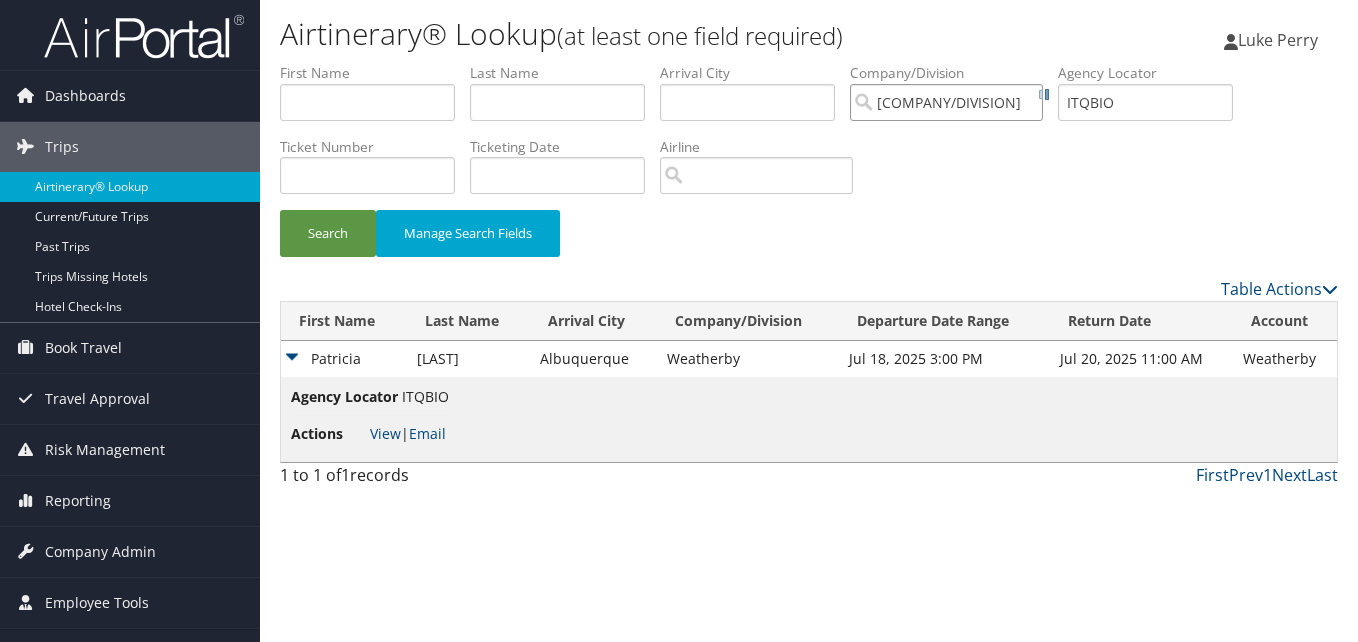 type on "CHGBIO" 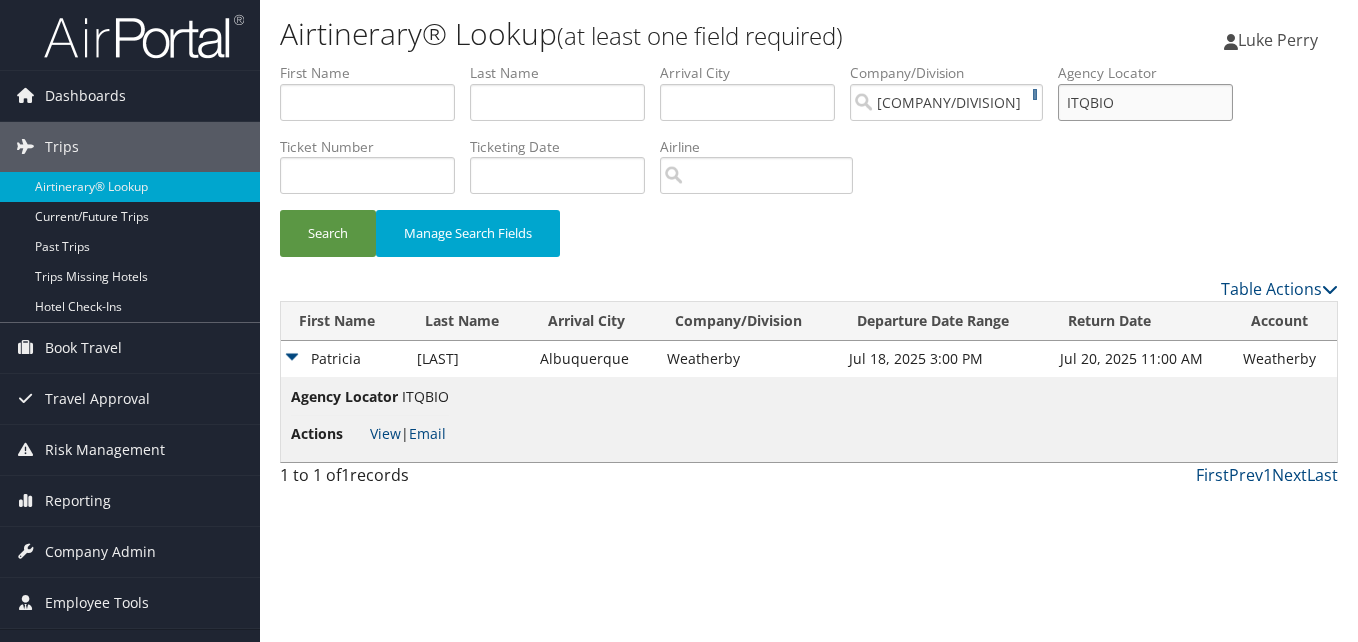 click on "ITQBIO" at bounding box center (1145, 102) 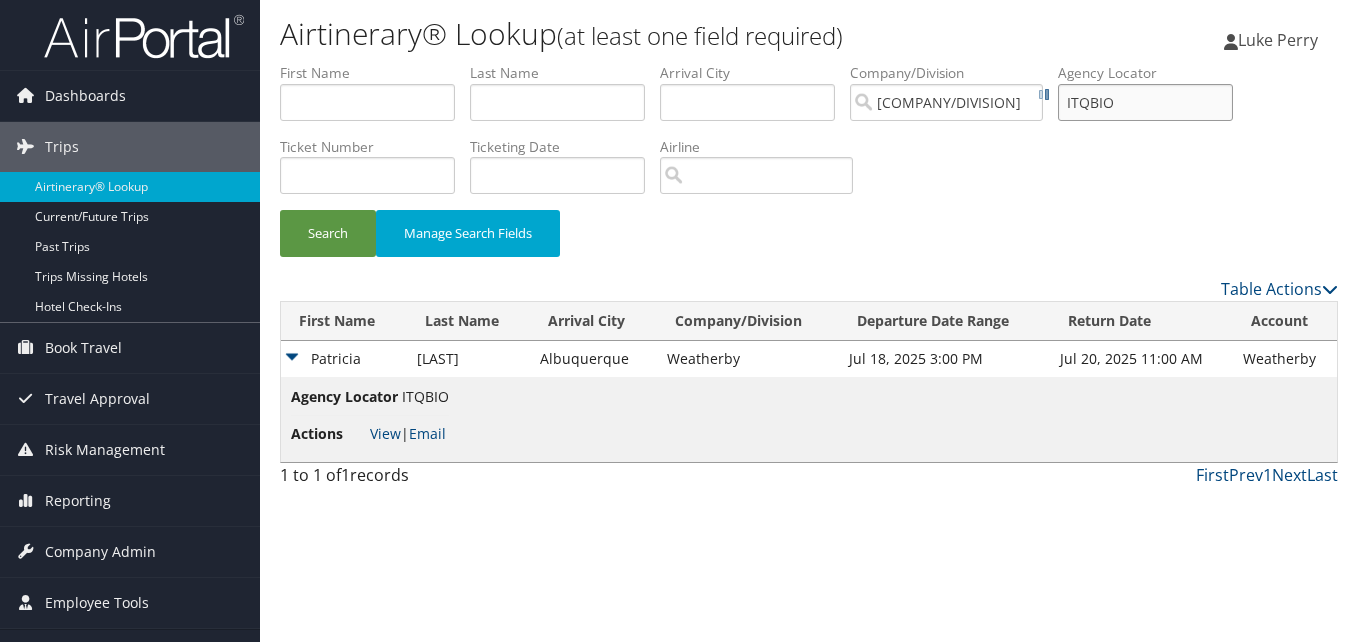 click on "ITQBIO" at bounding box center [1145, 102] 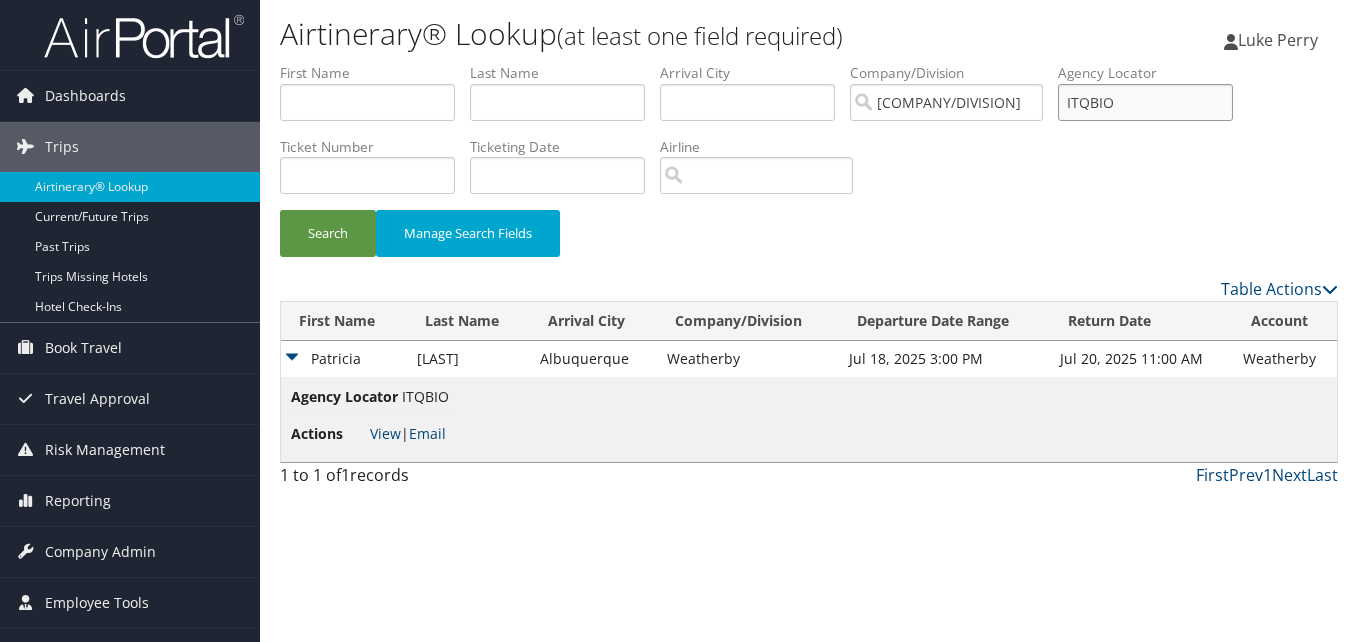 paste on "LSIGZU" 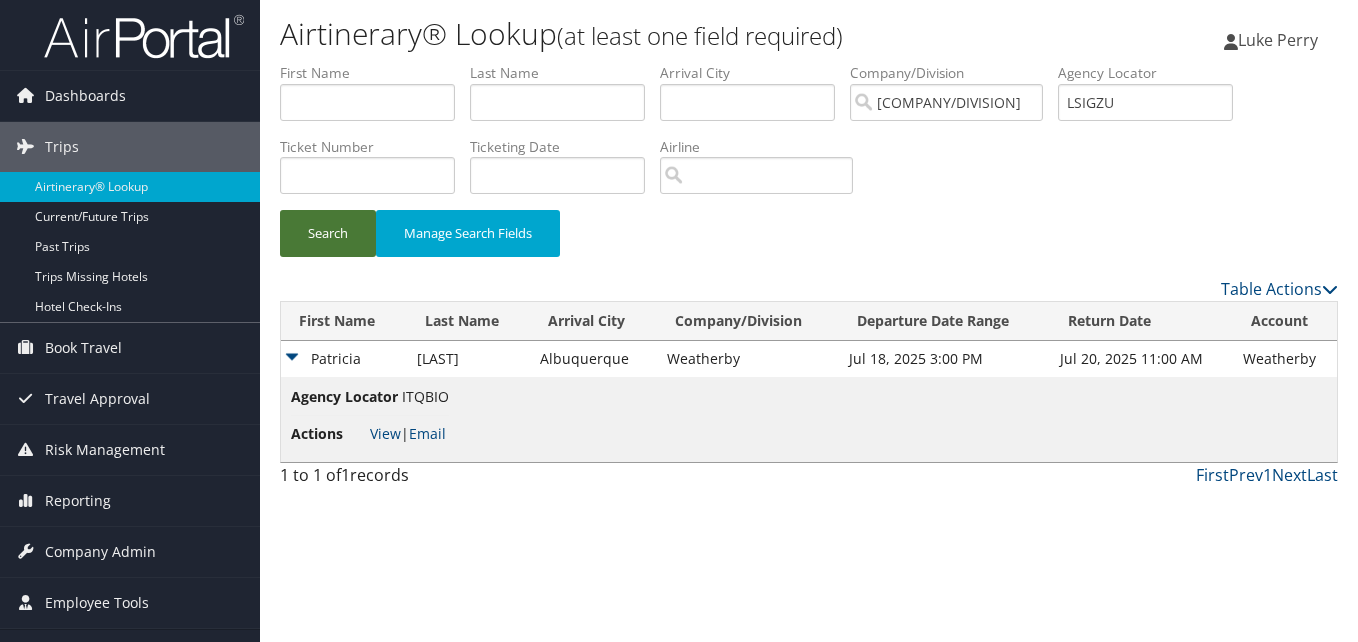 click on "Search" at bounding box center (328, 233) 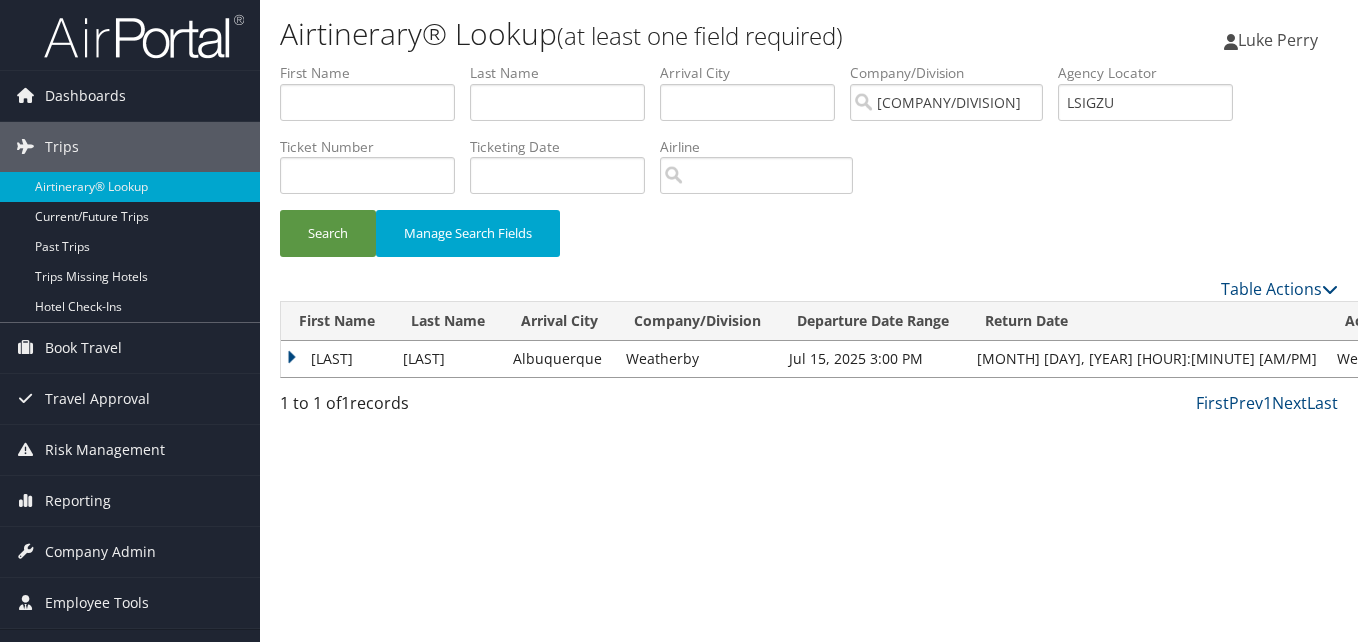 click on "Sharareh" at bounding box center (337, 359) 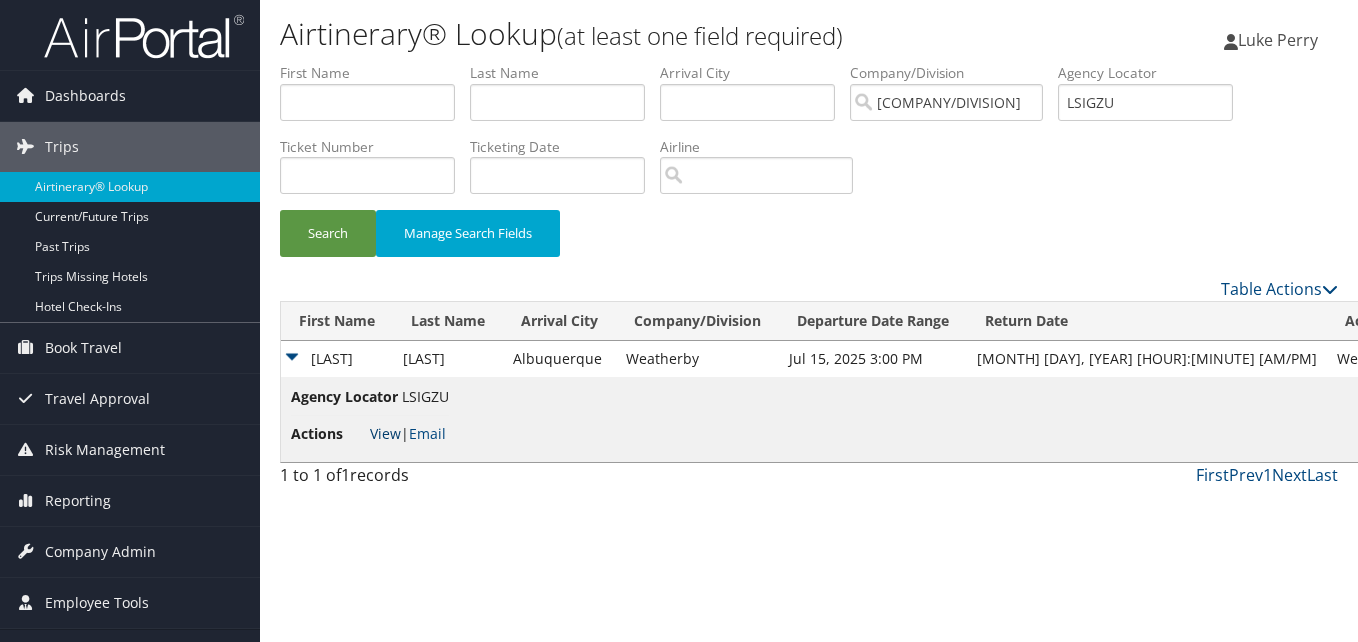 click on "View" at bounding box center (385, 433) 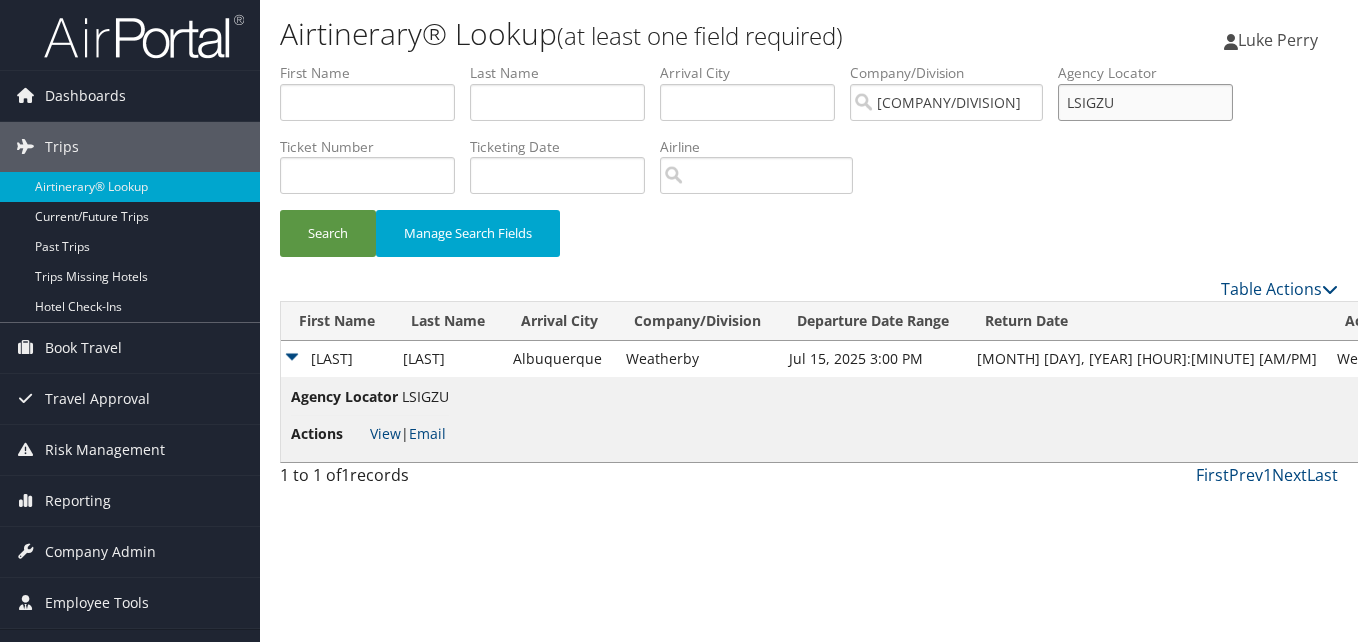 drag, startPoint x: 1122, startPoint y: 109, endPoint x: 1064, endPoint y: 118, distance: 58.694122 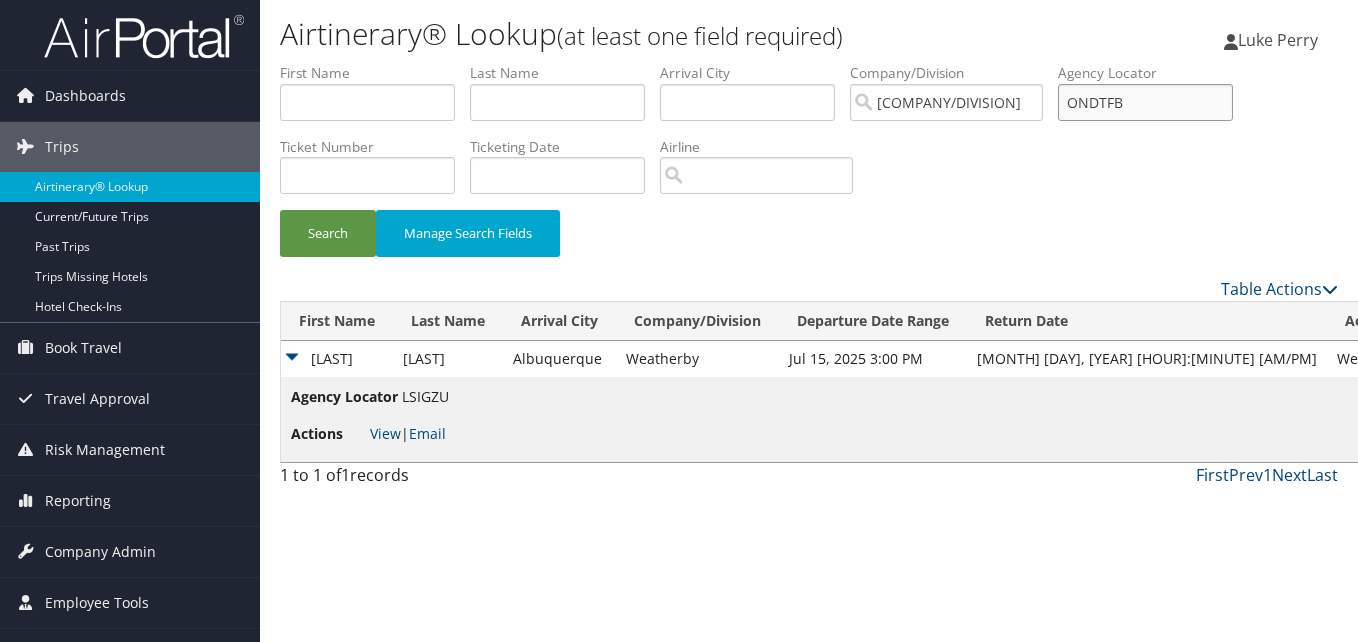 type on "ONDTFB" 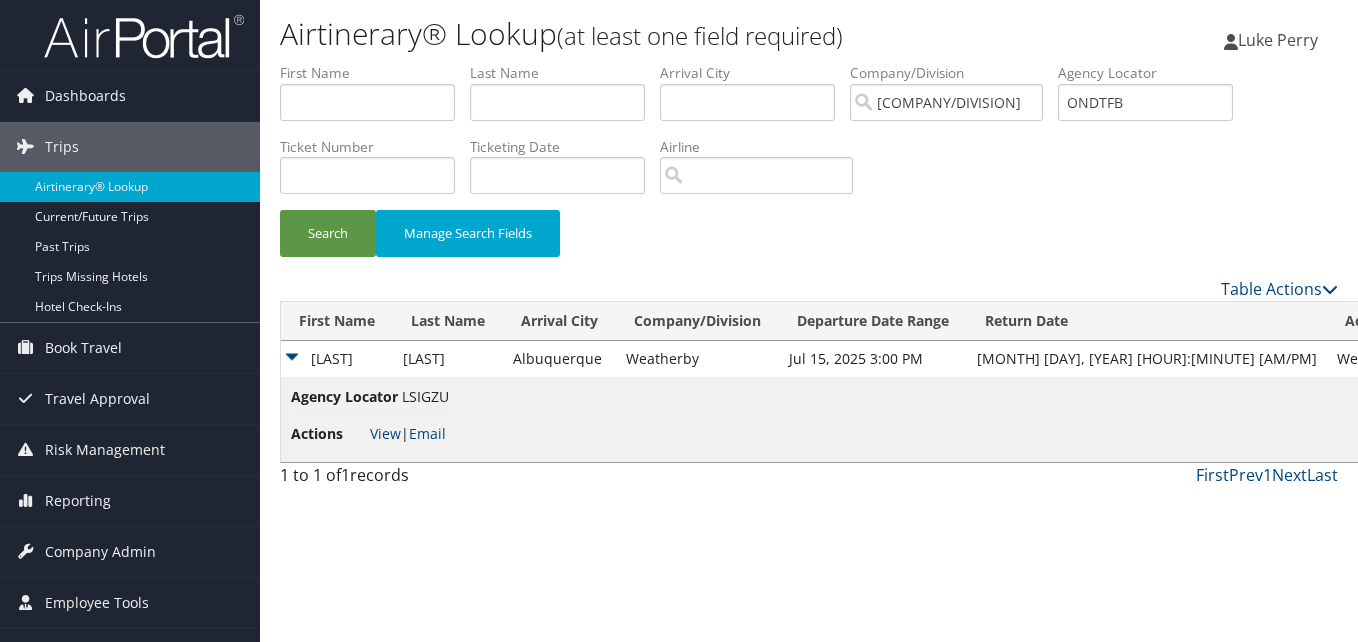 click on "Search Manage Search Fields" at bounding box center (809, 243) 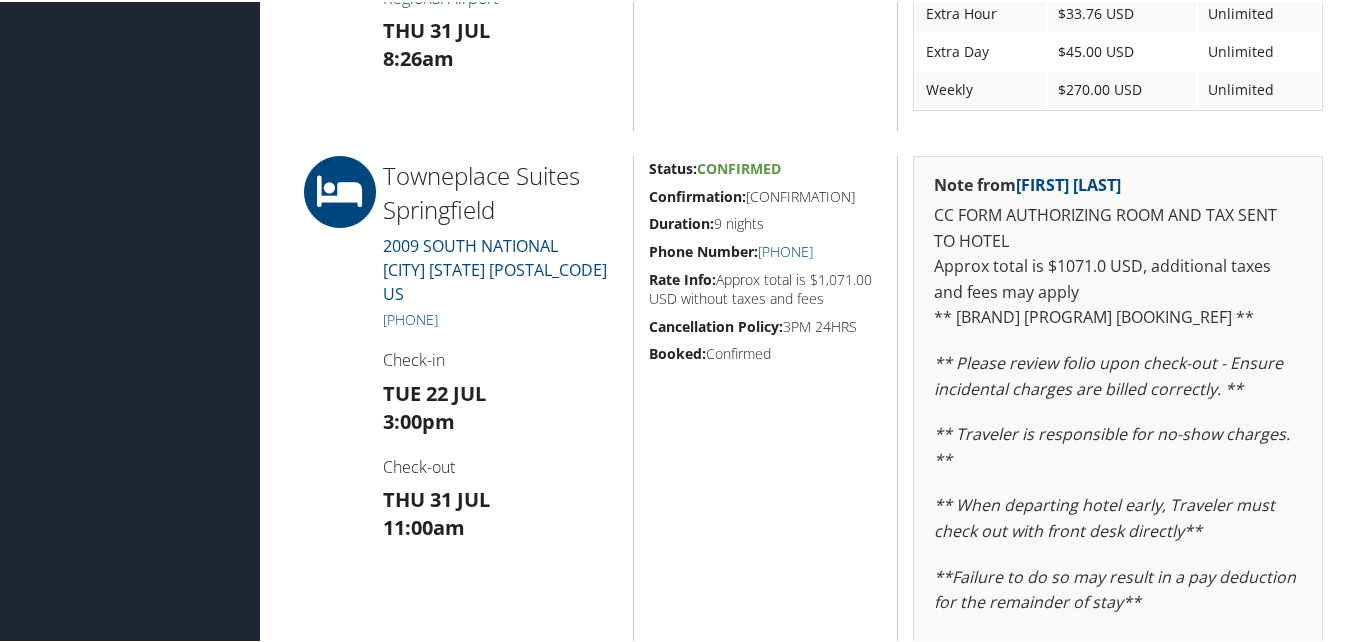 scroll, scrollTop: 1200, scrollLeft: 0, axis: vertical 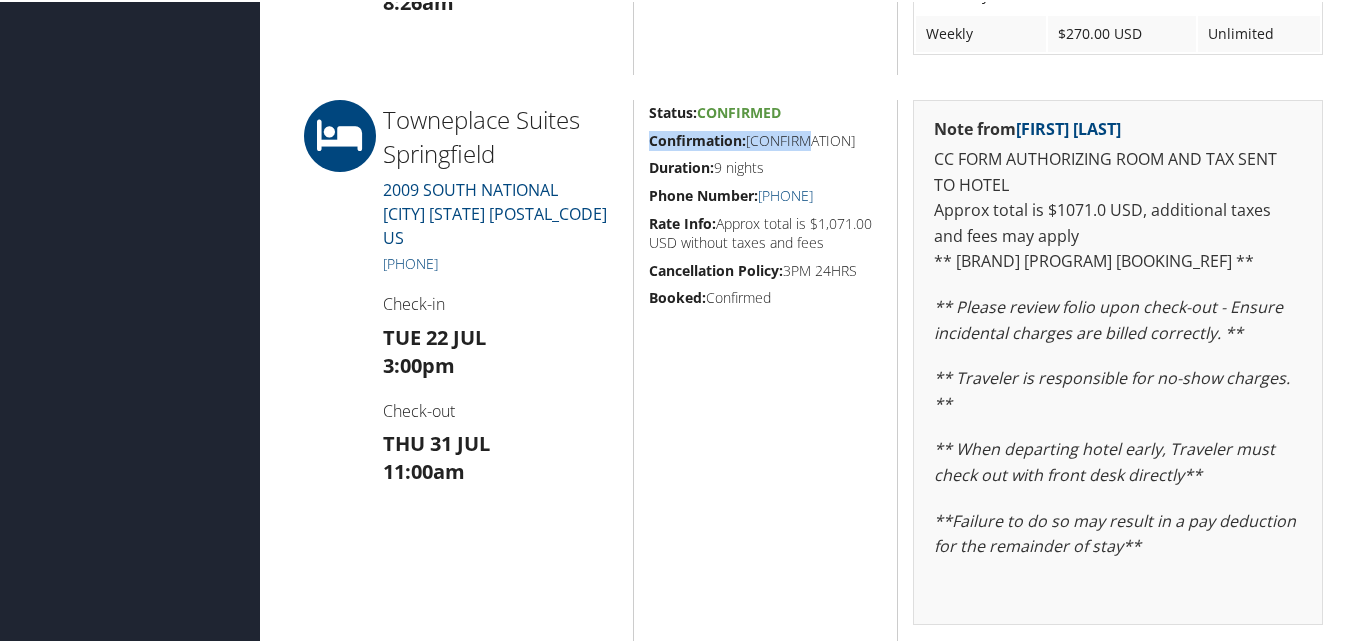 drag, startPoint x: 832, startPoint y: 138, endPoint x: 640, endPoint y: 142, distance: 192.04166 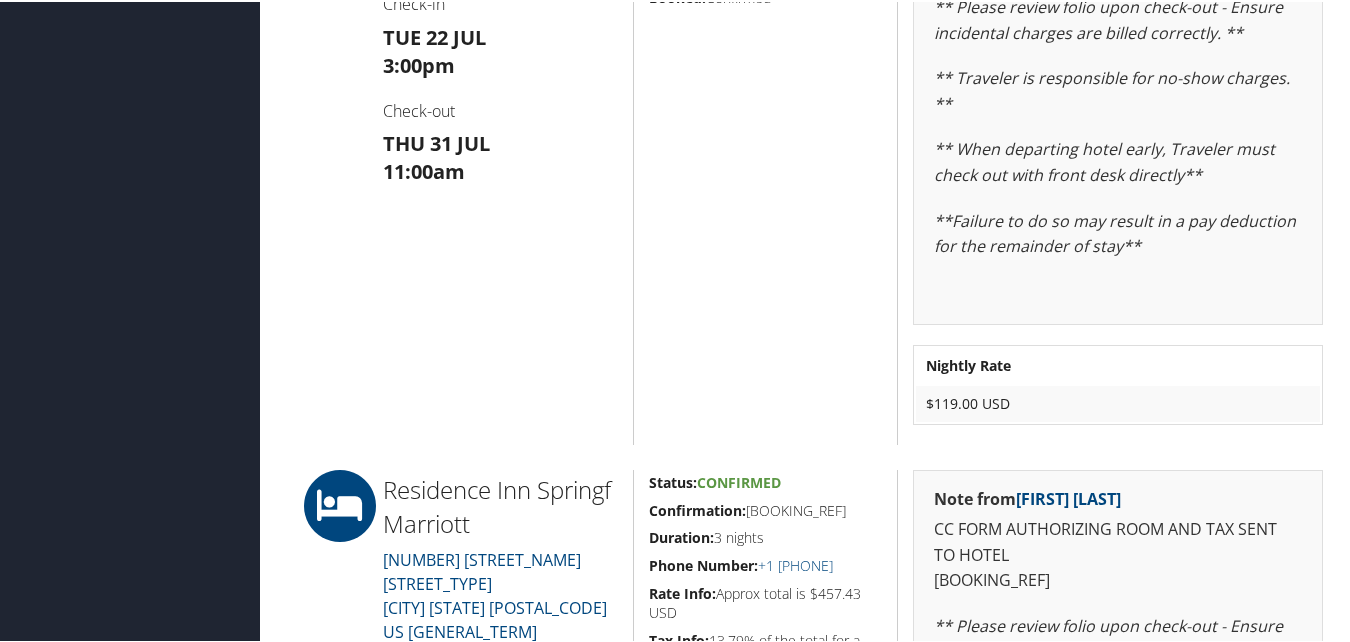 scroll, scrollTop: 1300, scrollLeft: 0, axis: vertical 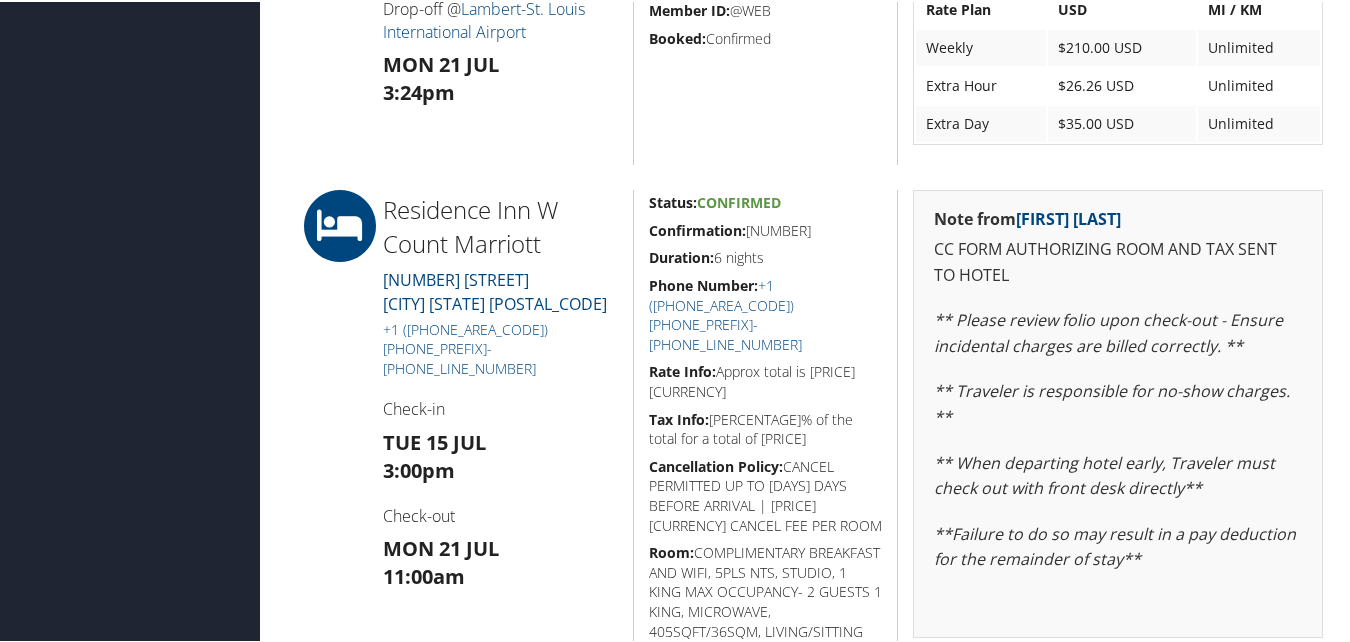 drag, startPoint x: 844, startPoint y: 221, endPoint x: 647, endPoint y: 238, distance: 197.73215 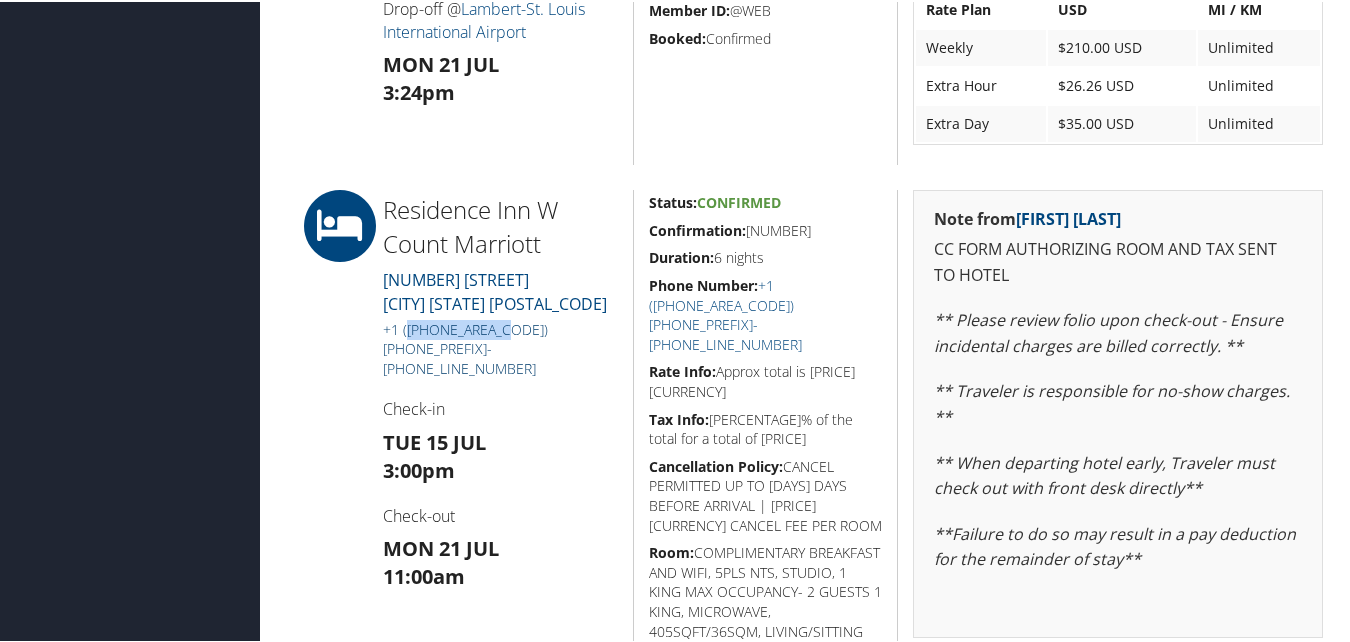 drag, startPoint x: 510, startPoint y: 335, endPoint x: 408, endPoint y: 327, distance: 102.31325 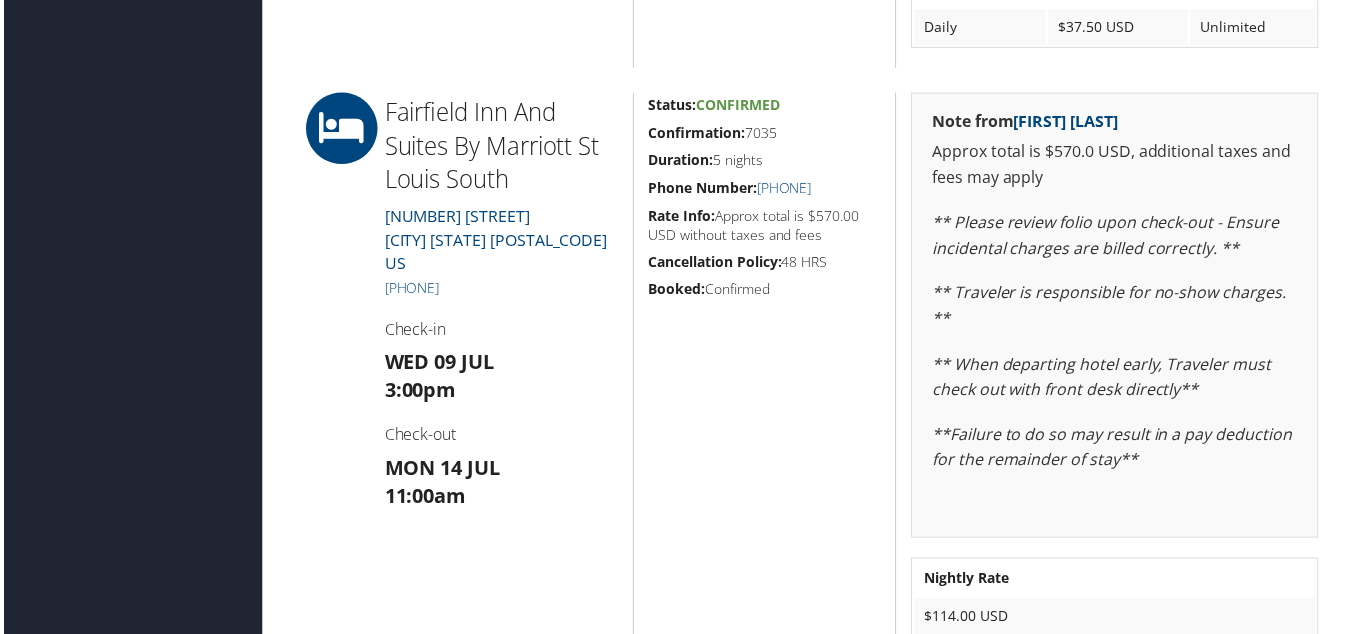 scroll, scrollTop: 1900, scrollLeft: 0, axis: vertical 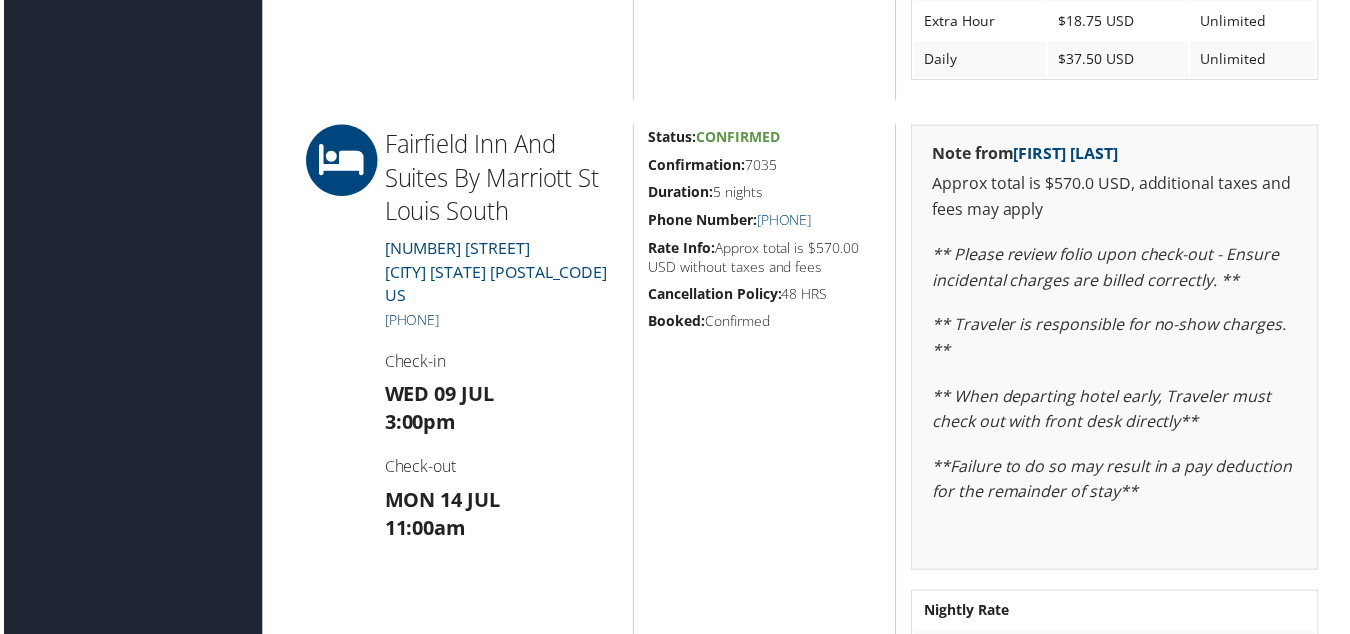 drag, startPoint x: 518, startPoint y: 306, endPoint x: 401, endPoint y: 292, distance: 117.83463 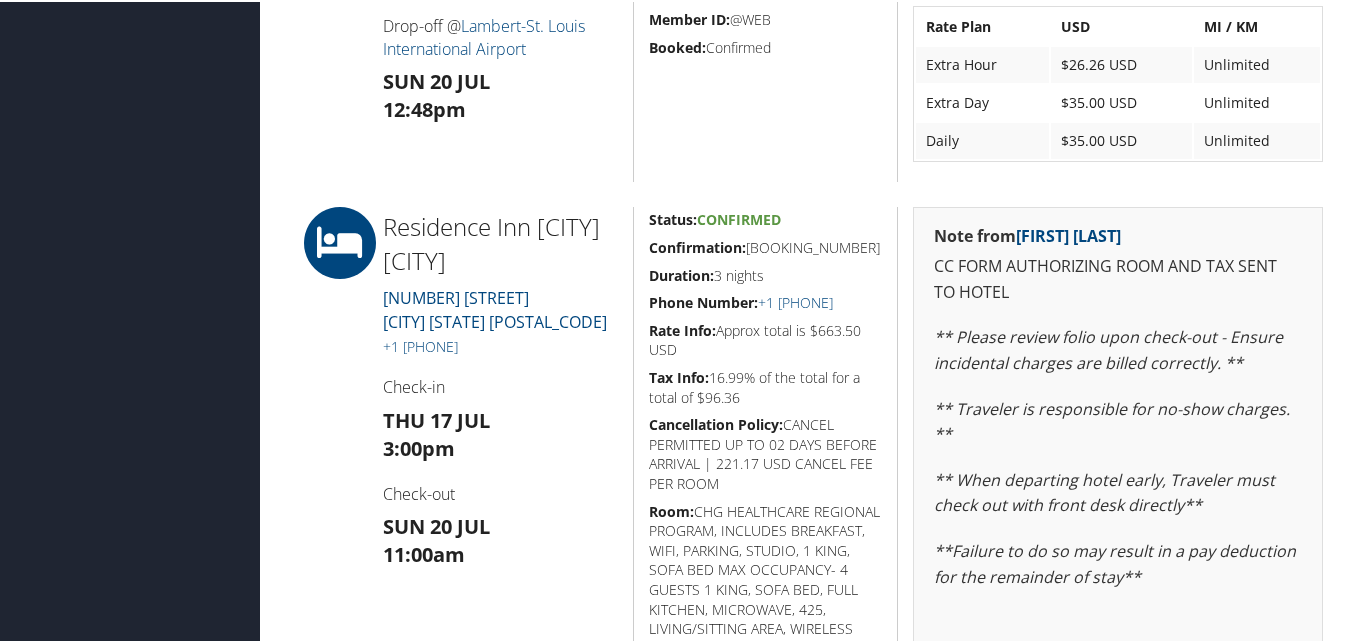 scroll, scrollTop: 1700, scrollLeft: 0, axis: vertical 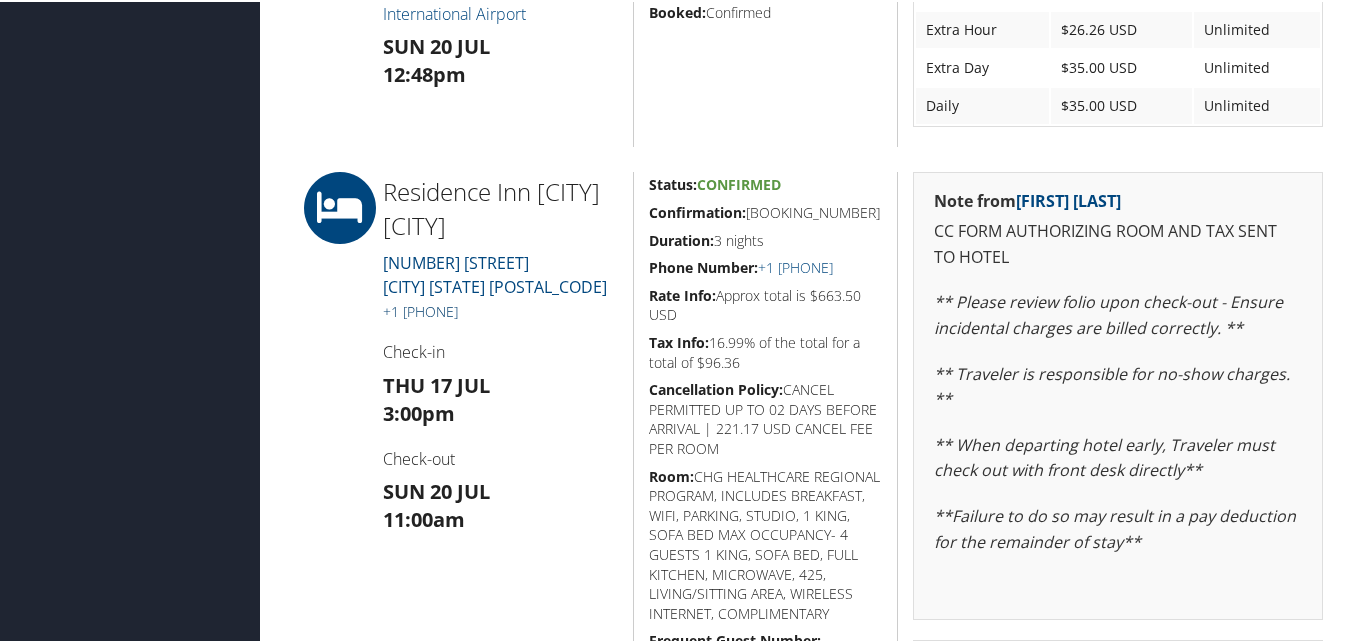drag, startPoint x: 457, startPoint y: 287, endPoint x: 403, endPoint y: 292, distance: 54.230988 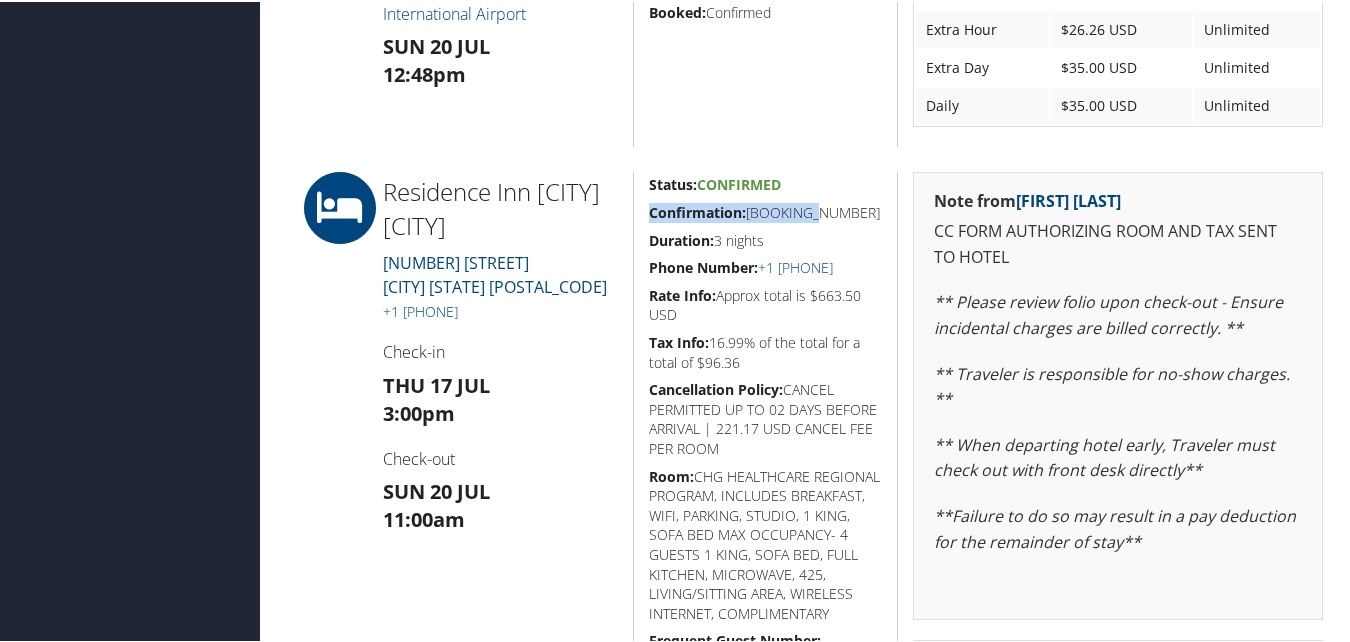 drag, startPoint x: 709, startPoint y: 195, endPoint x: 647, endPoint y: 194, distance: 62.008064 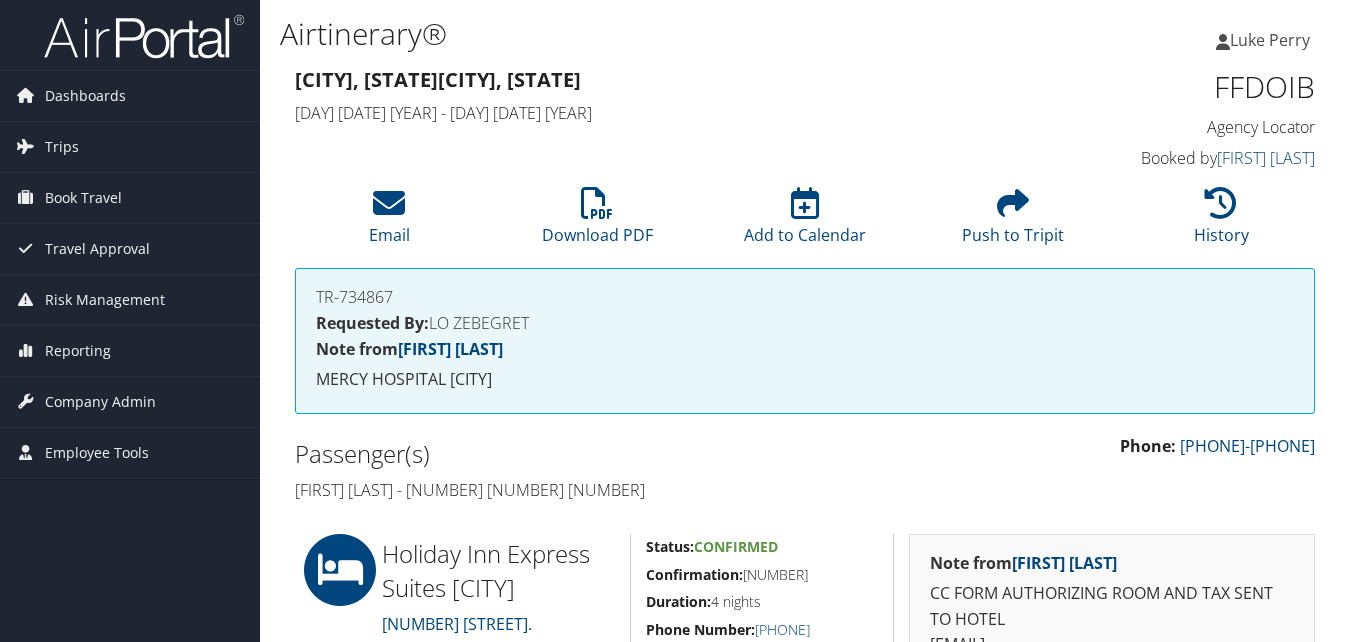 scroll, scrollTop: 400, scrollLeft: 0, axis: vertical 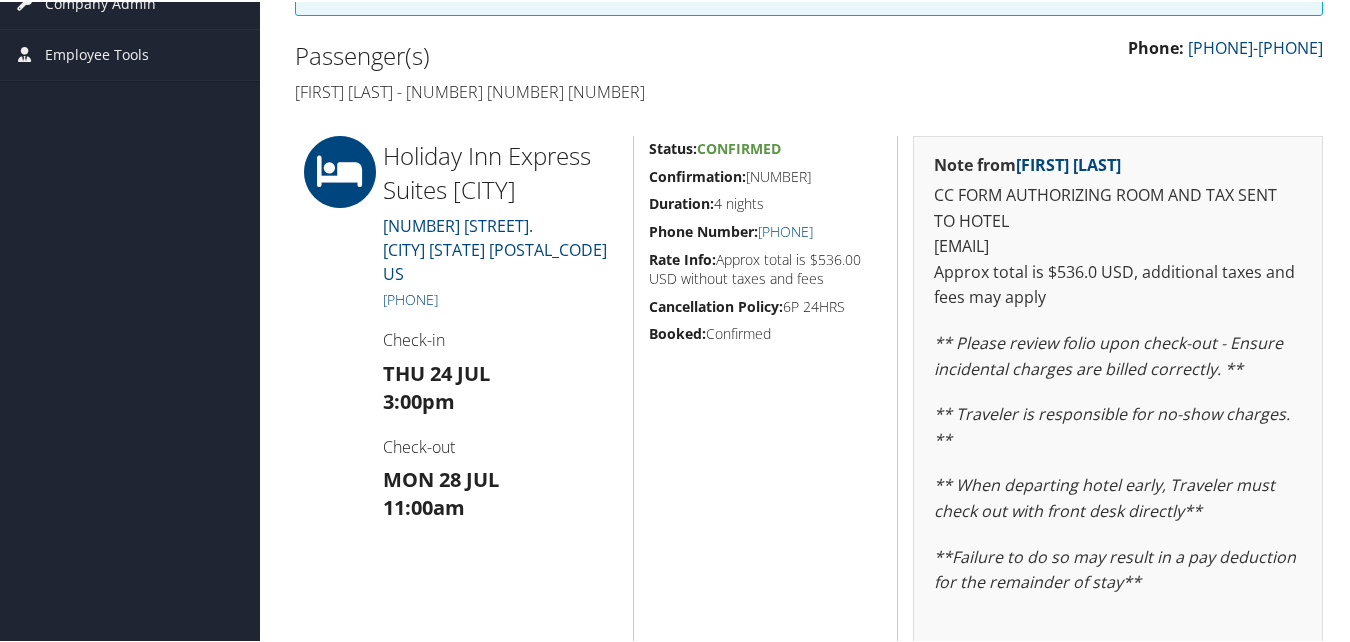 drag, startPoint x: 826, startPoint y: 175, endPoint x: 776, endPoint y: 193, distance: 53.14132 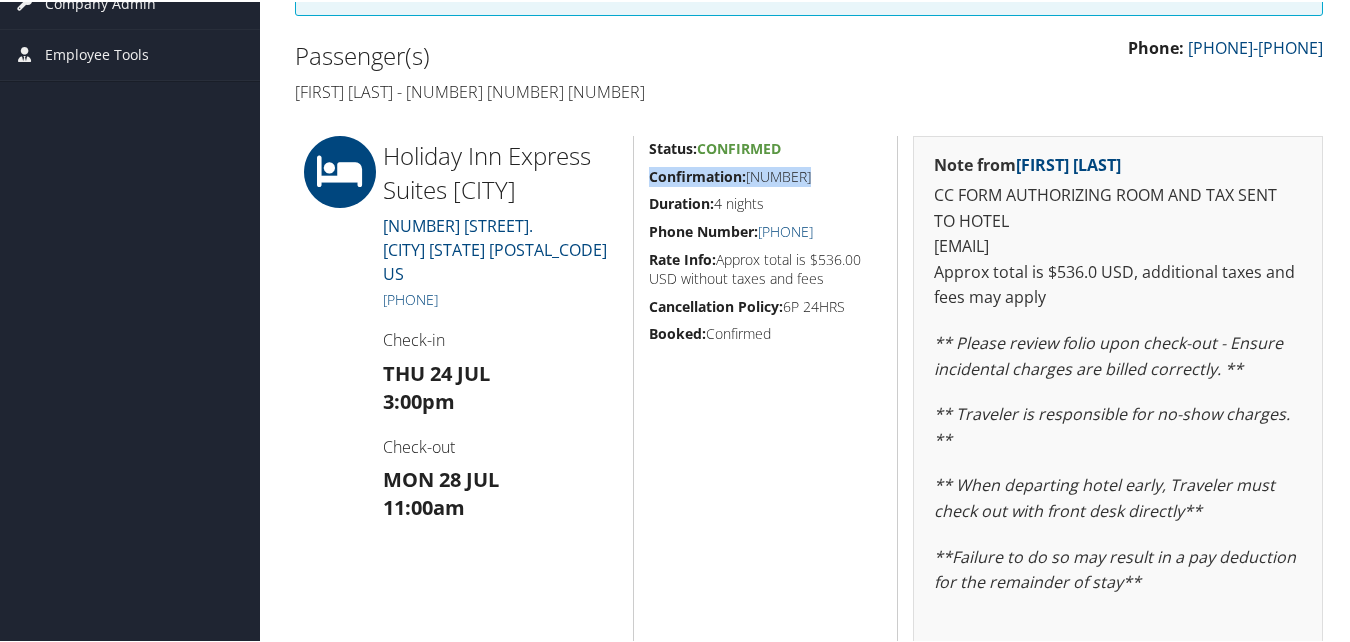 drag, startPoint x: 811, startPoint y: 168, endPoint x: 645, endPoint y: 164, distance: 166.04819 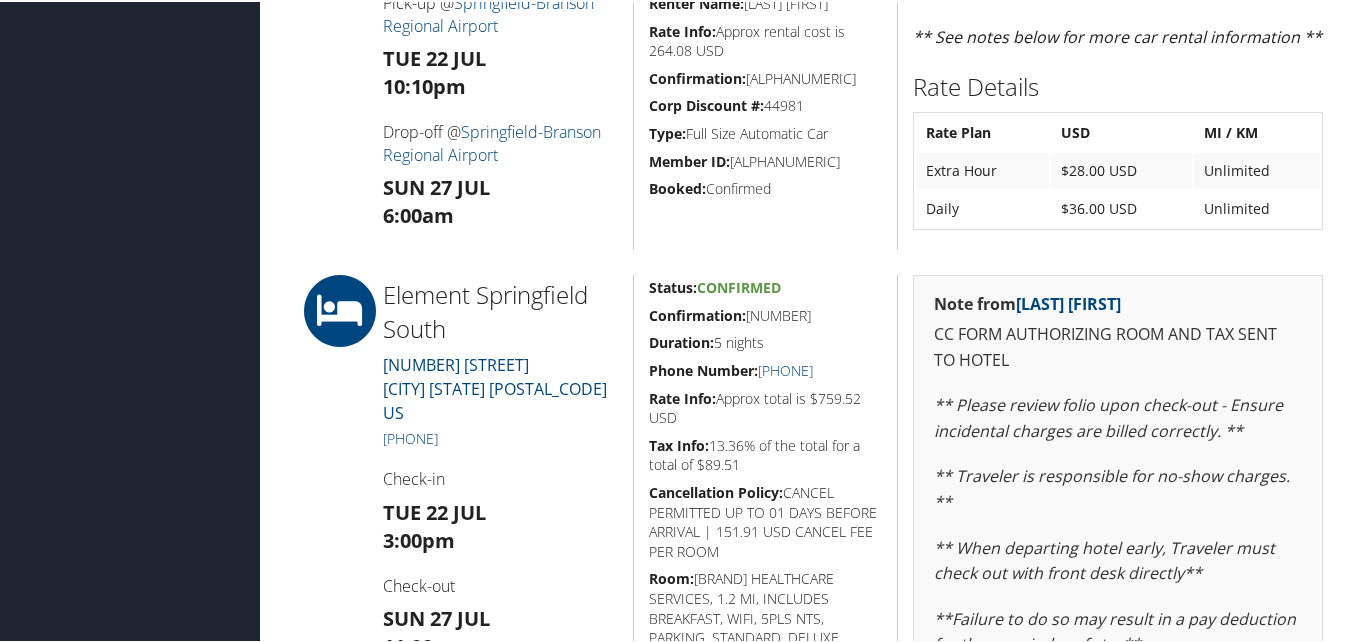 scroll, scrollTop: 1500, scrollLeft: 0, axis: vertical 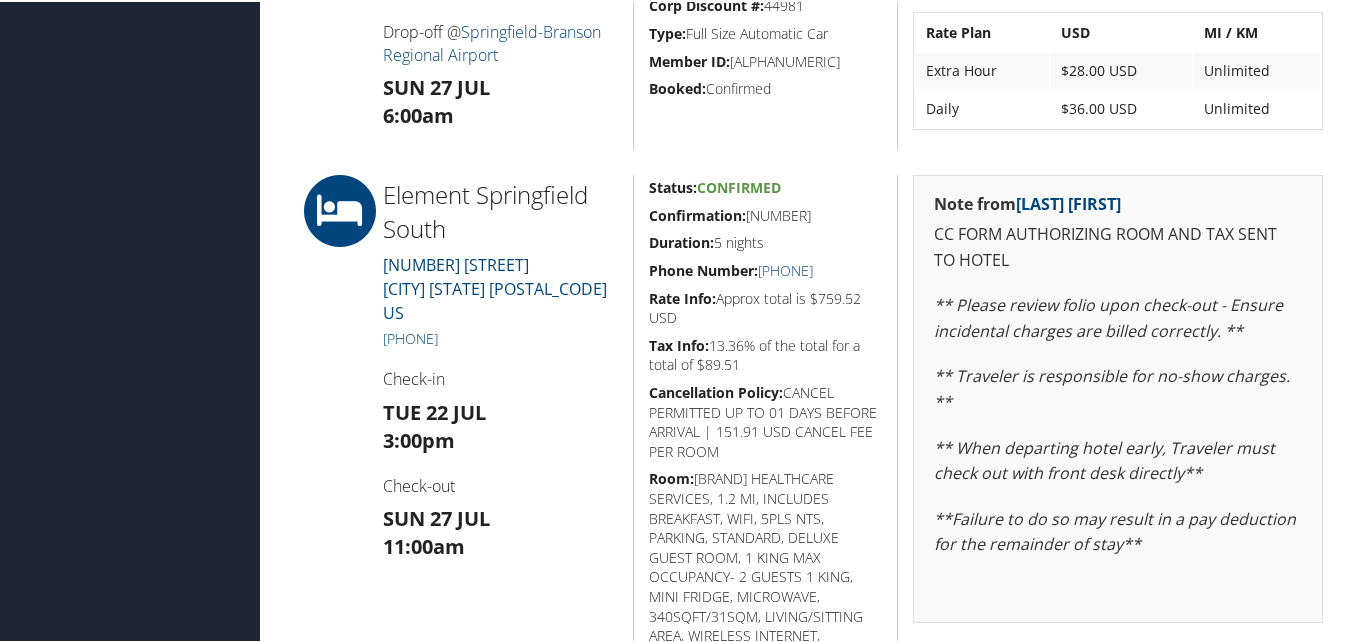 drag, startPoint x: 813, startPoint y: 209, endPoint x: 636, endPoint y: 206, distance: 177.02542 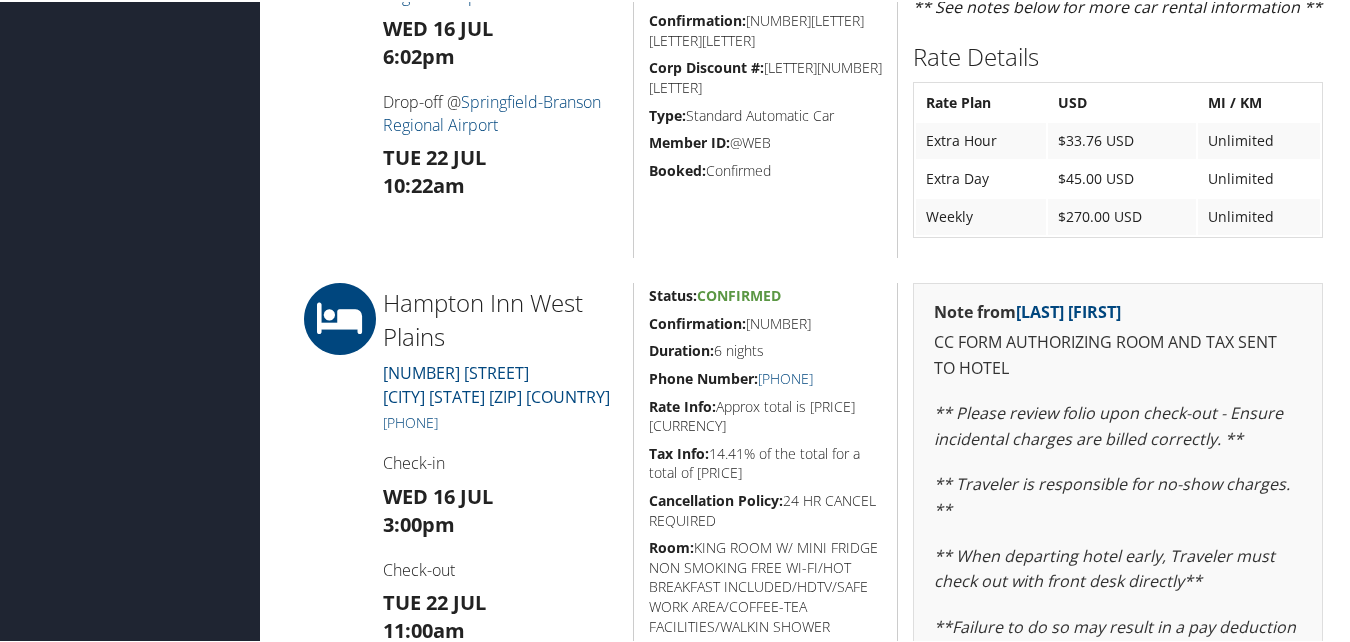 scroll, scrollTop: 1200, scrollLeft: 0, axis: vertical 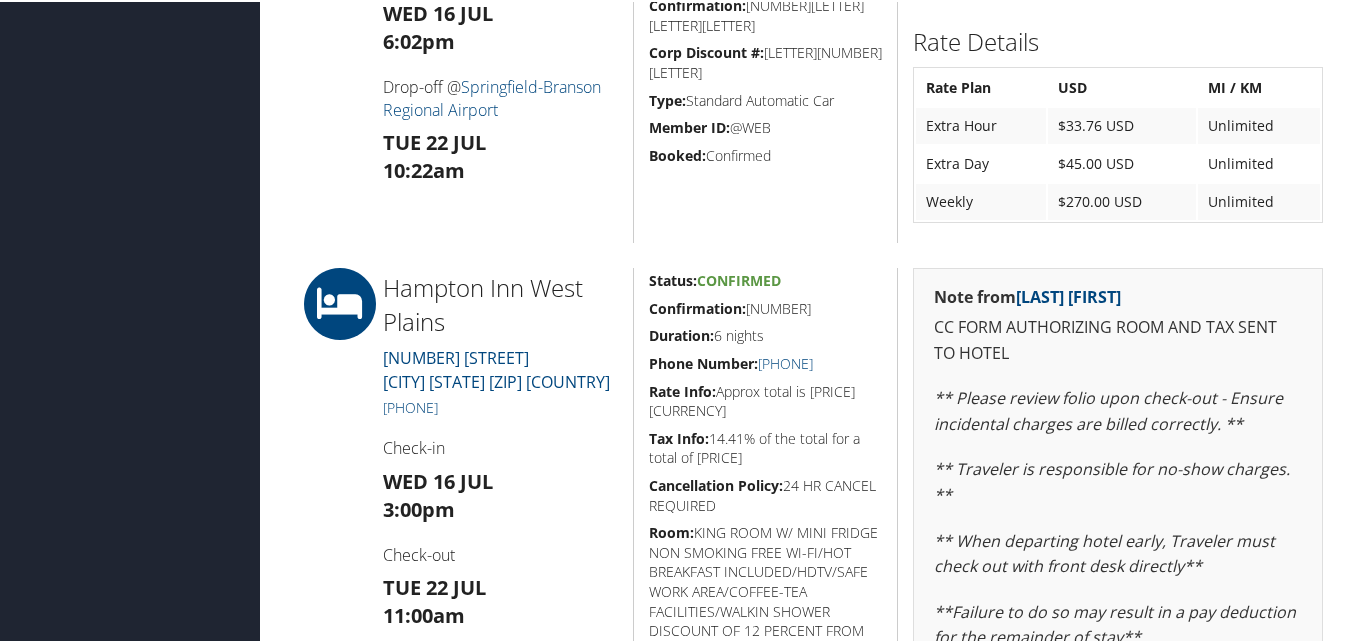 drag, startPoint x: 839, startPoint y: 142, endPoint x: 641, endPoint y: 147, distance: 198.06313 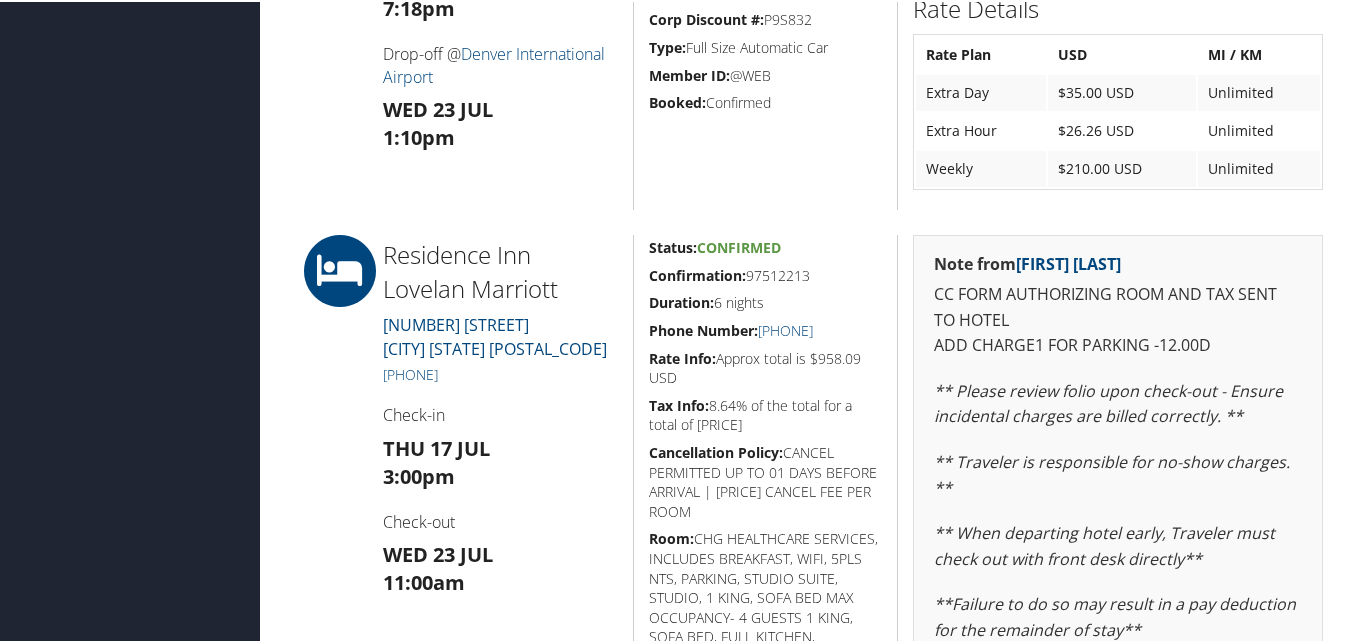 scroll, scrollTop: 1100, scrollLeft: 0, axis: vertical 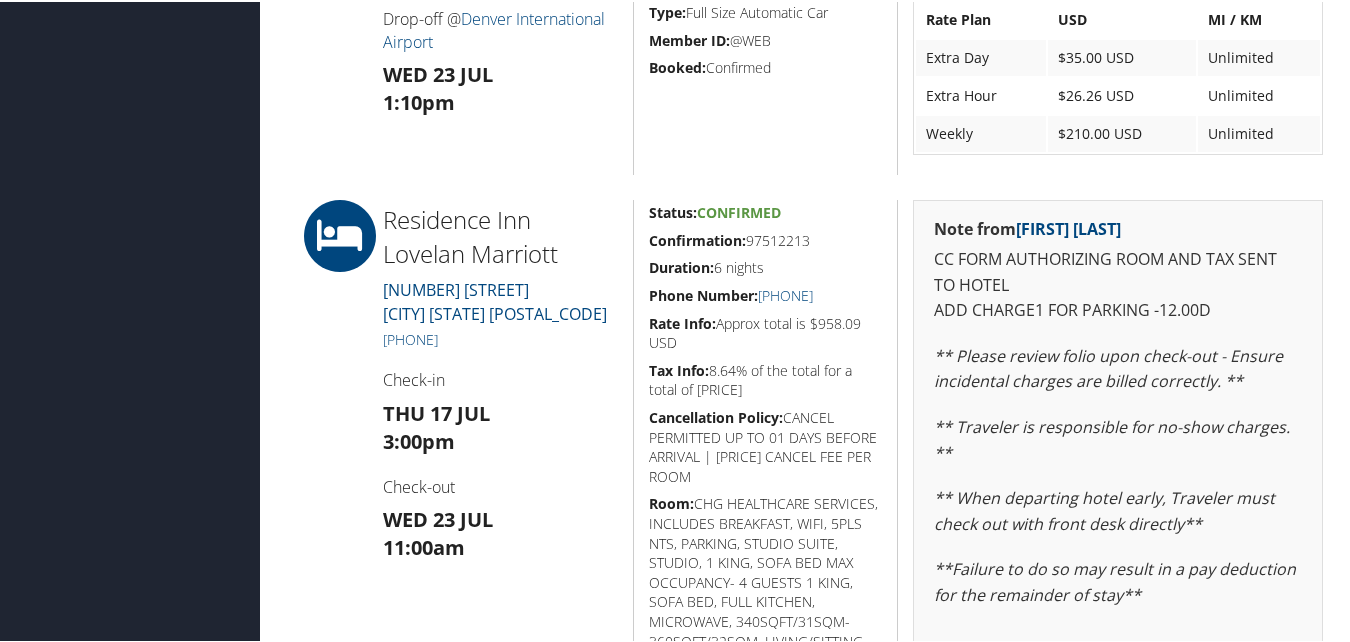 drag, startPoint x: 832, startPoint y: 235, endPoint x: 644, endPoint y: 240, distance: 188.06648 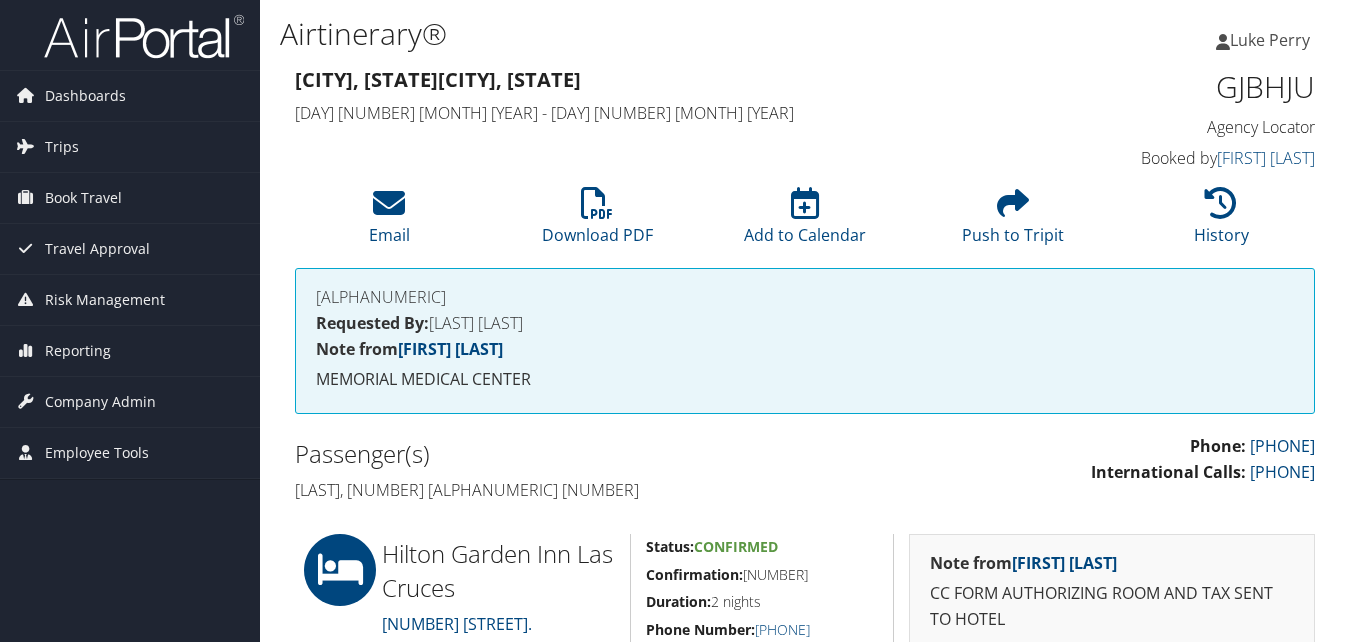 scroll, scrollTop: 300, scrollLeft: 0, axis: vertical 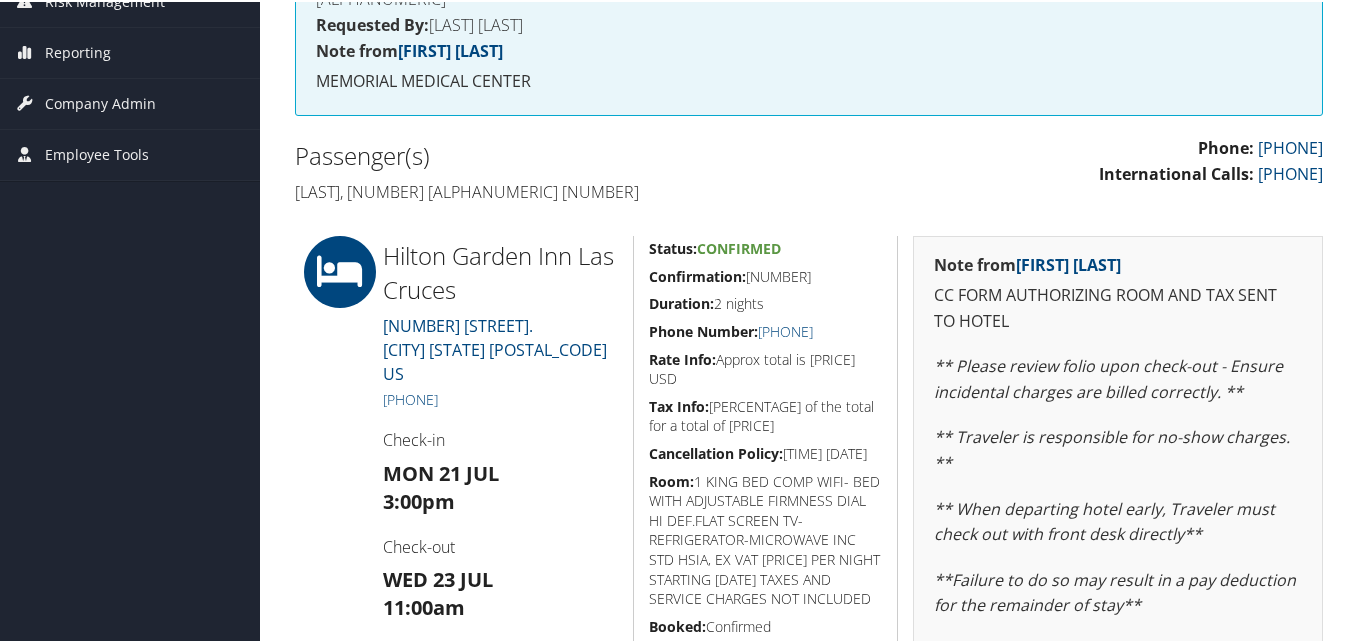 drag, startPoint x: 843, startPoint y: 269, endPoint x: 641, endPoint y: 276, distance: 202.12125 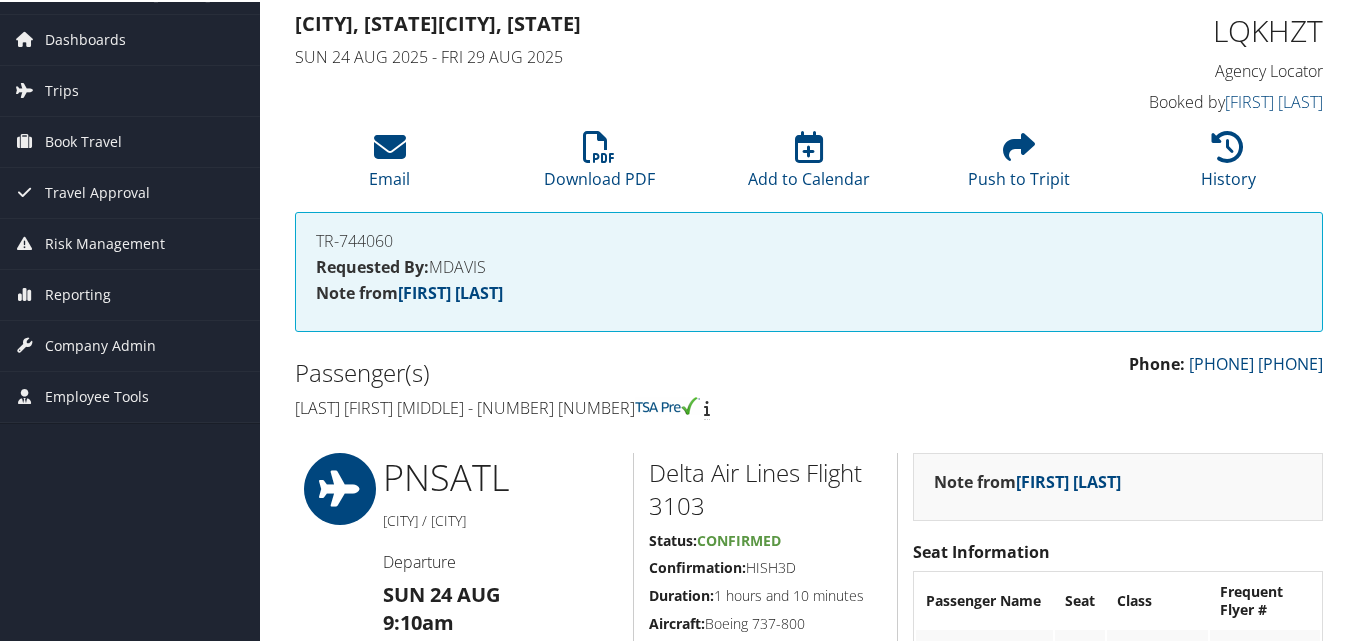 scroll, scrollTop: 0, scrollLeft: 0, axis: both 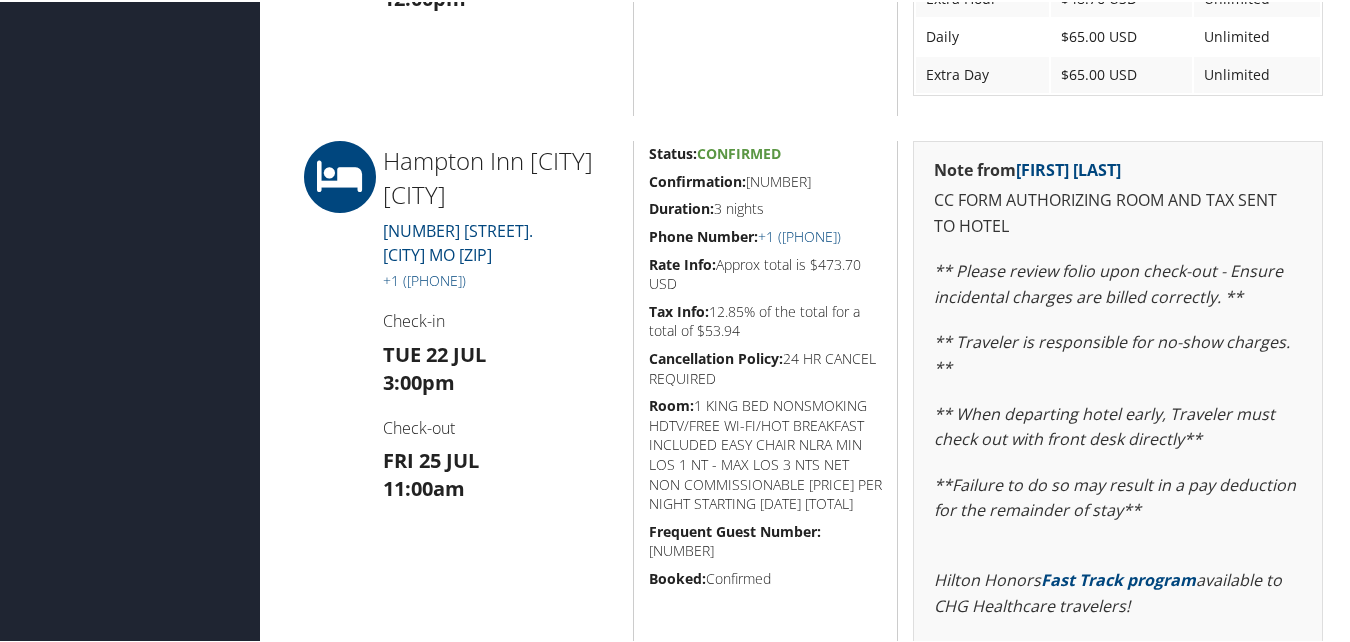 drag, startPoint x: 826, startPoint y: 181, endPoint x: 648, endPoint y: 174, distance: 178.13759 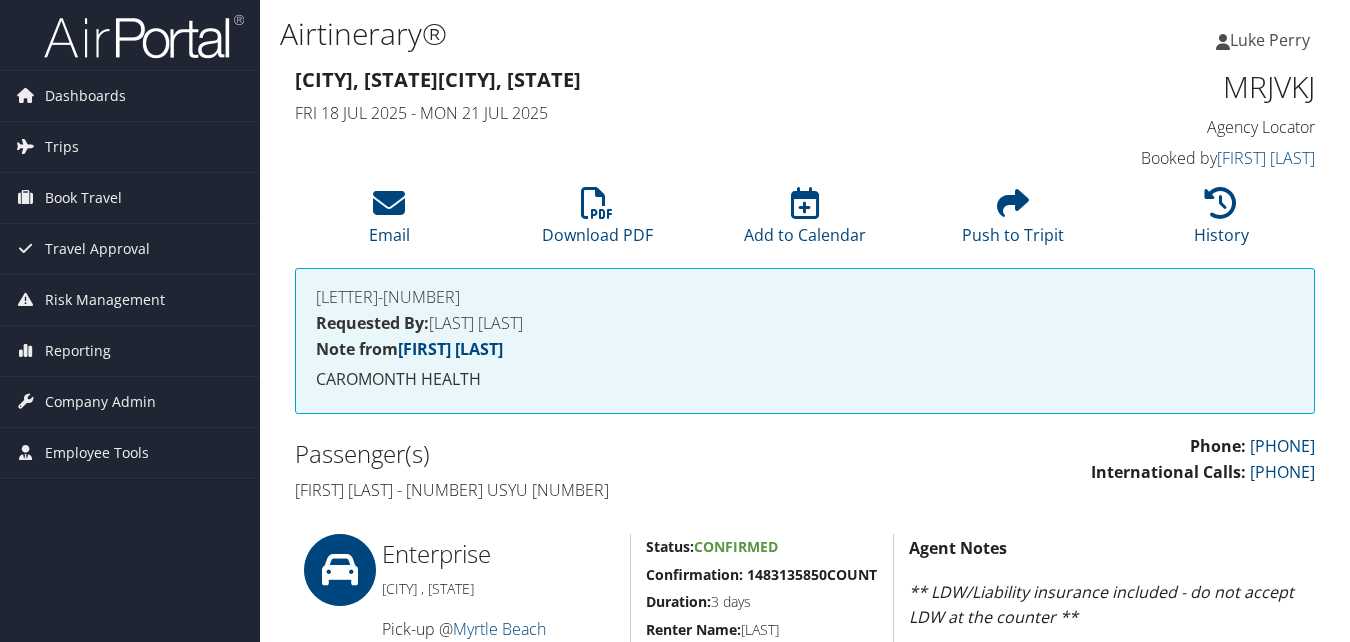 scroll, scrollTop: 800, scrollLeft: 0, axis: vertical 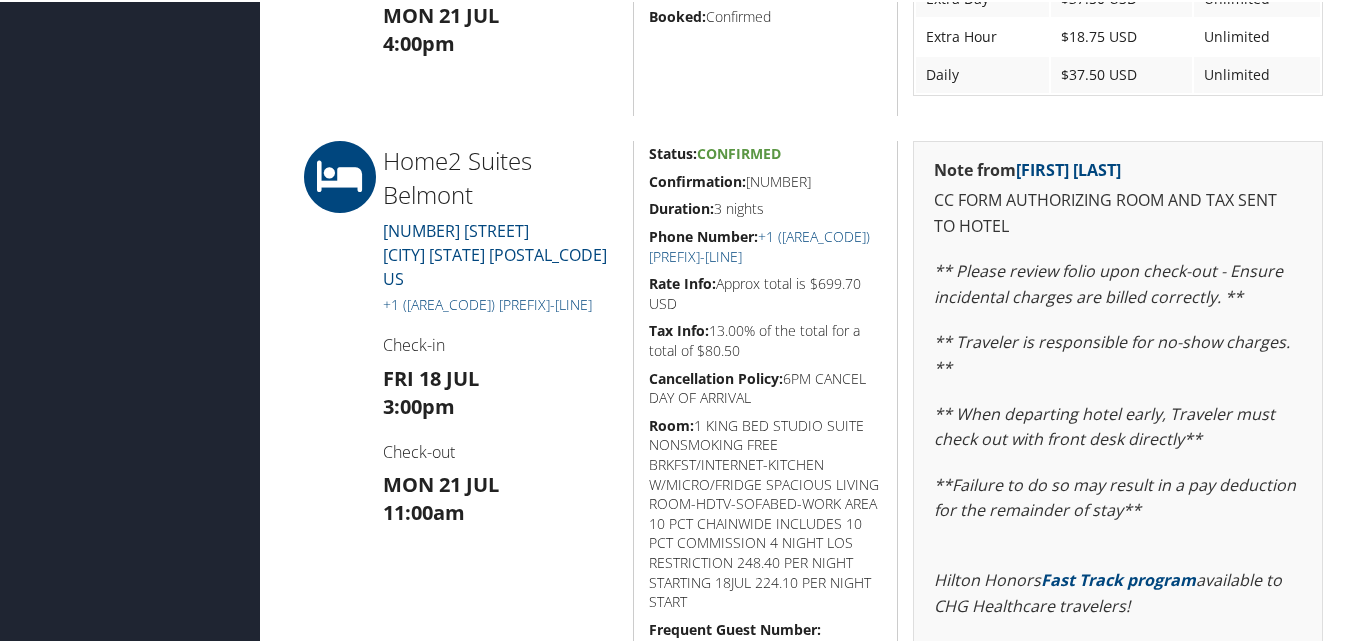 drag, startPoint x: 739, startPoint y: 171, endPoint x: 645, endPoint y: 171, distance: 94 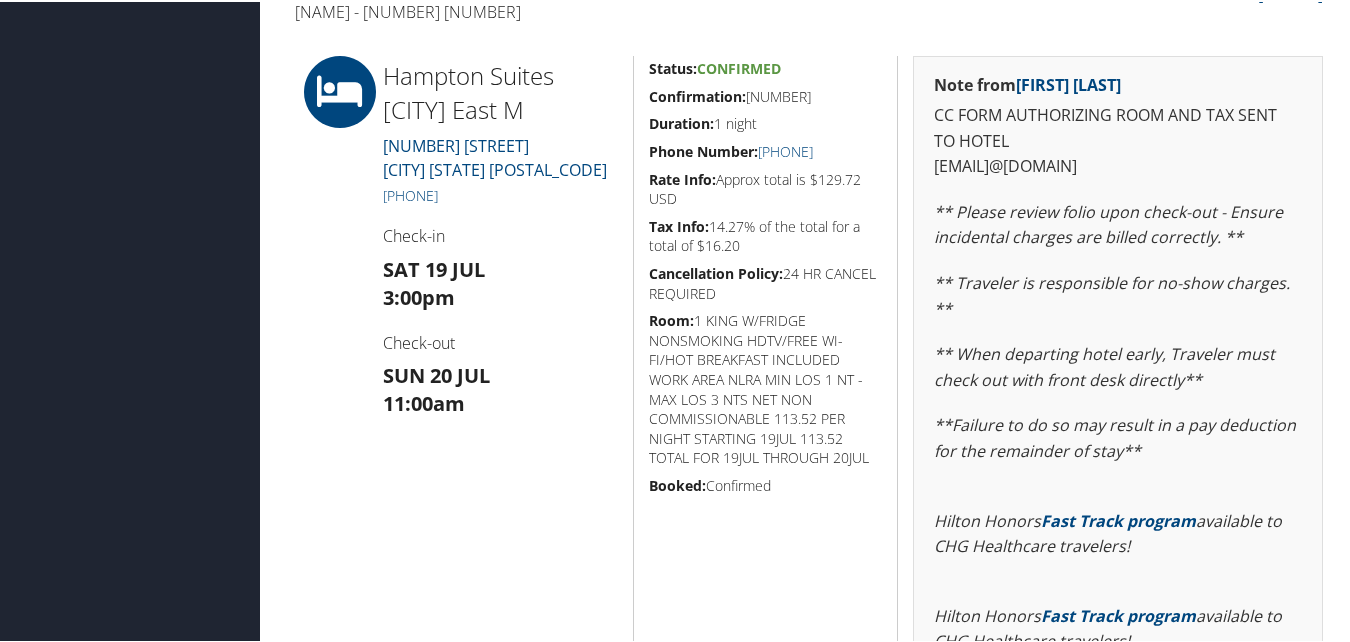 scroll, scrollTop: 500, scrollLeft: 0, axis: vertical 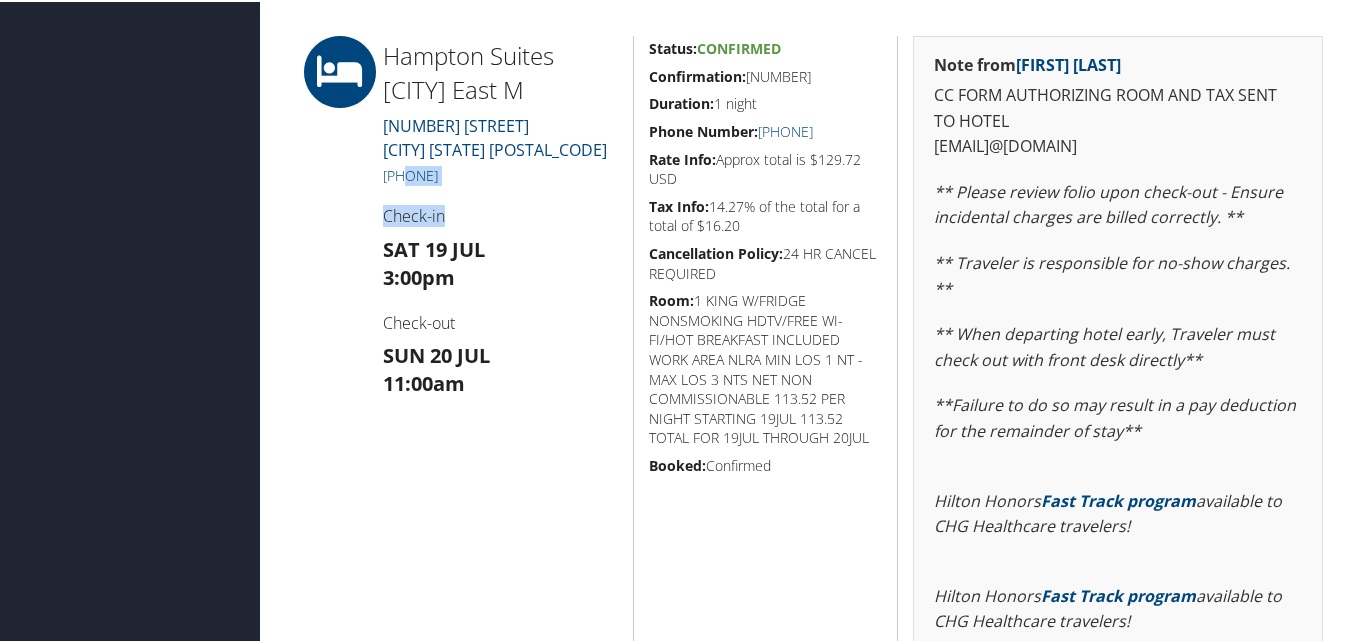 drag, startPoint x: 499, startPoint y: 177, endPoint x: 404, endPoint y: 169, distance: 95.33625 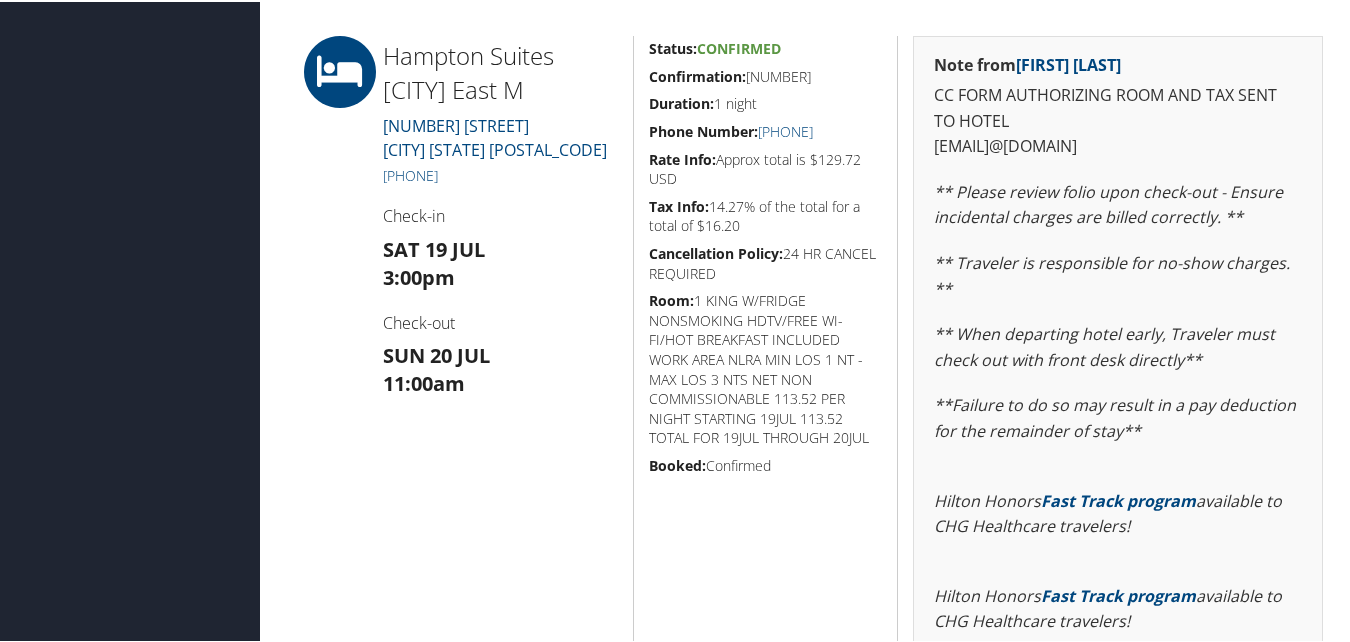 drag, startPoint x: 404, startPoint y: 169, endPoint x: 507, endPoint y: 215, distance: 112.805145 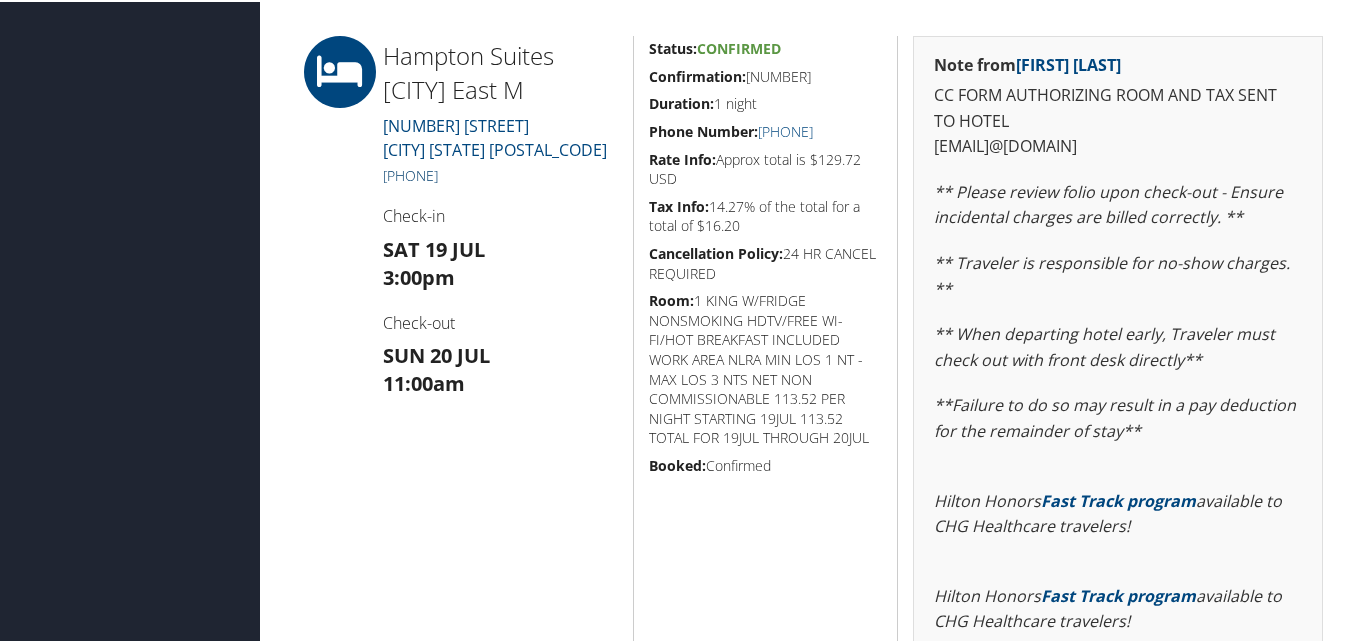 drag, startPoint x: 463, startPoint y: 171, endPoint x: 406, endPoint y: 171, distance: 57 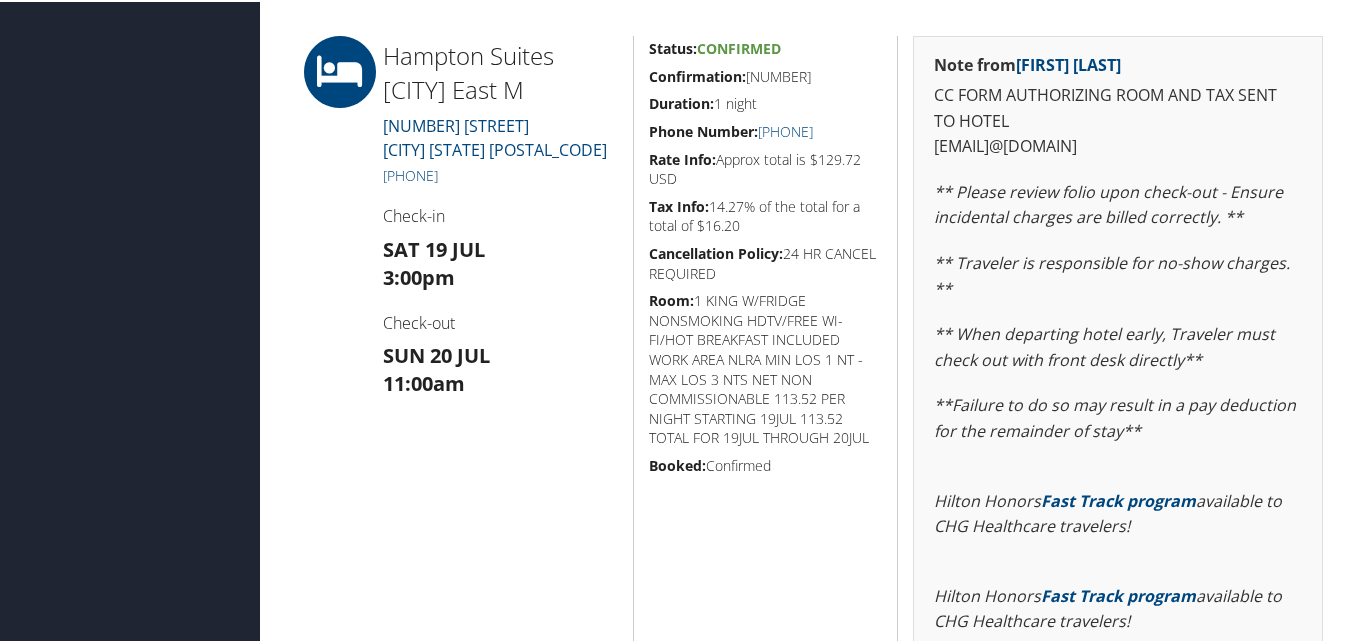 copy on "[PHONE]" 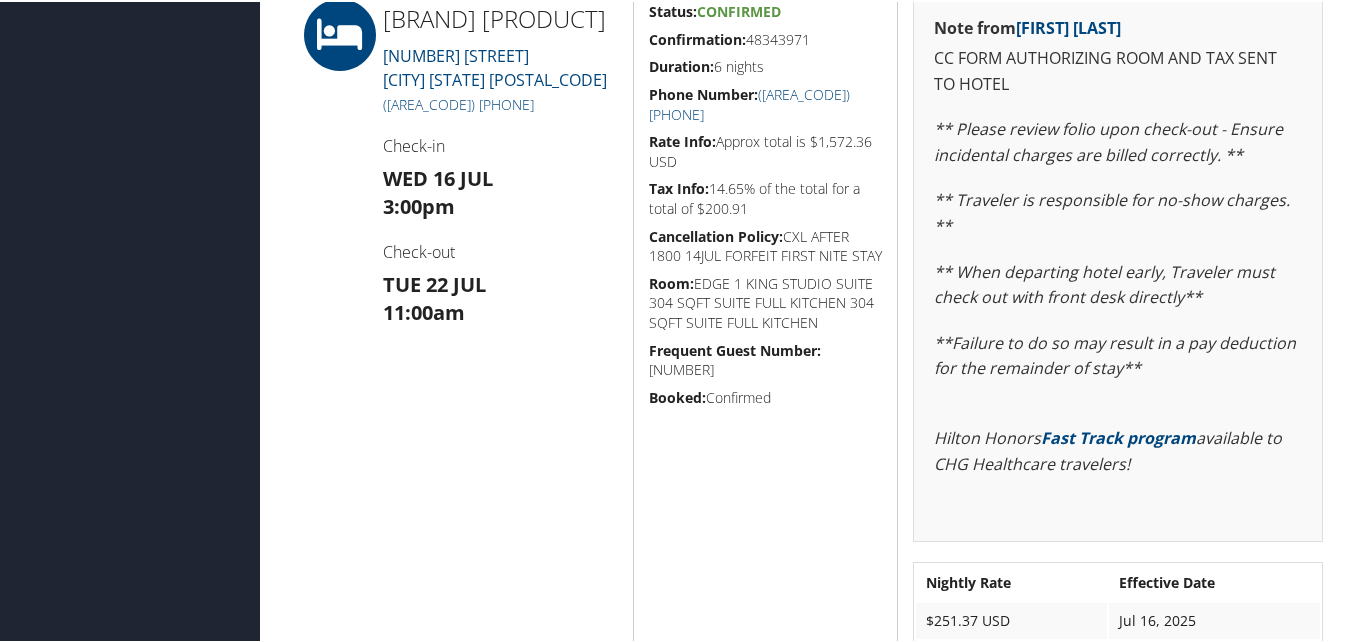 scroll, scrollTop: 900, scrollLeft: 0, axis: vertical 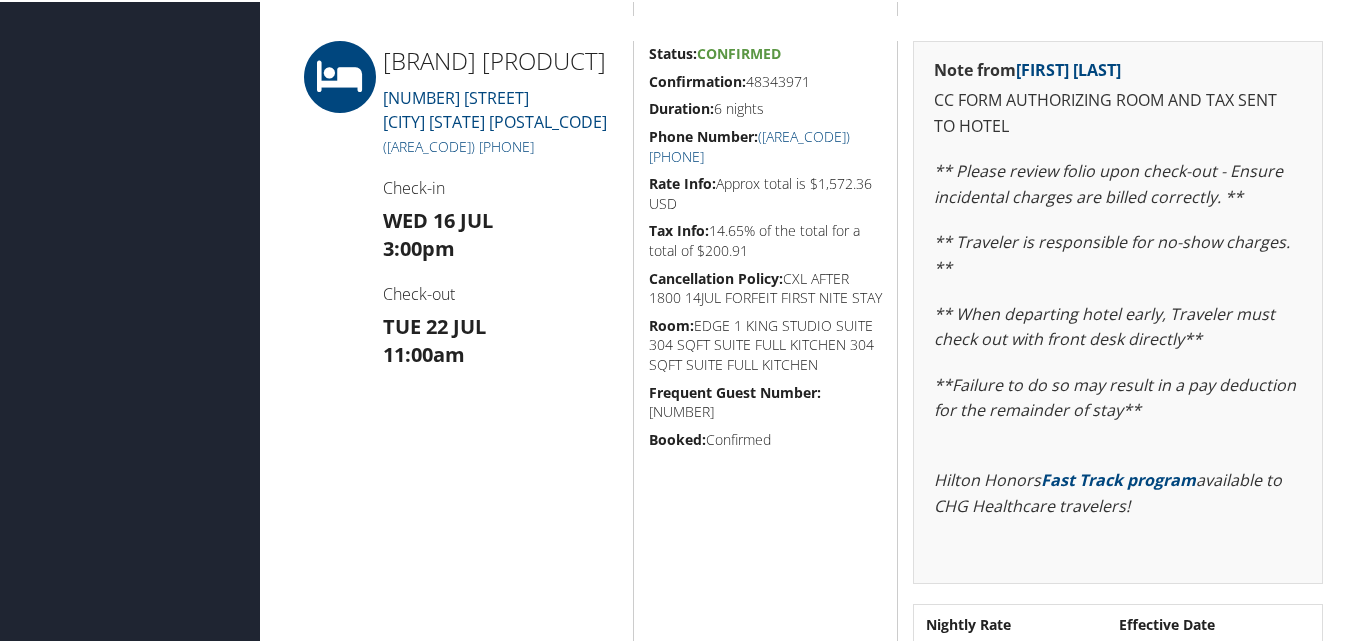 drag, startPoint x: 832, startPoint y: 85, endPoint x: 639, endPoint y: 79, distance: 193.09325 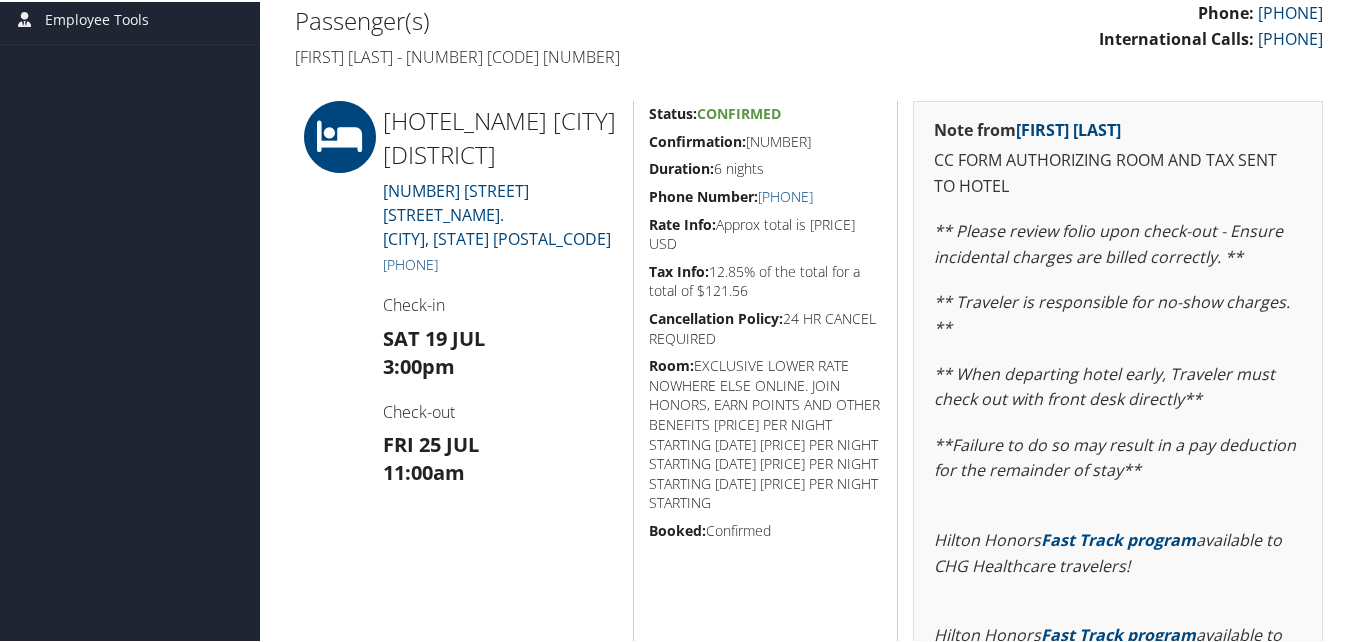 scroll, scrollTop: 400, scrollLeft: 0, axis: vertical 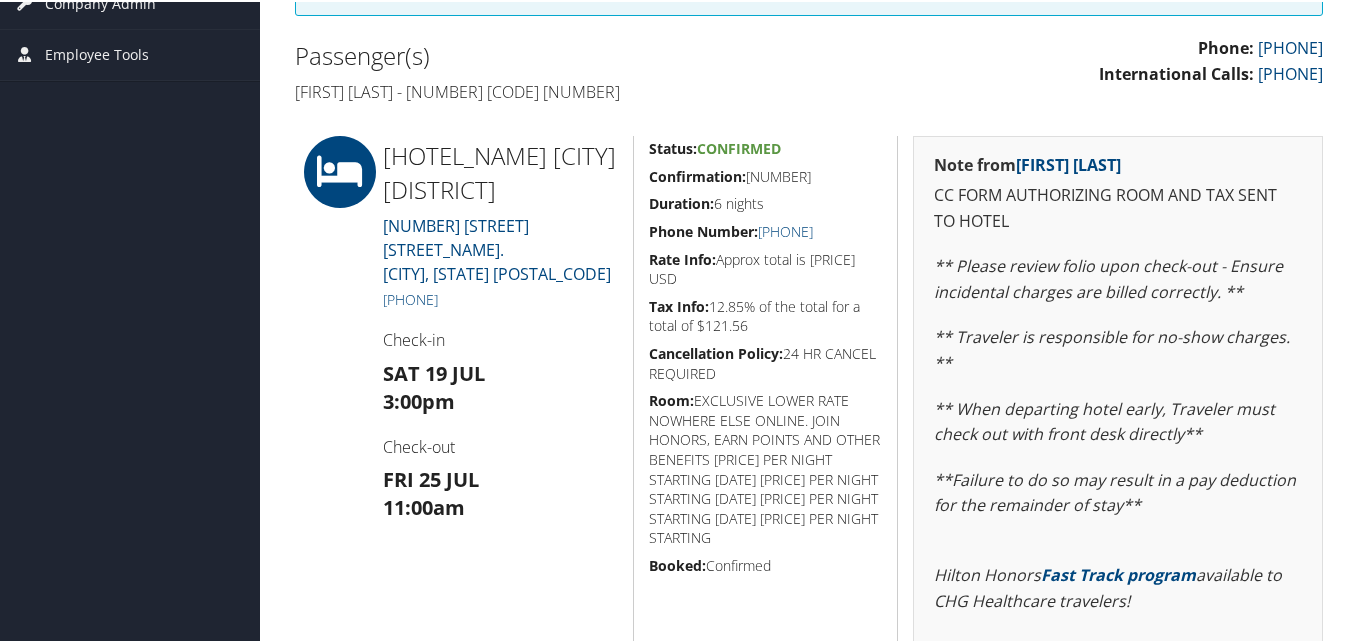 drag, startPoint x: 843, startPoint y: 168, endPoint x: 646, endPoint y: 177, distance: 197.20547 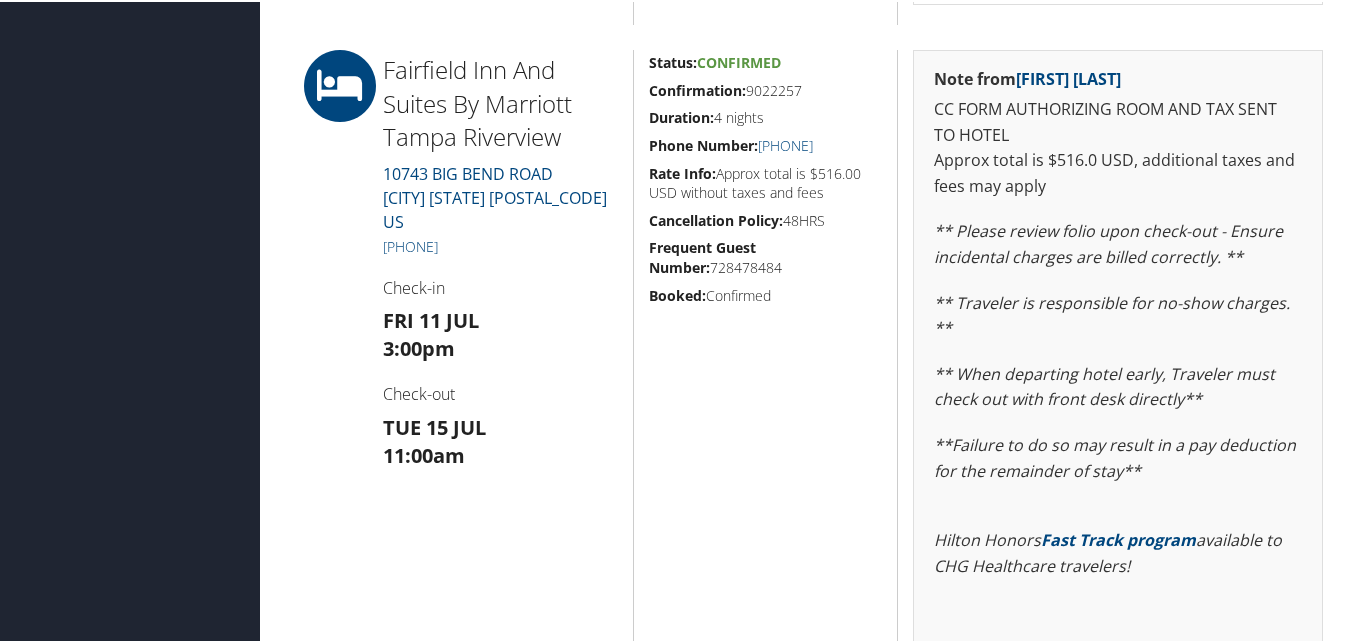 scroll, scrollTop: 1200, scrollLeft: 0, axis: vertical 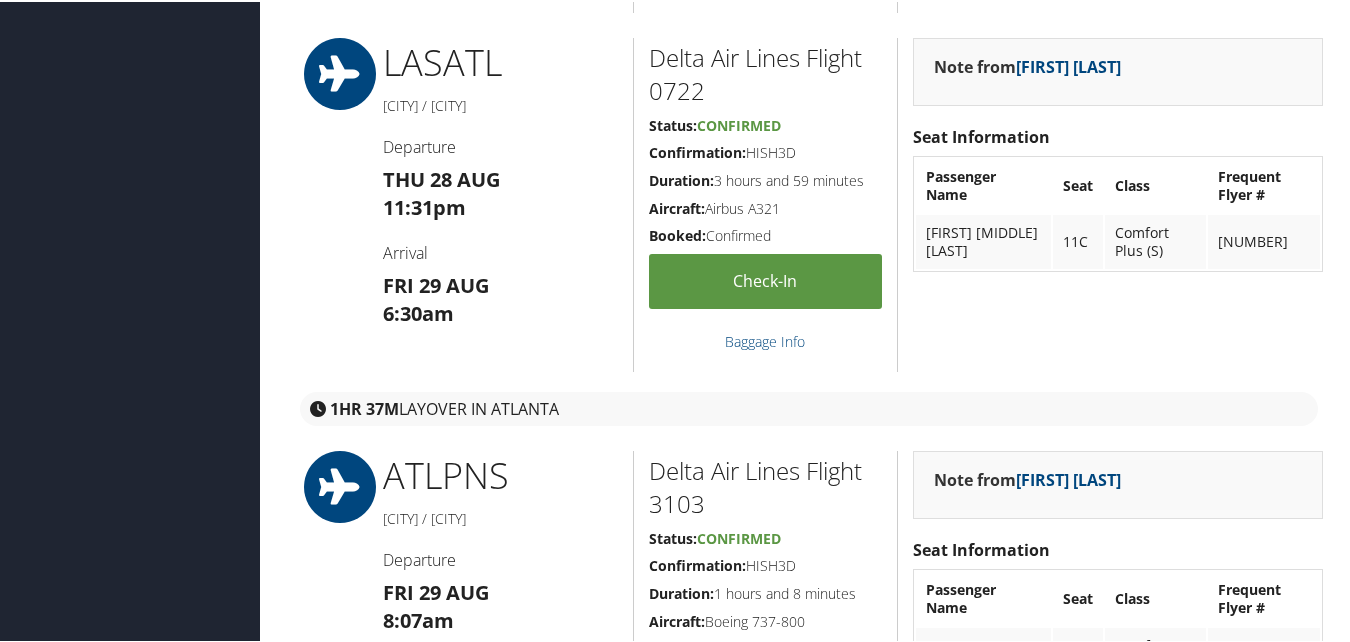 drag, startPoint x: 447, startPoint y: 388, endPoint x: 552, endPoint y: 384, distance: 105.076164 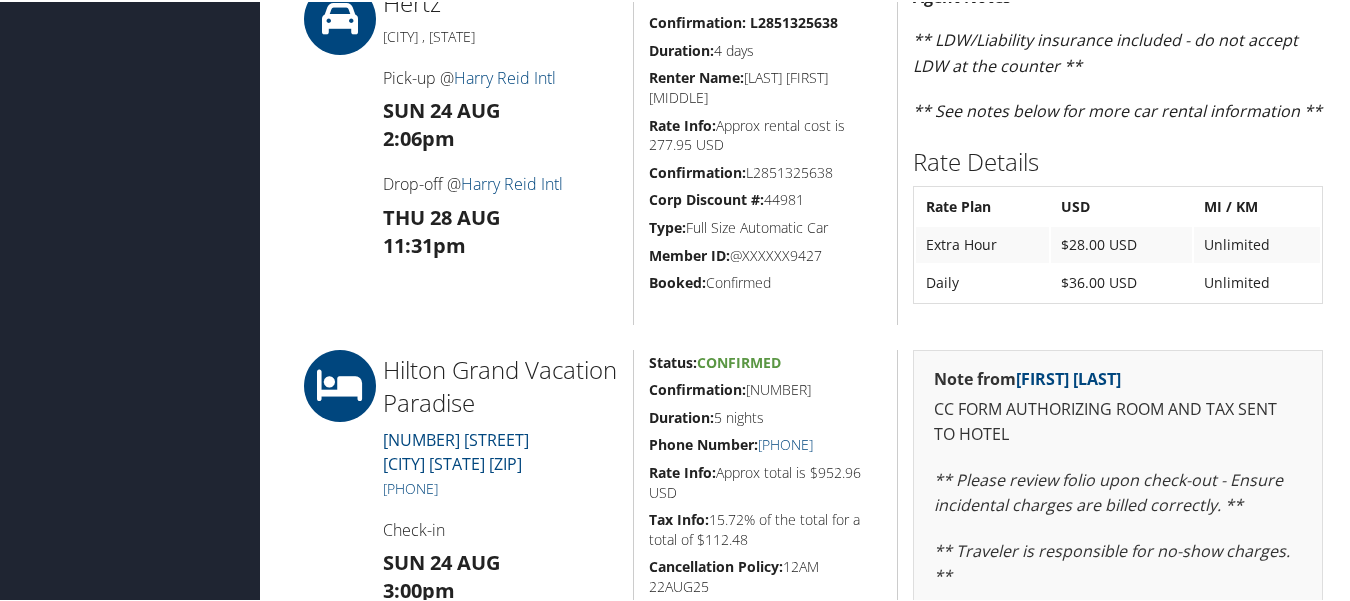 scroll, scrollTop: 2239, scrollLeft: 0, axis: vertical 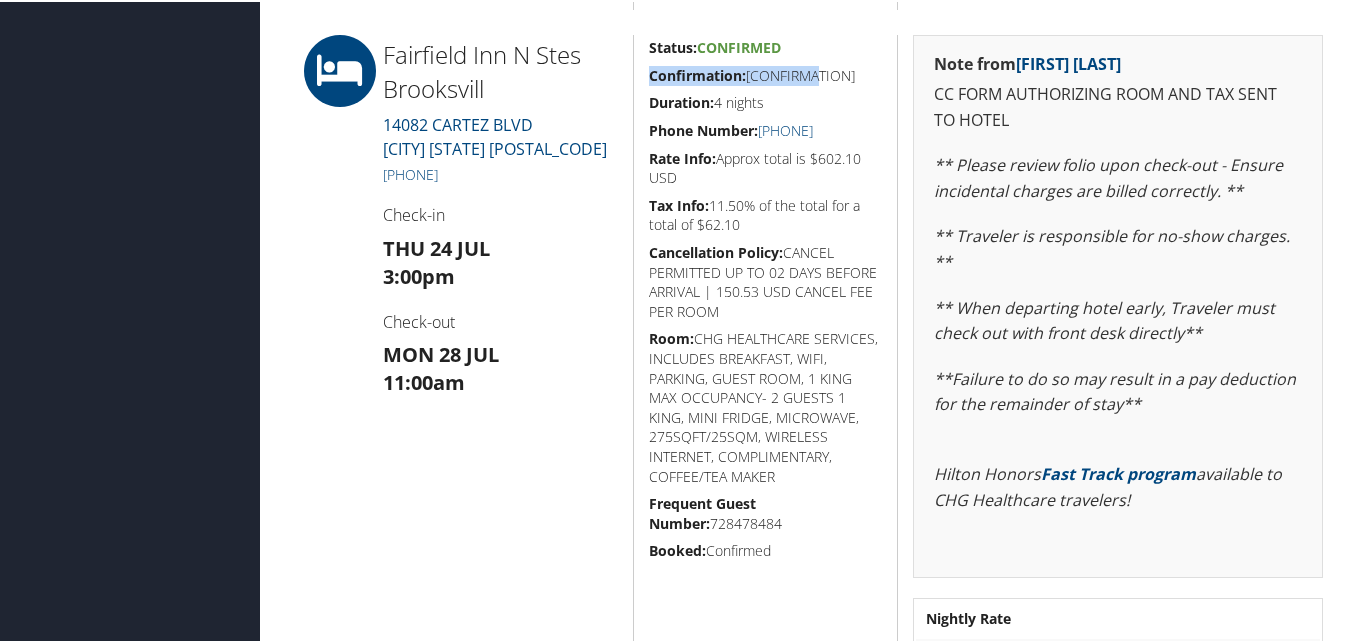 drag, startPoint x: 822, startPoint y: 34, endPoint x: 641, endPoint y: 69, distance: 184.35292 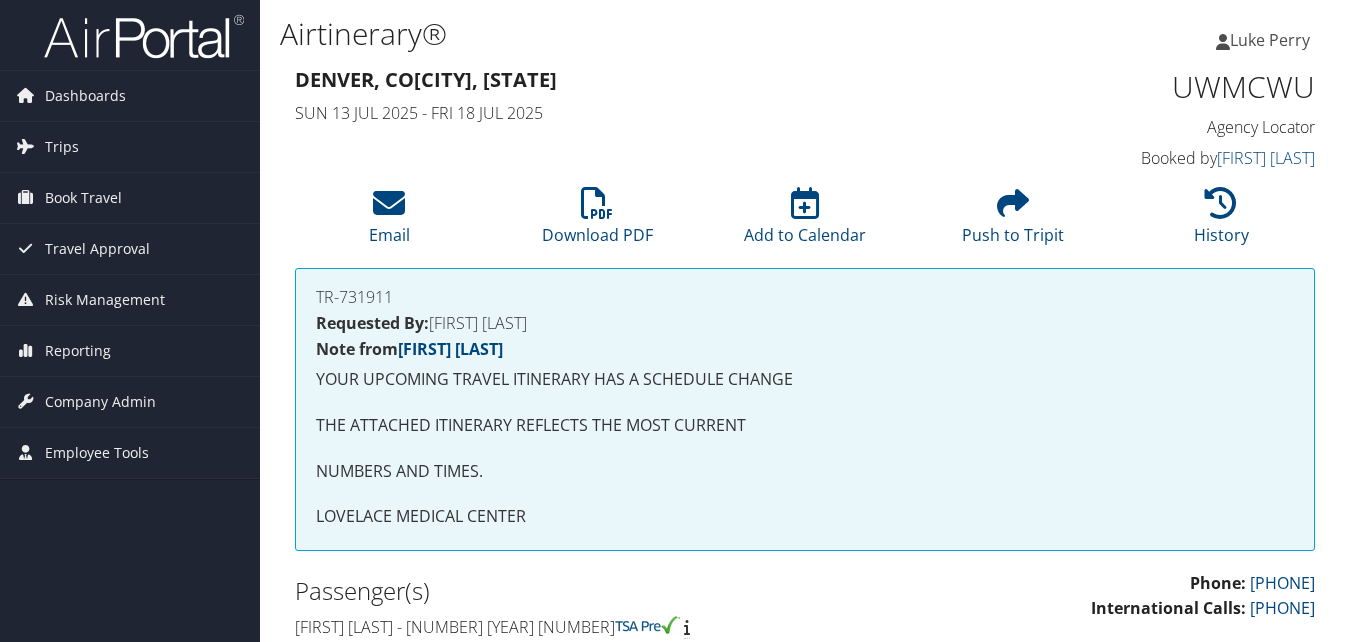 scroll, scrollTop: 1323, scrollLeft: 0, axis: vertical 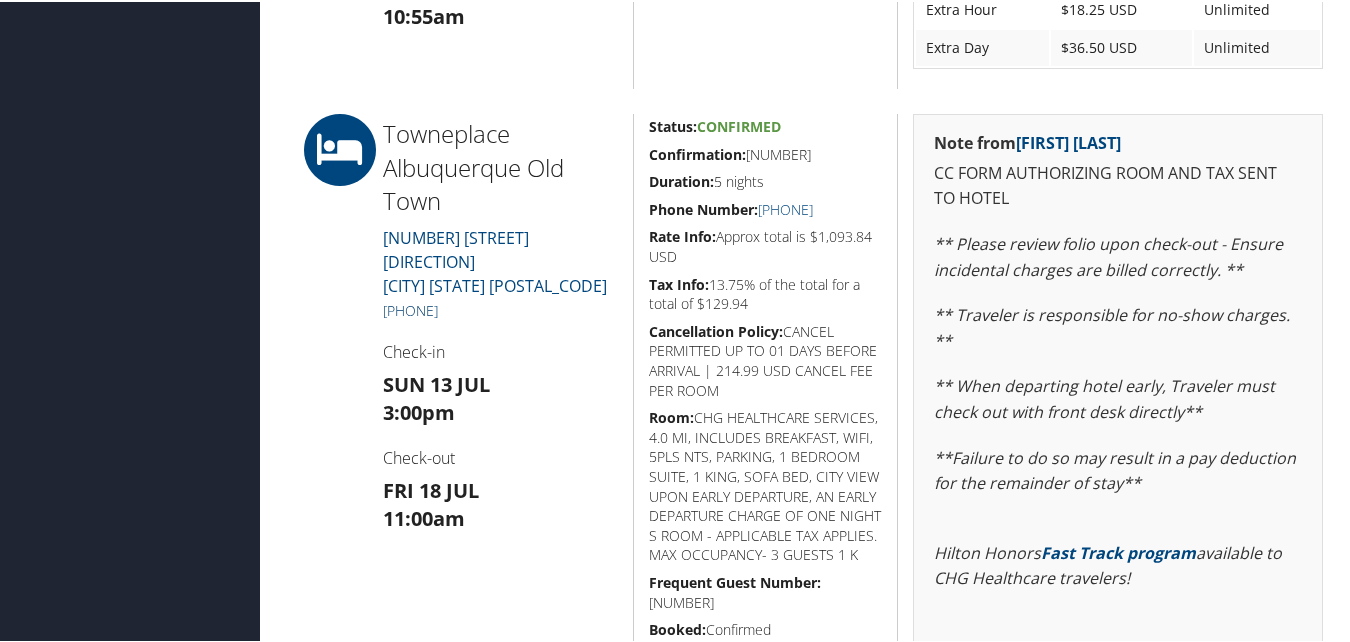 drag, startPoint x: 531, startPoint y: 282, endPoint x: 399, endPoint y: 275, distance: 132.18547 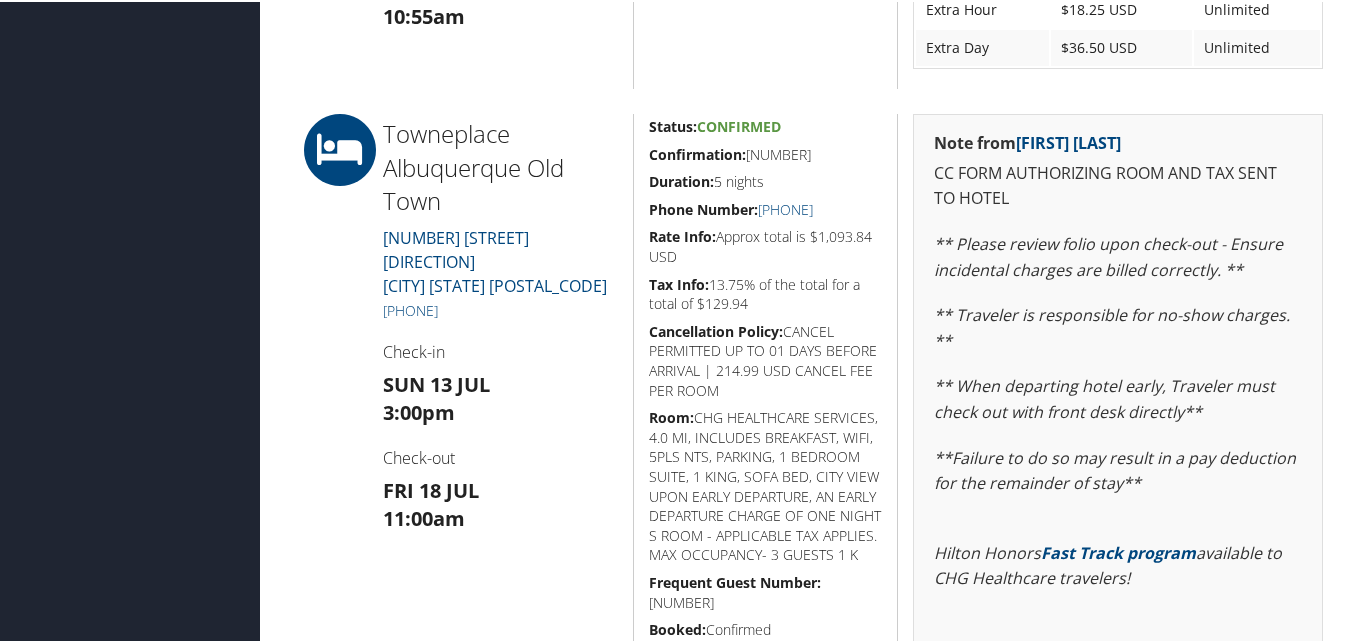 drag, startPoint x: 774, startPoint y: 148, endPoint x: 645, endPoint y: 155, distance: 129.18979 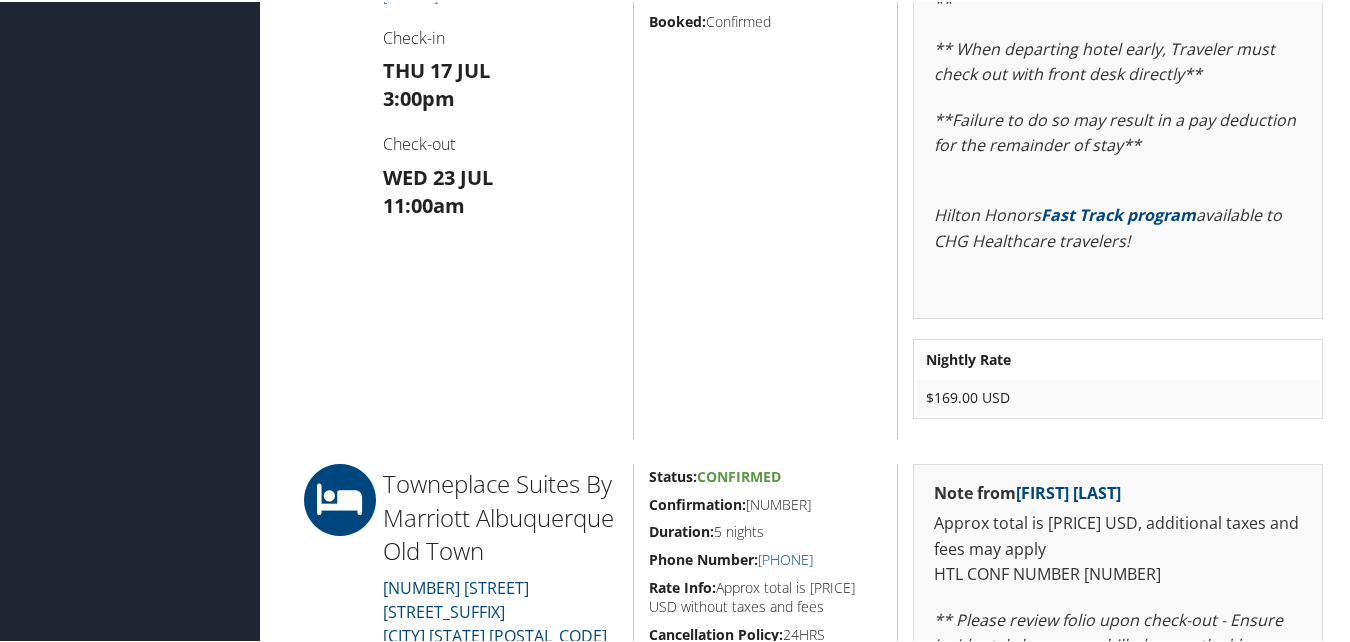 scroll, scrollTop: 900, scrollLeft: 0, axis: vertical 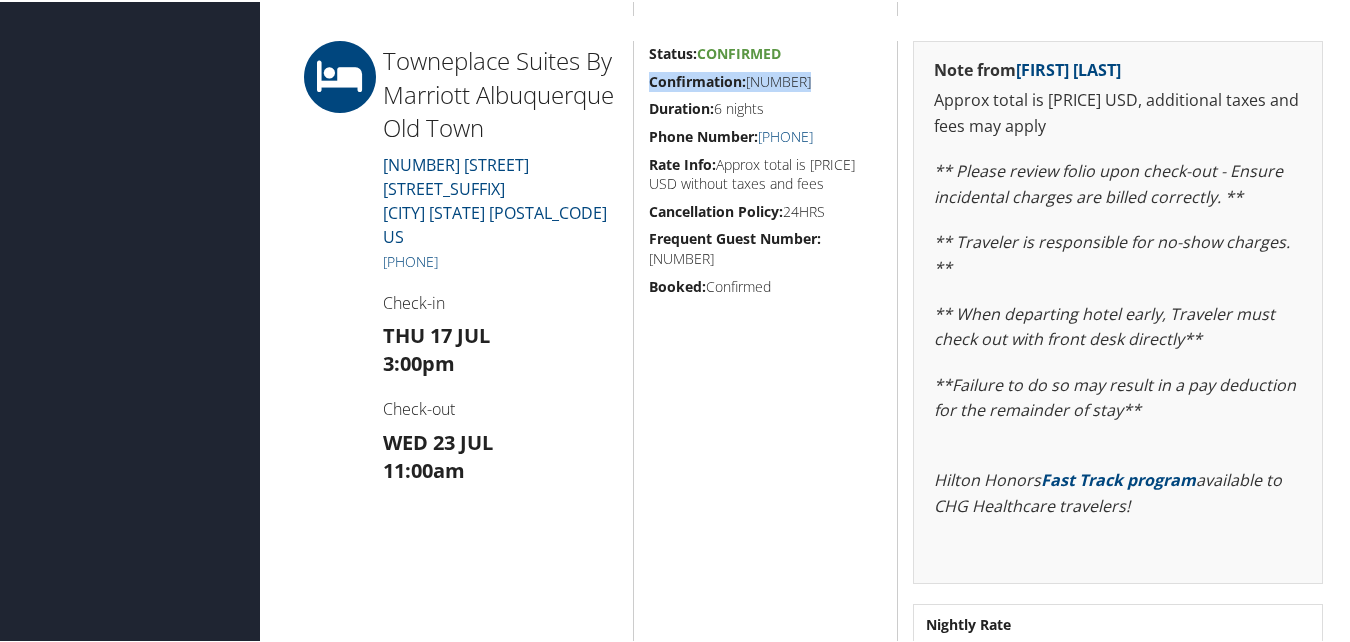 drag, startPoint x: 833, startPoint y: 76, endPoint x: 635, endPoint y: 85, distance: 198.20444 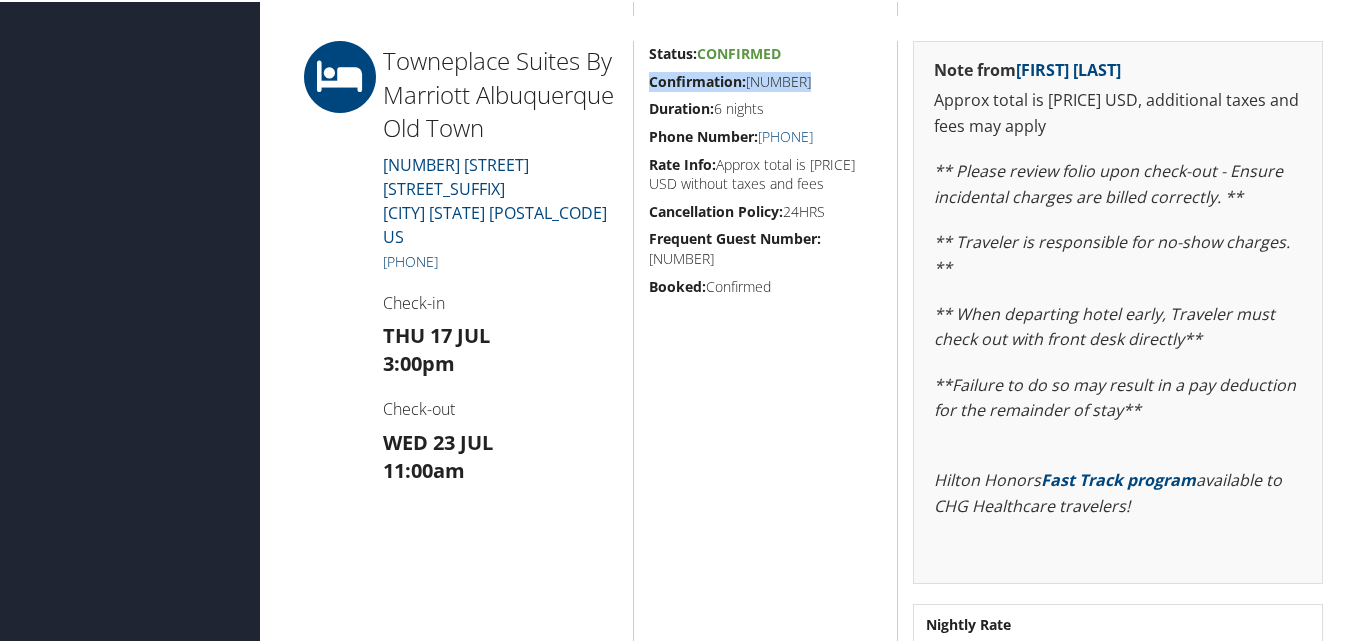drag, startPoint x: 505, startPoint y: 243, endPoint x: 402, endPoint y: 244, distance: 103.00485 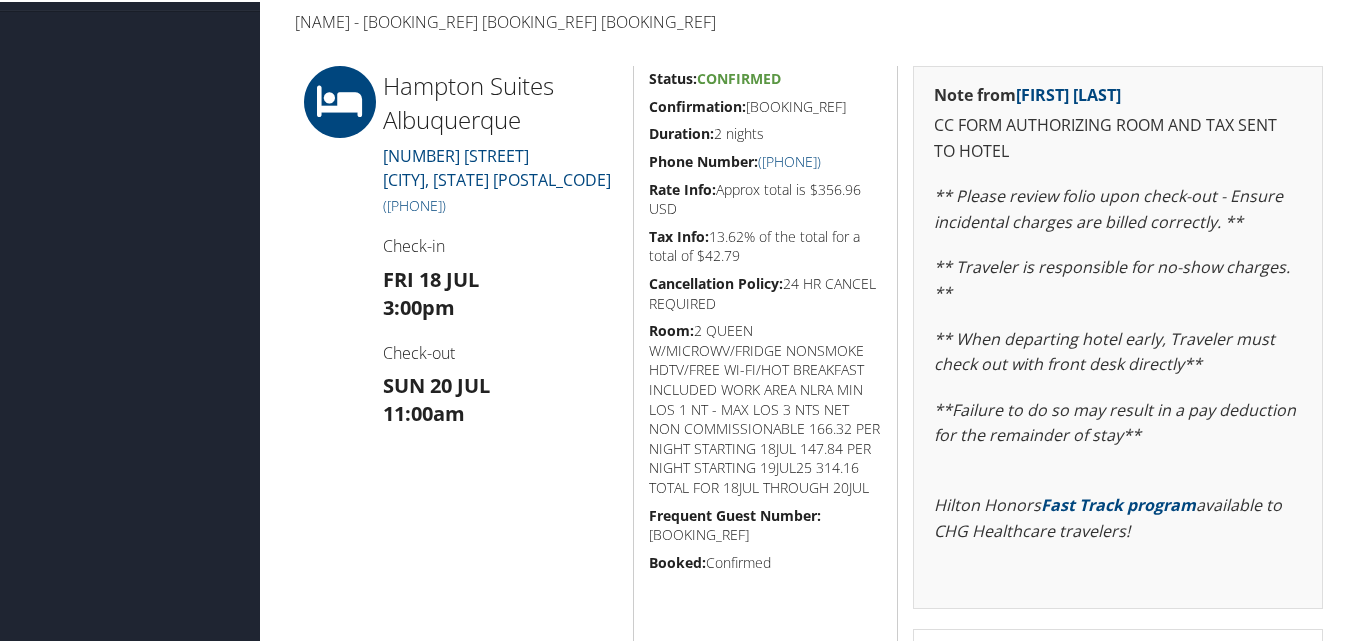 scroll, scrollTop: 451, scrollLeft: 0, axis: vertical 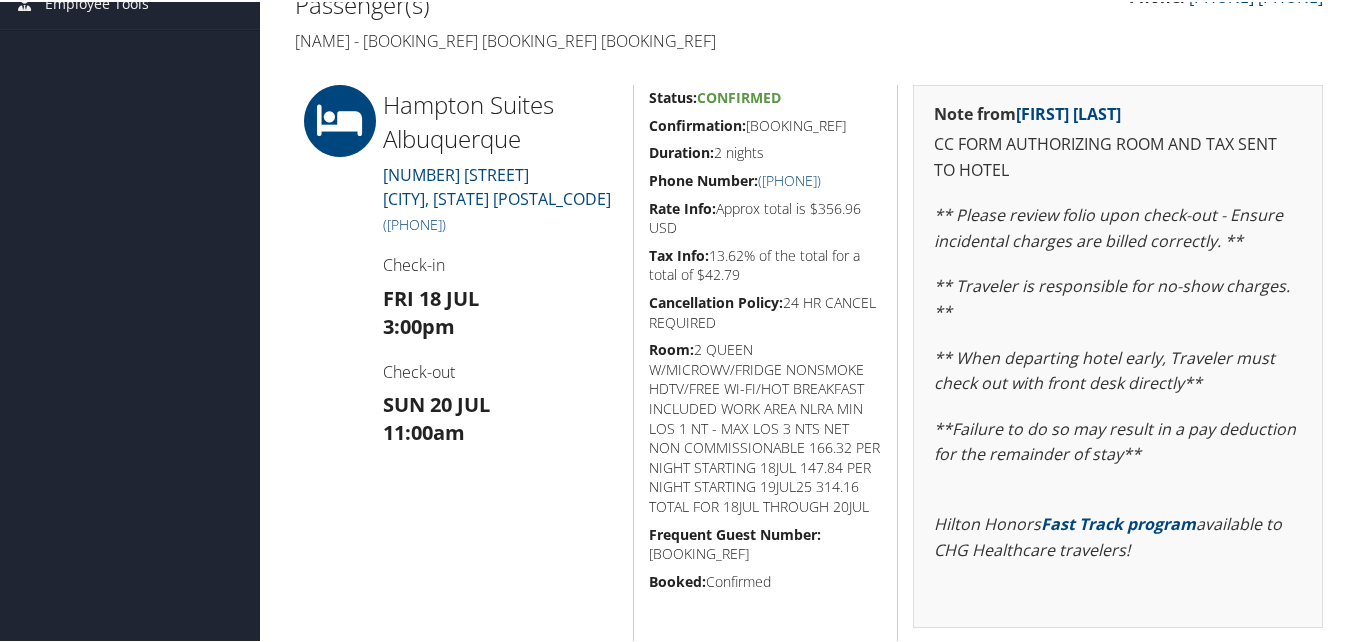 drag, startPoint x: 495, startPoint y: 227, endPoint x: 381, endPoint y: 228, distance: 114.00439 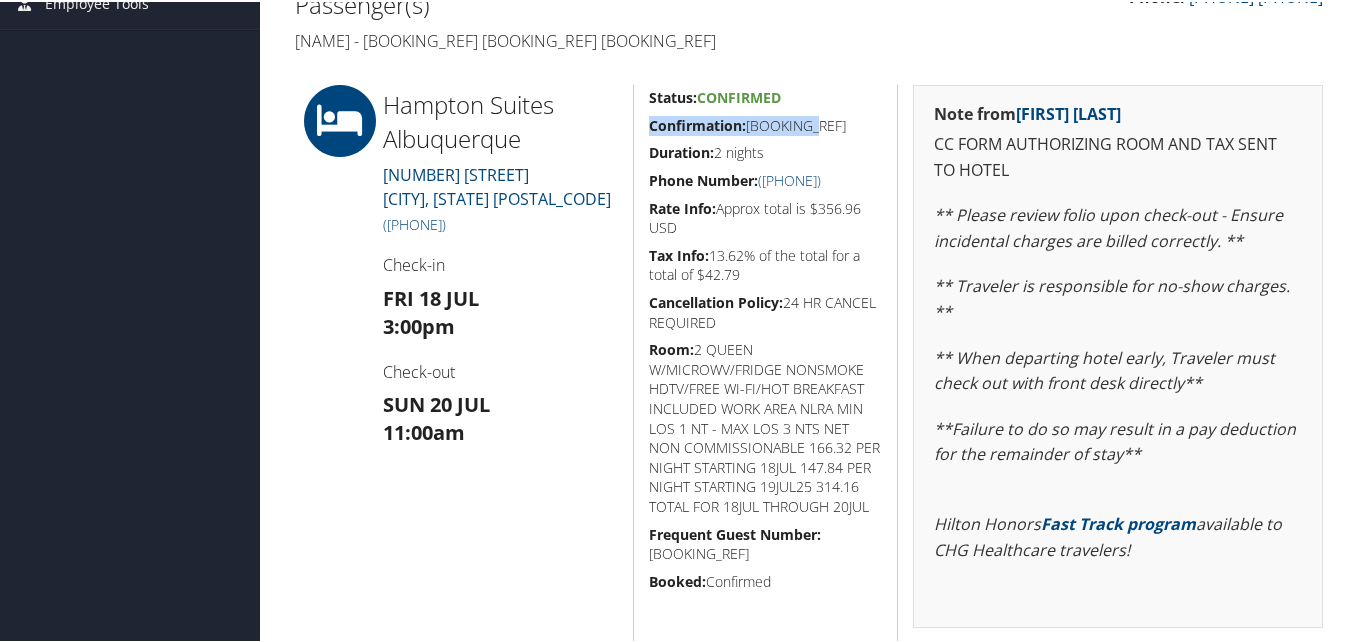 drag, startPoint x: 824, startPoint y: 116, endPoint x: 641, endPoint y: 121, distance: 183.0683 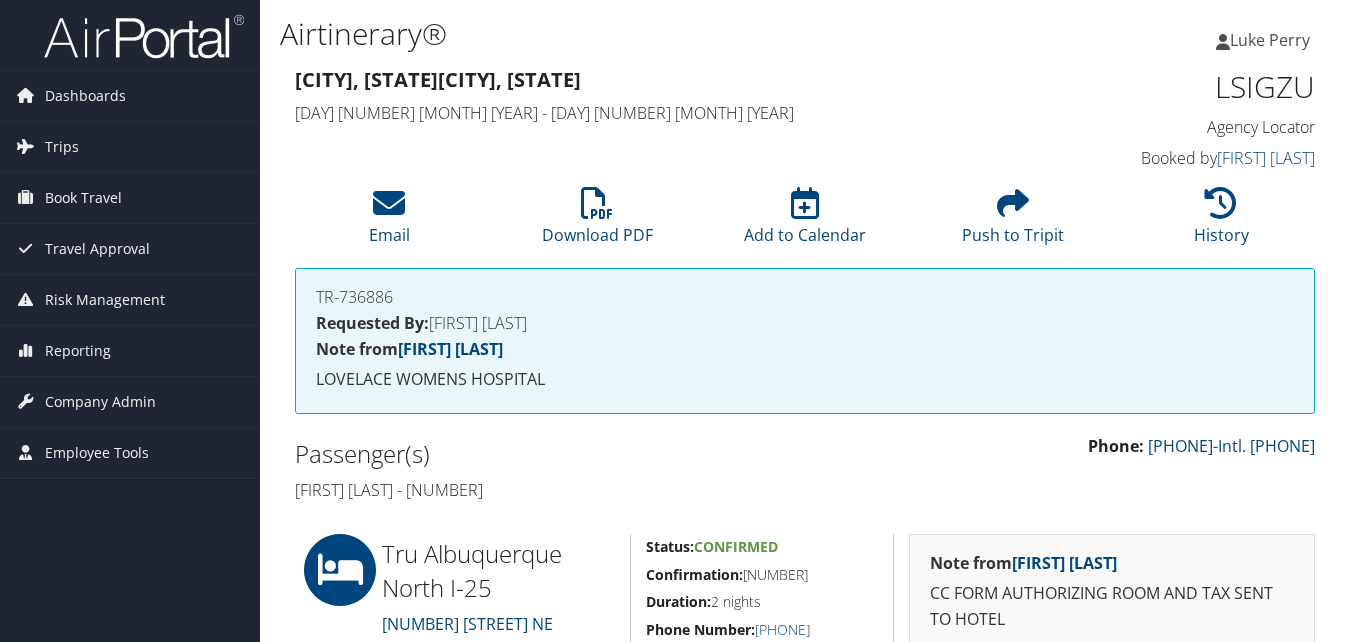 scroll, scrollTop: 400, scrollLeft: 0, axis: vertical 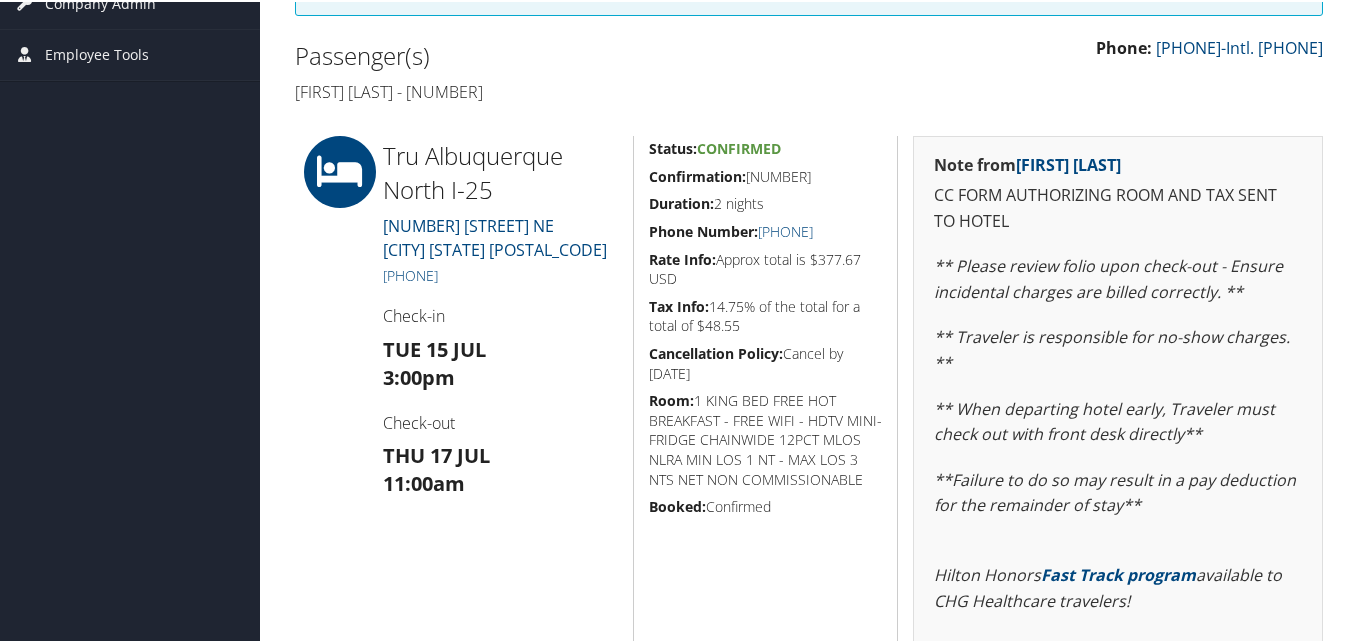drag, startPoint x: 835, startPoint y: 174, endPoint x: 648, endPoint y: 160, distance: 187.52333 